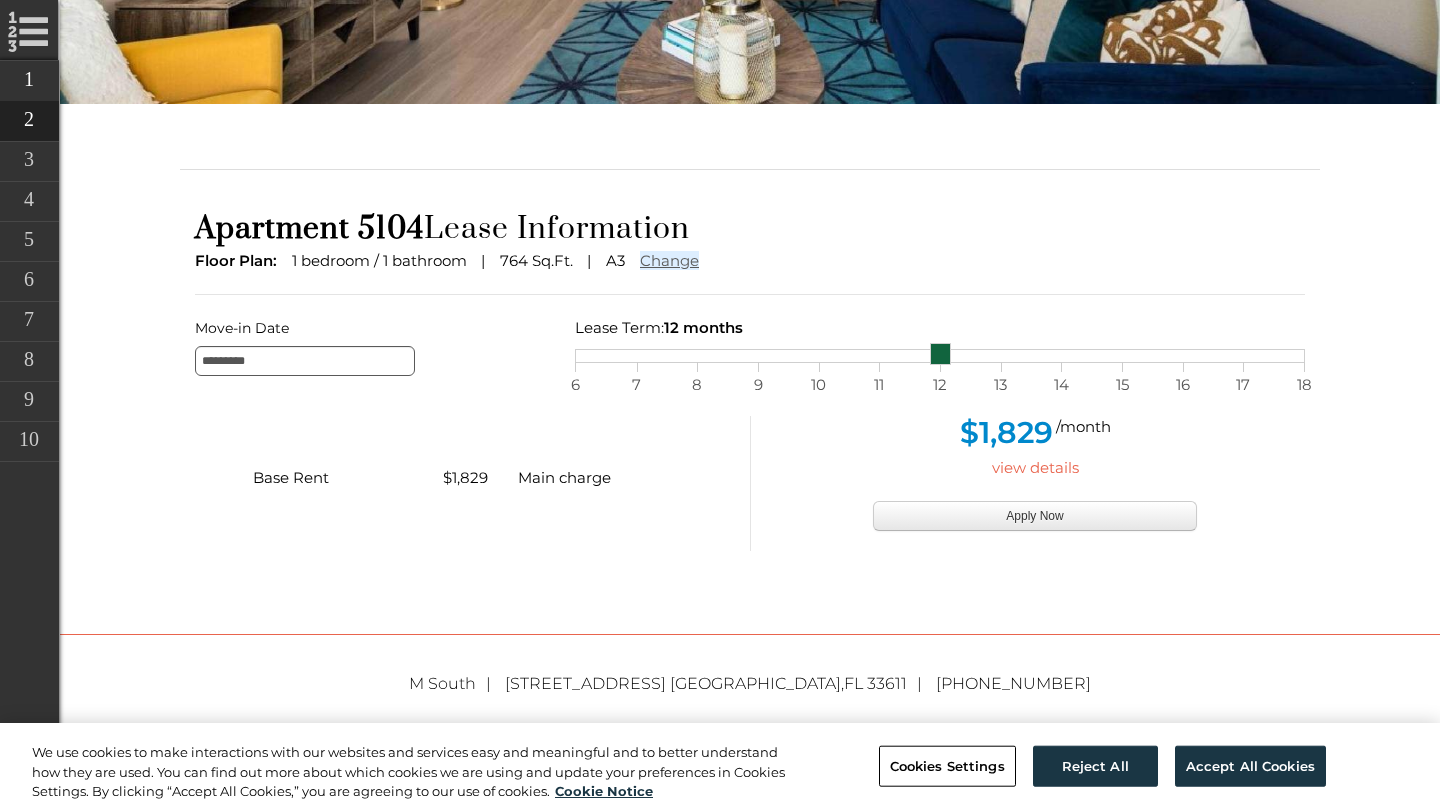 scroll, scrollTop: 376, scrollLeft: 0, axis: vertical 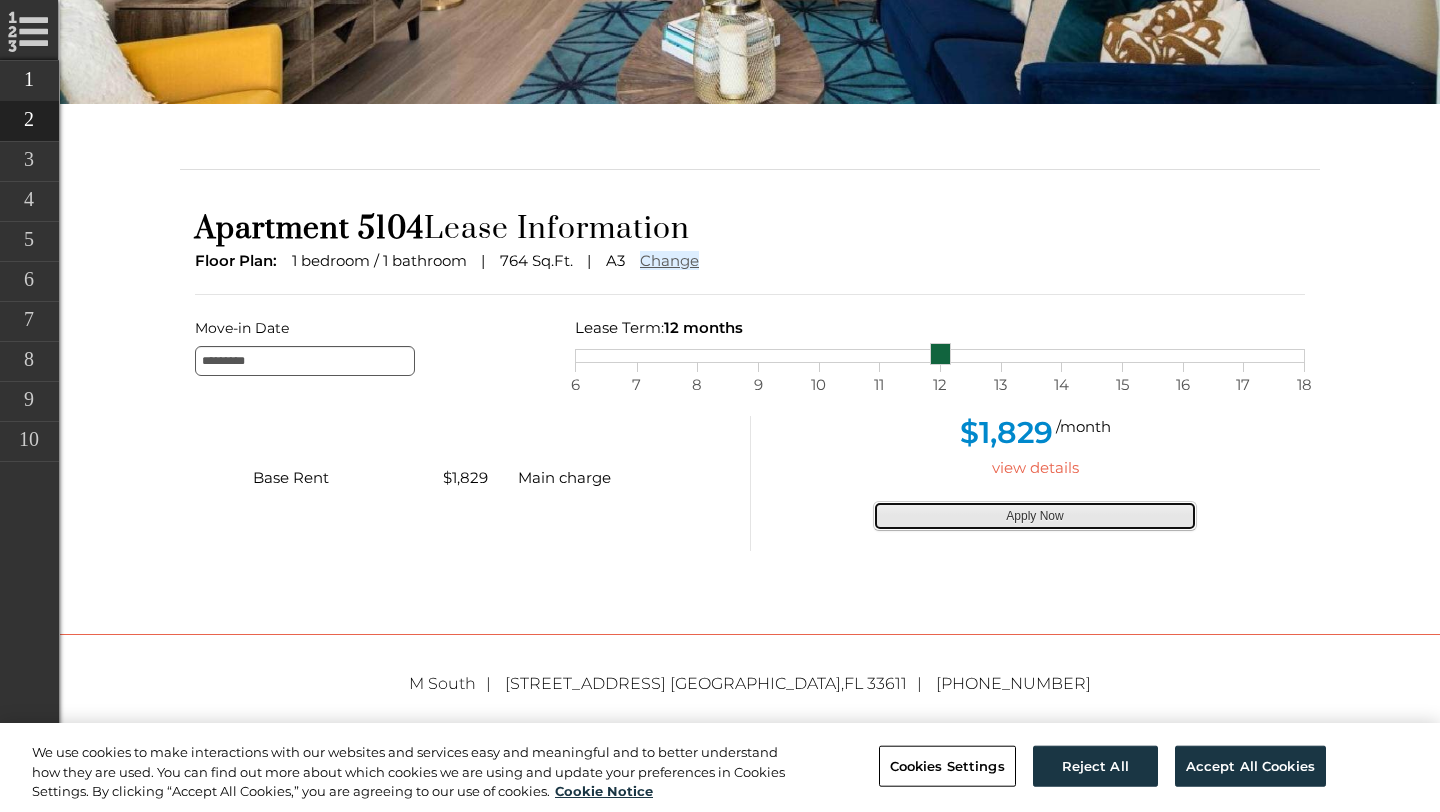 click on "Apply Now" at bounding box center [1035, 516] 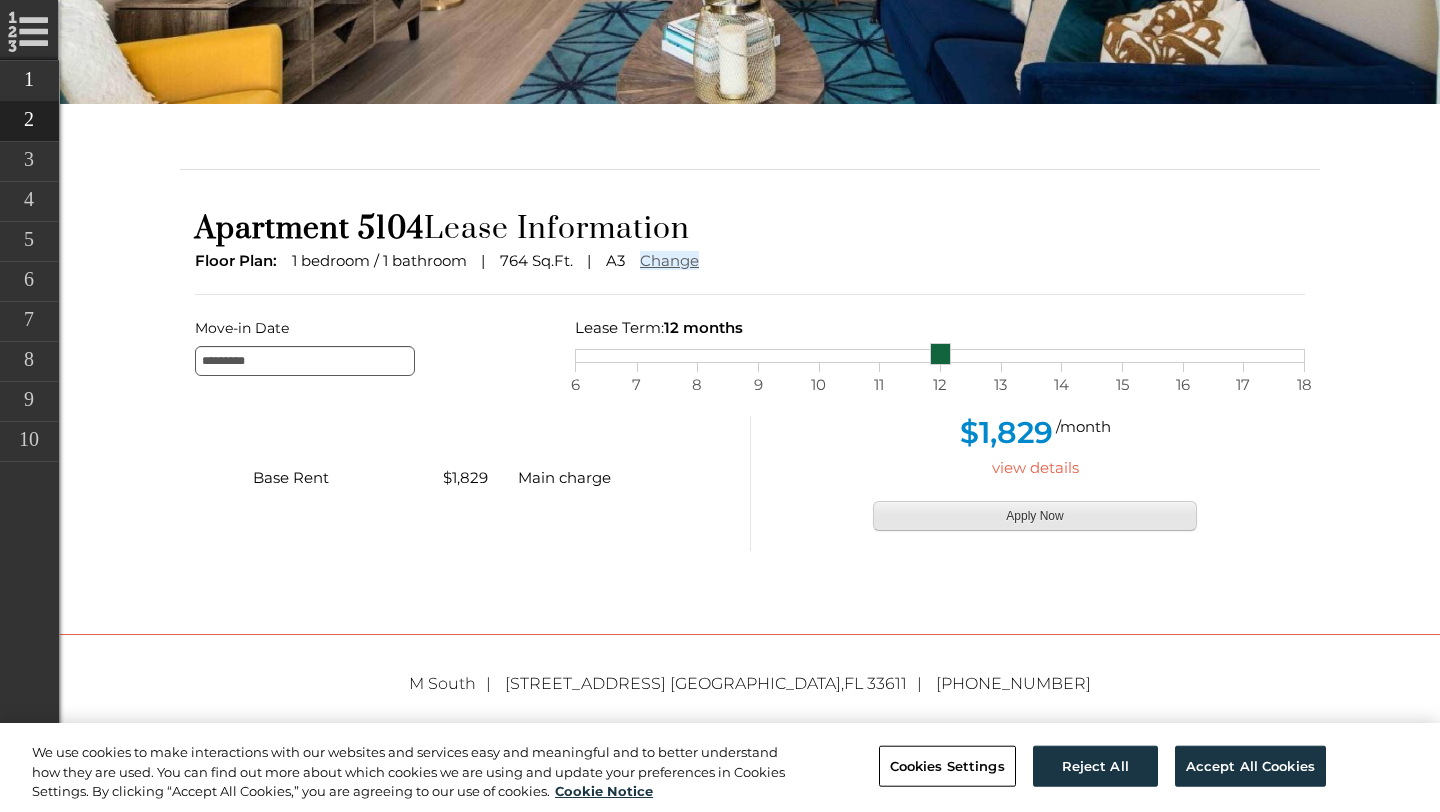 type on "**********" 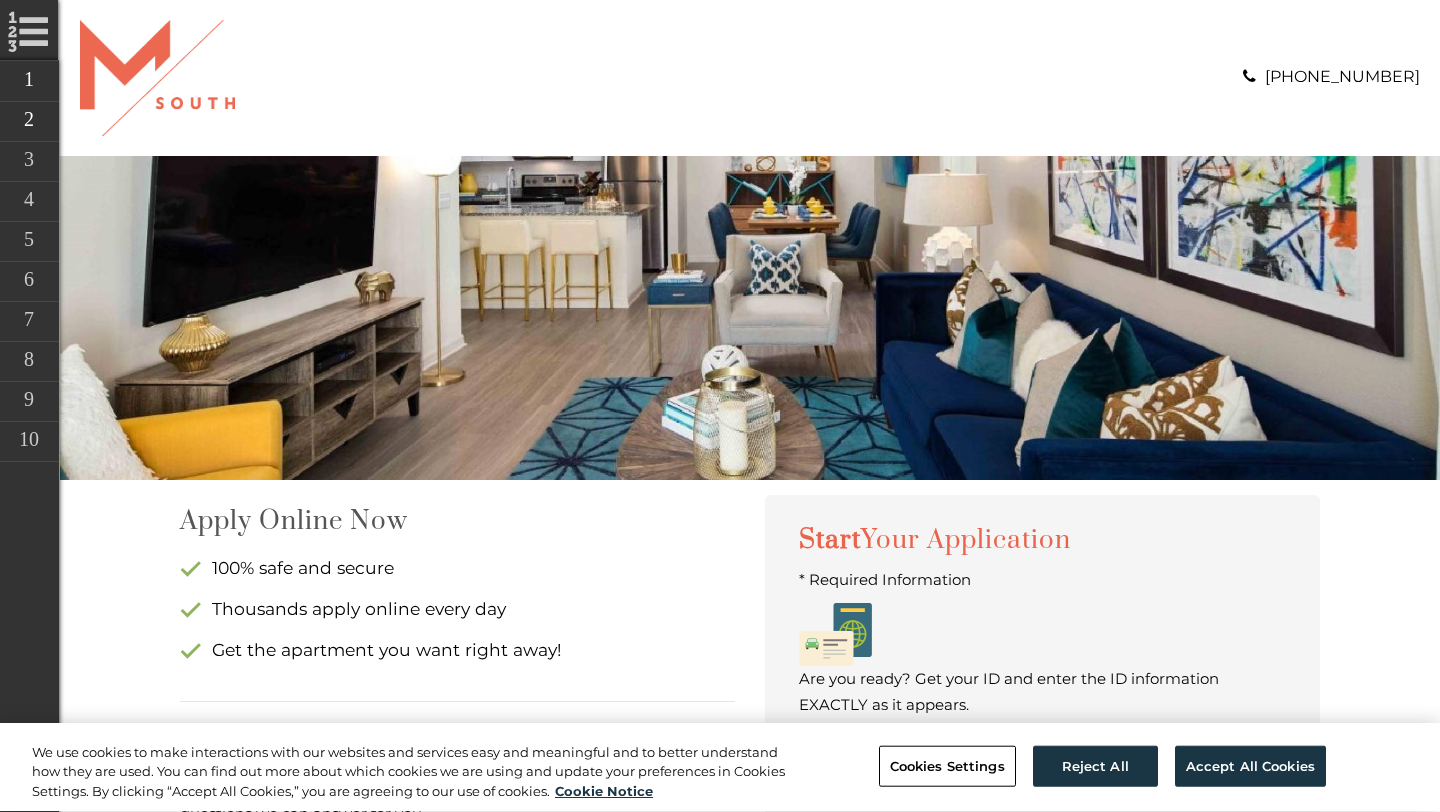 scroll, scrollTop: 549, scrollLeft: 0, axis: vertical 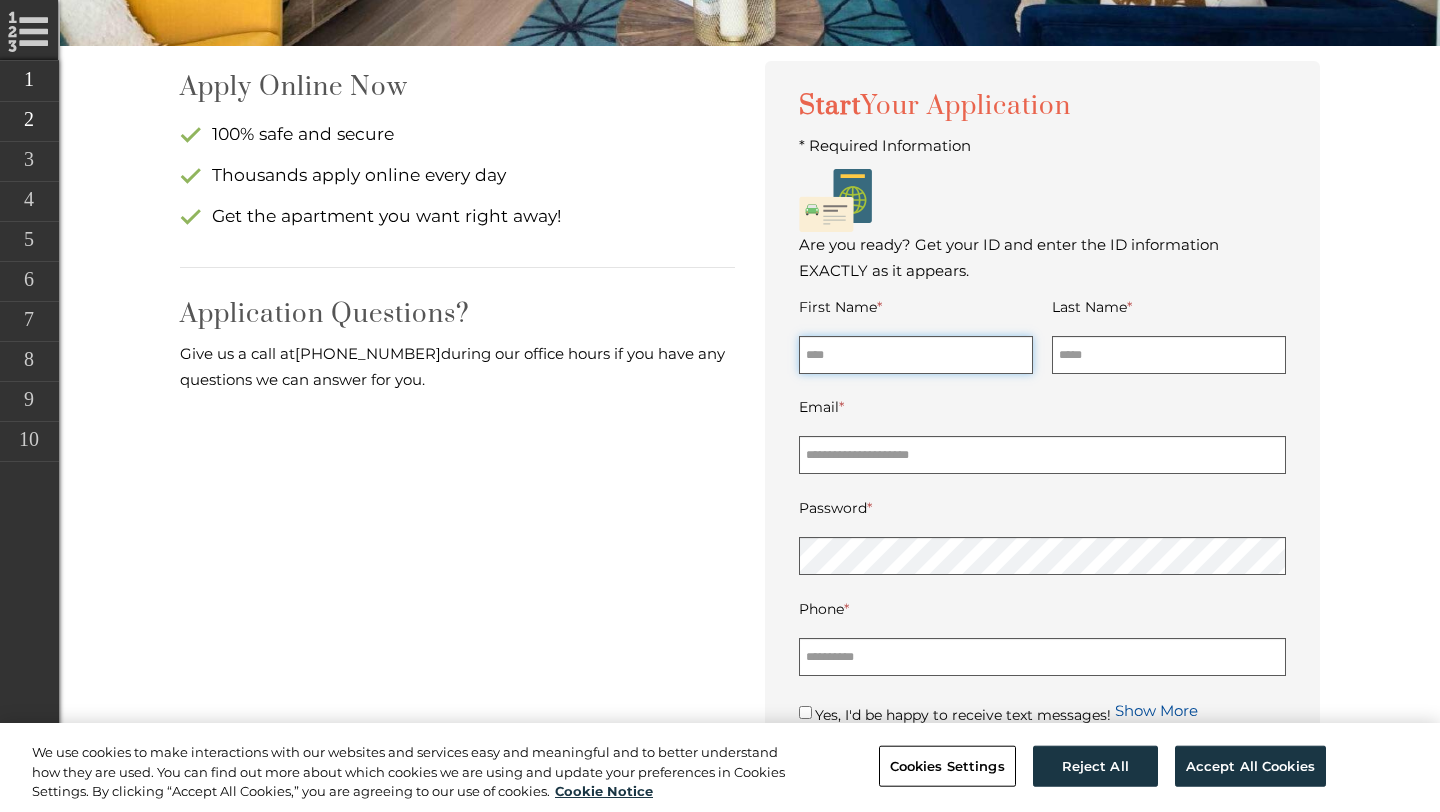 click on "First Name *" at bounding box center (916, 355) 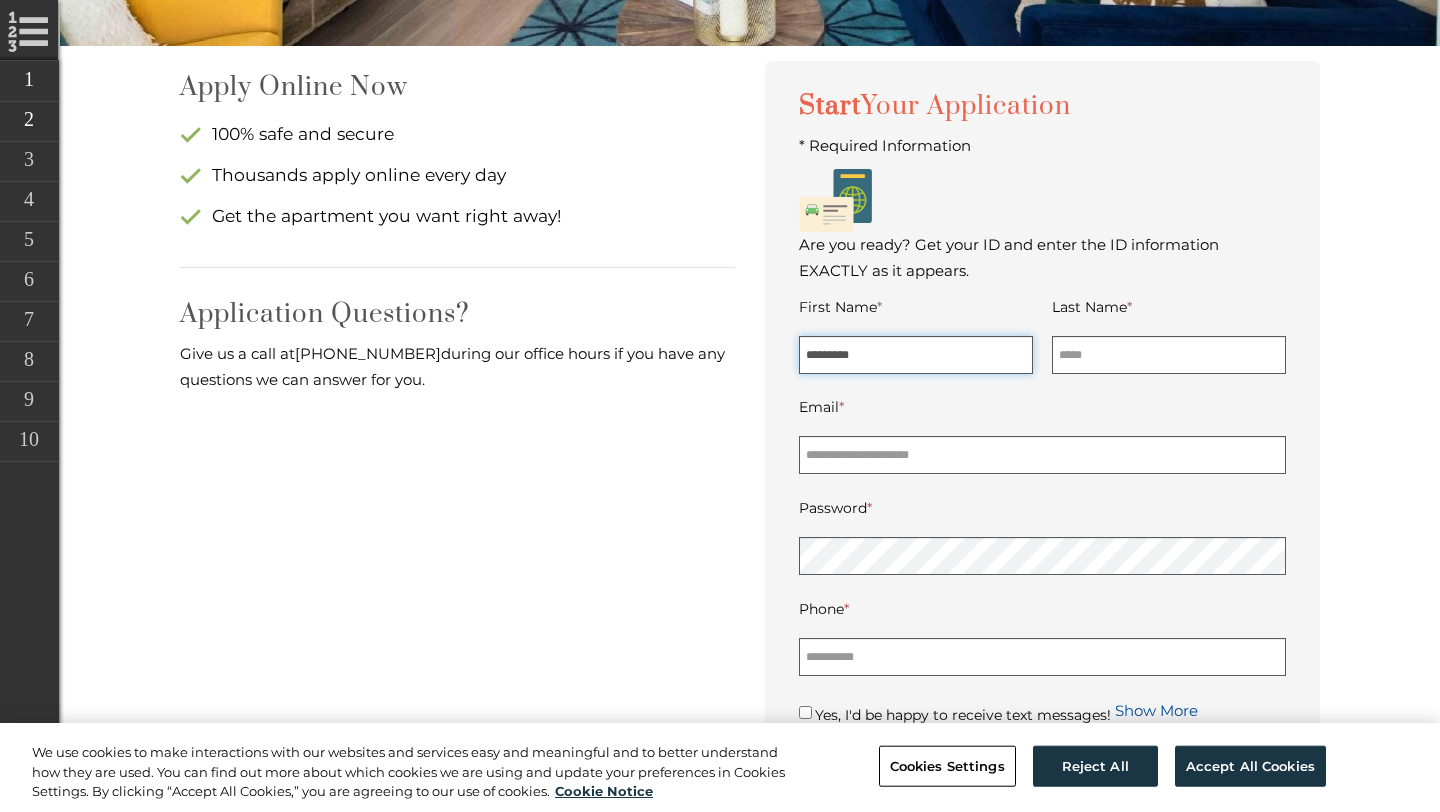 type on "*********" 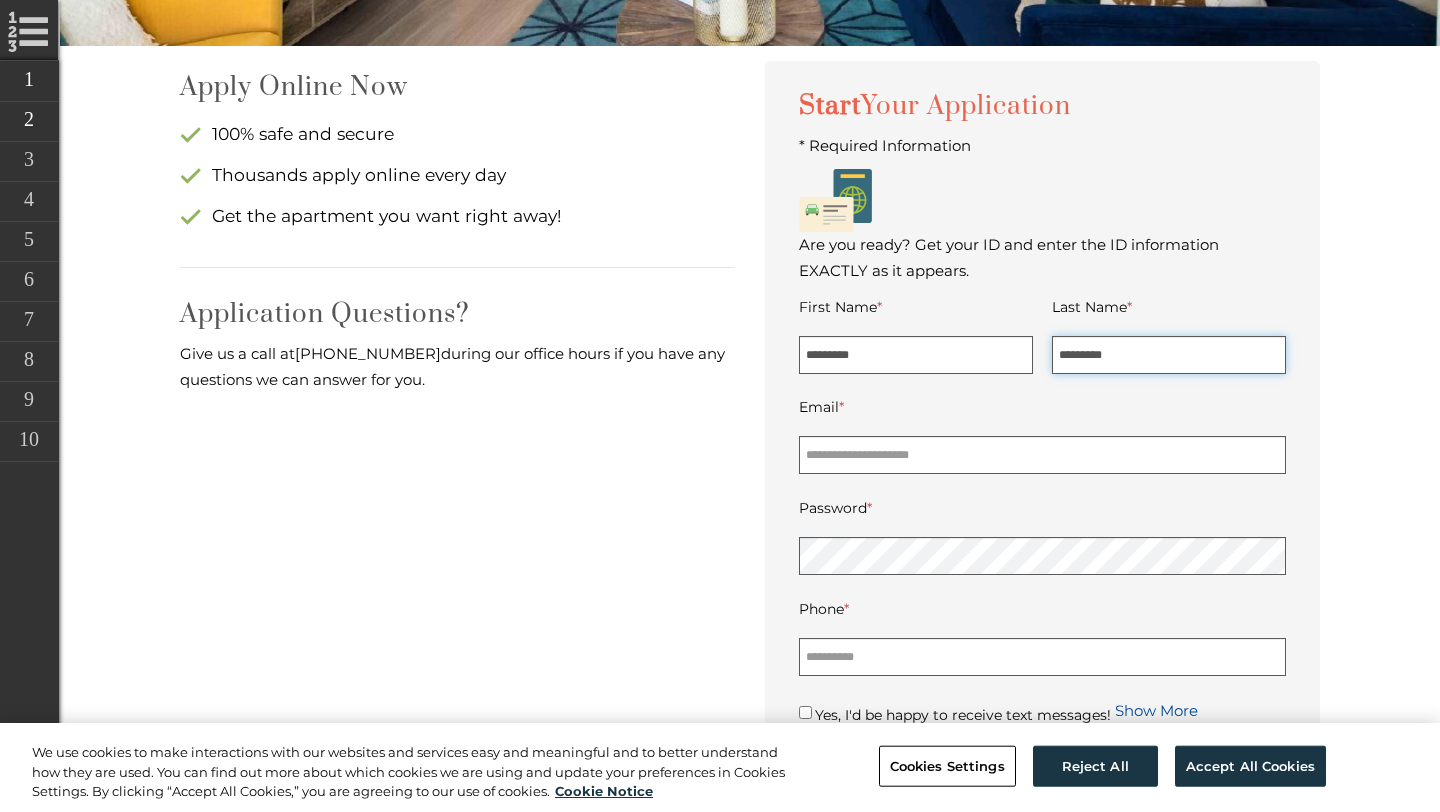 type on "*********" 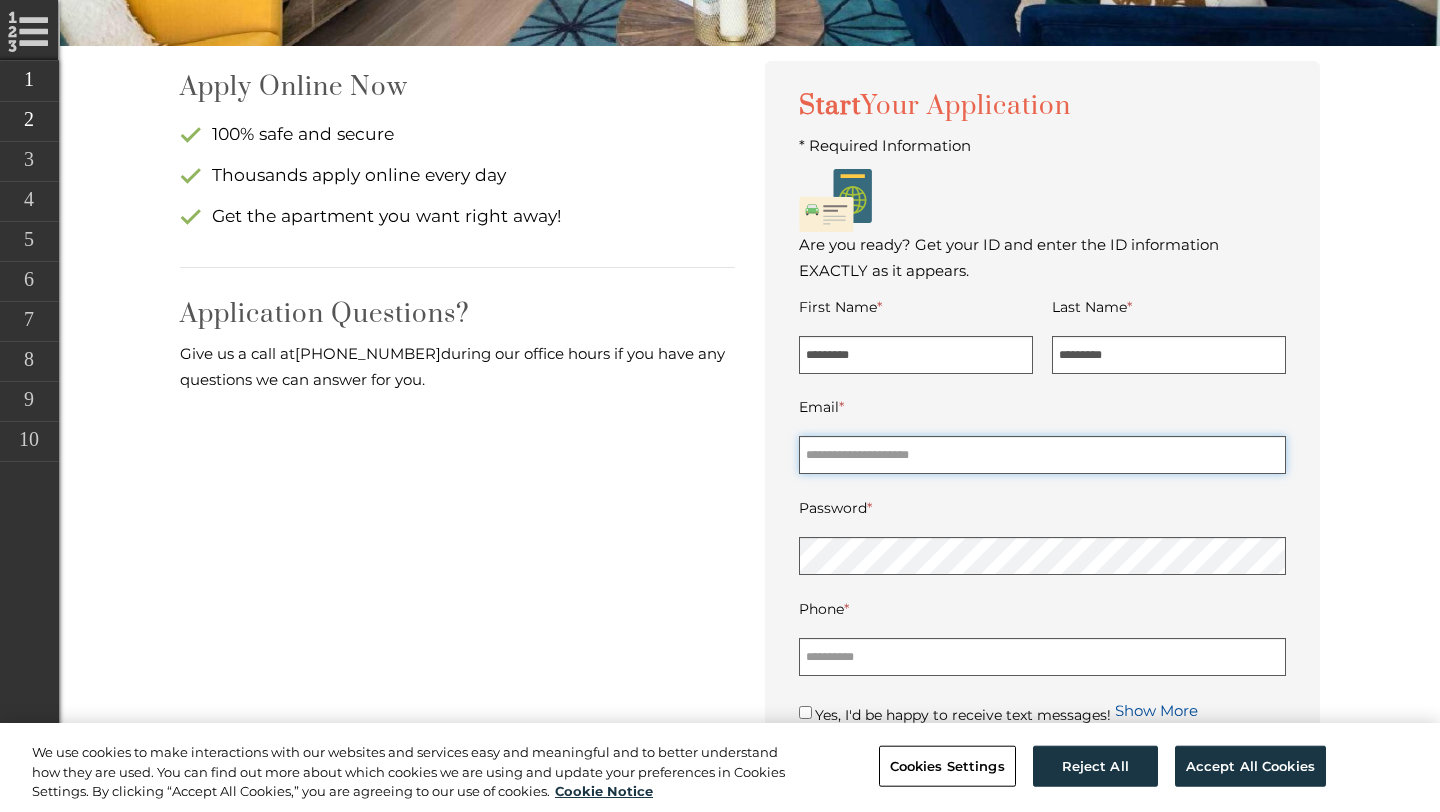 click on "Email *" at bounding box center [1042, 455] 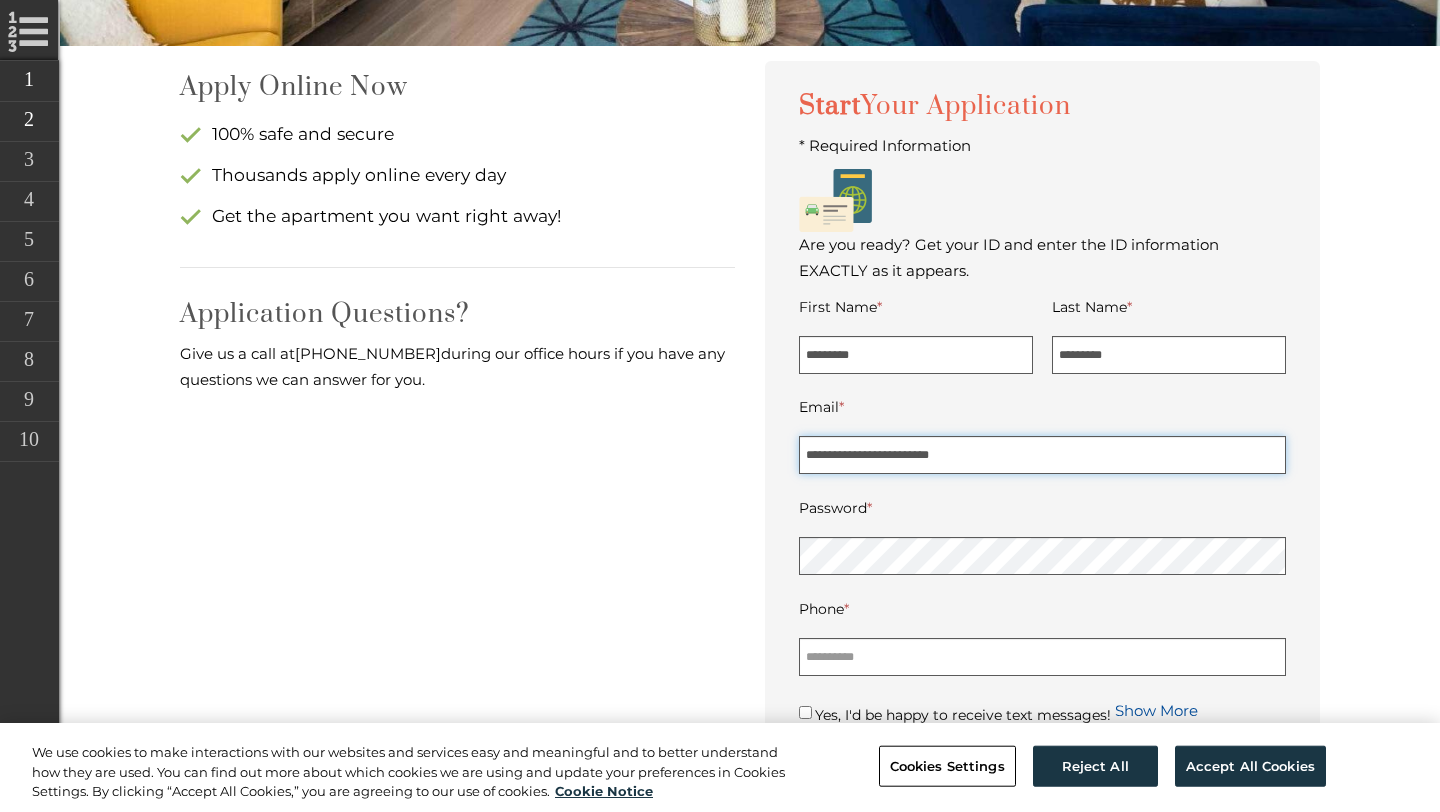 type on "**********" 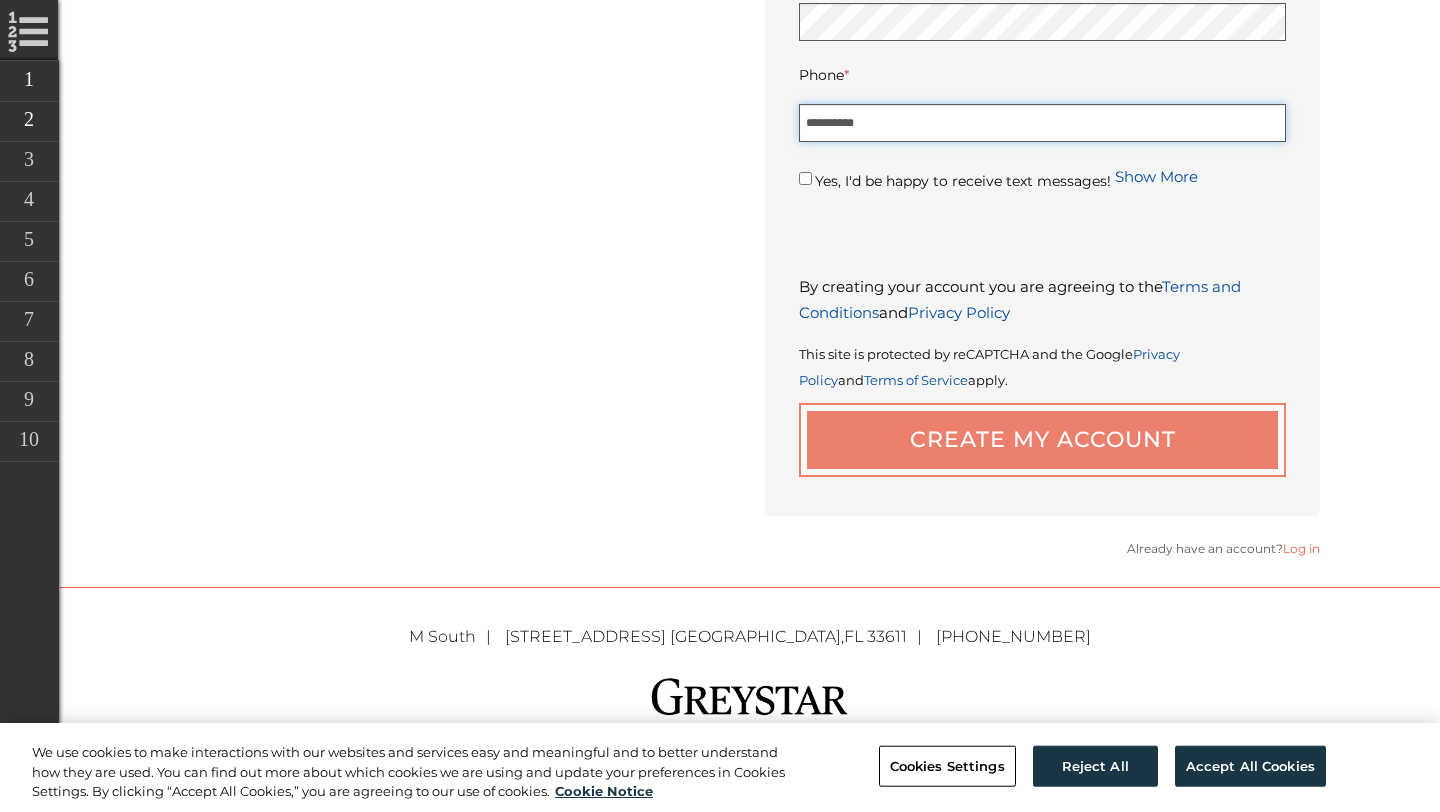 scroll, scrollTop: 981, scrollLeft: 0, axis: vertical 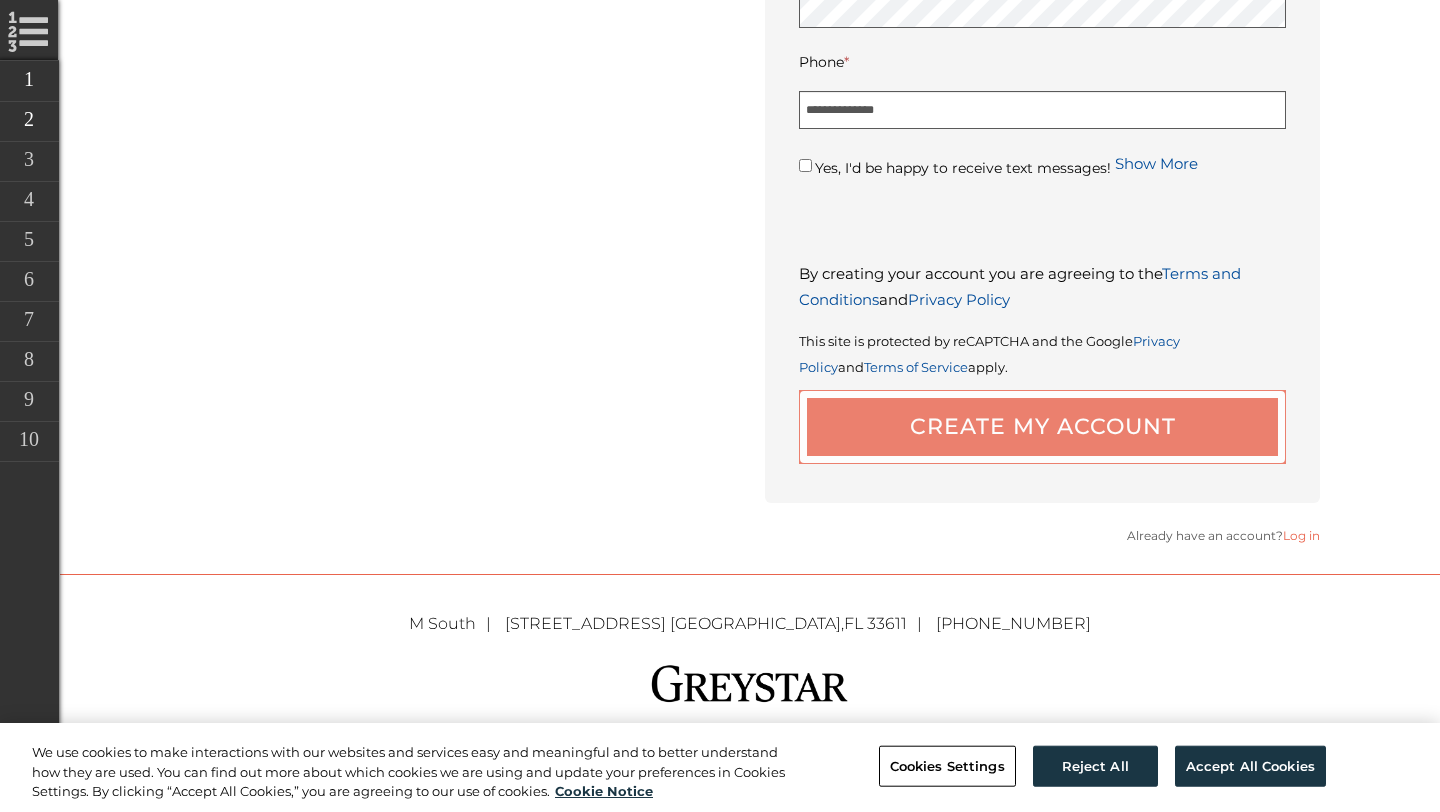 click on "Create My Account" at bounding box center [1042, 427] 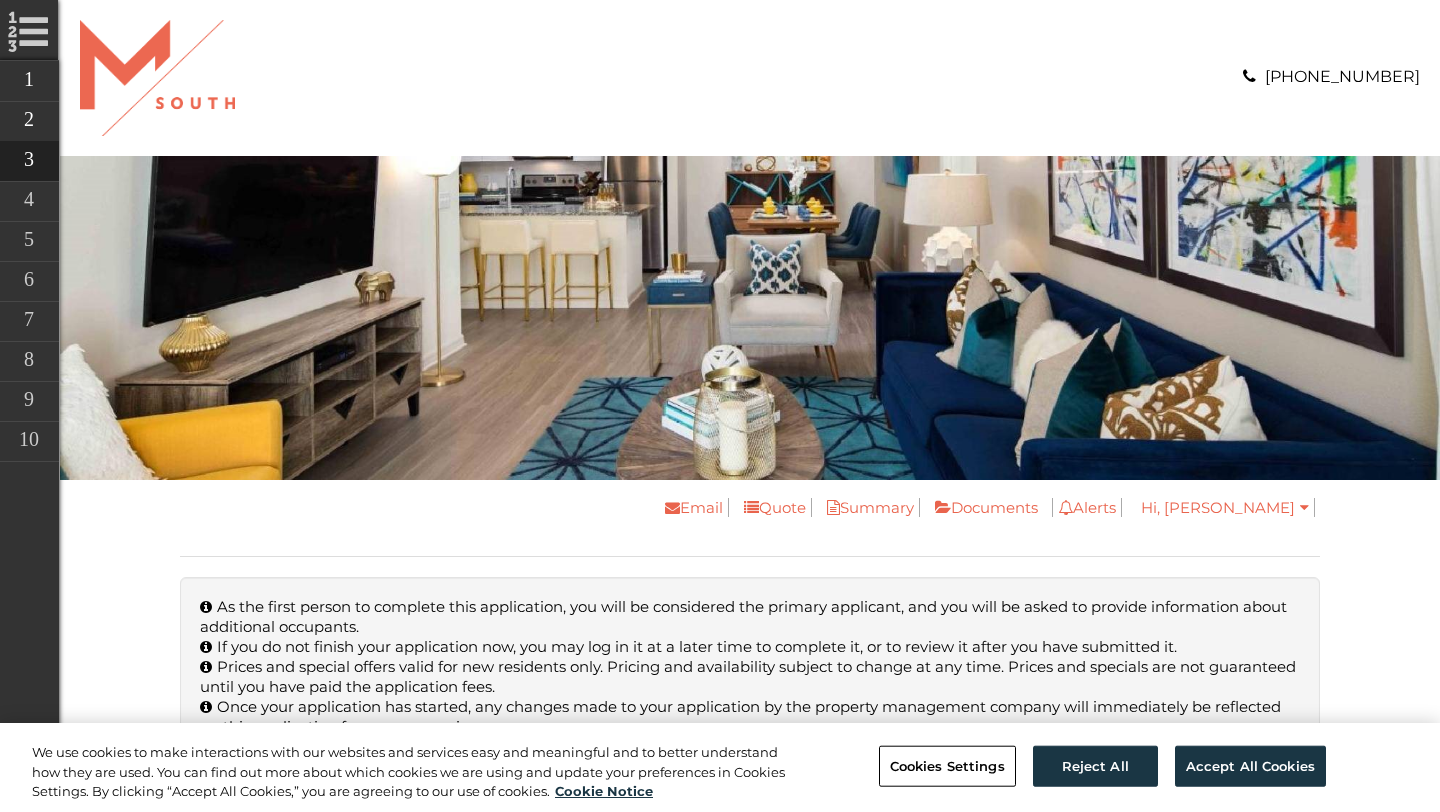 scroll, scrollTop: 0, scrollLeft: 0, axis: both 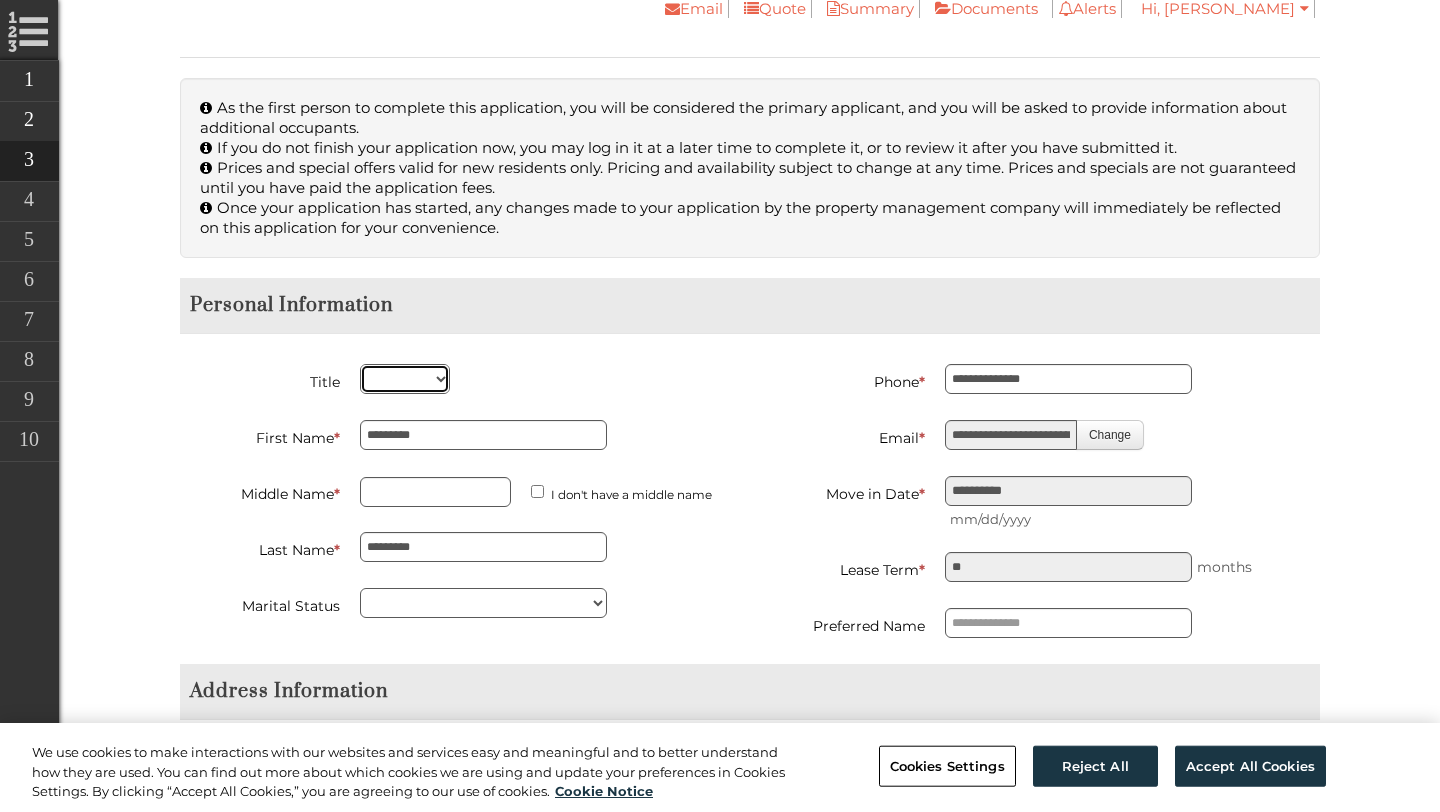 click on "***
***
****
***" at bounding box center (405, 379) 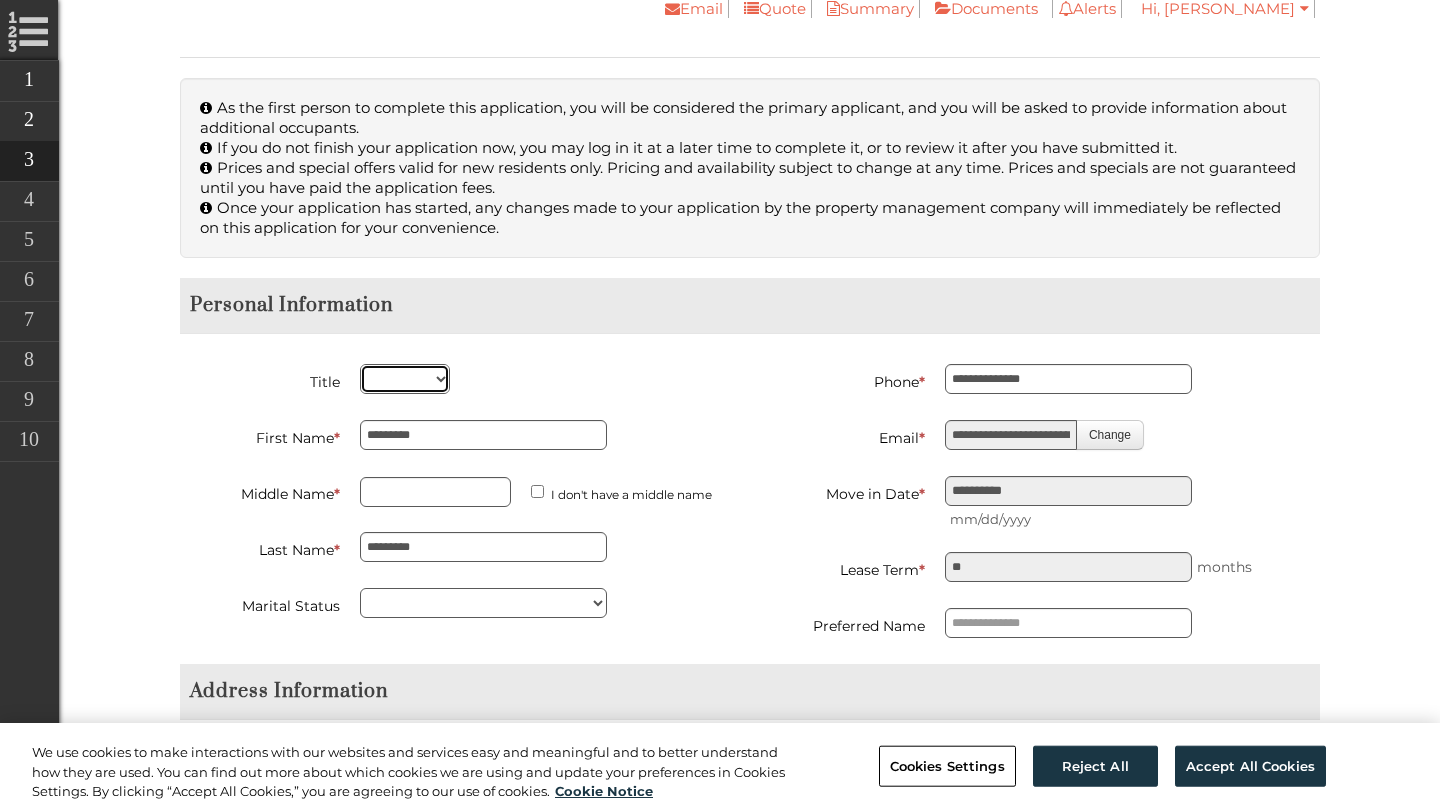 select on "***" 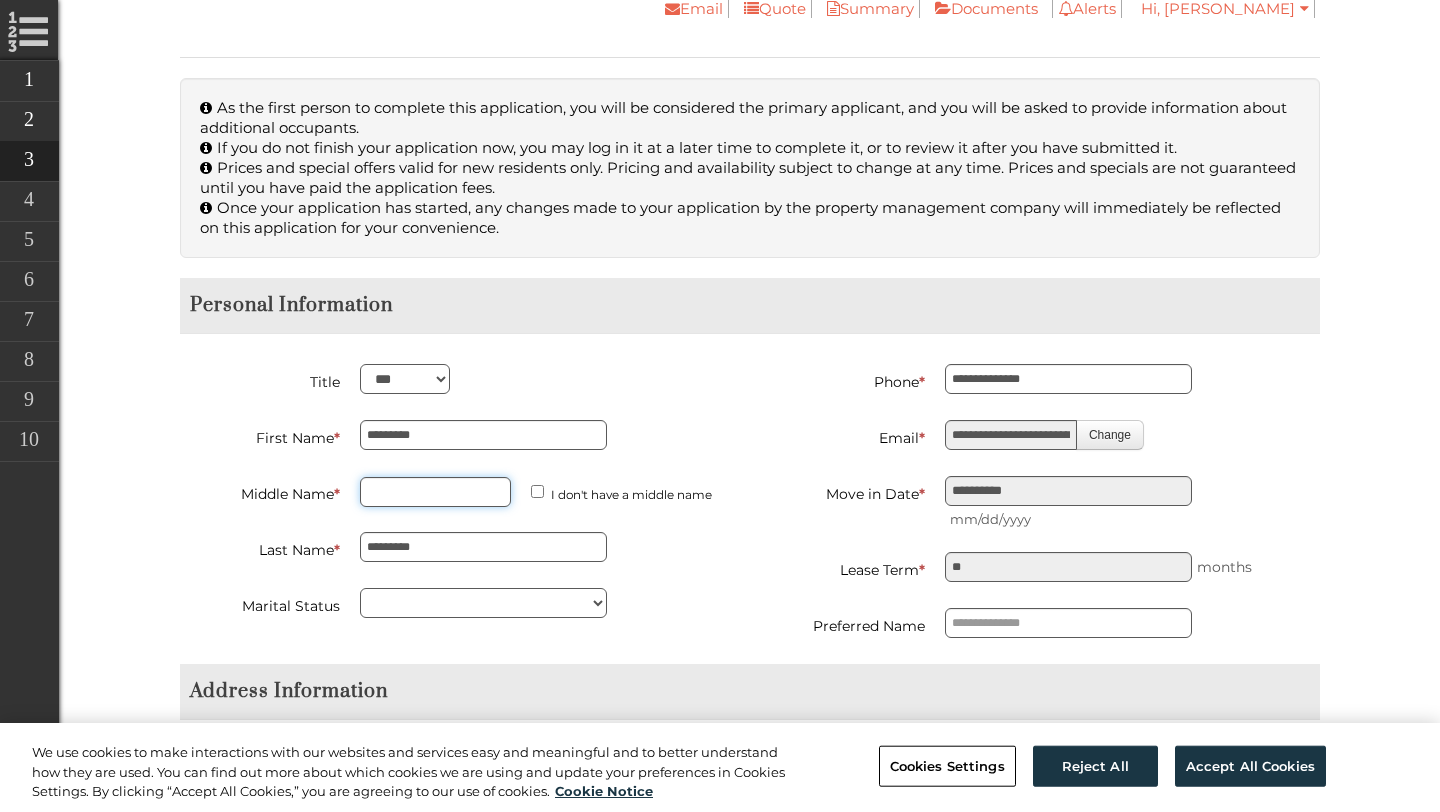 click on "Middle Name  *" at bounding box center [435, 492] 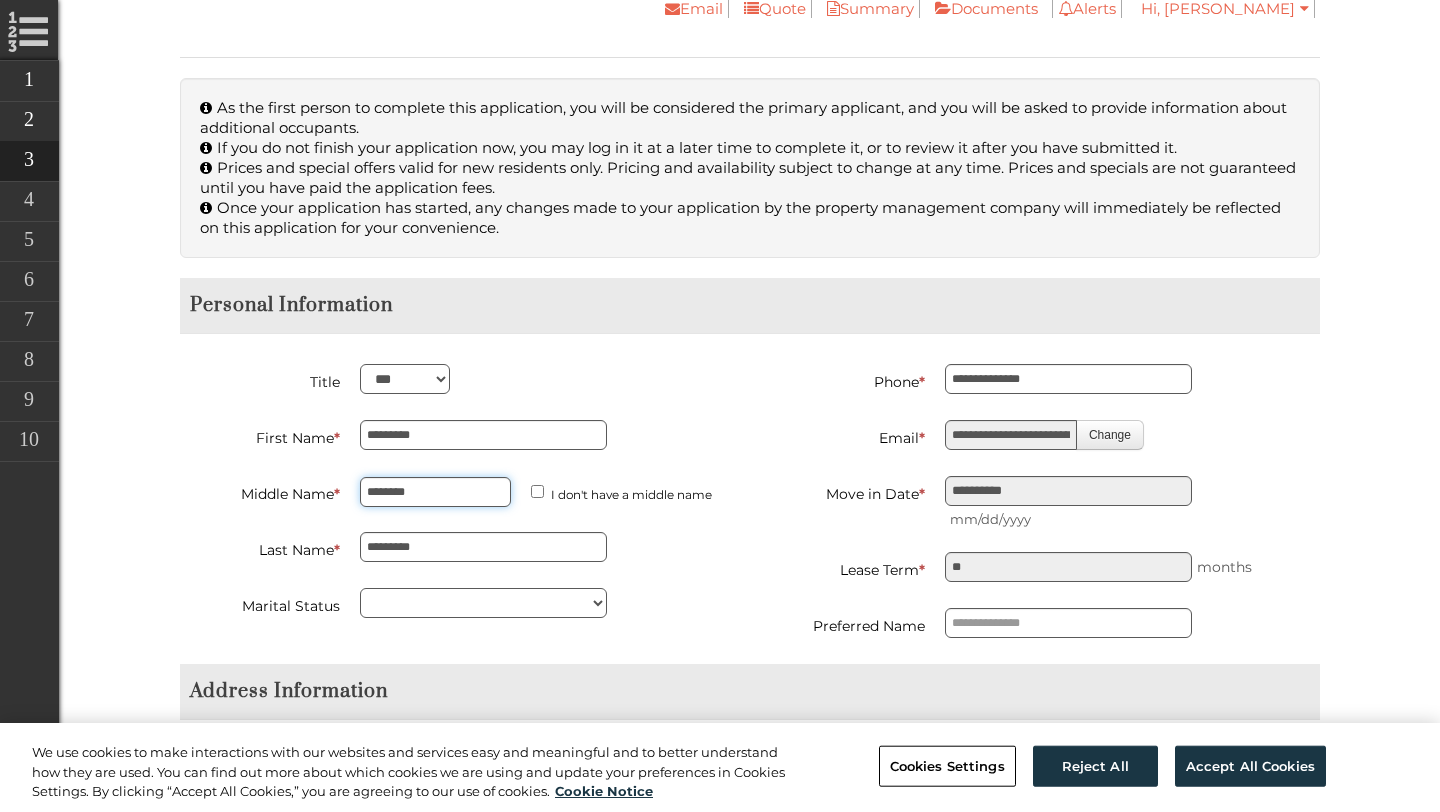 type on "********" 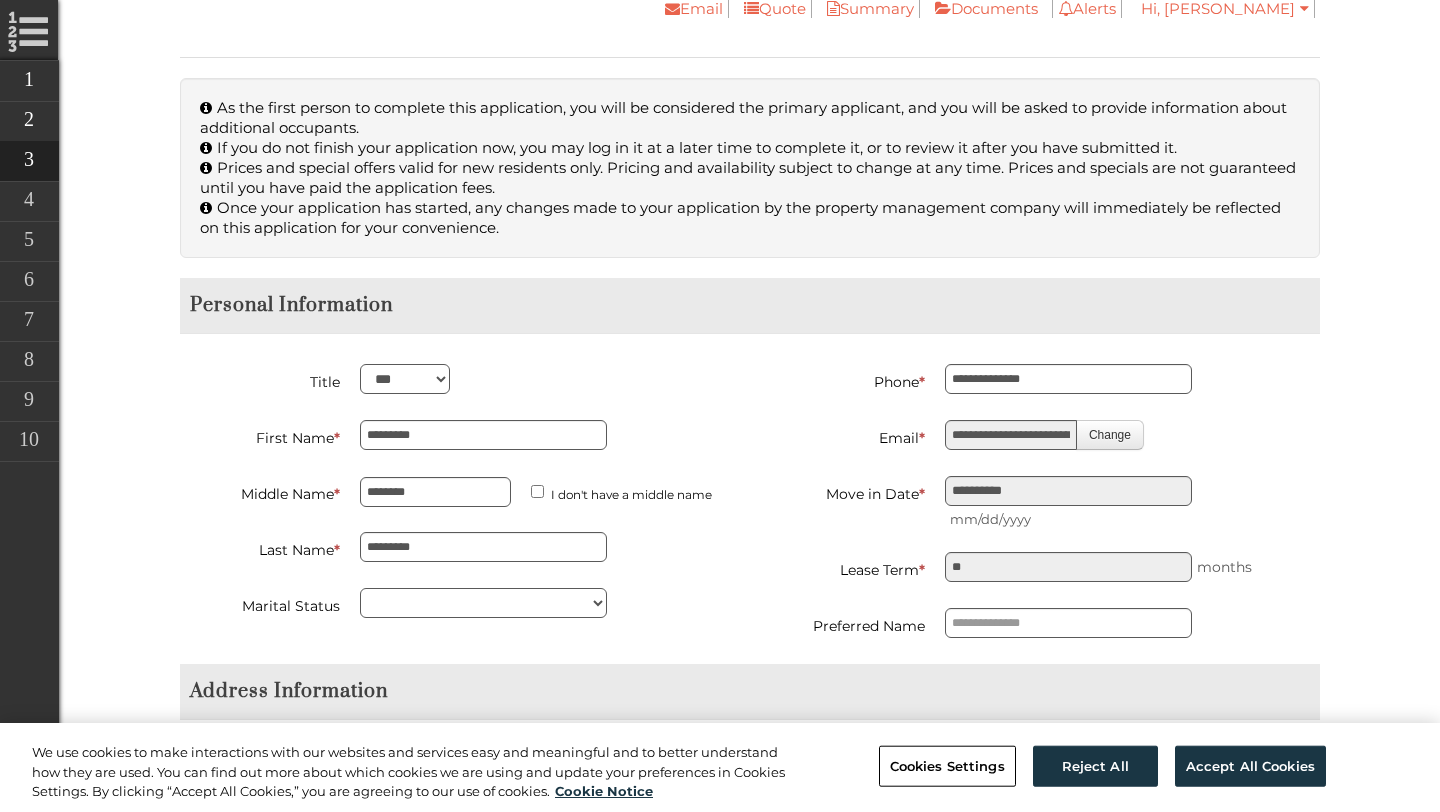 click on "Marital Status
******
*******" at bounding box center (457, 606) 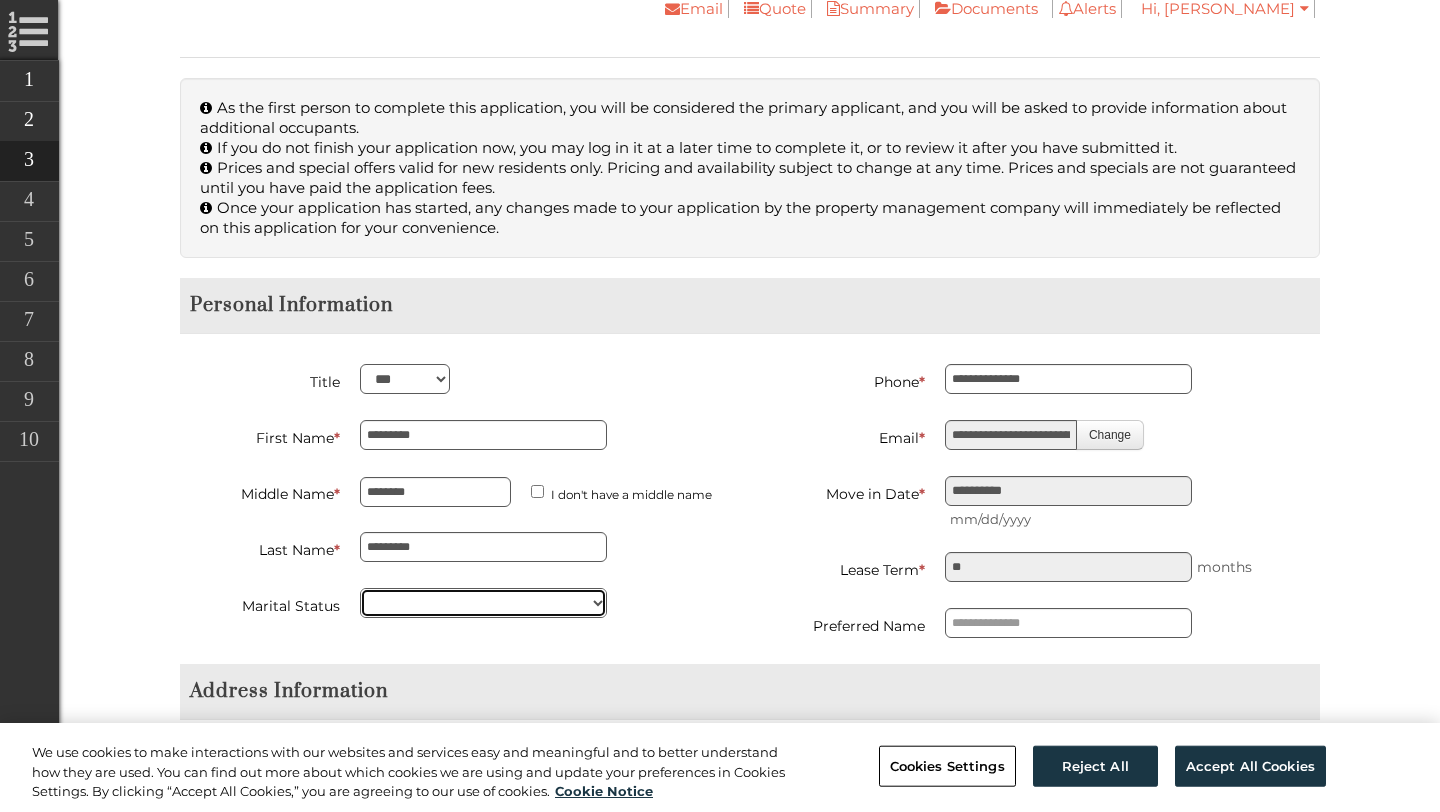 click on "******
*******" at bounding box center (483, 603) 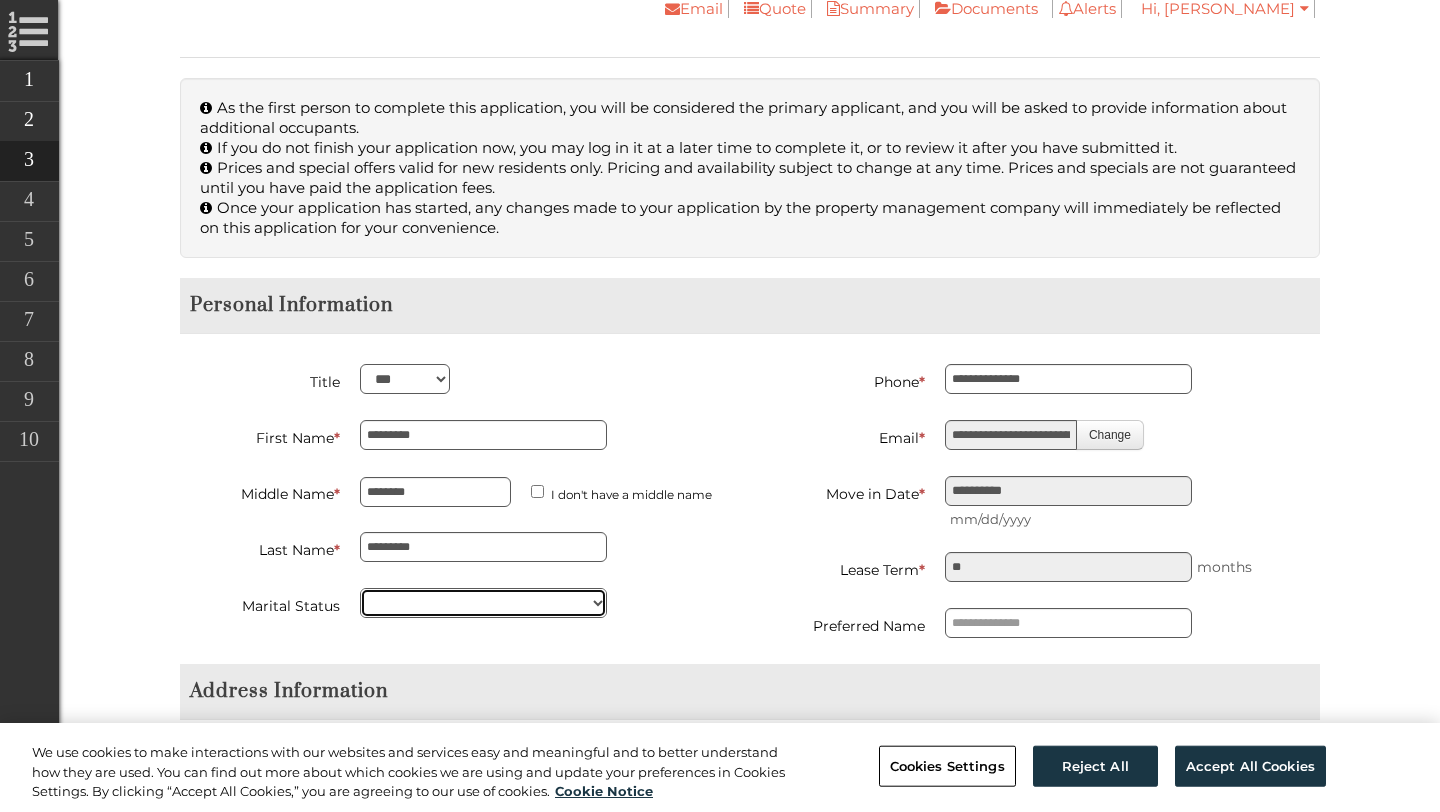 select on "******" 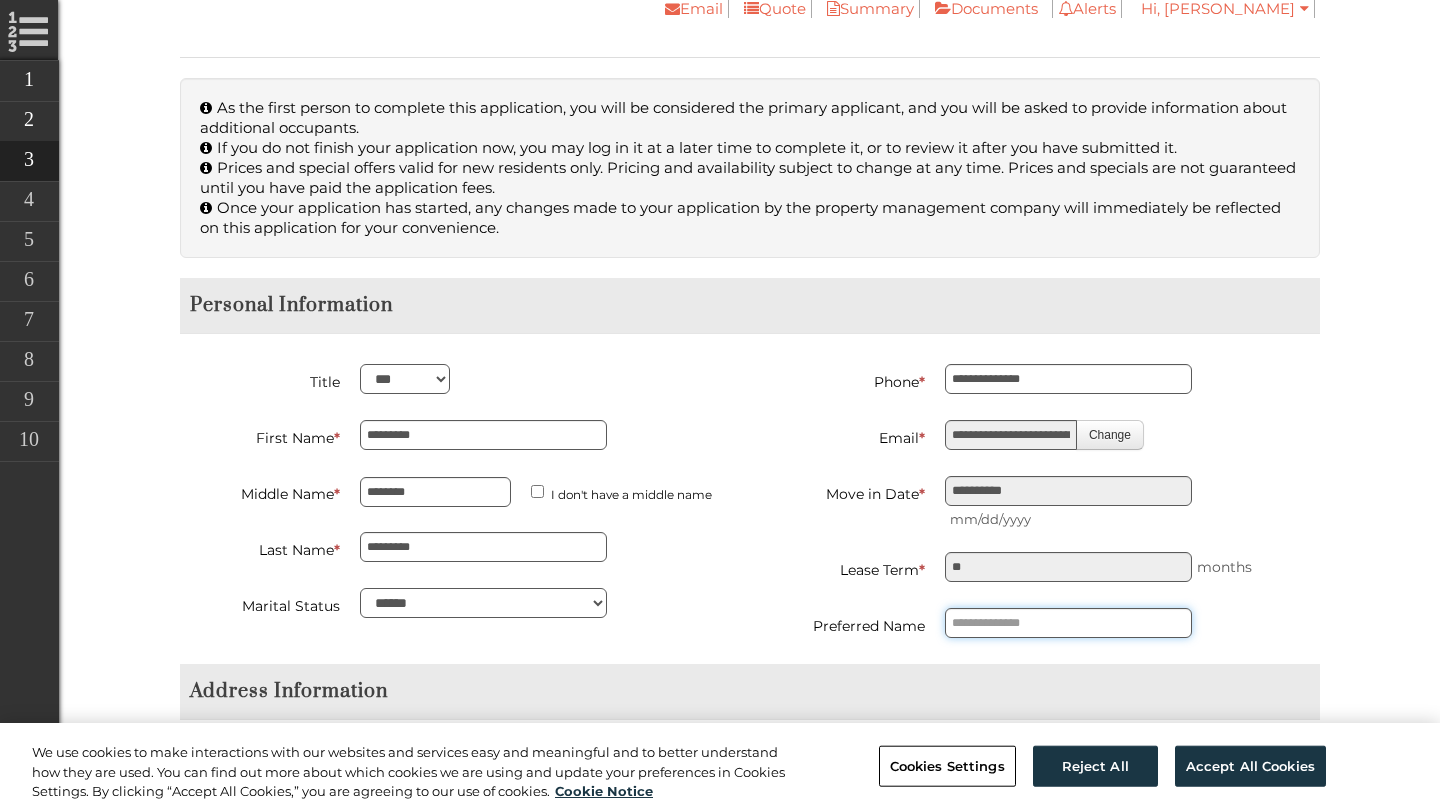 click at bounding box center (1068, 623) 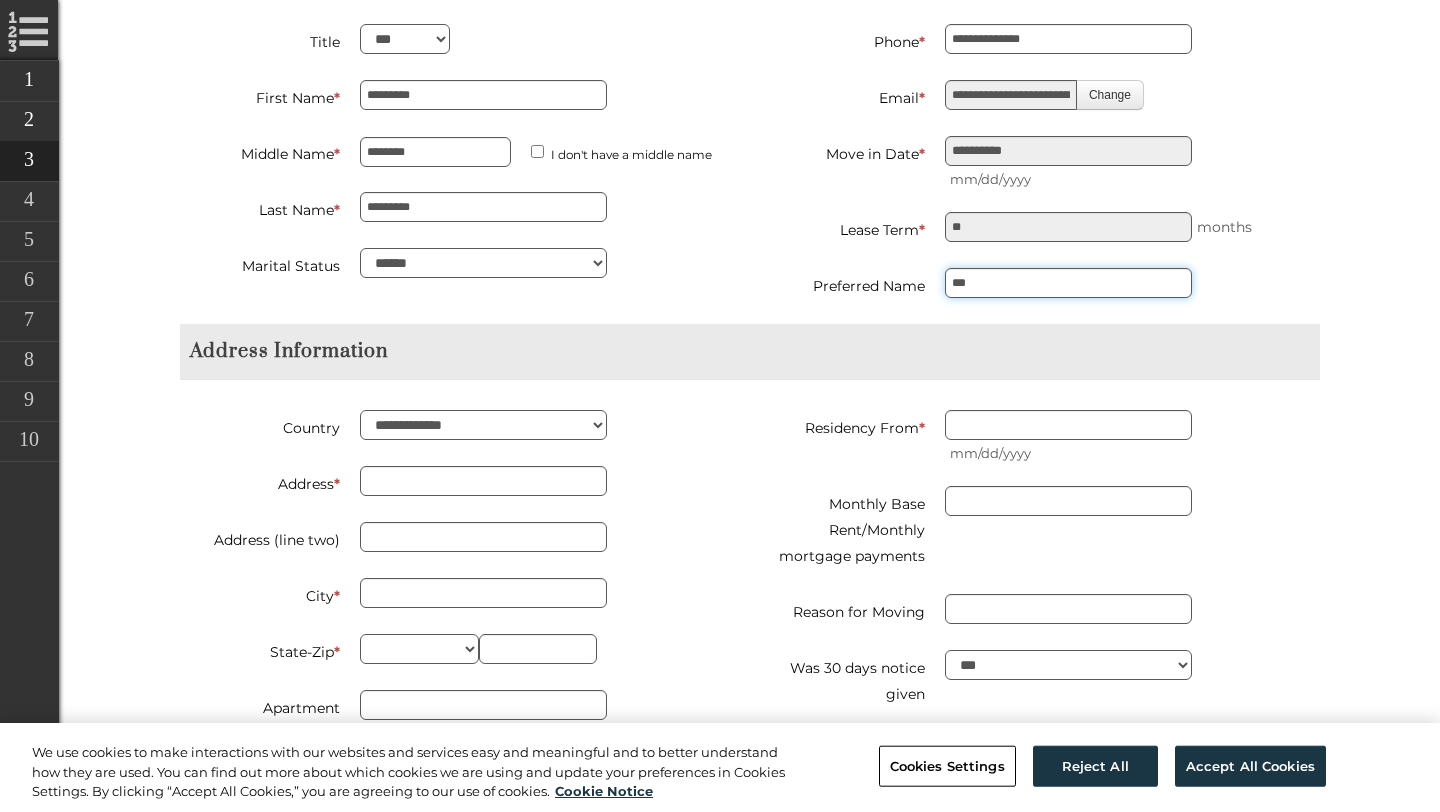 scroll, scrollTop: 840, scrollLeft: 0, axis: vertical 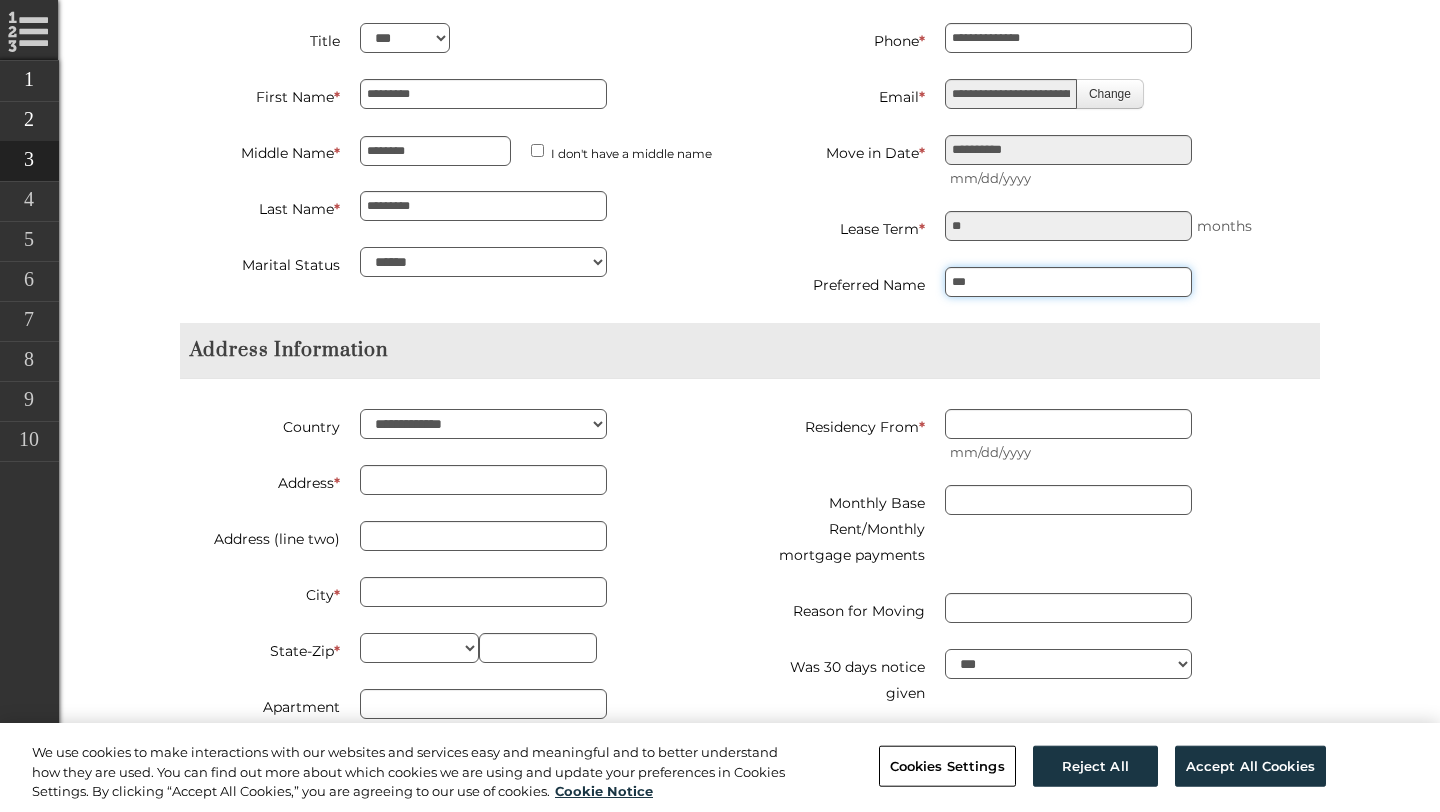 type on "***" 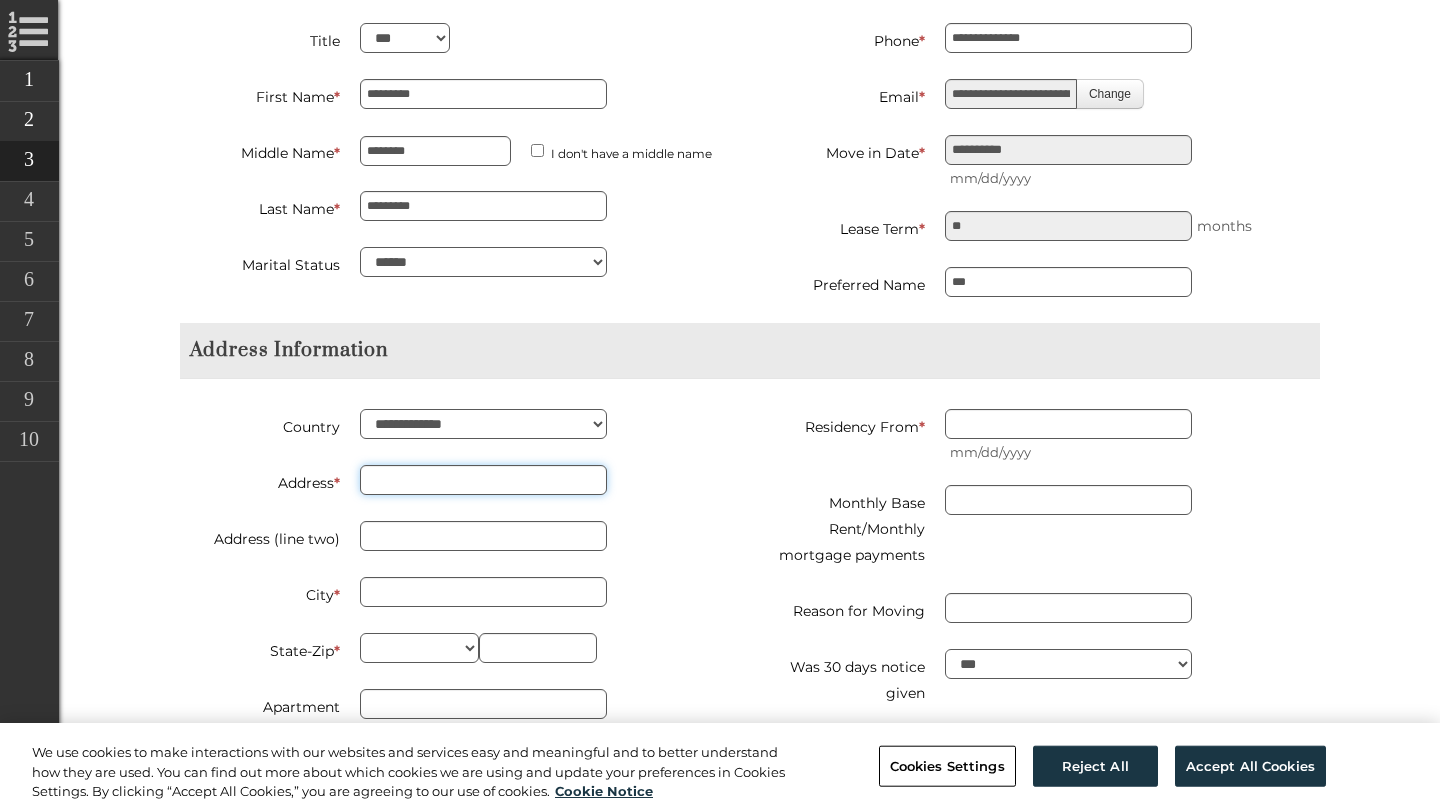 click on "Address  *" at bounding box center (483, 480) 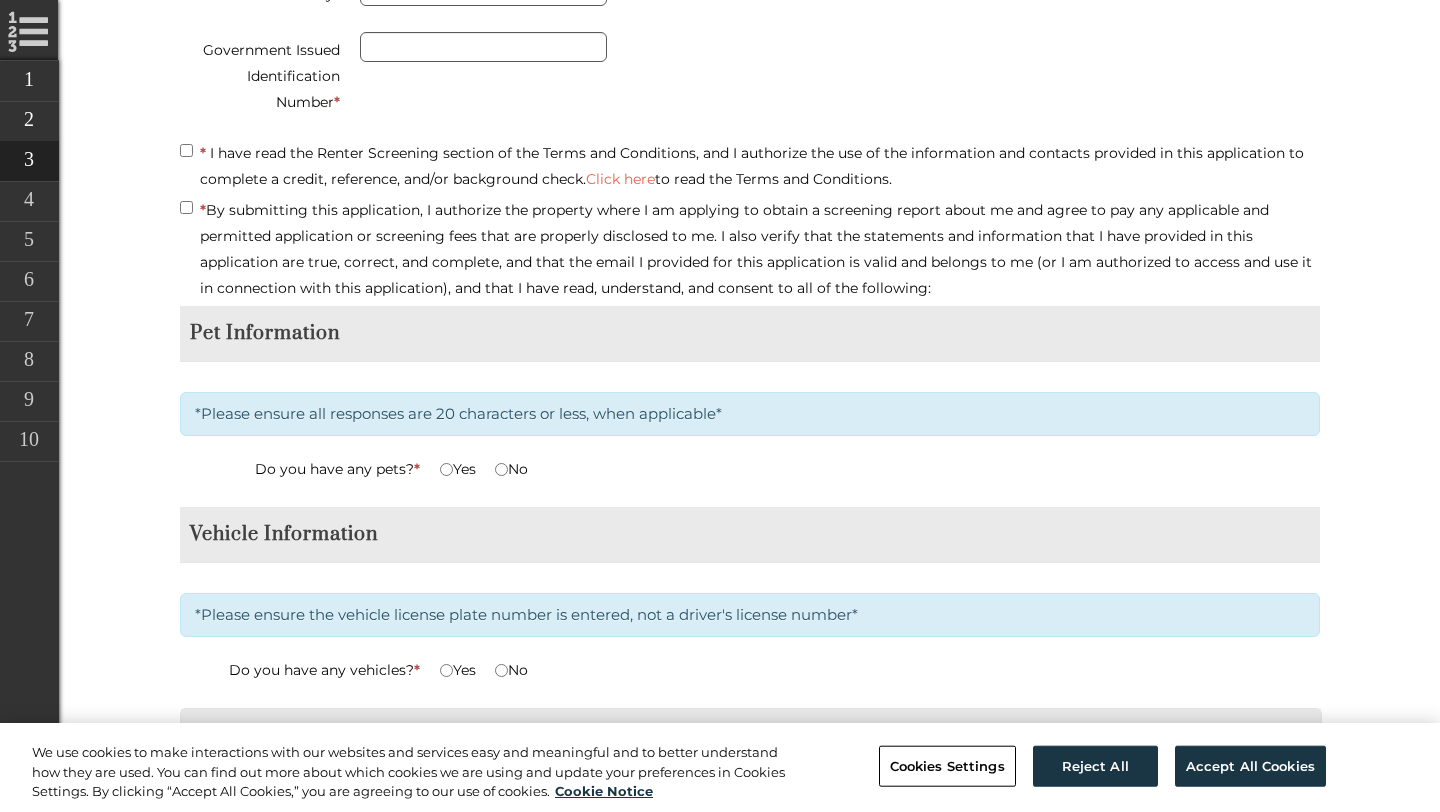 scroll, scrollTop: 3190, scrollLeft: 0, axis: vertical 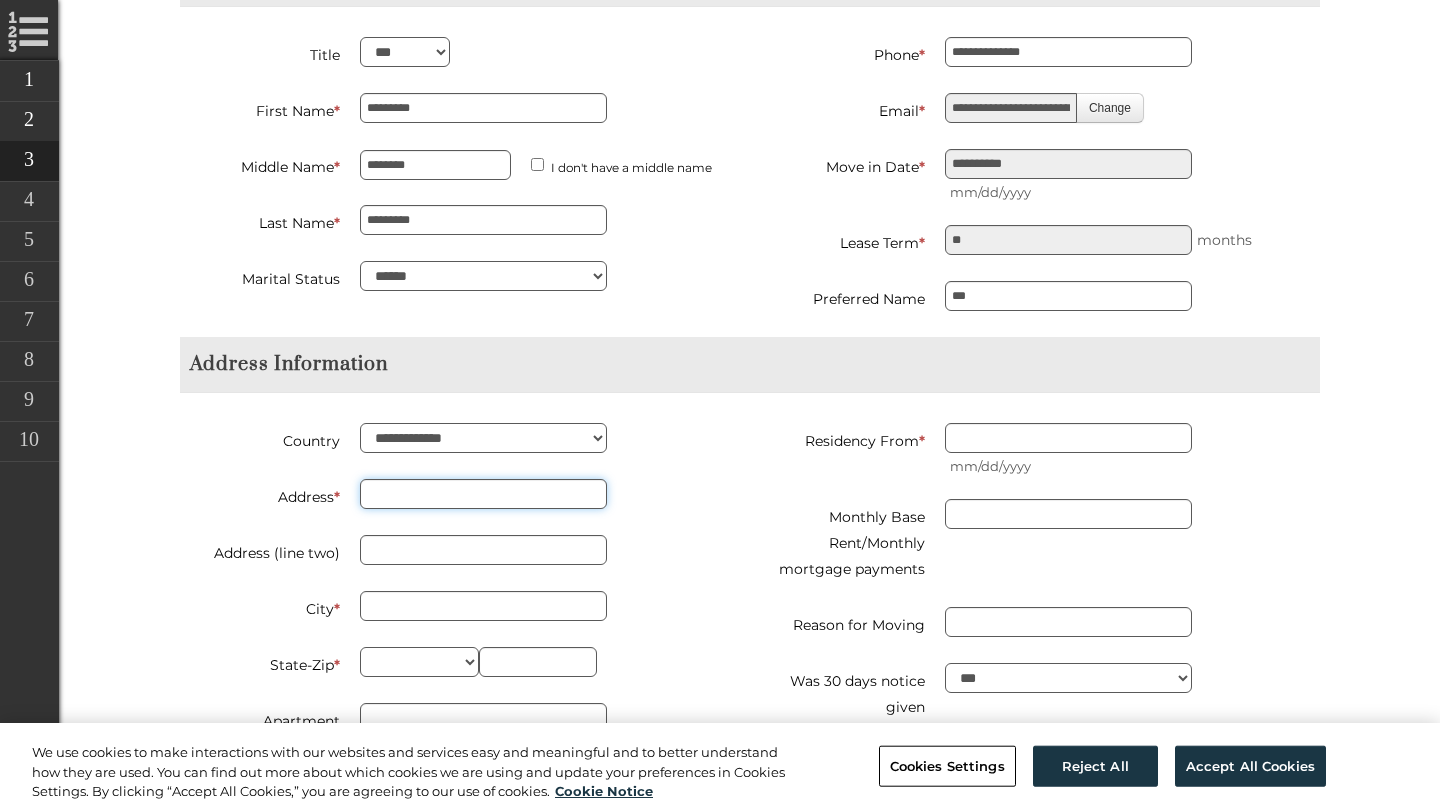click on "Address  *" at bounding box center [483, 494] 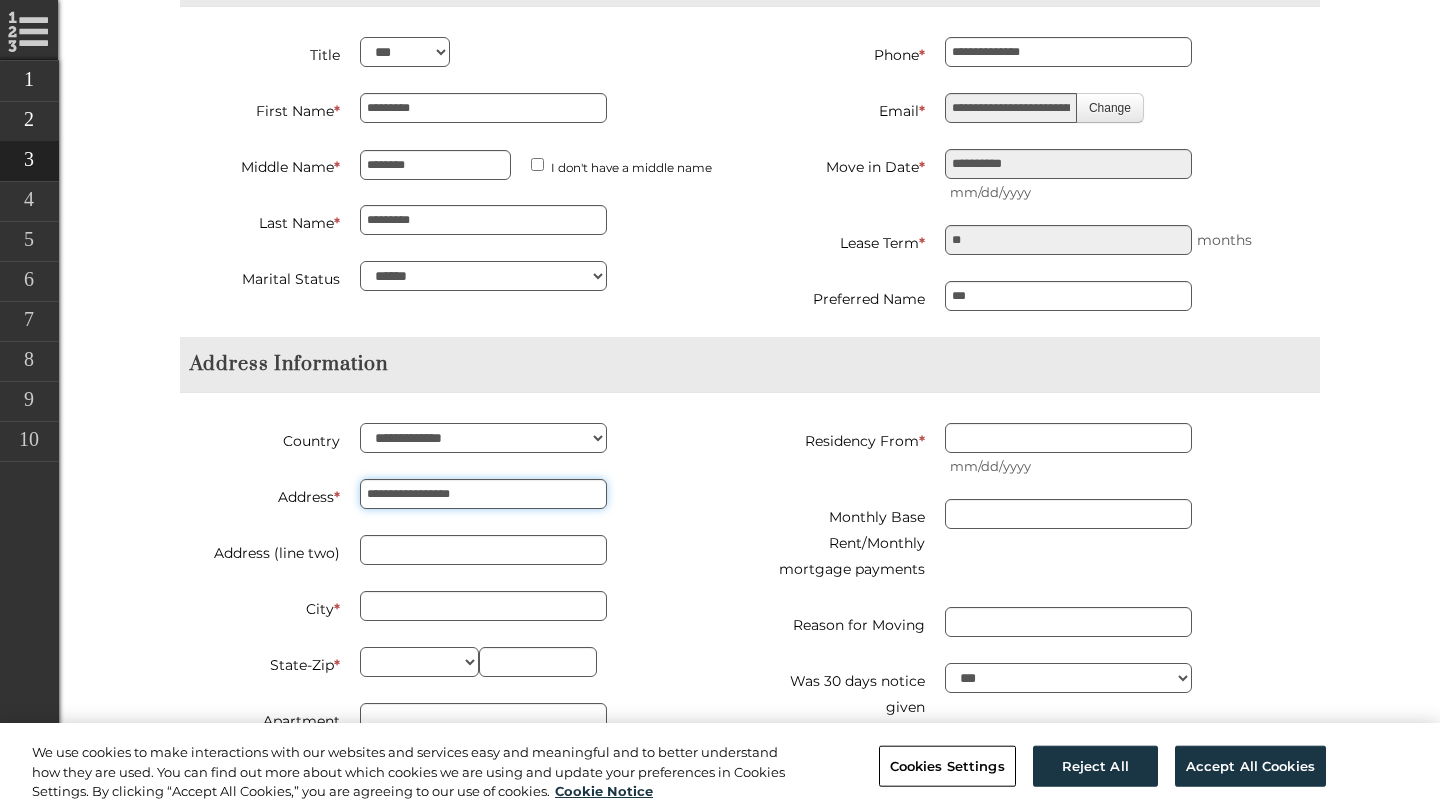 type on "**********" 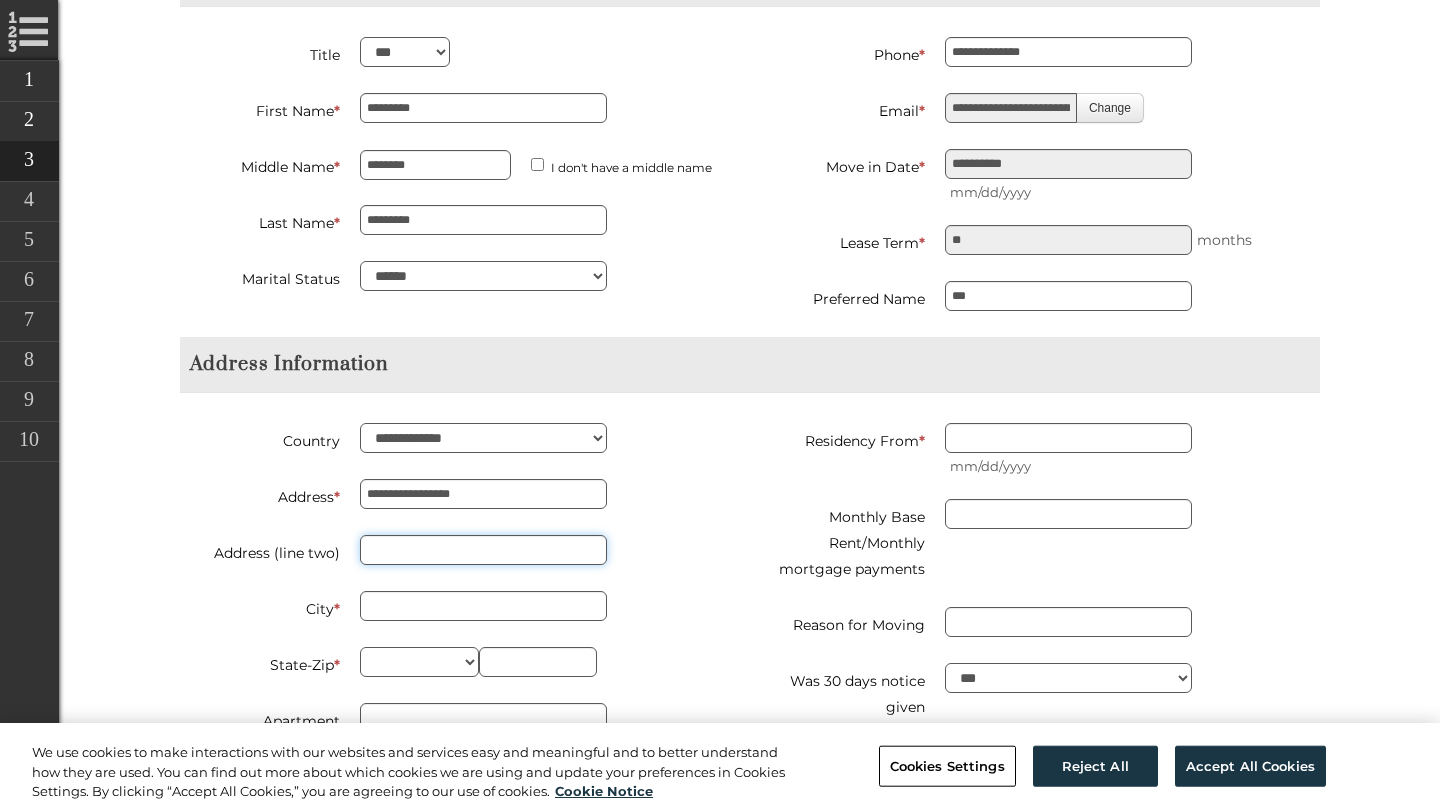 click on "Address (line two)" at bounding box center [483, 550] 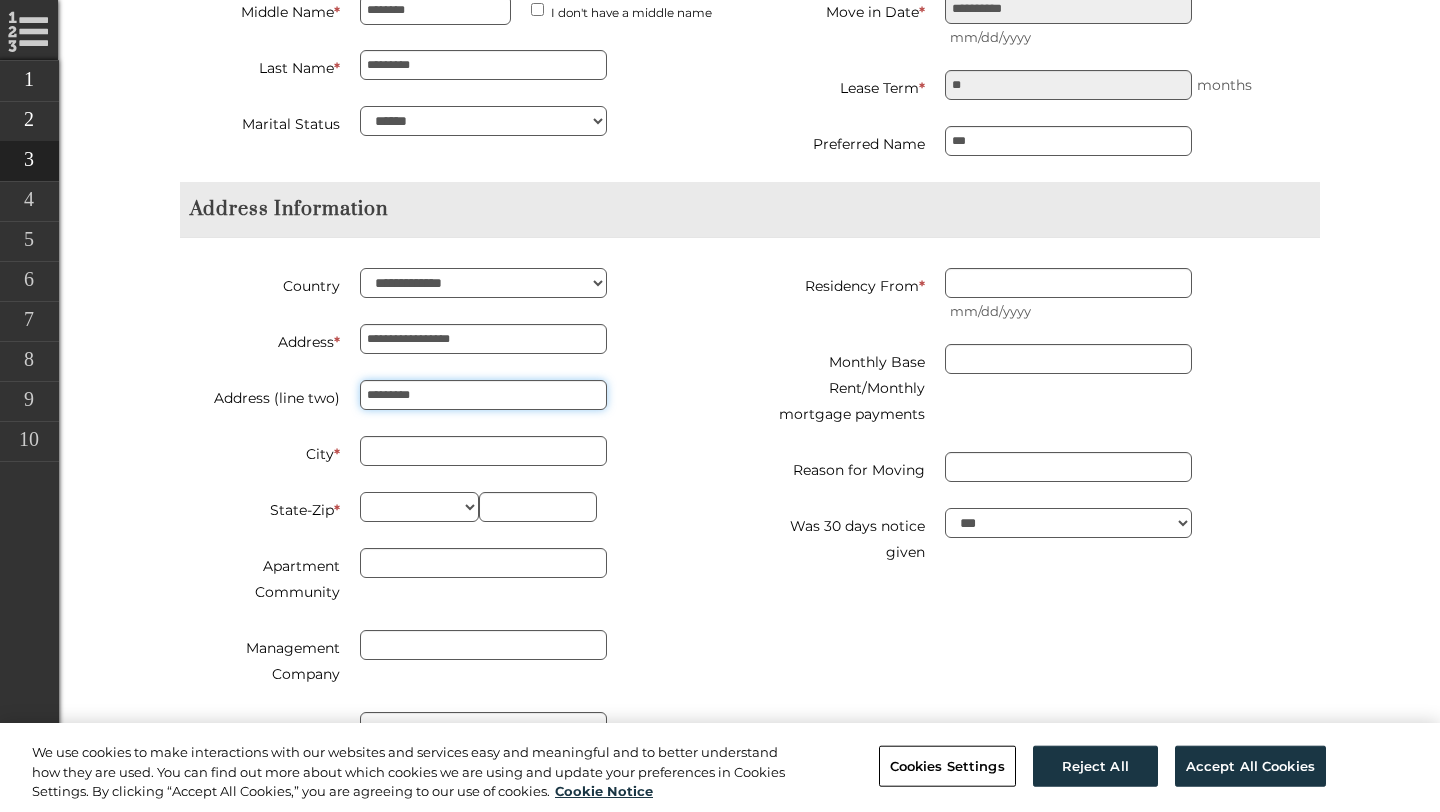 scroll, scrollTop: 982, scrollLeft: 0, axis: vertical 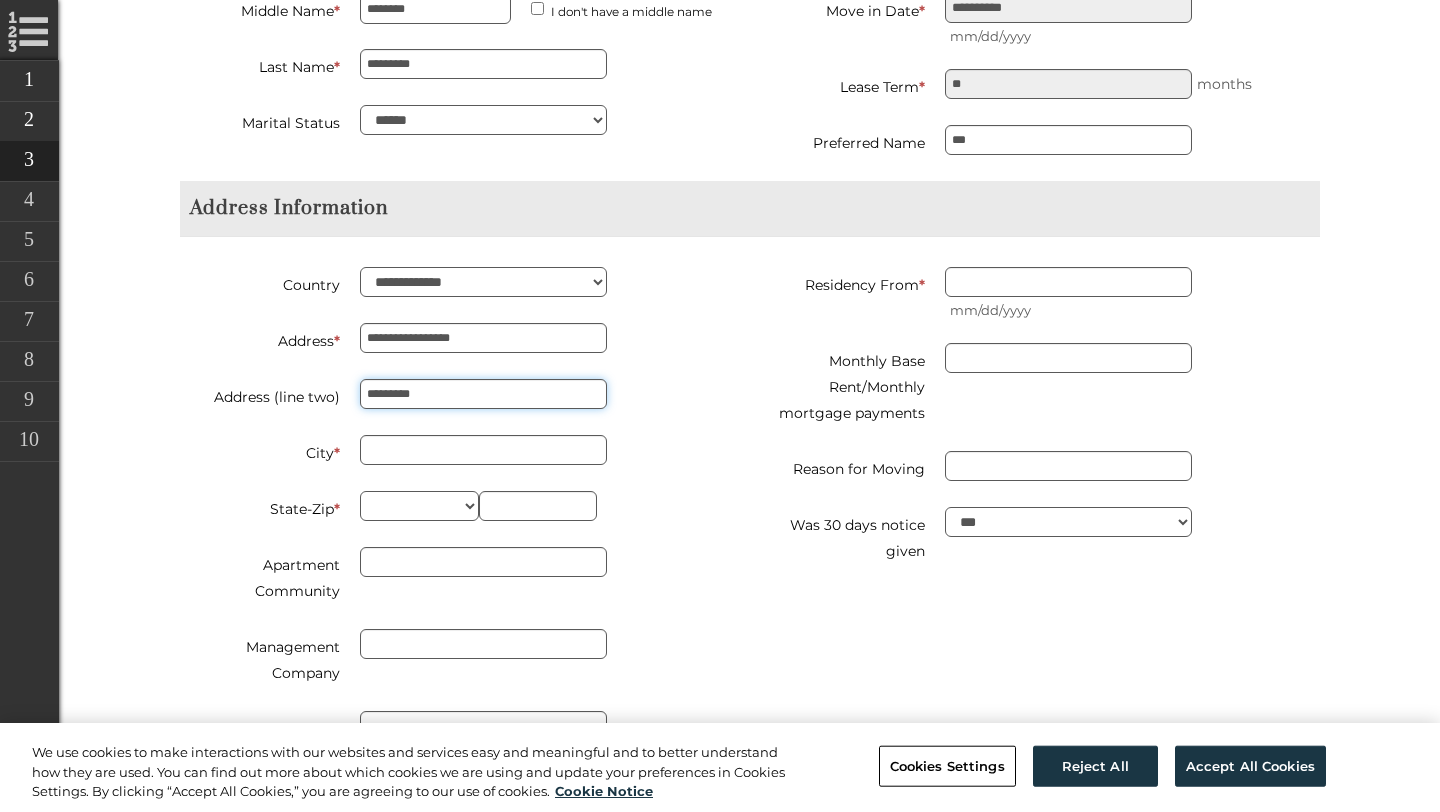 type on "*********" 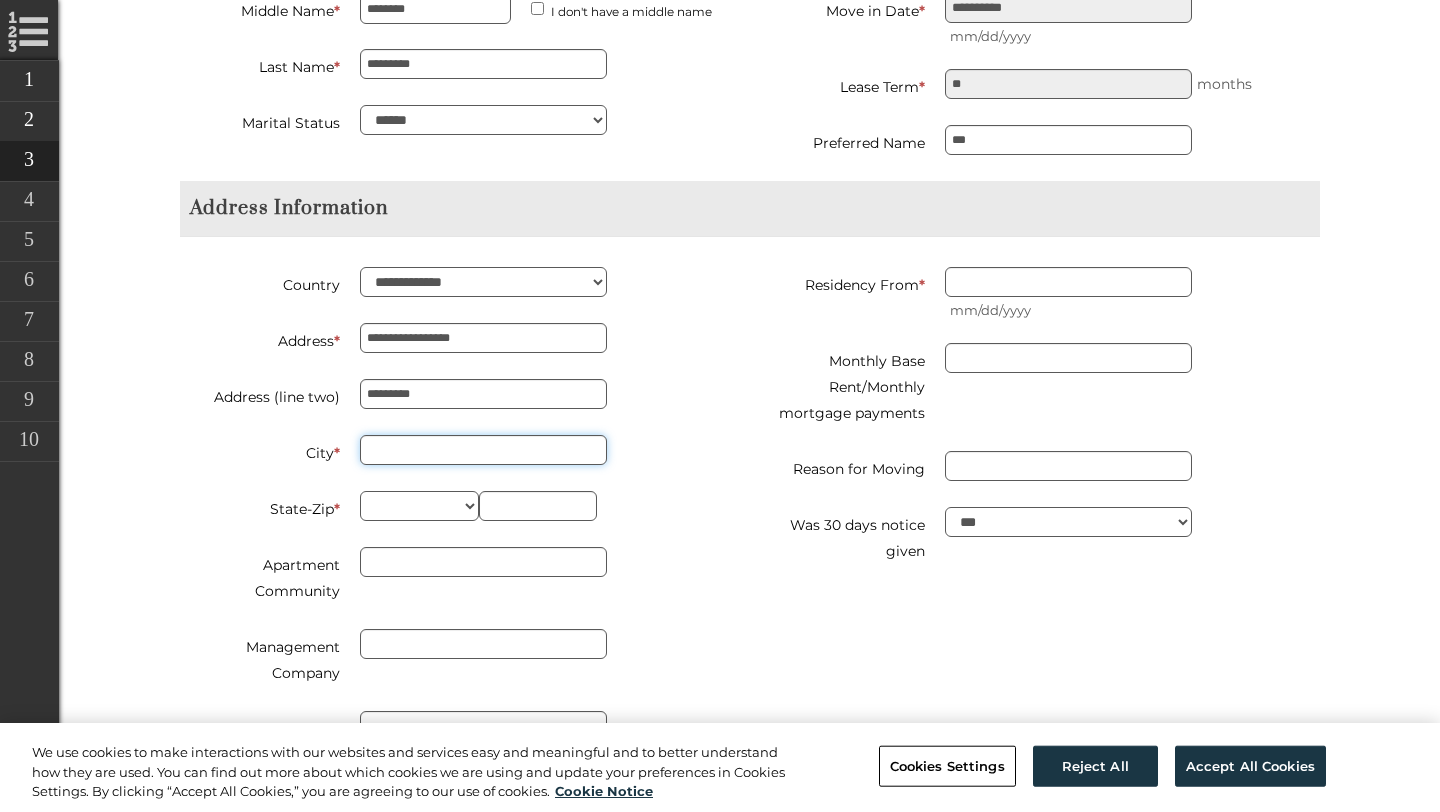 click on "City  *" at bounding box center [483, 450] 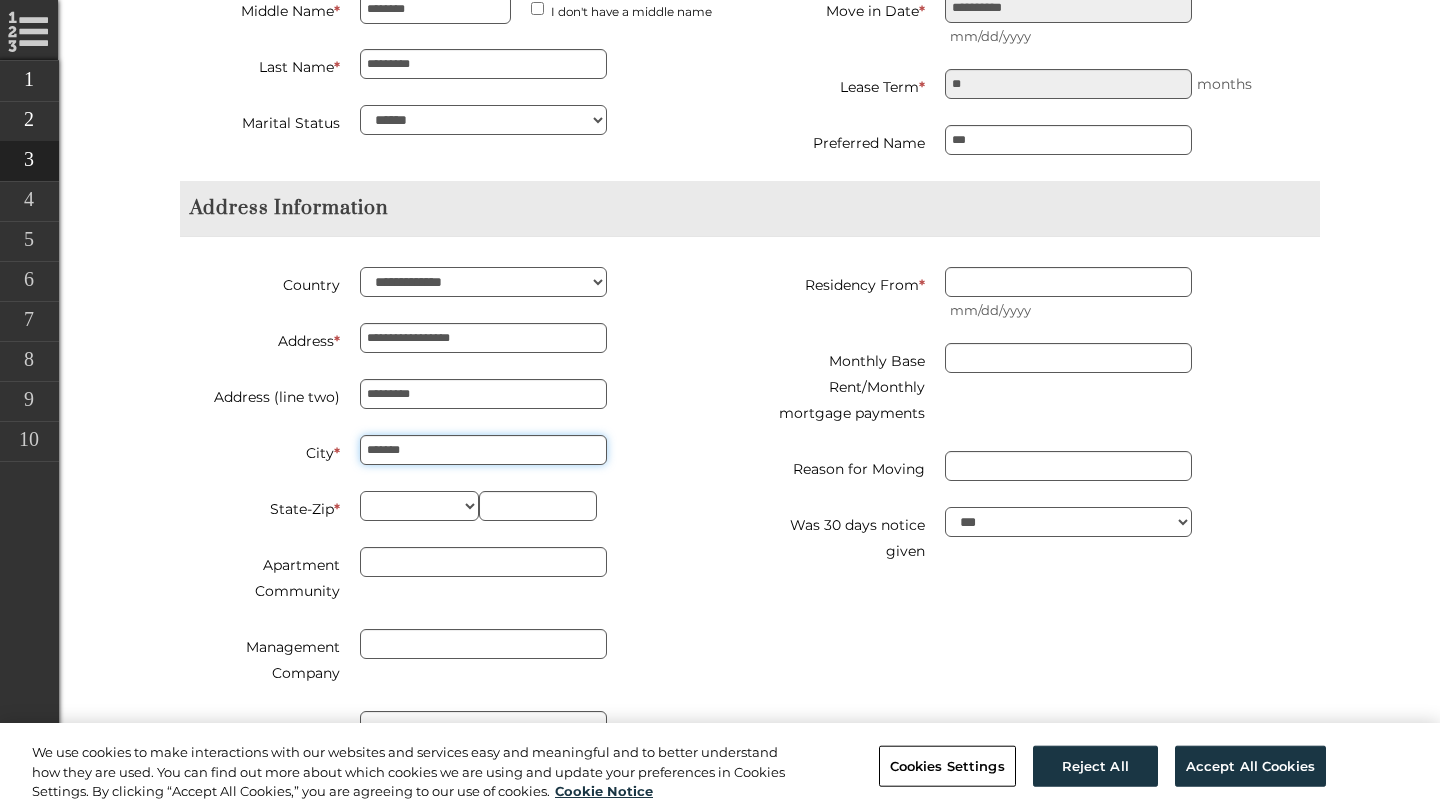 type on "*******" 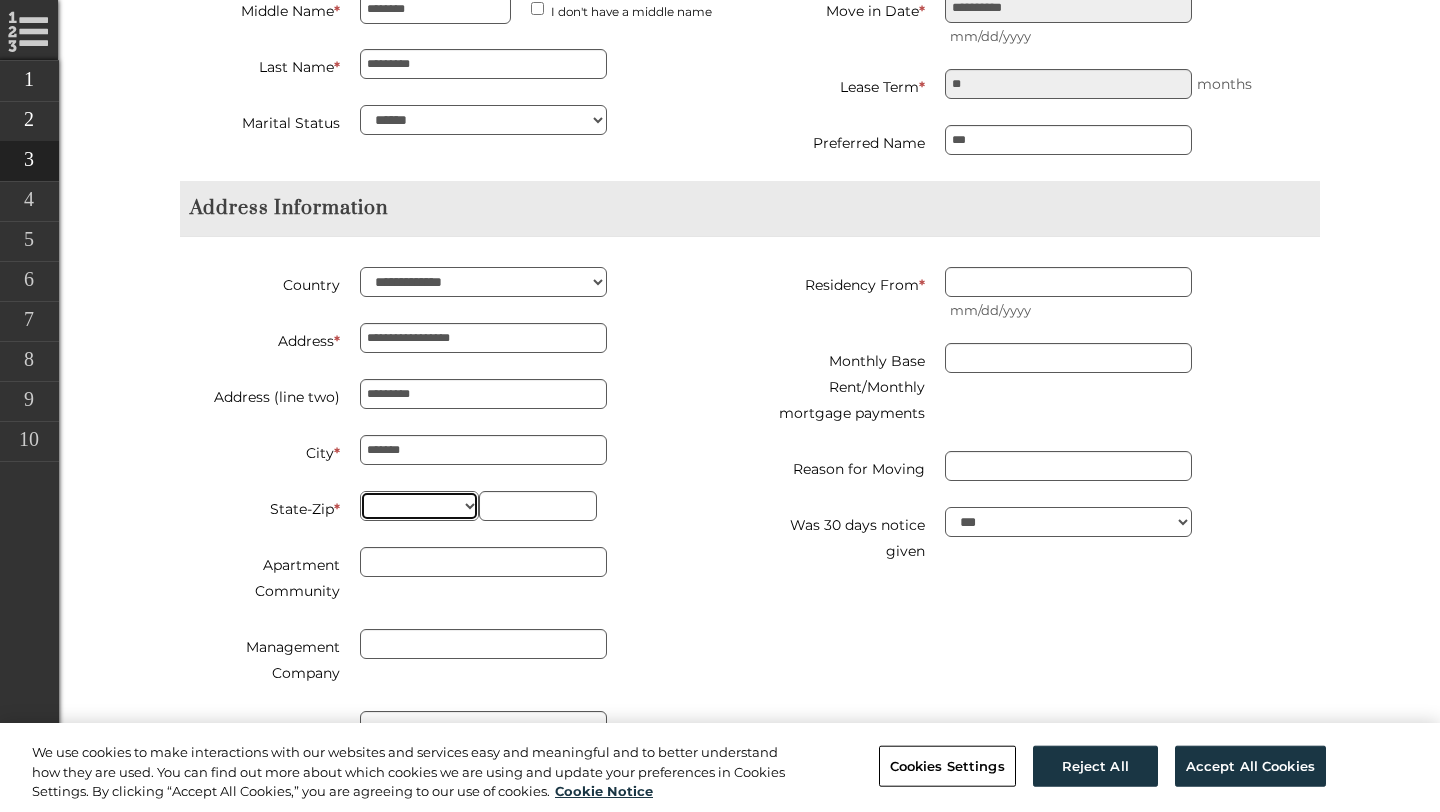 click on "**
**
**
**
**
**
**
**
**
**
**
**
**
**
**
**
**
**
**
**
**
**
**
**
**
**
**
**
**
**
**
**
**
**
**
**
**
**
**
**
**
**
**
**
**
**
**
**
**
**
**
**
**
**
**
**
**
**
**
**
**" at bounding box center [419, 506] 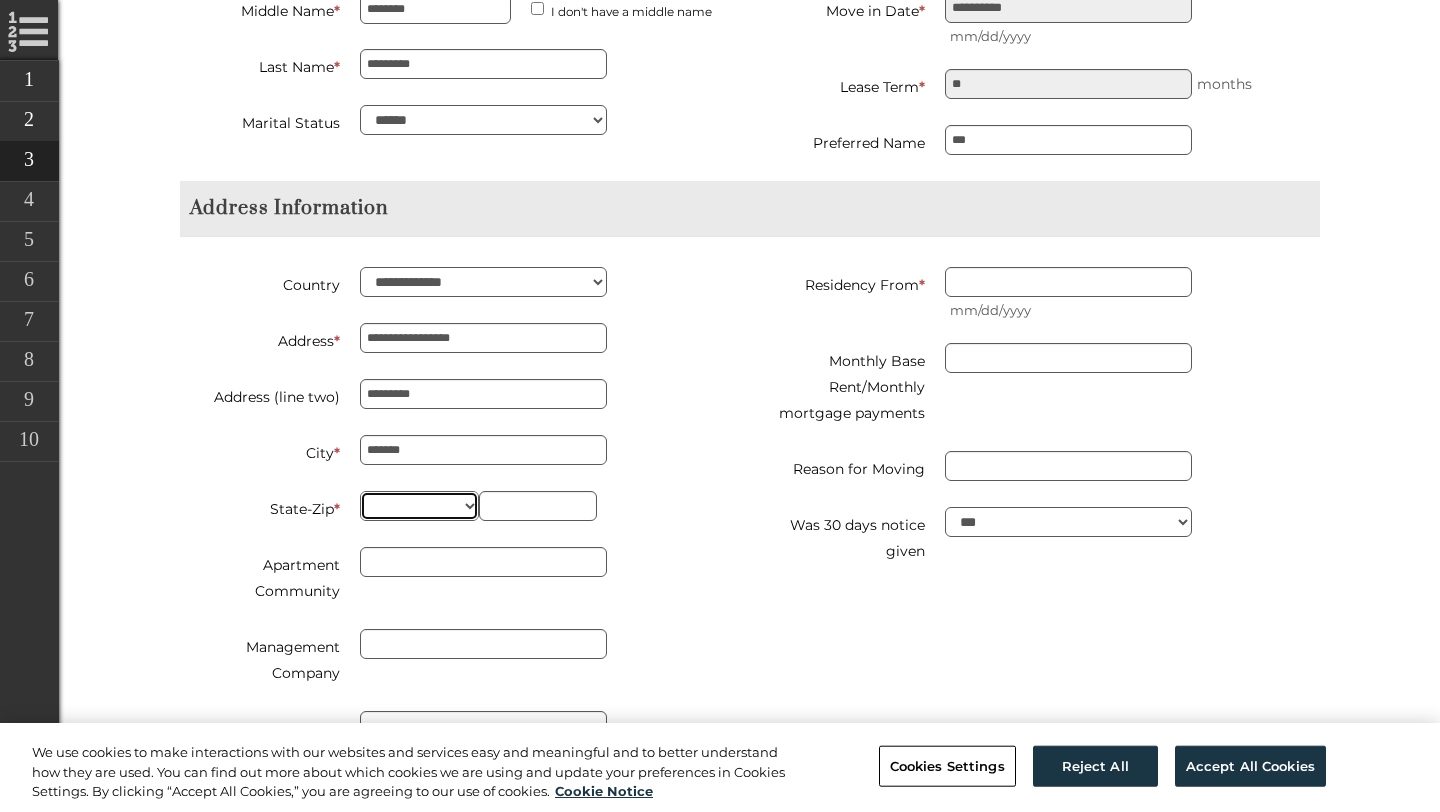 click on "**
**
**
**
**
**
**
**
**
**
**
**
**
**
**
**
**
**
**
**
**
**
**
**
**
**
**
**
**
**
**
**
**
**
**
**
**
**
**
**
**
**
**
**
**
**
**
**
**
**
**
**
**
**
**
**
**
**
**
**
**" at bounding box center [419, 506] 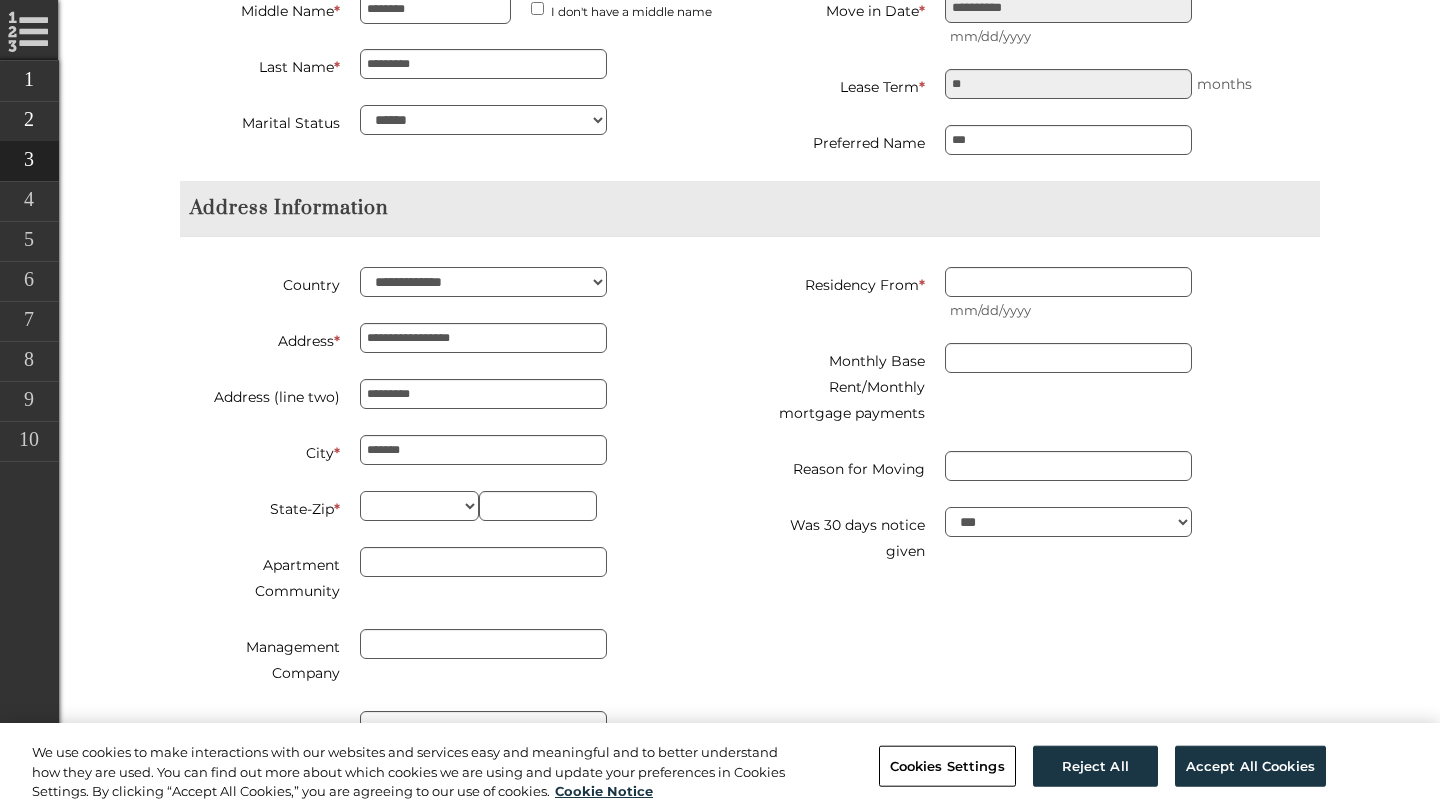 click on "**********" at bounding box center [457, 530] 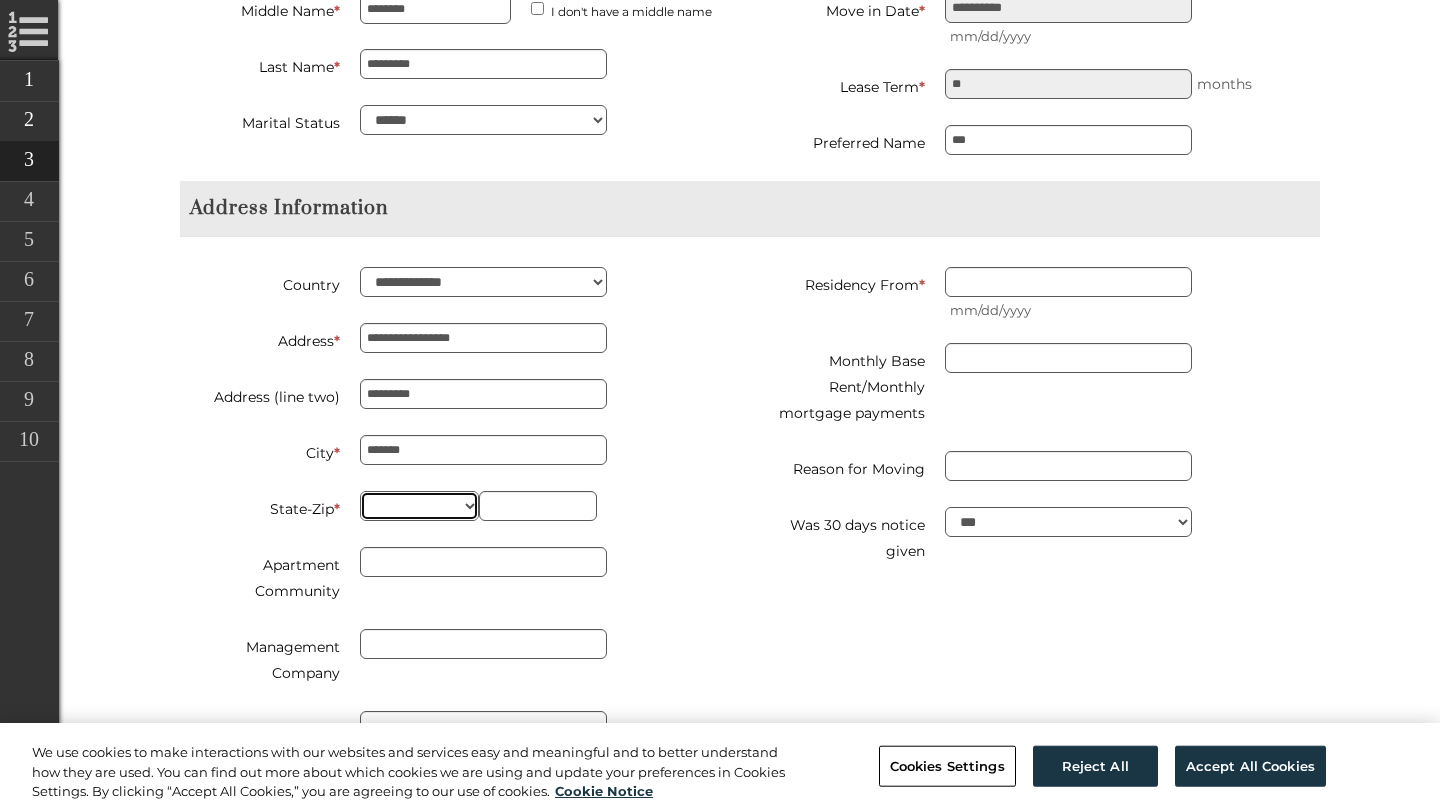 click on "**
**
**
**
**
**
**
**
**
**
**
**
**
**
**
**
**
**
**
**
**
**
**
**
**
**
**
**
**
**
**
**
**
**
**
**
**
**
**
**
**
**
**
**
**
**
**
**
**
**
**
**
**
**
**
**
**
**
**
**
**" at bounding box center [419, 506] 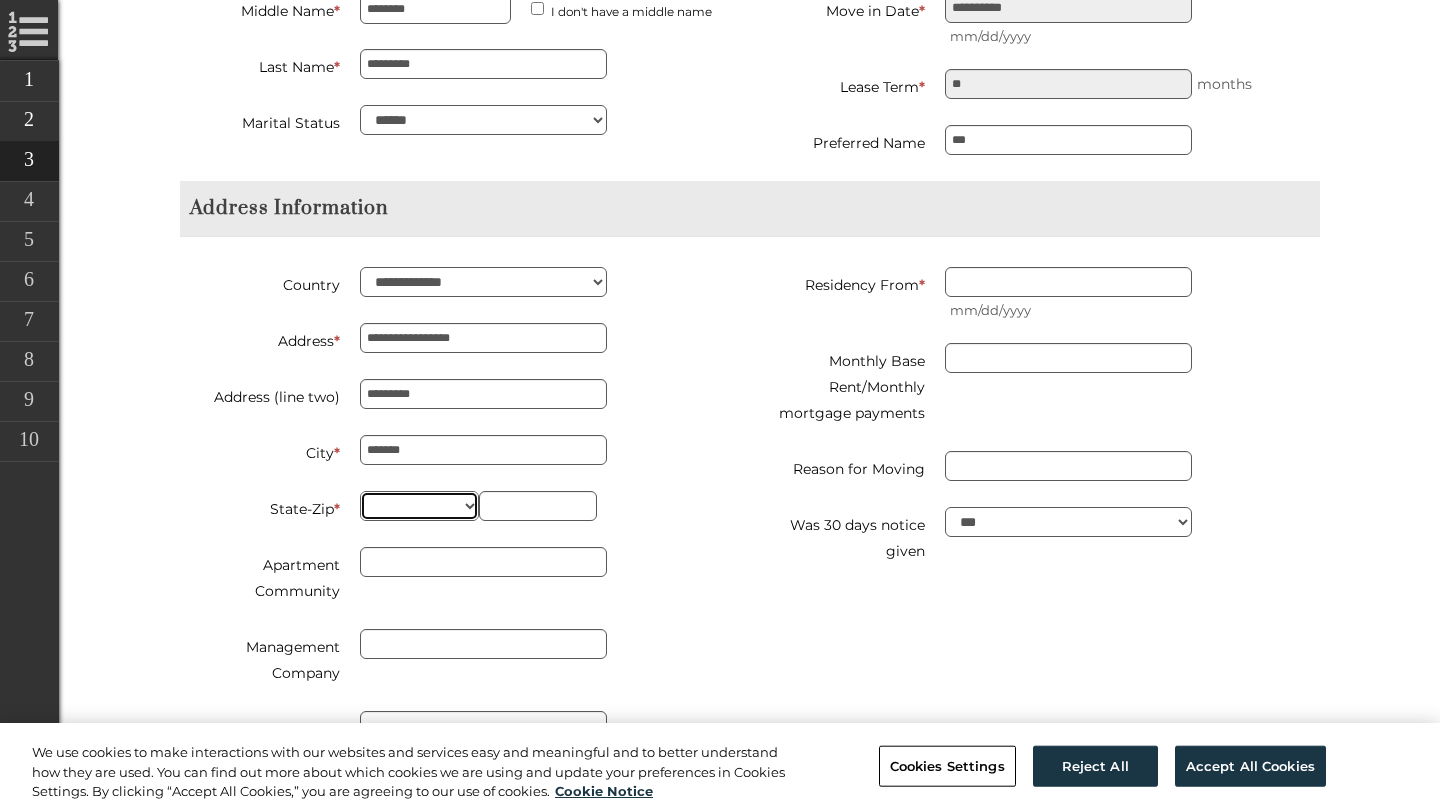 select on "**" 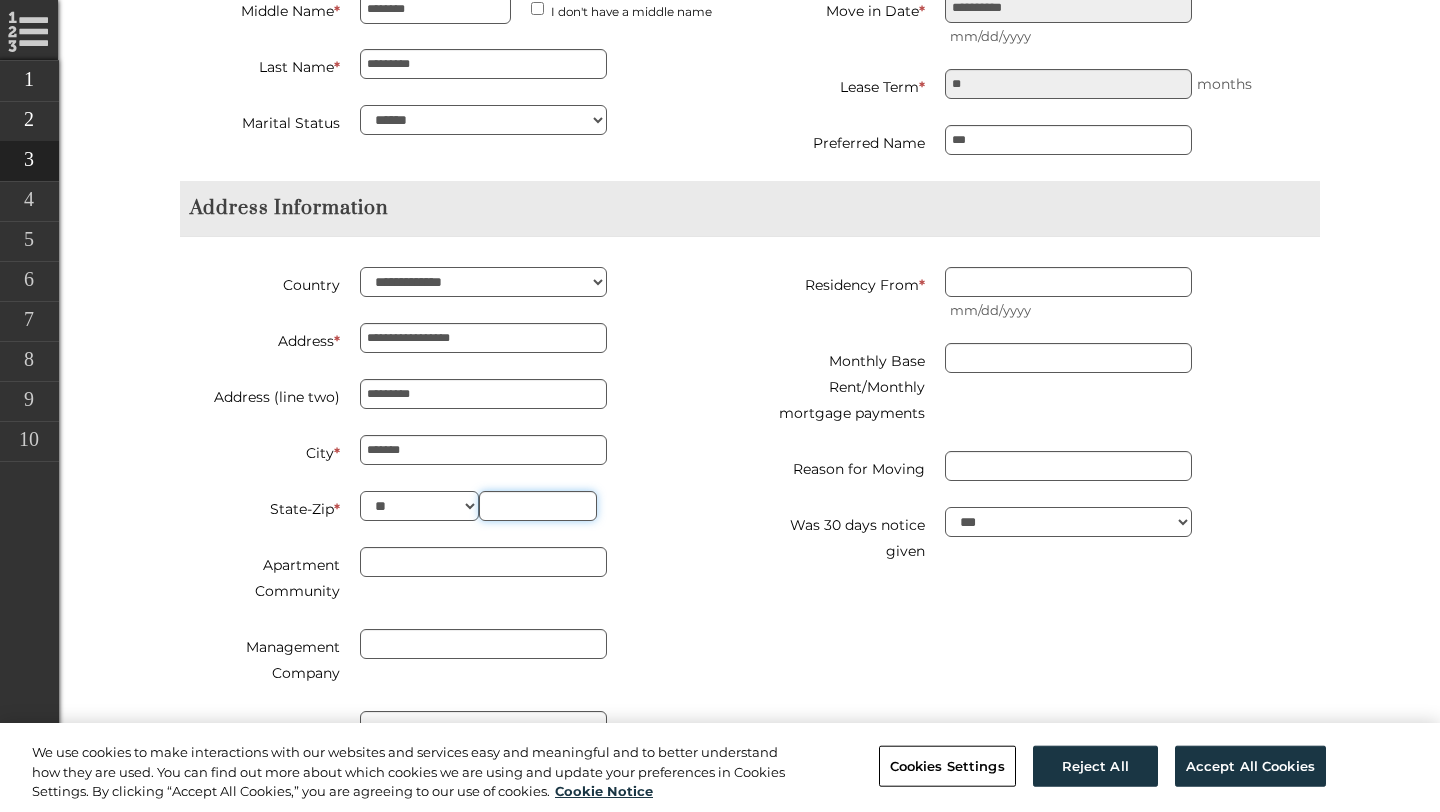 click at bounding box center (538, 506) 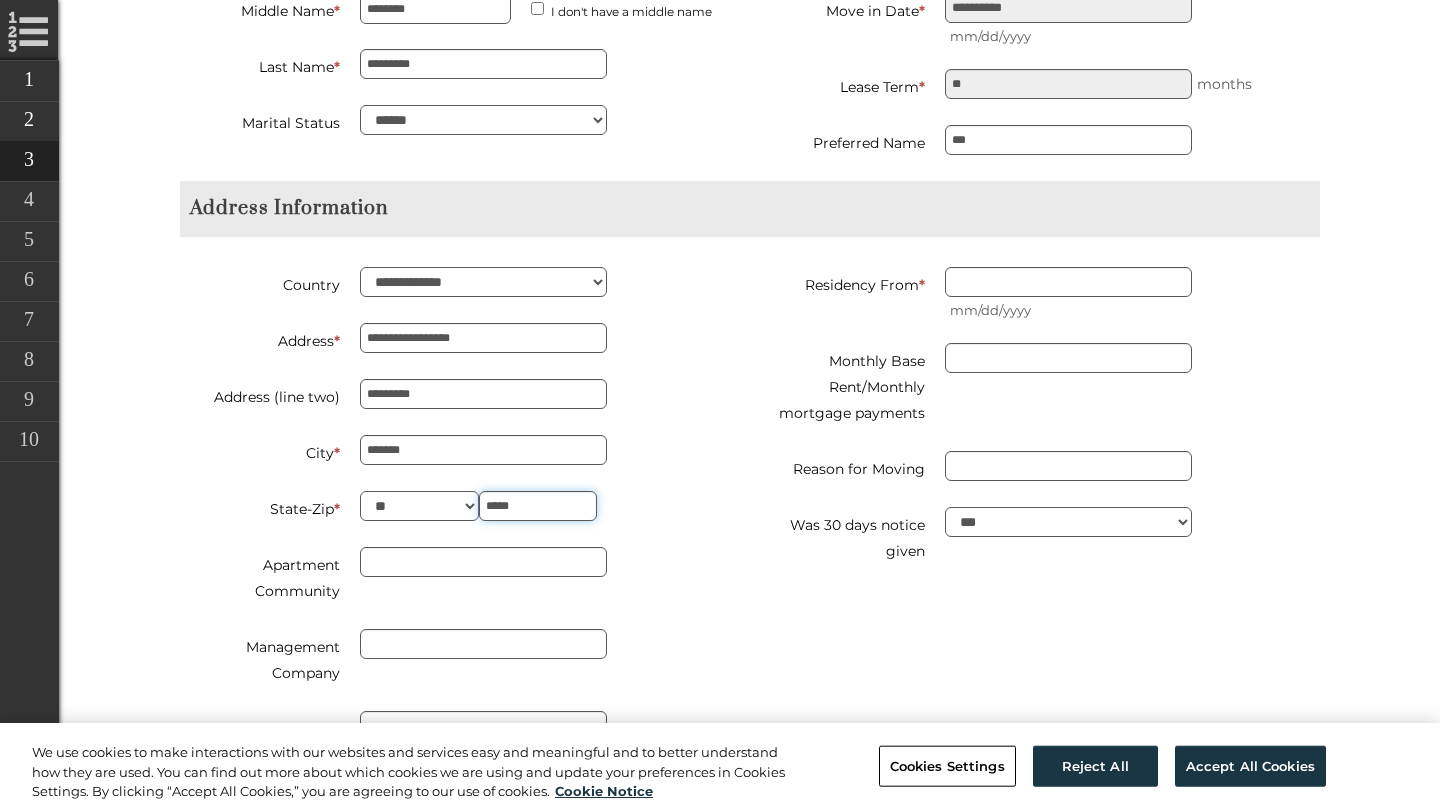 type on "*****" 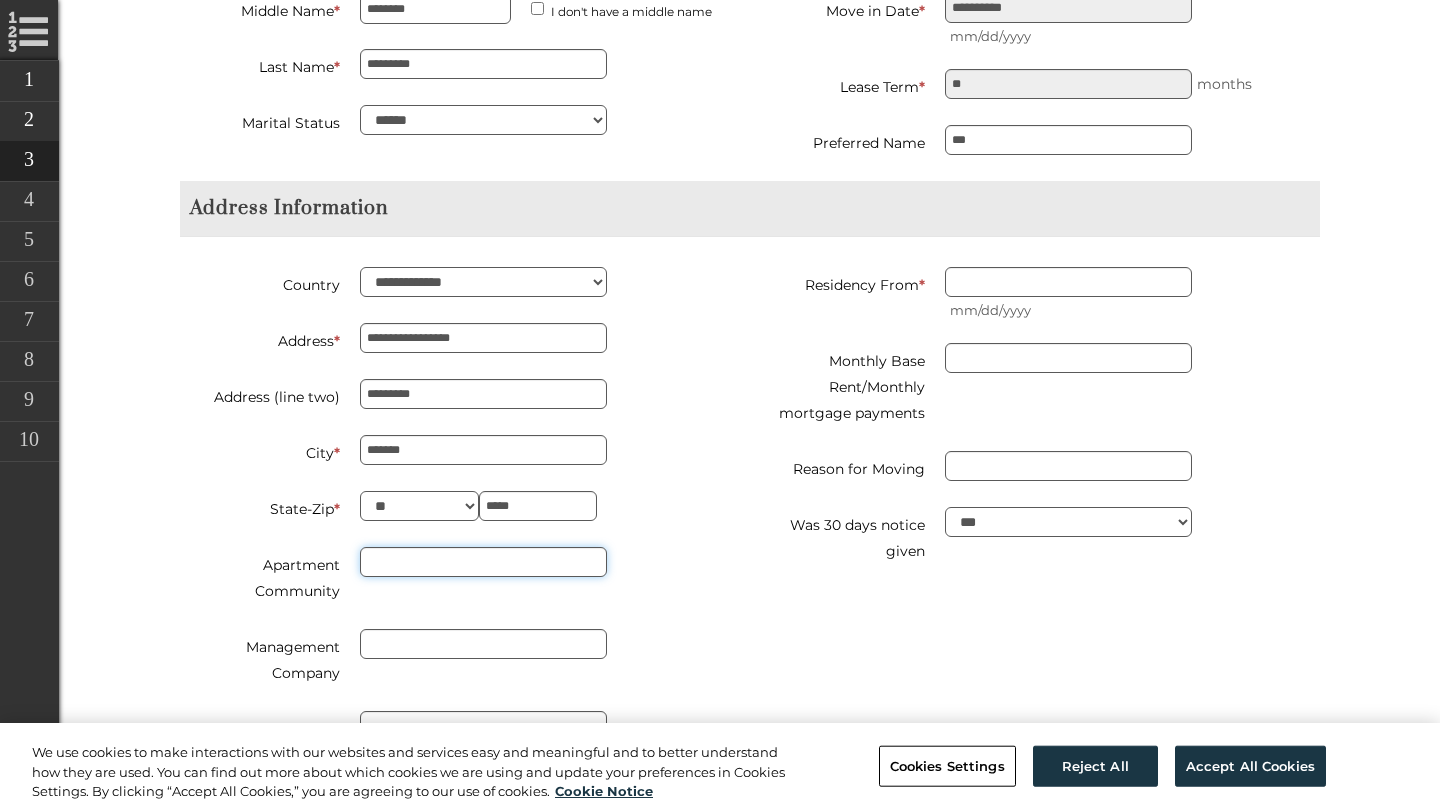 click on "Apartment Community" at bounding box center (483, 562) 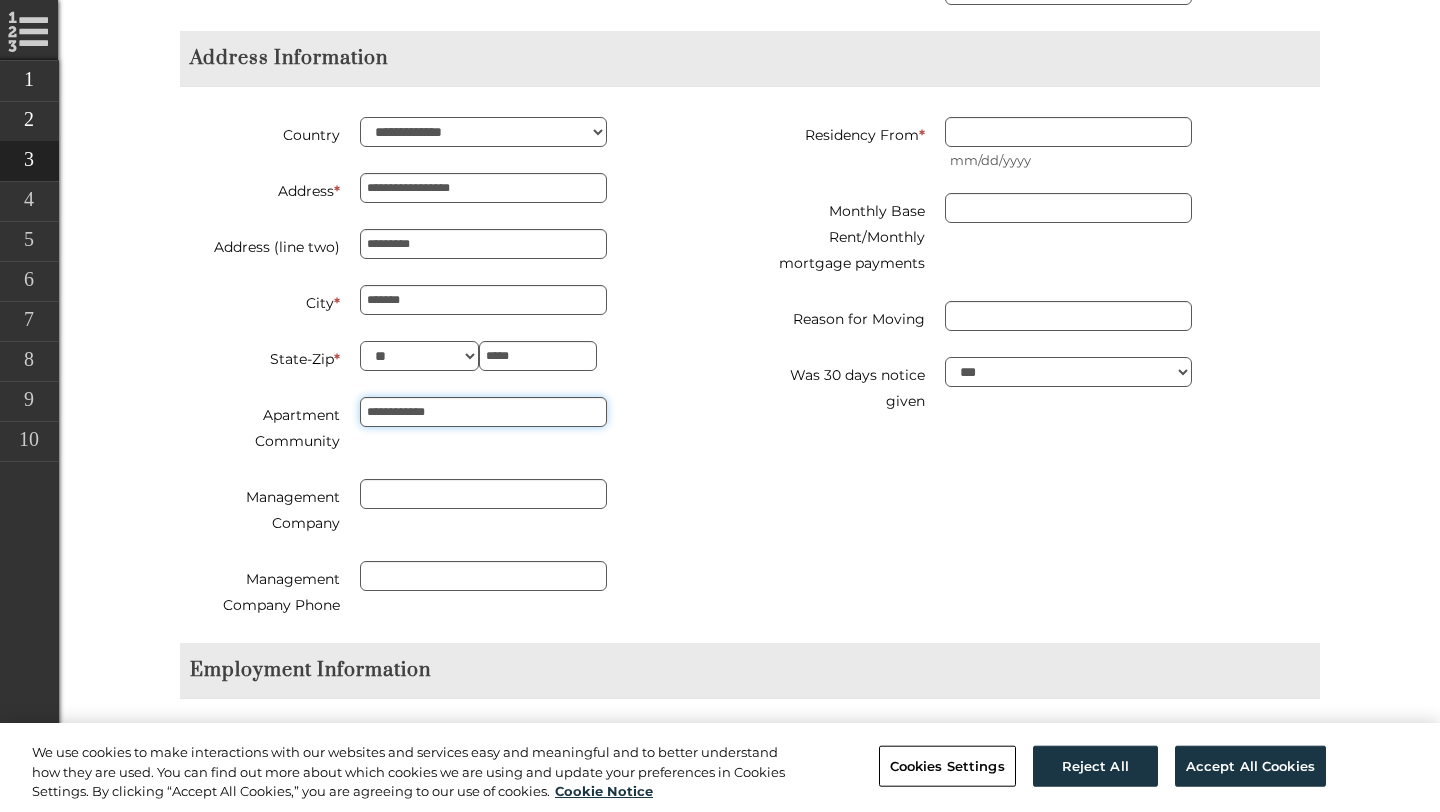 scroll, scrollTop: 1150, scrollLeft: 0, axis: vertical 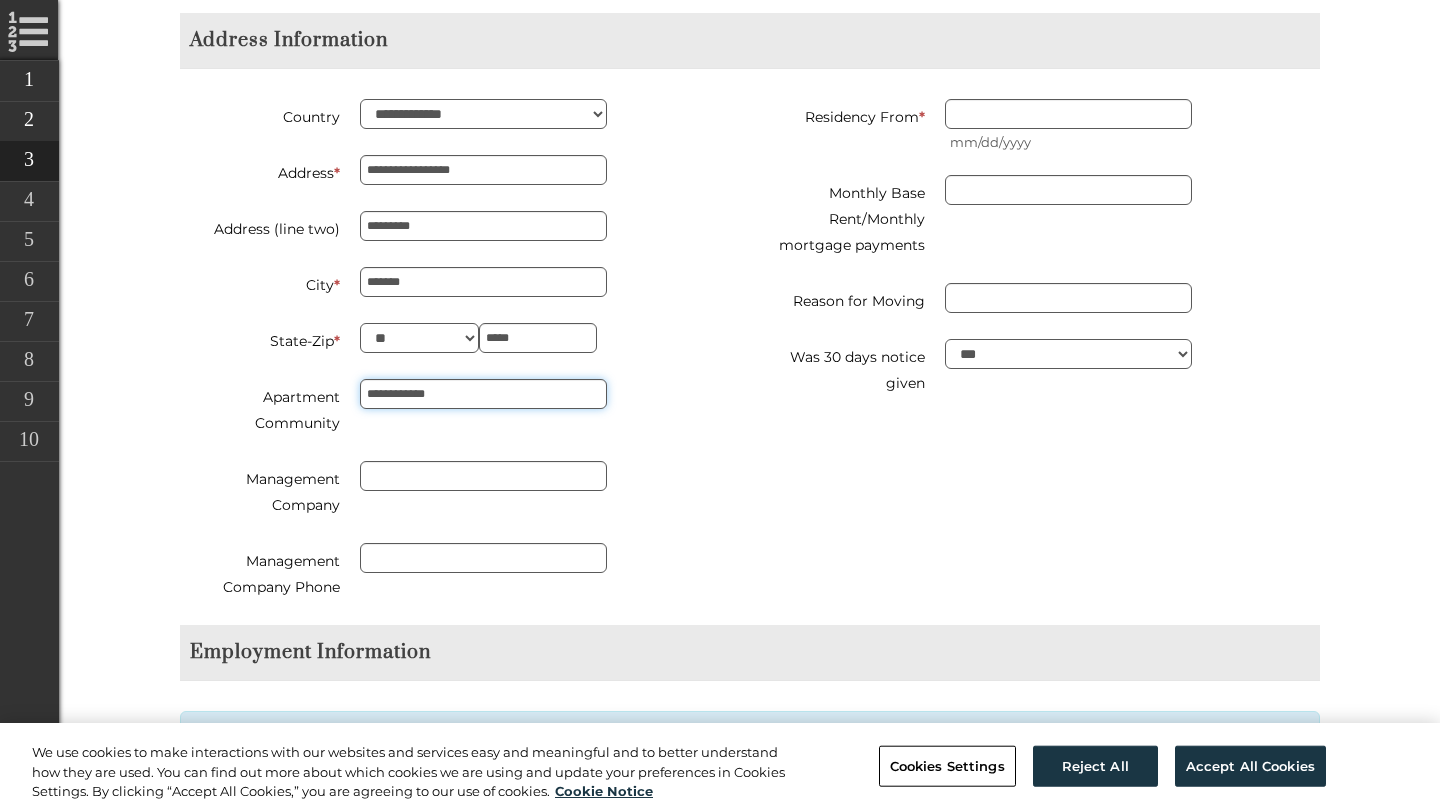 type on "**********" 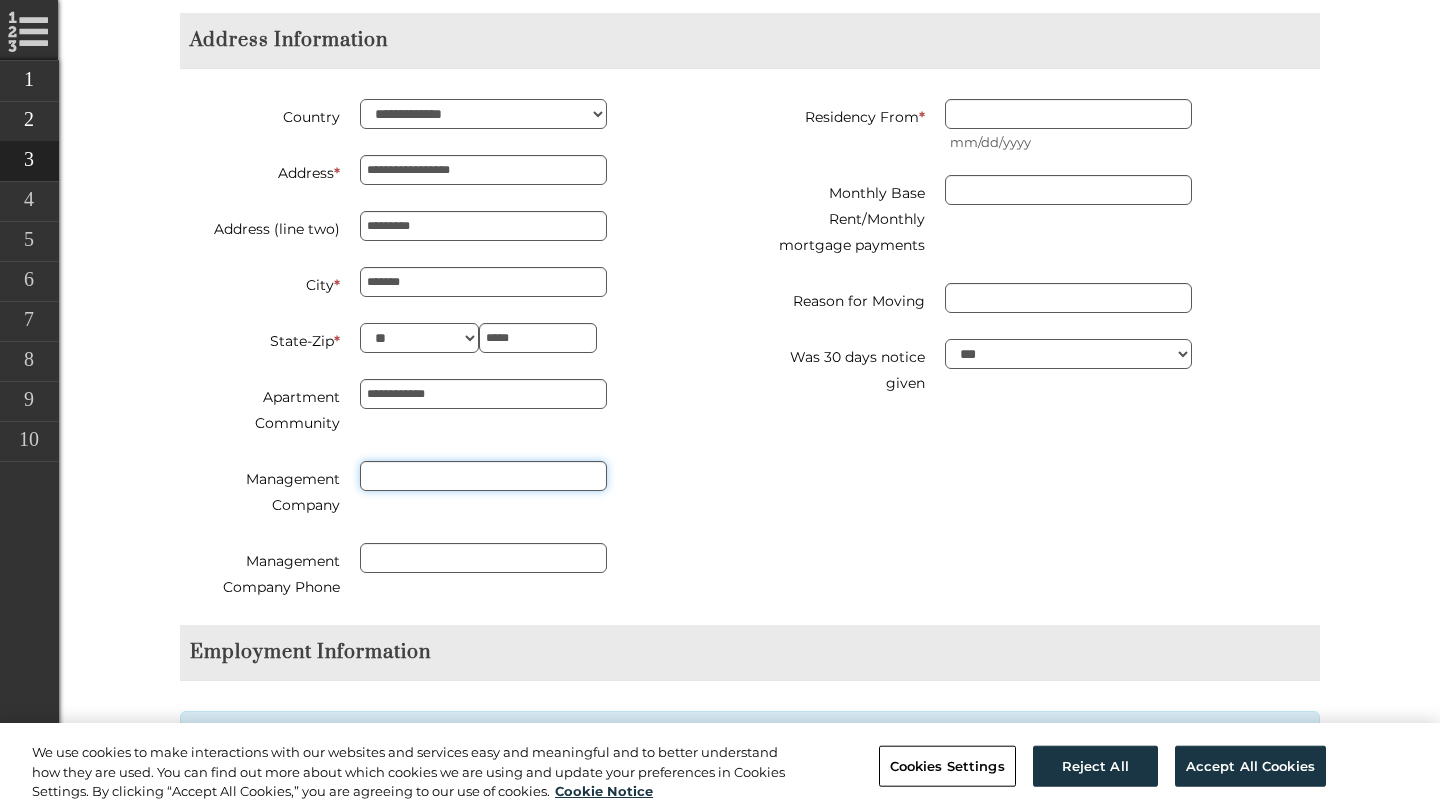 click on "Management Company" at bounding box center (483, 476) 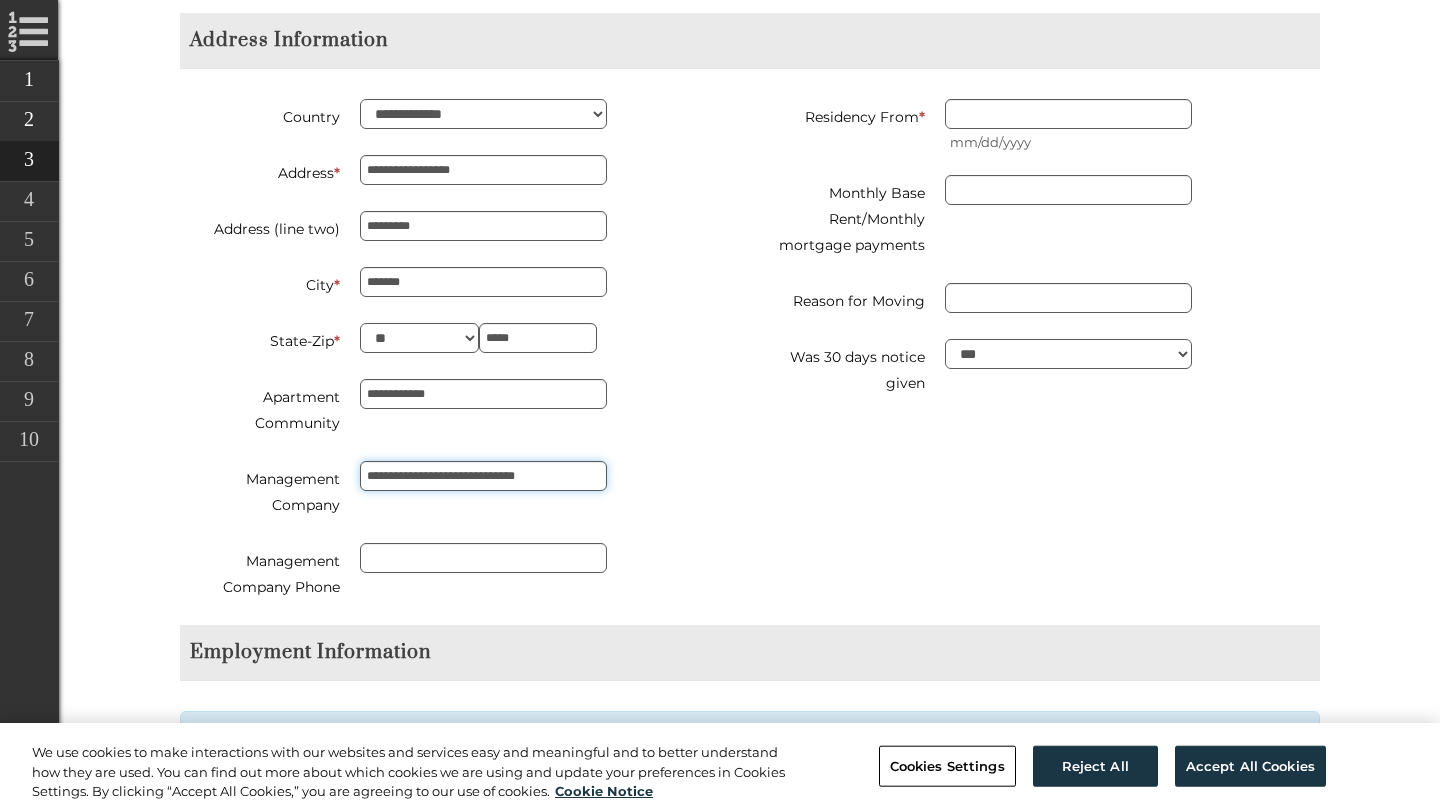 type on "**********" 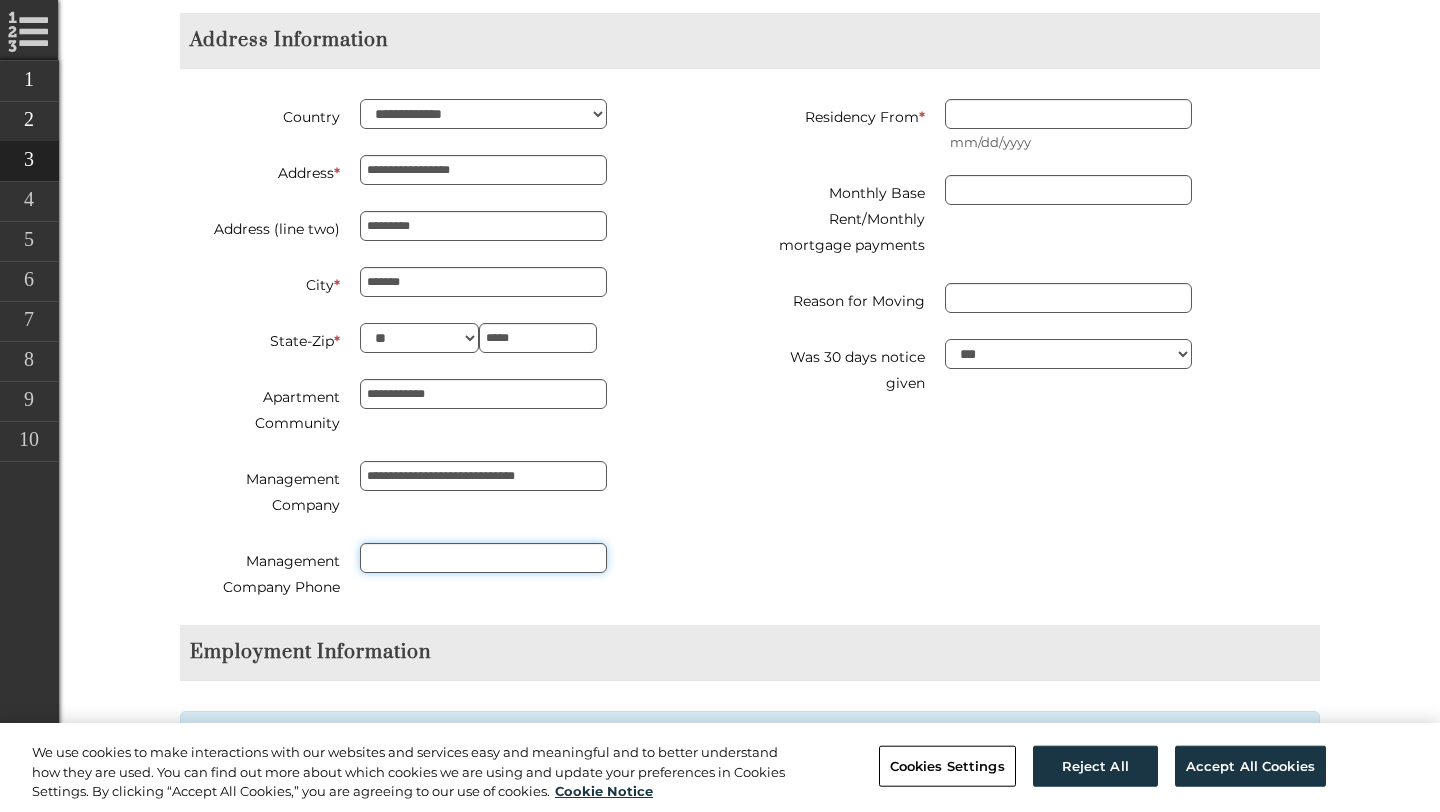 click on "Management Company Phone" at bounding box center [483, 558] 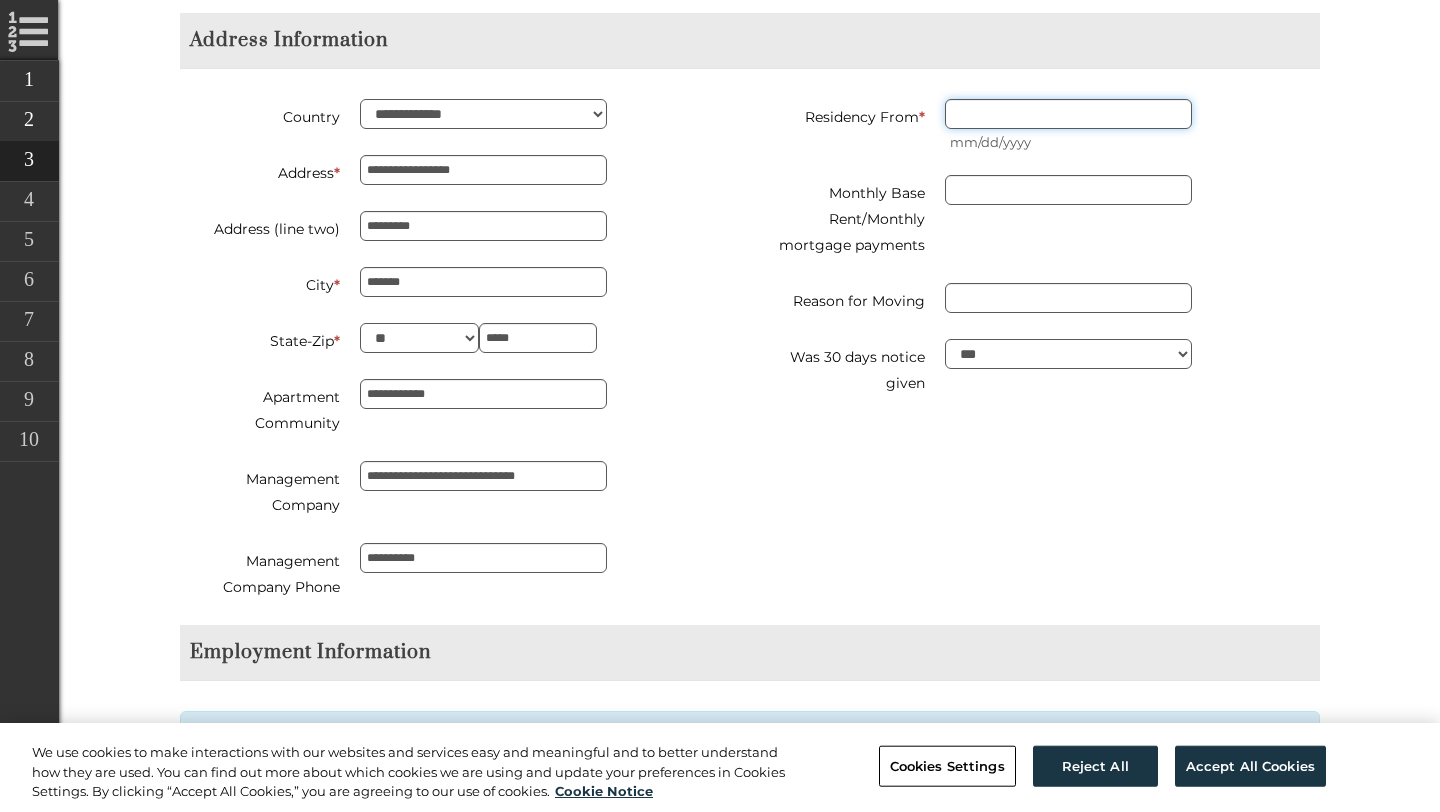 click on "Residency From  *" at bounding box center [1068, 114] 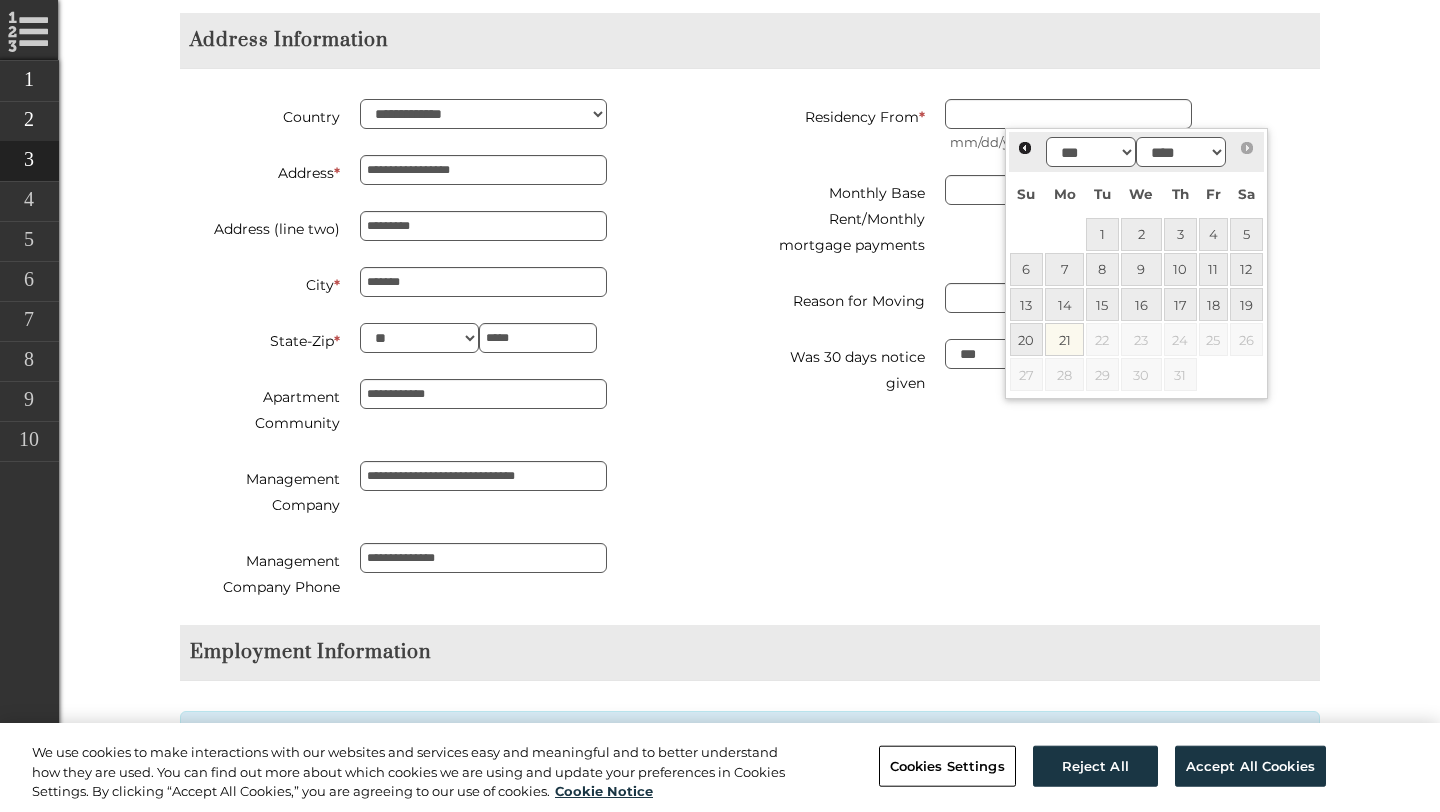 click on "Online Leasing Workflow Floorplan Rental Options Applicant Info Additional Applicants Rental Options Selection Bluemoon Application Resident Link Application Charges Lease Summary Lease Creation
Email  Quote  Summary  Documents
Alerts   You have no notifications
Hi, [PERSON_NAME]  My Profile  My Accounts  Logout
Property Utility Invoices
Apartment Summary
Edit
Apartment 5104  Address  [STREET_ADDRESS] Floor Plan A3 Beds/Baths 1 bed/1 bath Area [GEOGRAPHIC_DATA]. Availability Available Now
Lease Info
Edit
Move-in Date [DATE]
Lease Term 12  months
Security Deposit (Refundable) $400.00
Base Rent $1,829.00
Additional Rental Options Total Additional Monthly Charges: $0.00" at bounding box center (750, 1834) 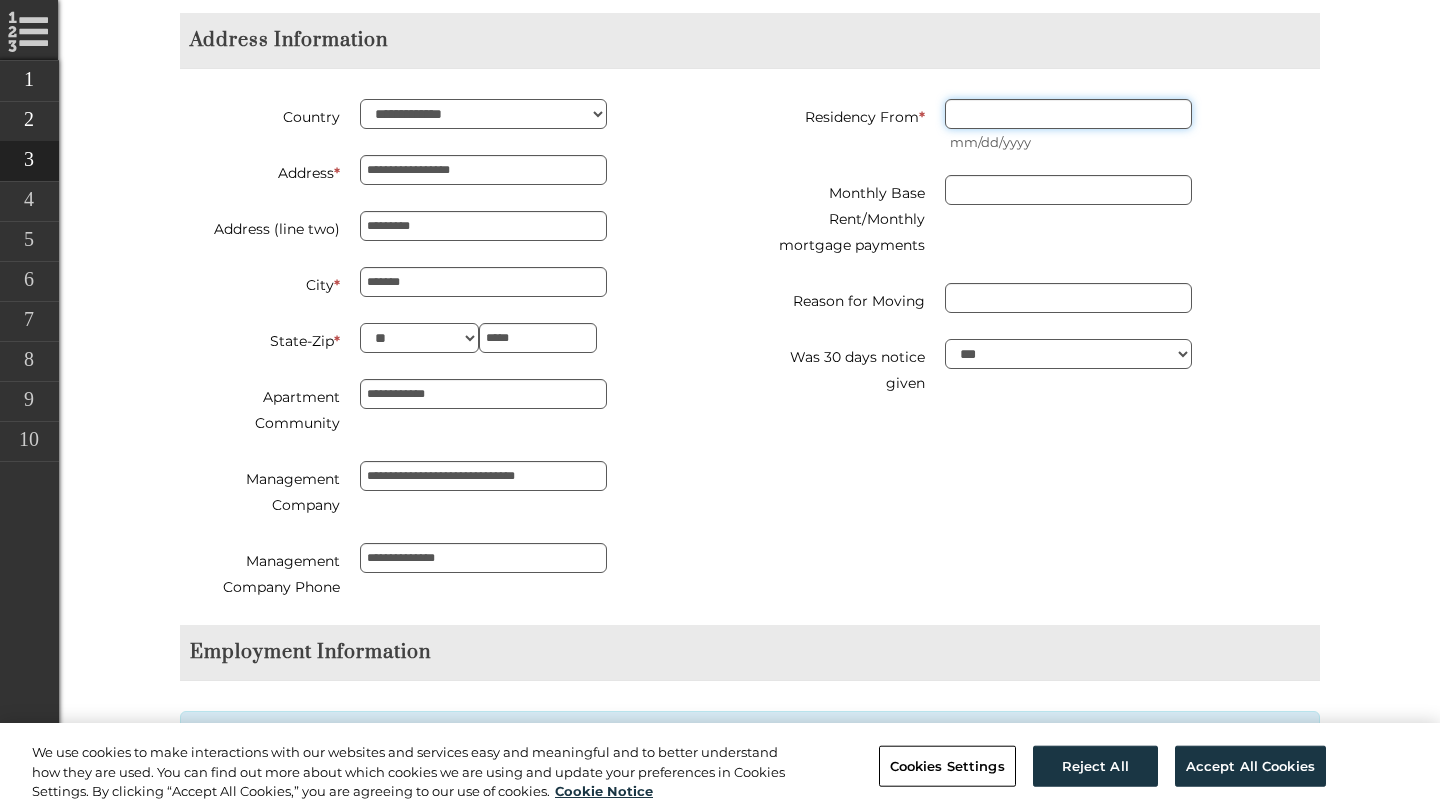 click on "Residency From  *" at bounding box center [1068, 114] 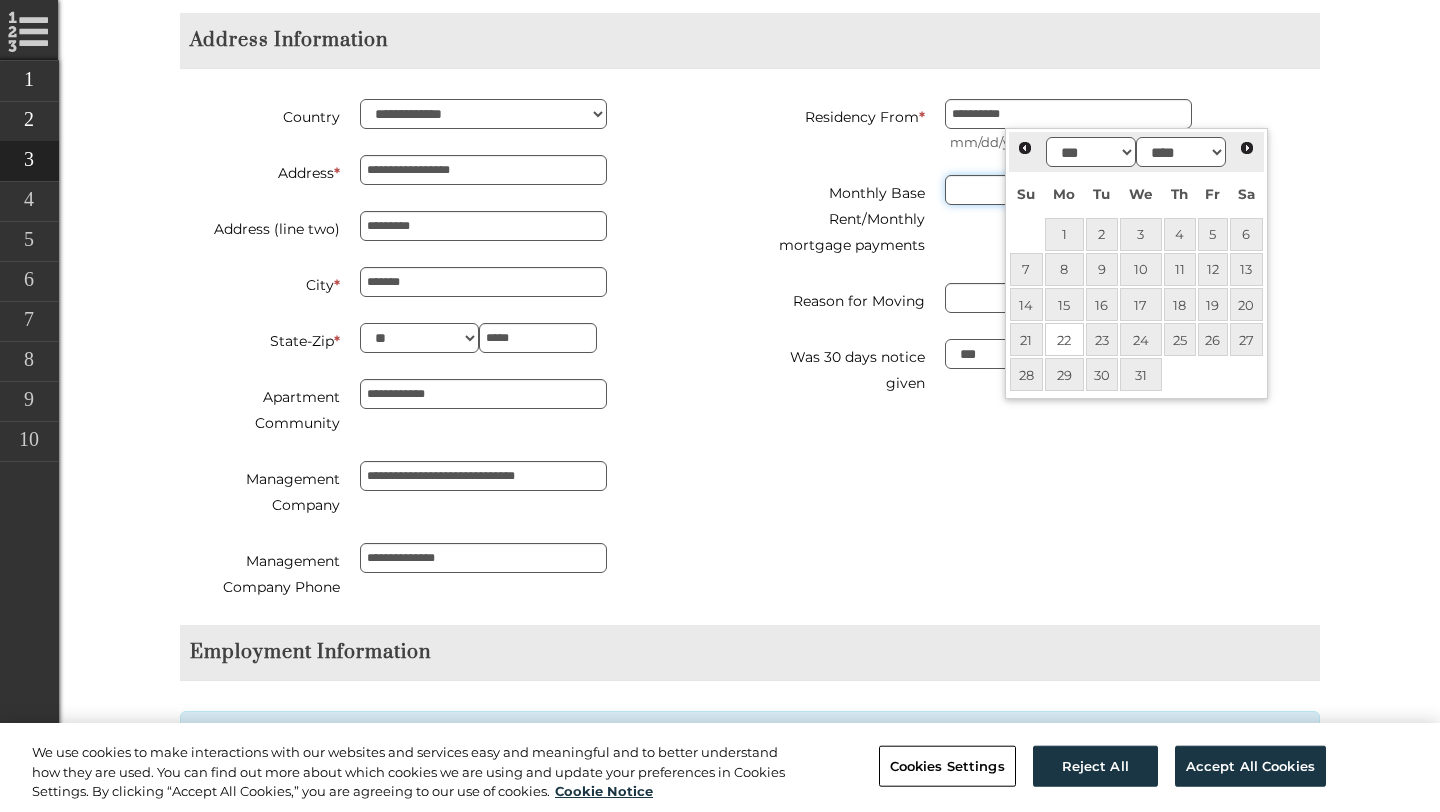 type on "*********" 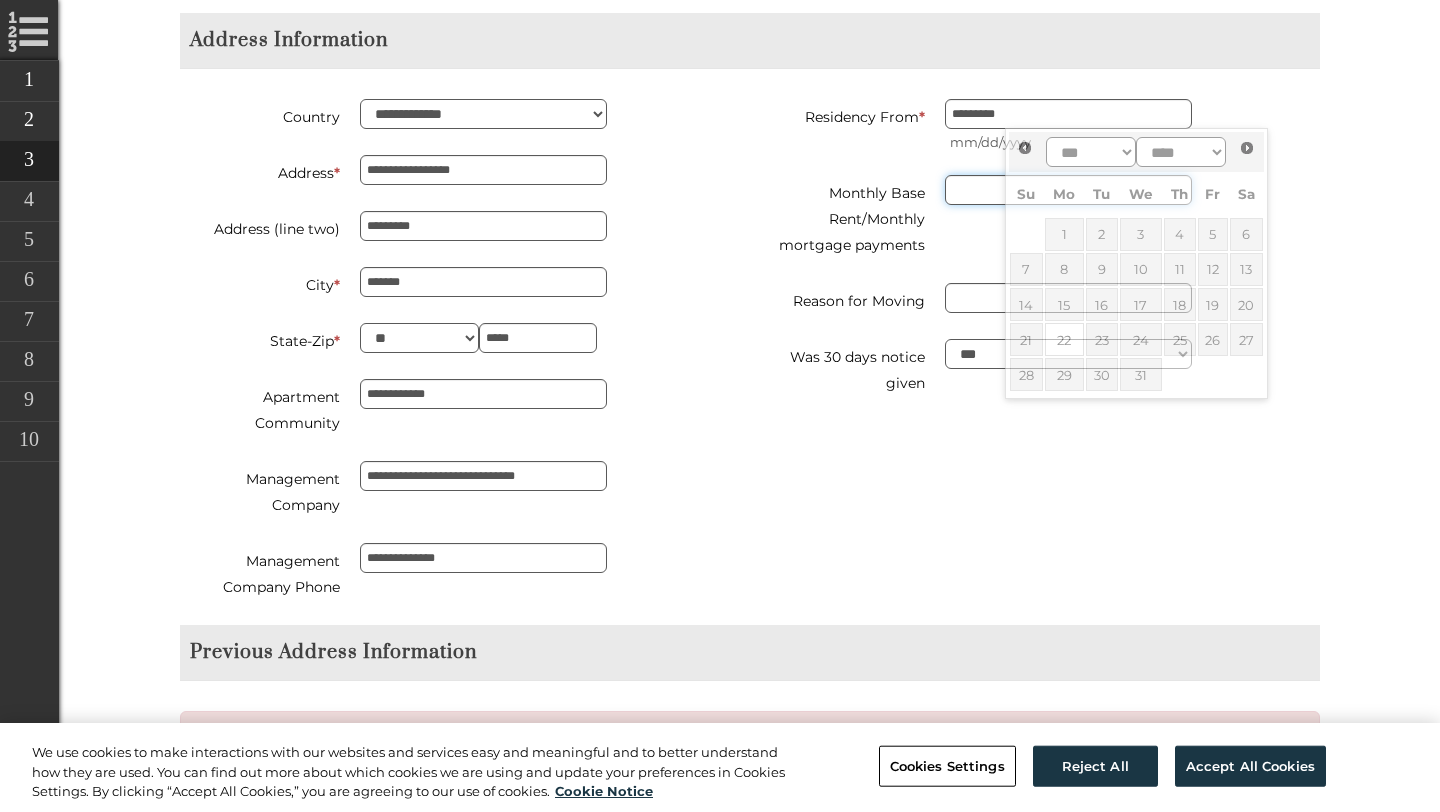 click at bounding box center (1068, 190) 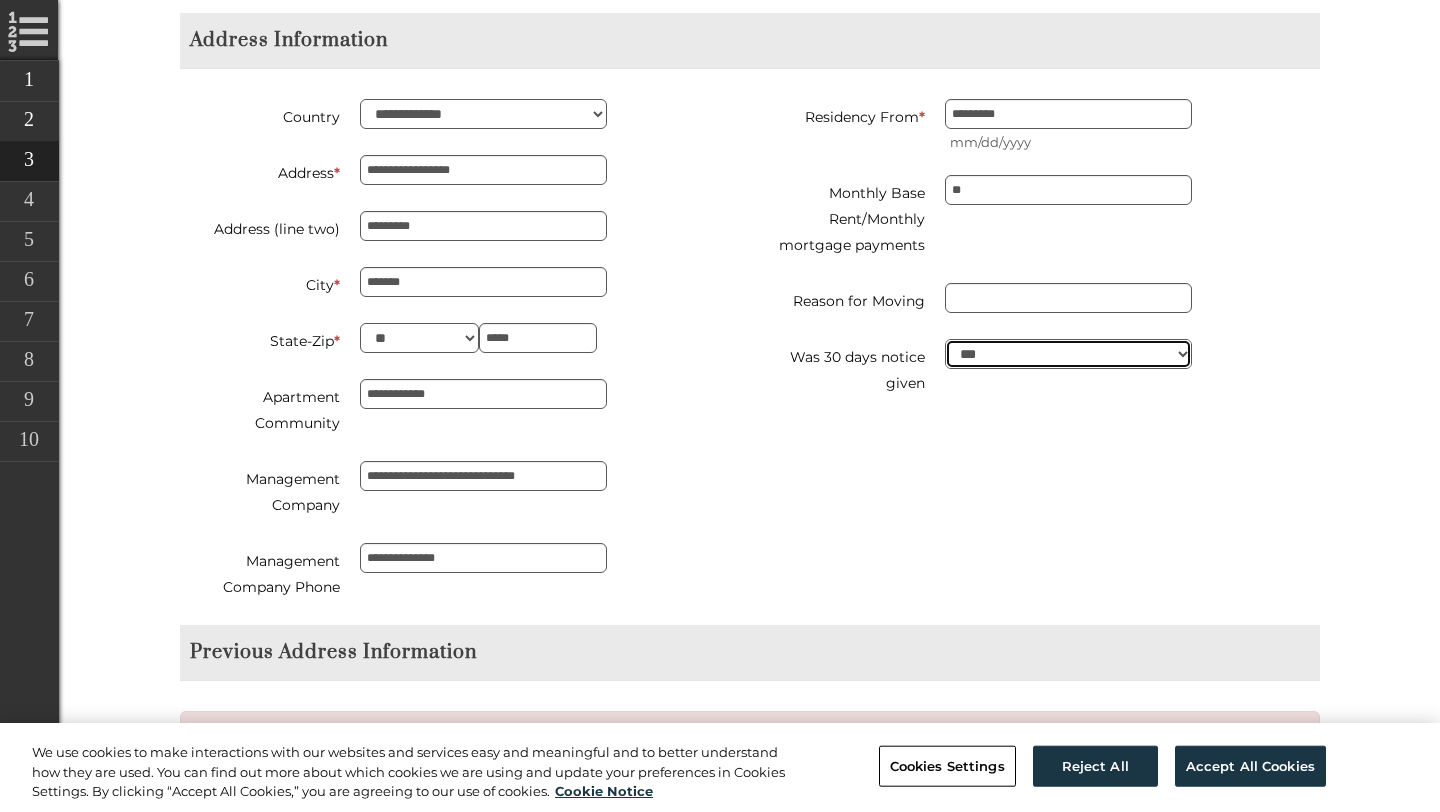 click on "***
**" at bounding box center [1068, 354] 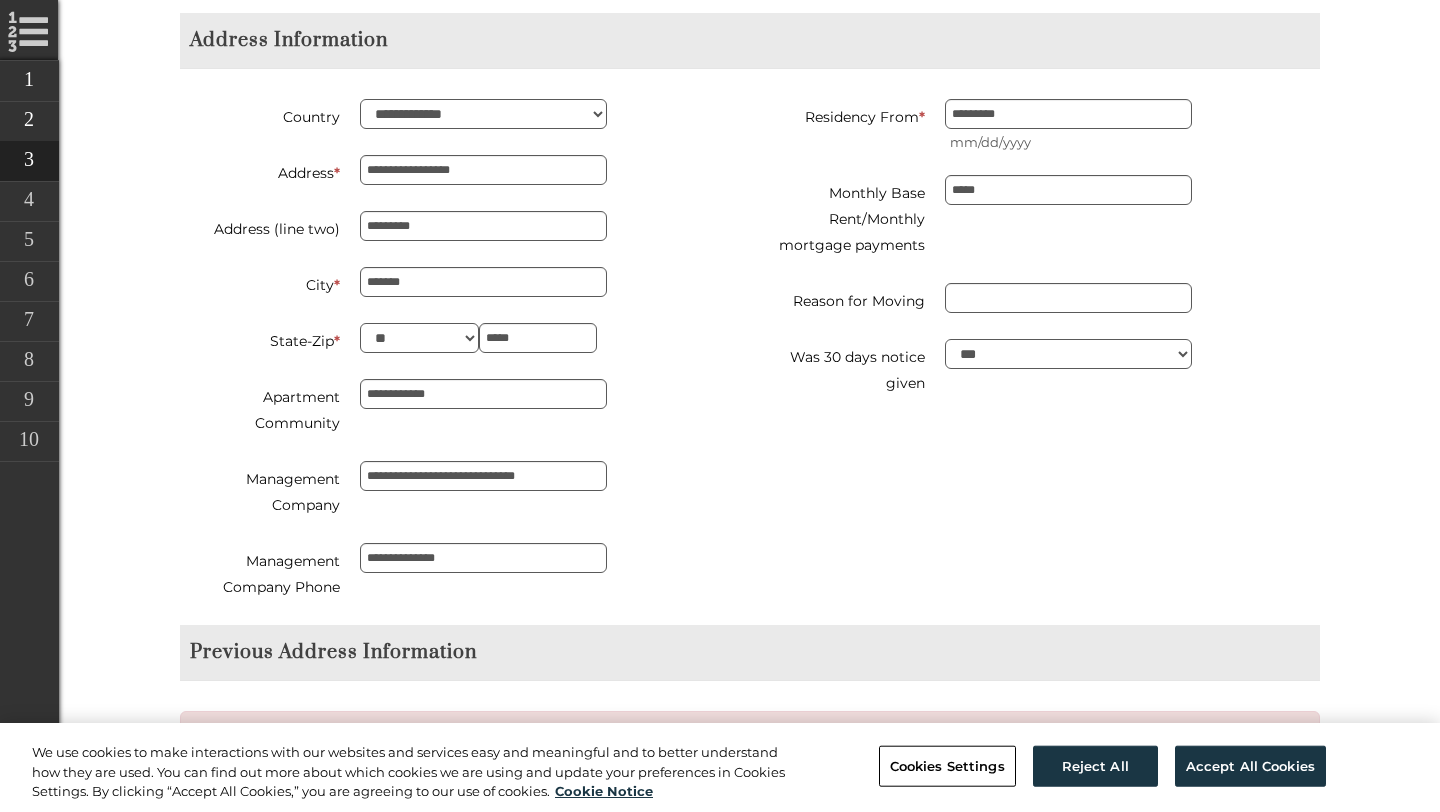 click on "Was 30 days notice given
***
**" at bounding box center [1042, 370] 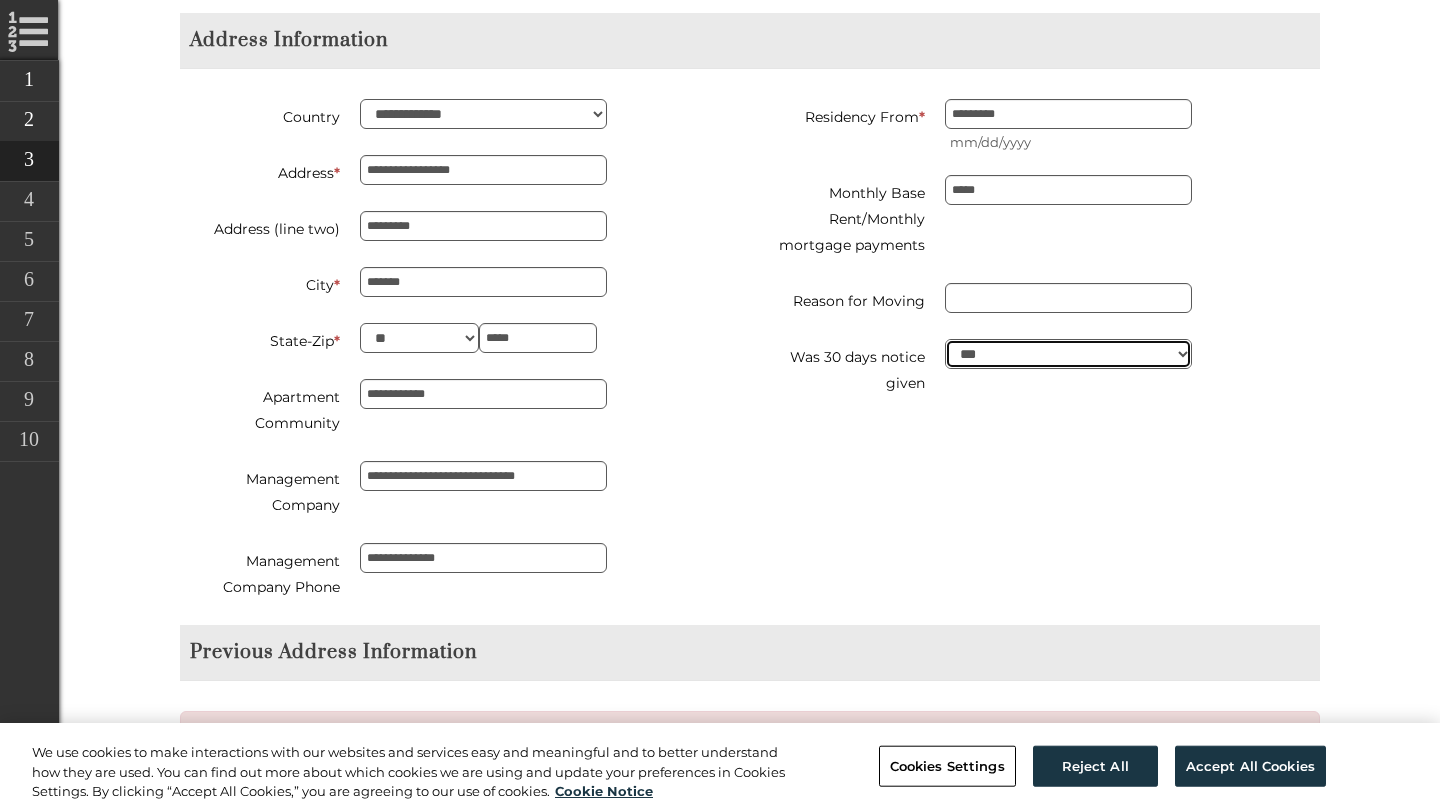 click on "***
**" at bounding box center [1068, 354] 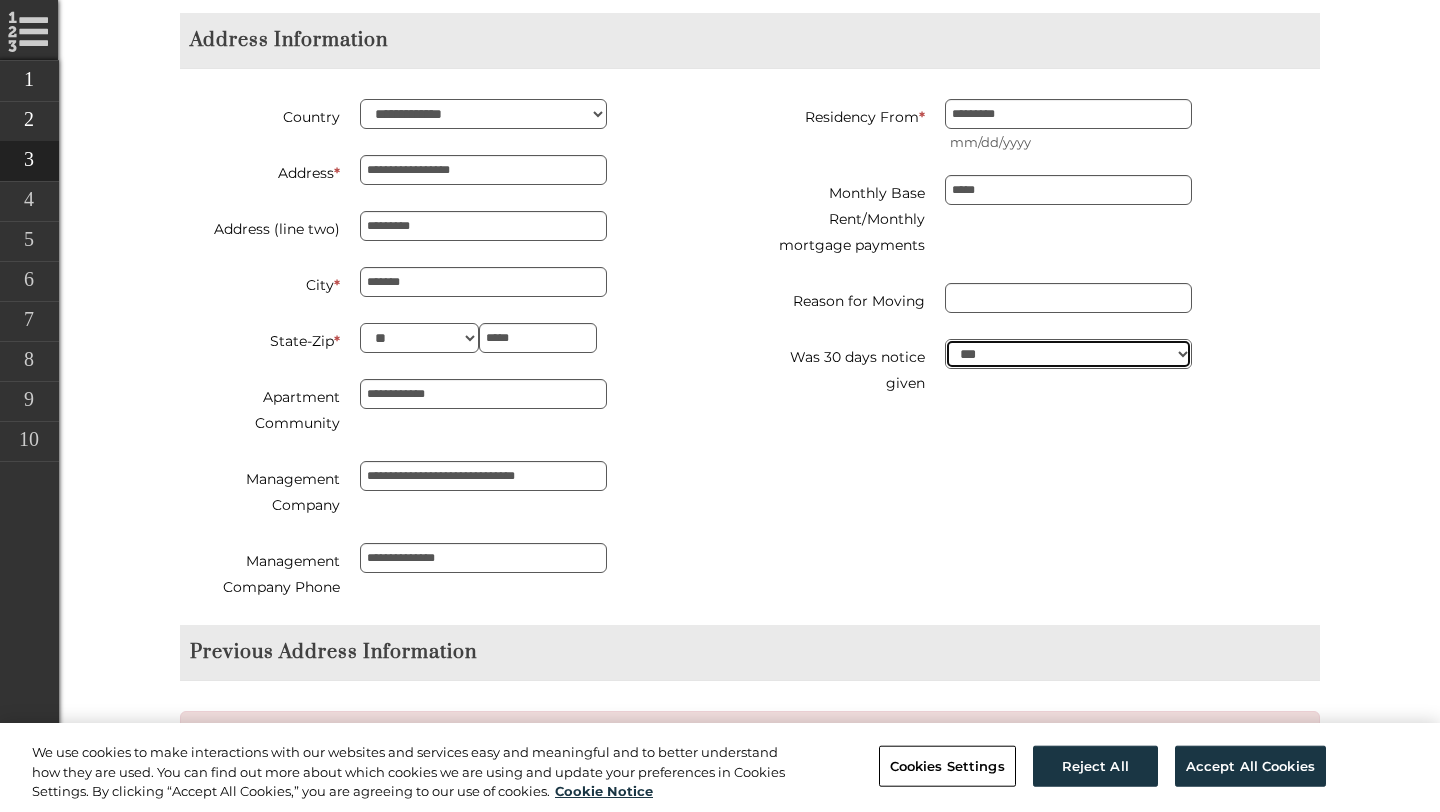 click on "***
**" at bounding box center (1068, 354) 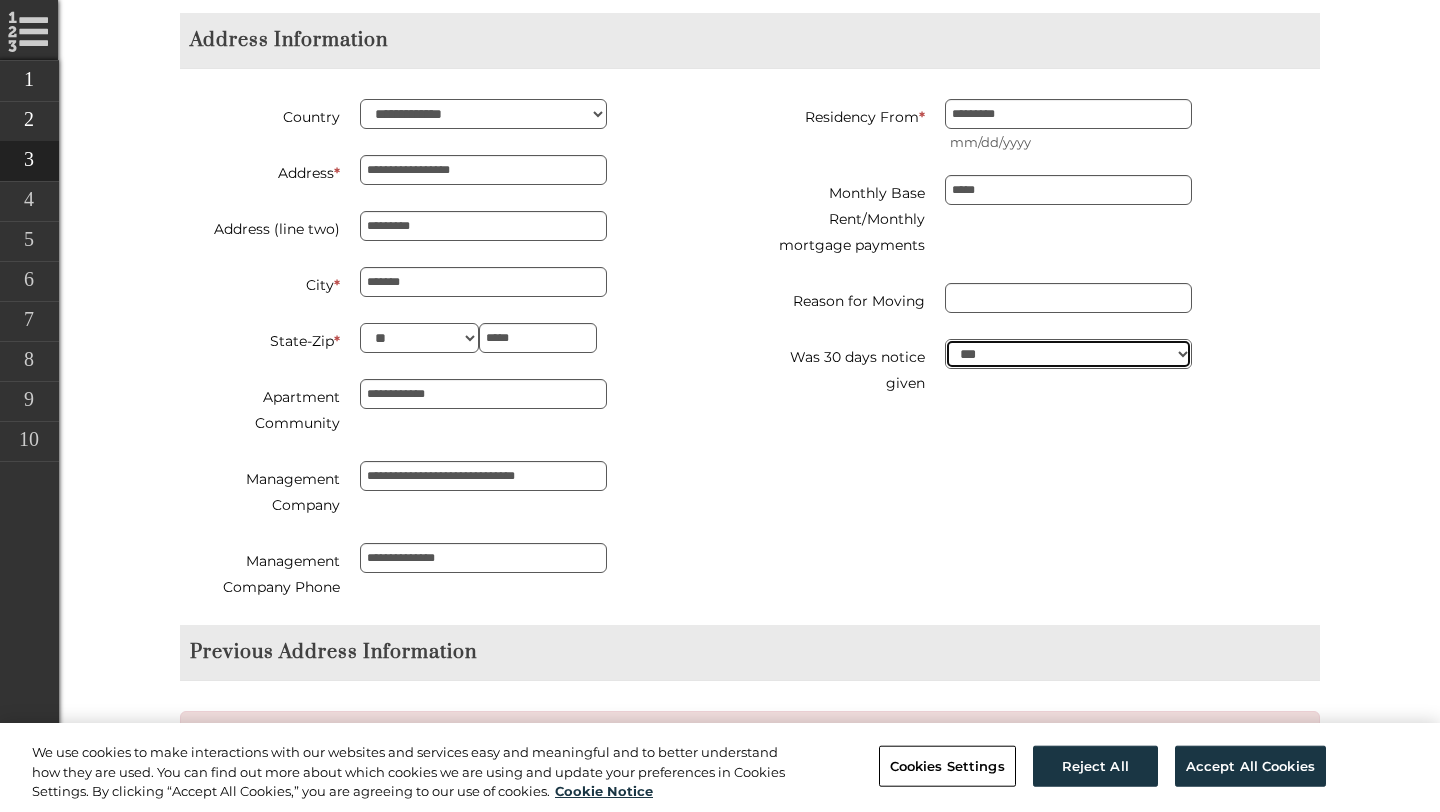 select on "**" 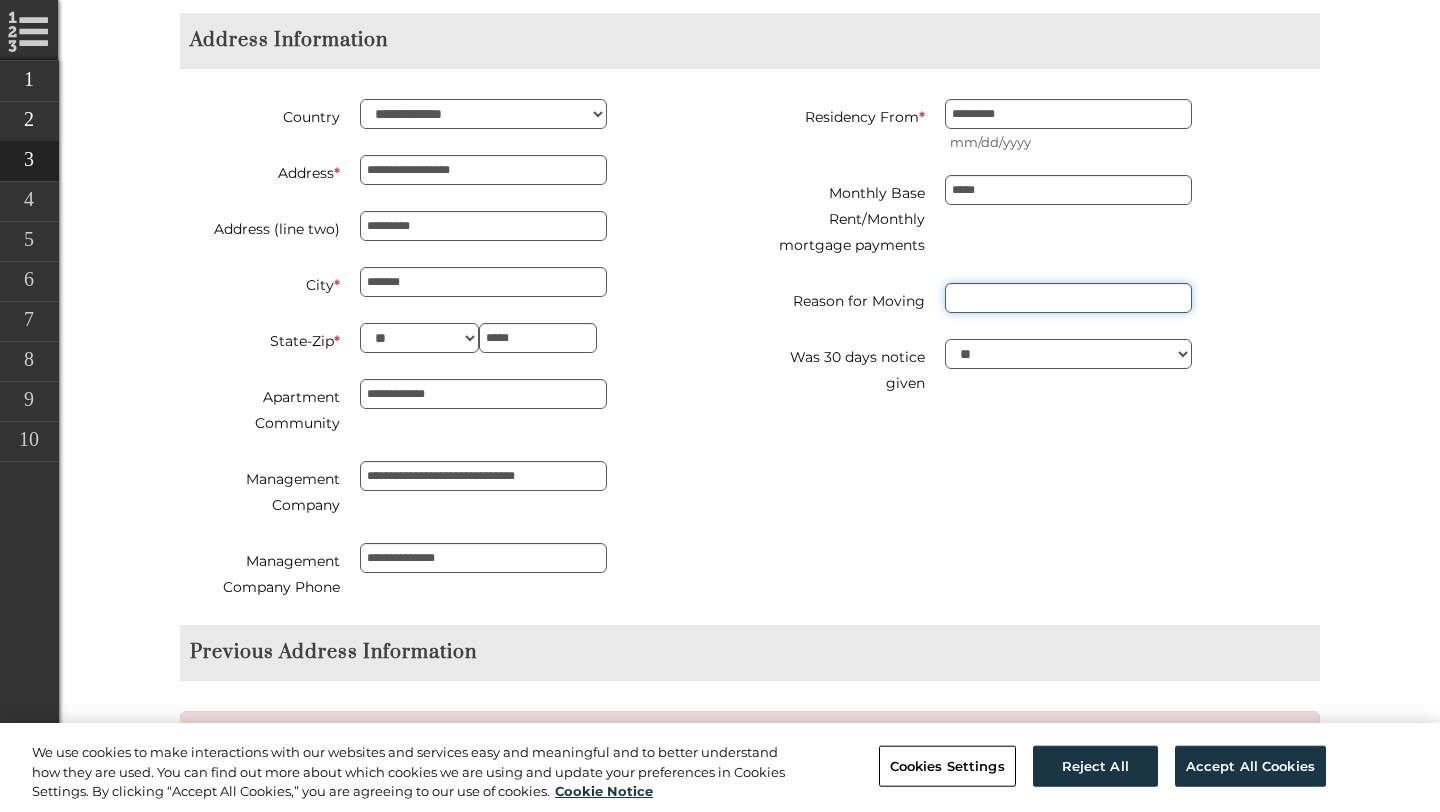 click on "Reason for Moving" at bounding box center [1068, 298] 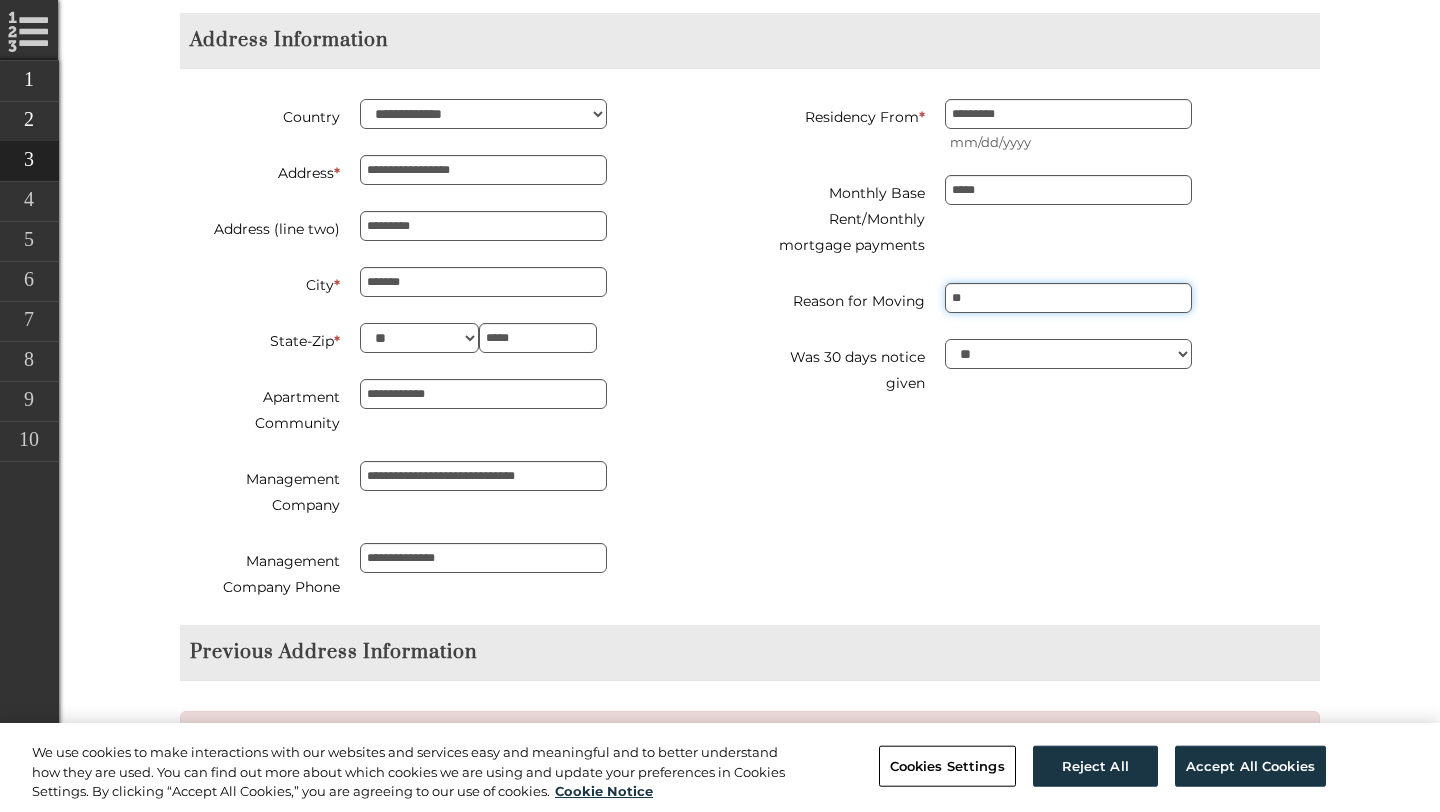 type on "*" 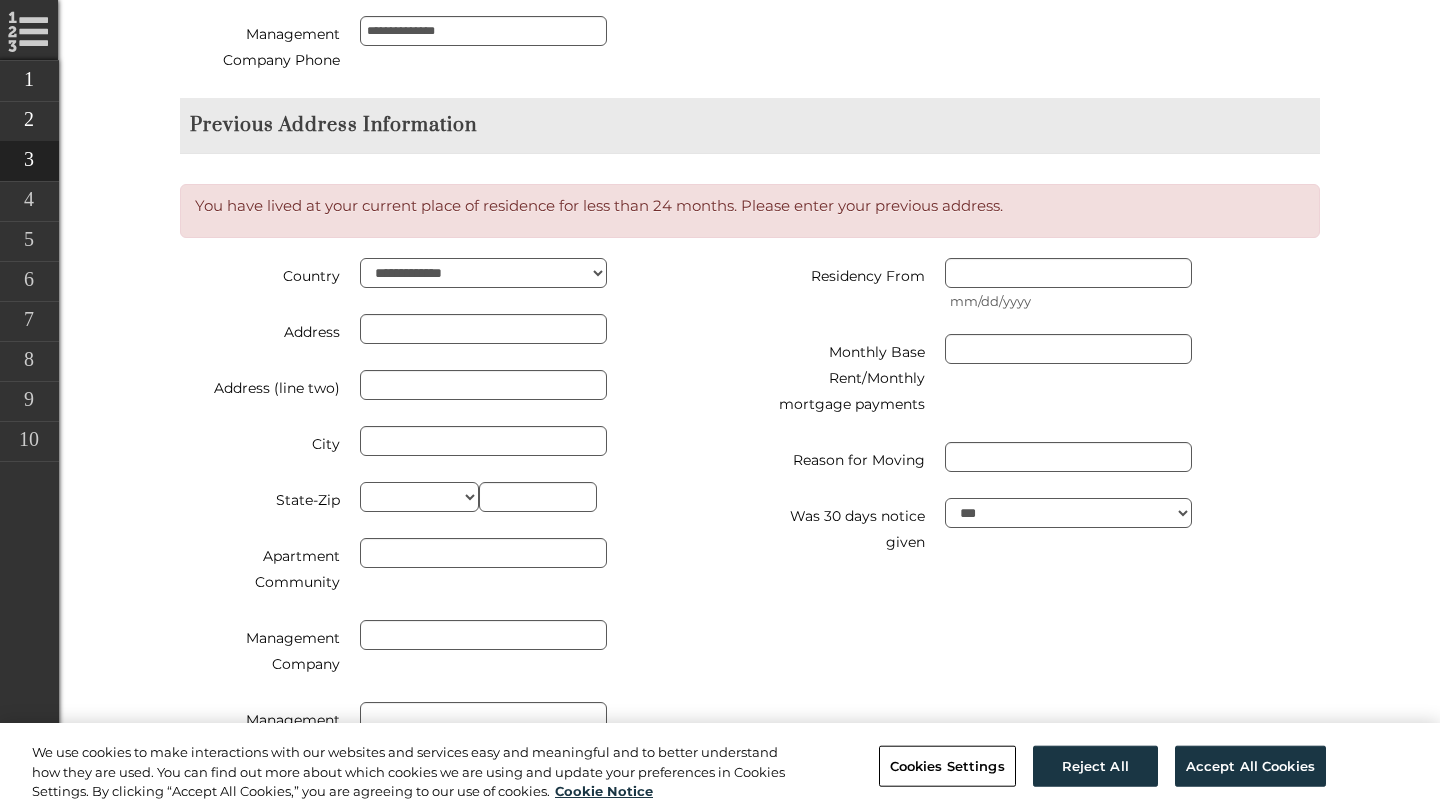 scroll, scrollTop: 1672, scrollLeft: 0, axis: vertical 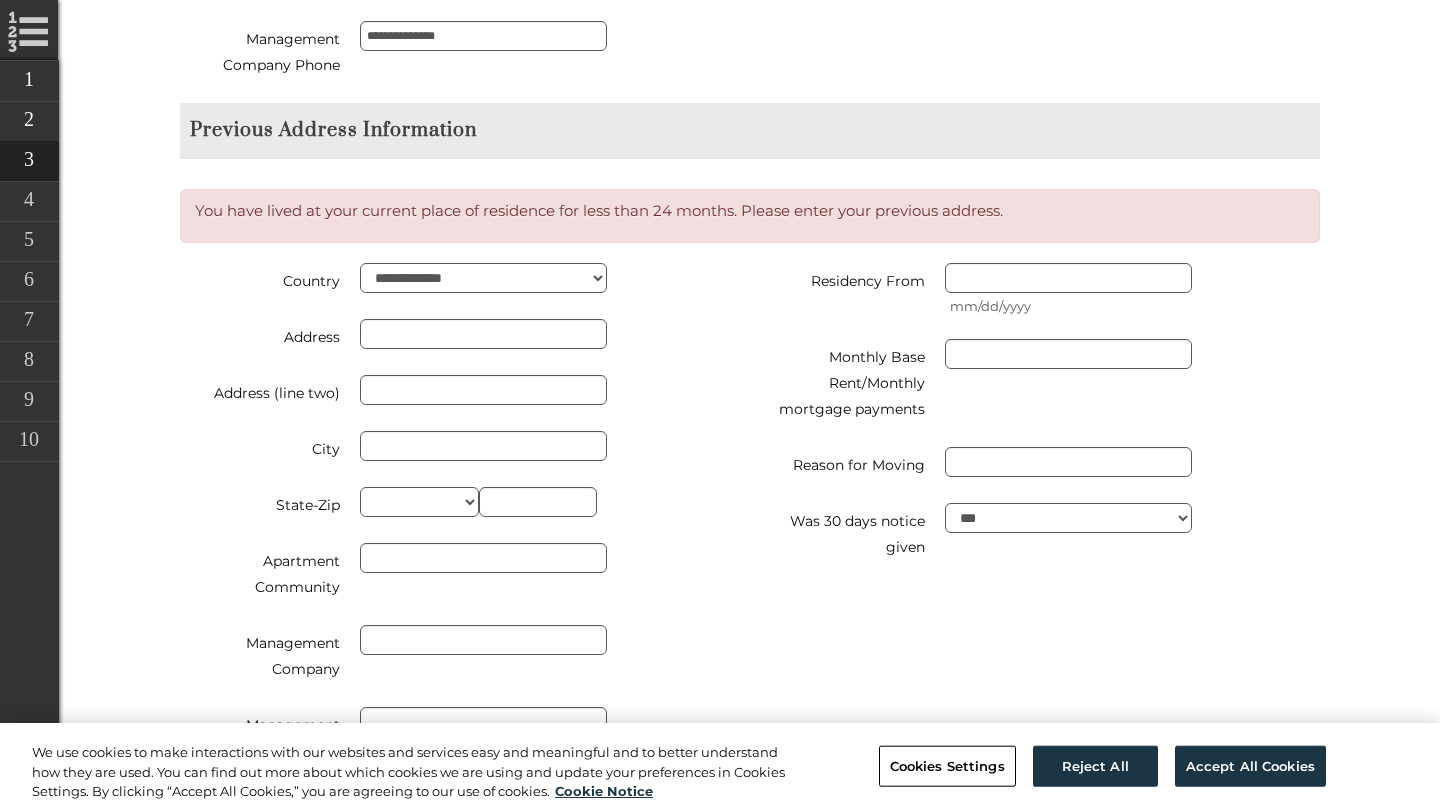type on "**********" 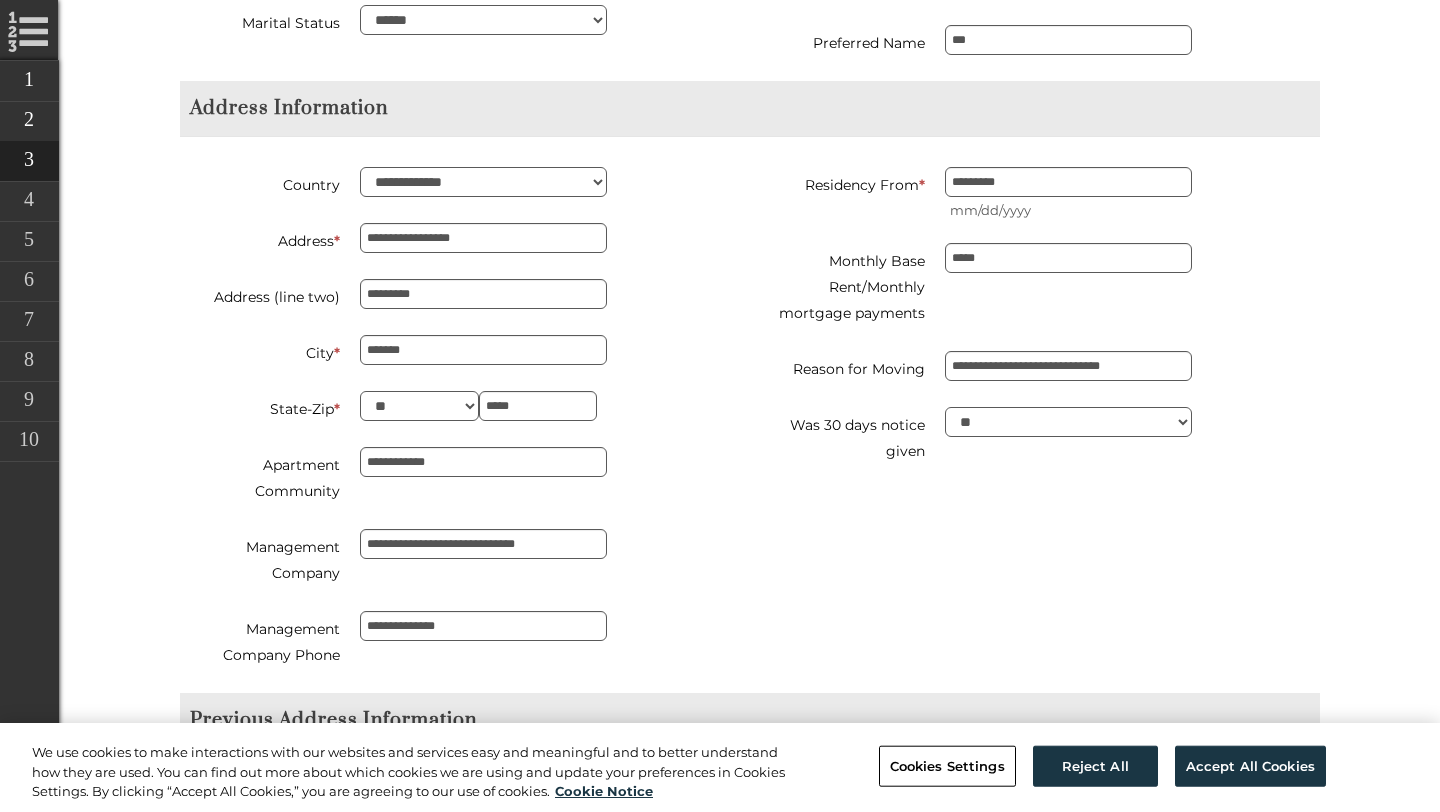 scroll, scrollTop: 1079, scrollLeft: 0, axis: vertical 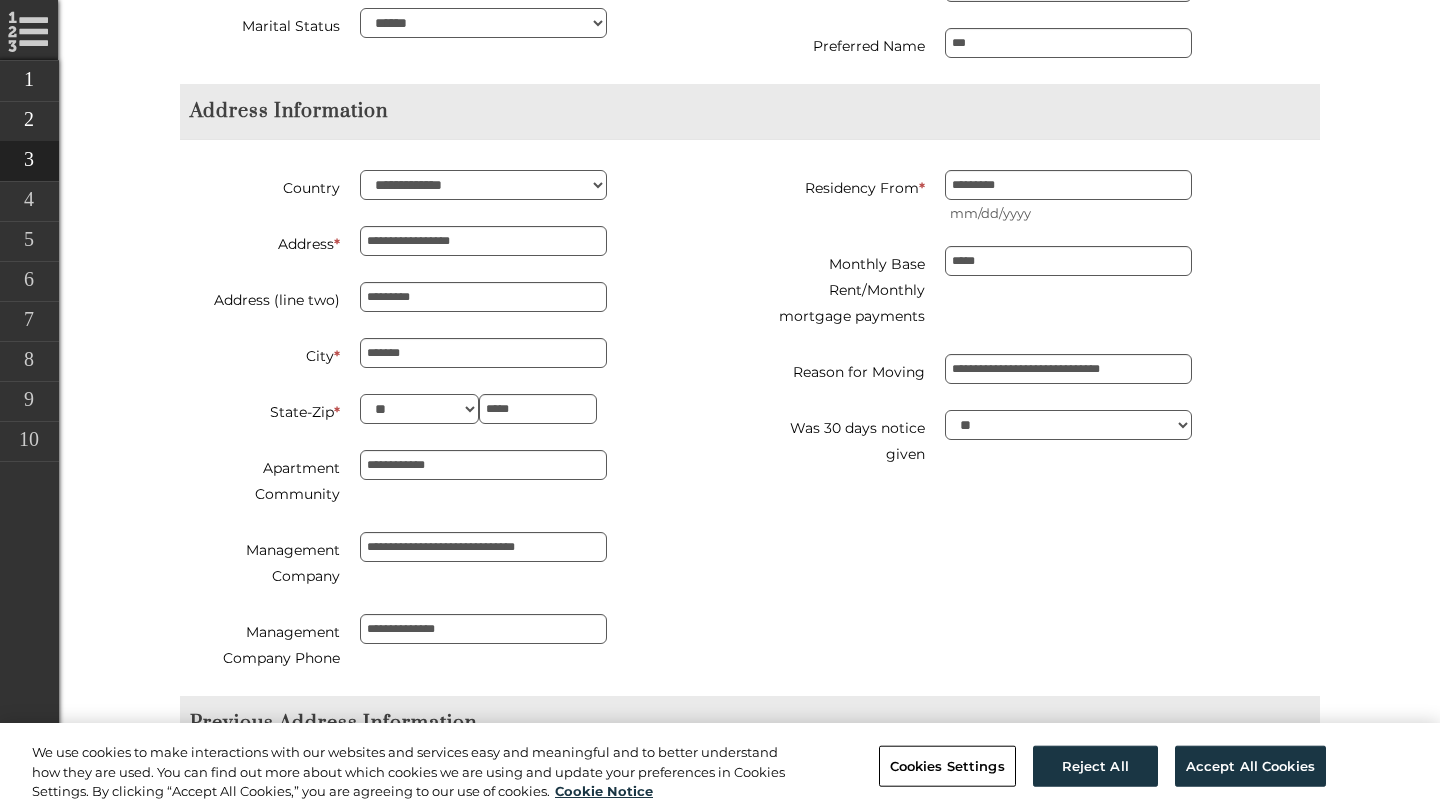 click on "Residency From  *" at bounding box center (845, 185) 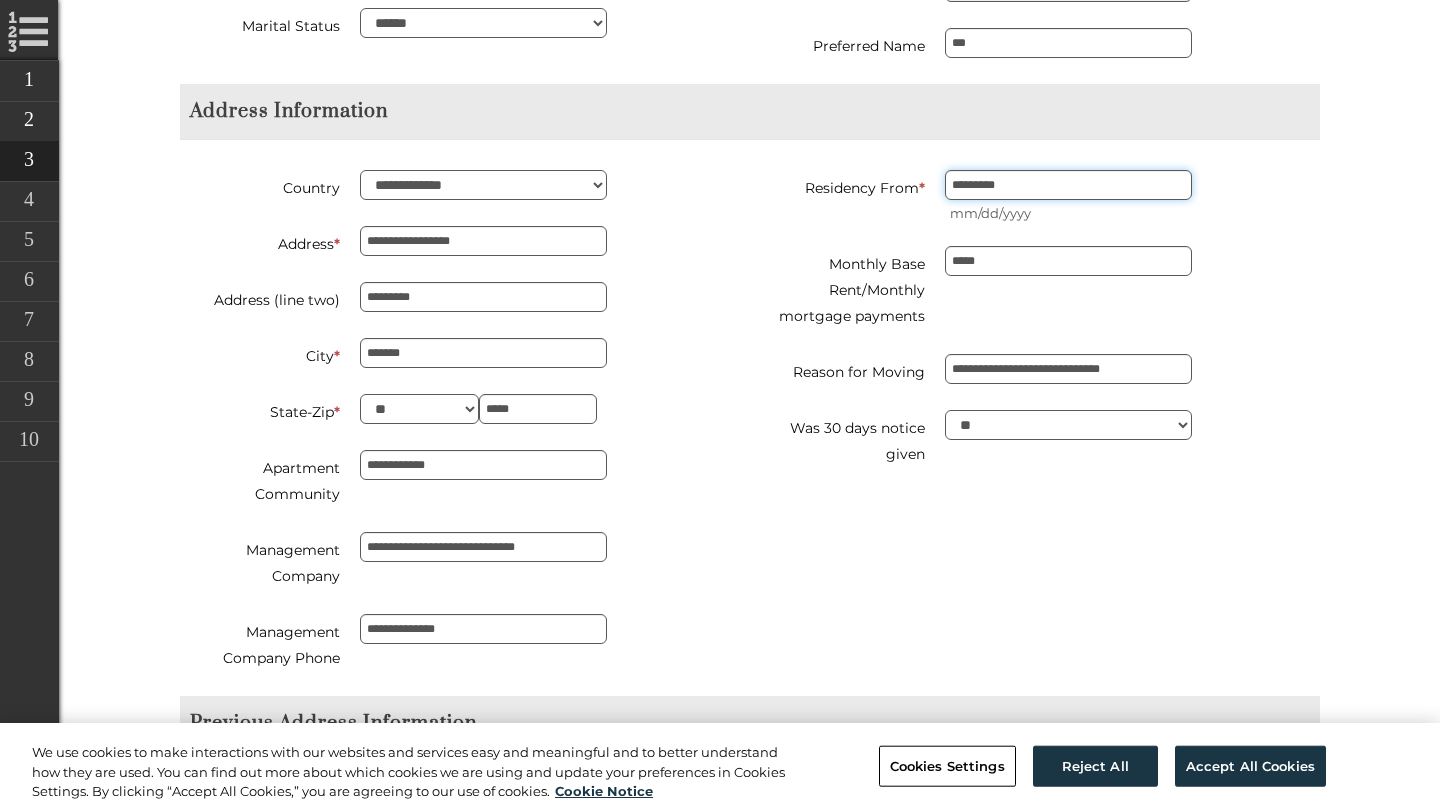 click on "*********" at bounding box center [1068, 185] 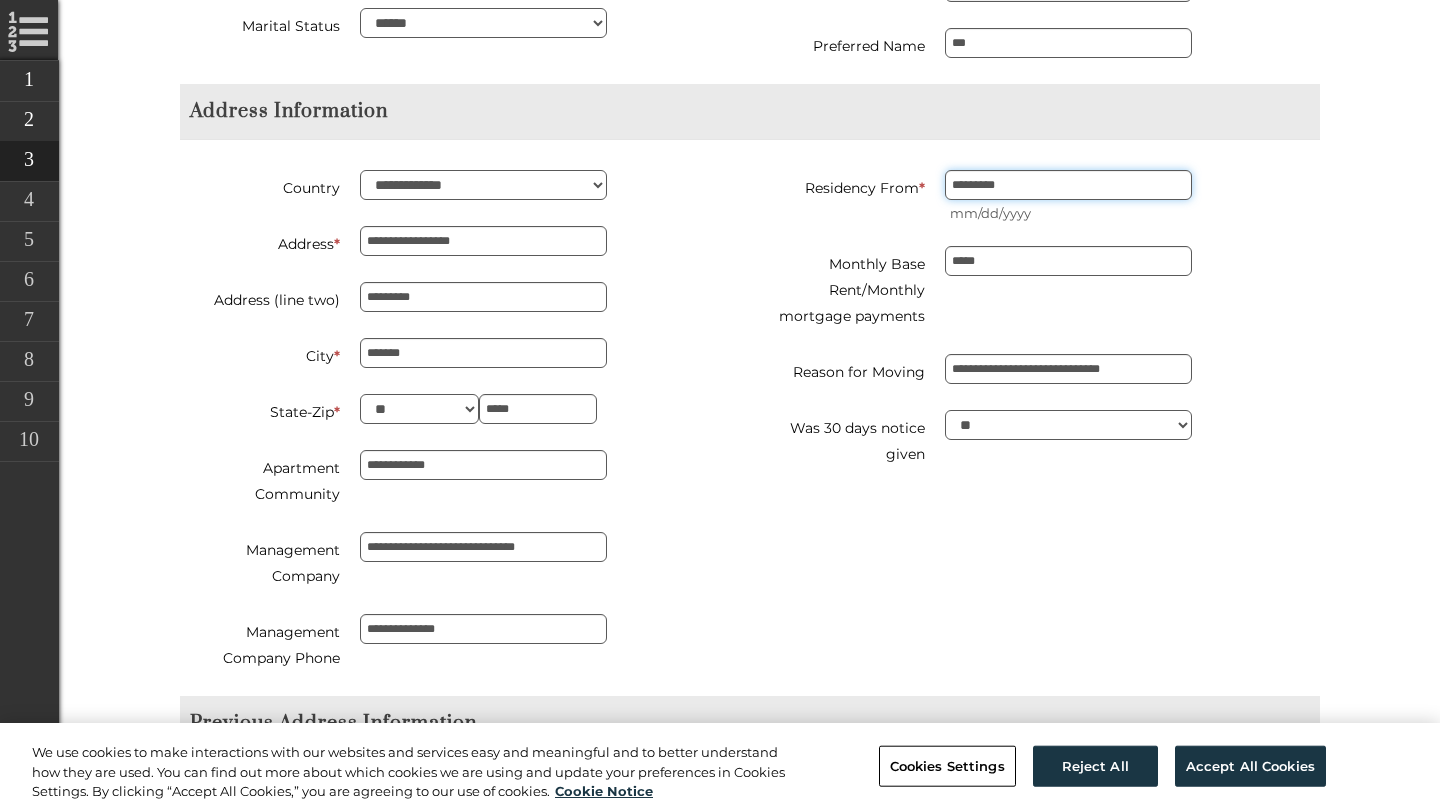 type on "*********" 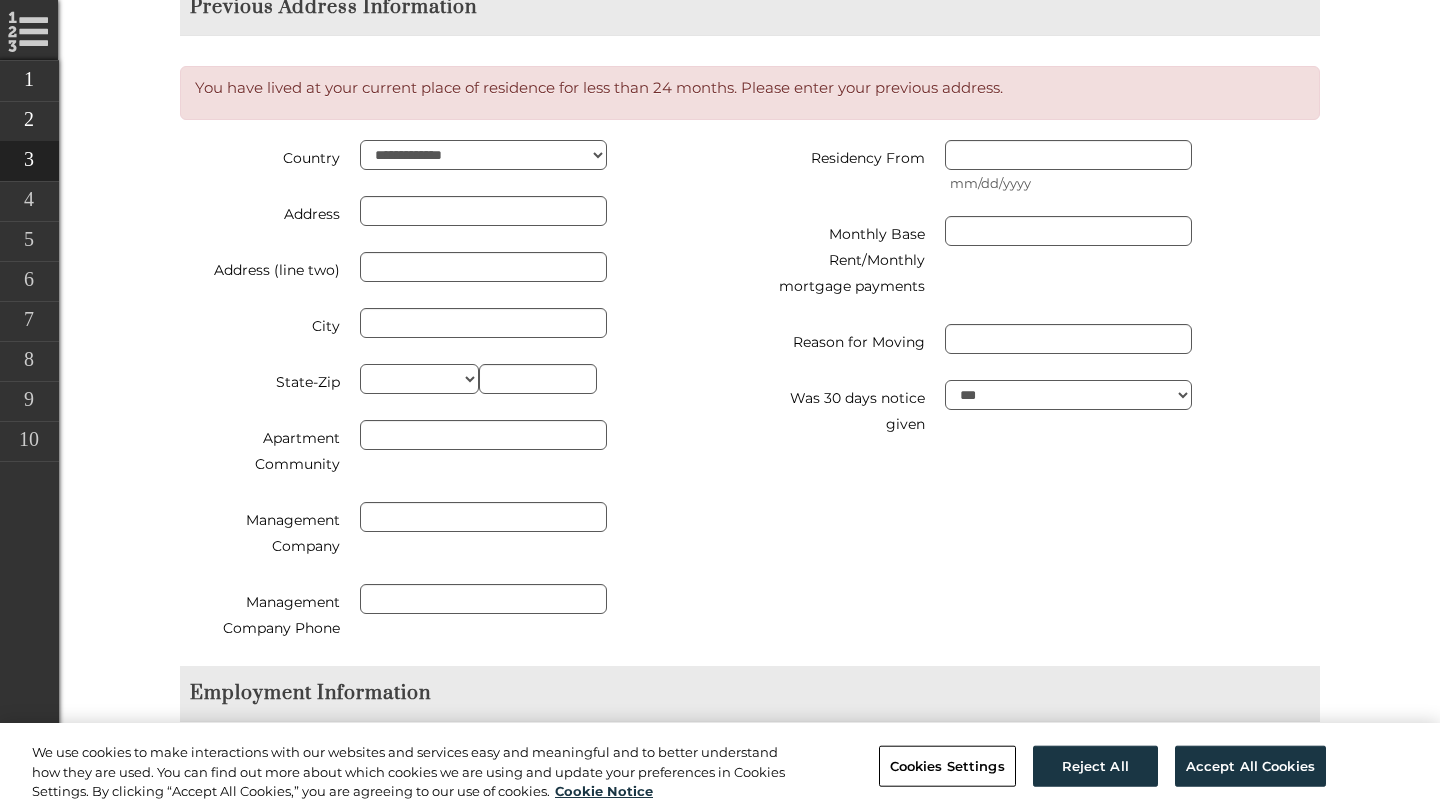 scroll, scrollTop: 1889, scrollLeft: 0, axis: vertical 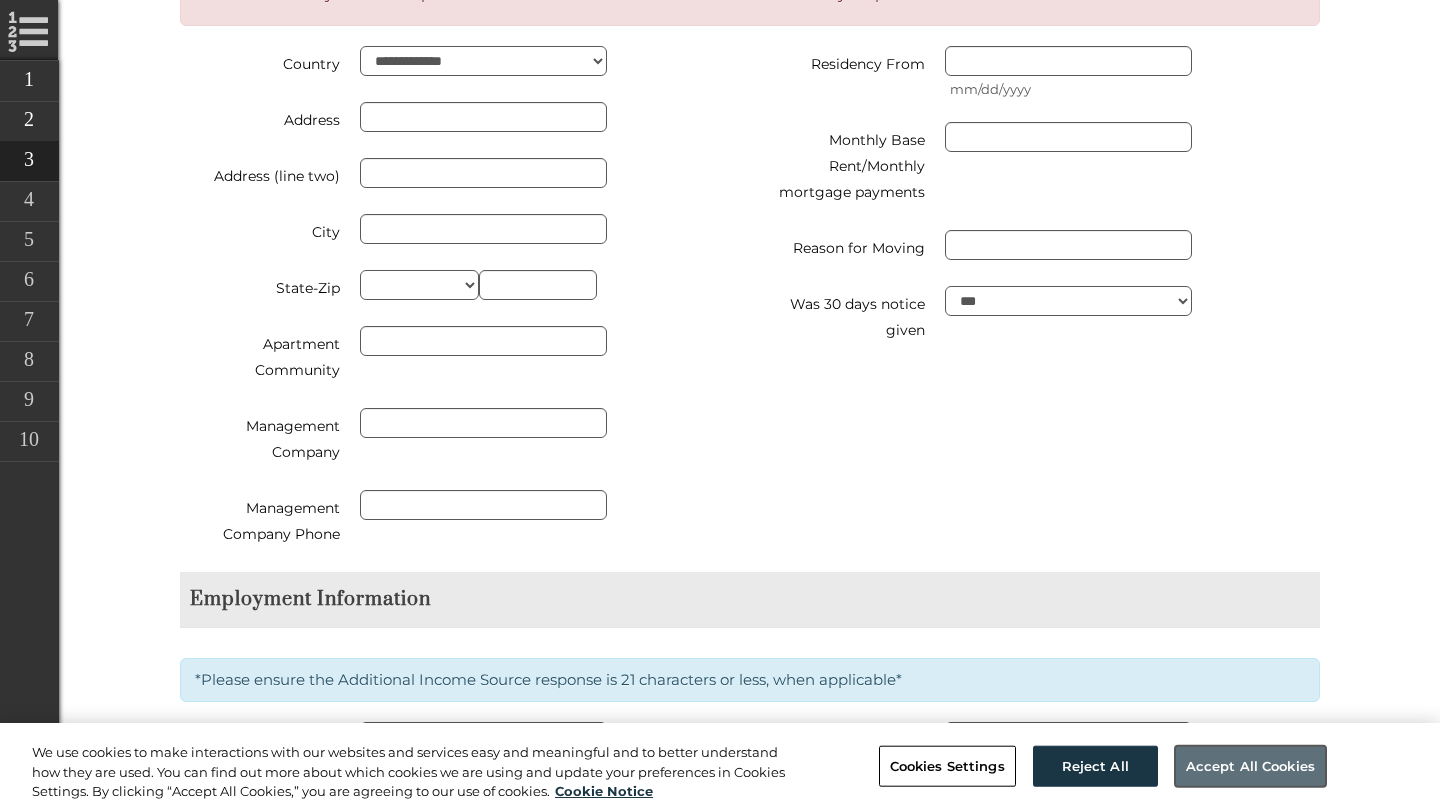 click on "Accept All Cookies" at bounding box center (1250, 766) 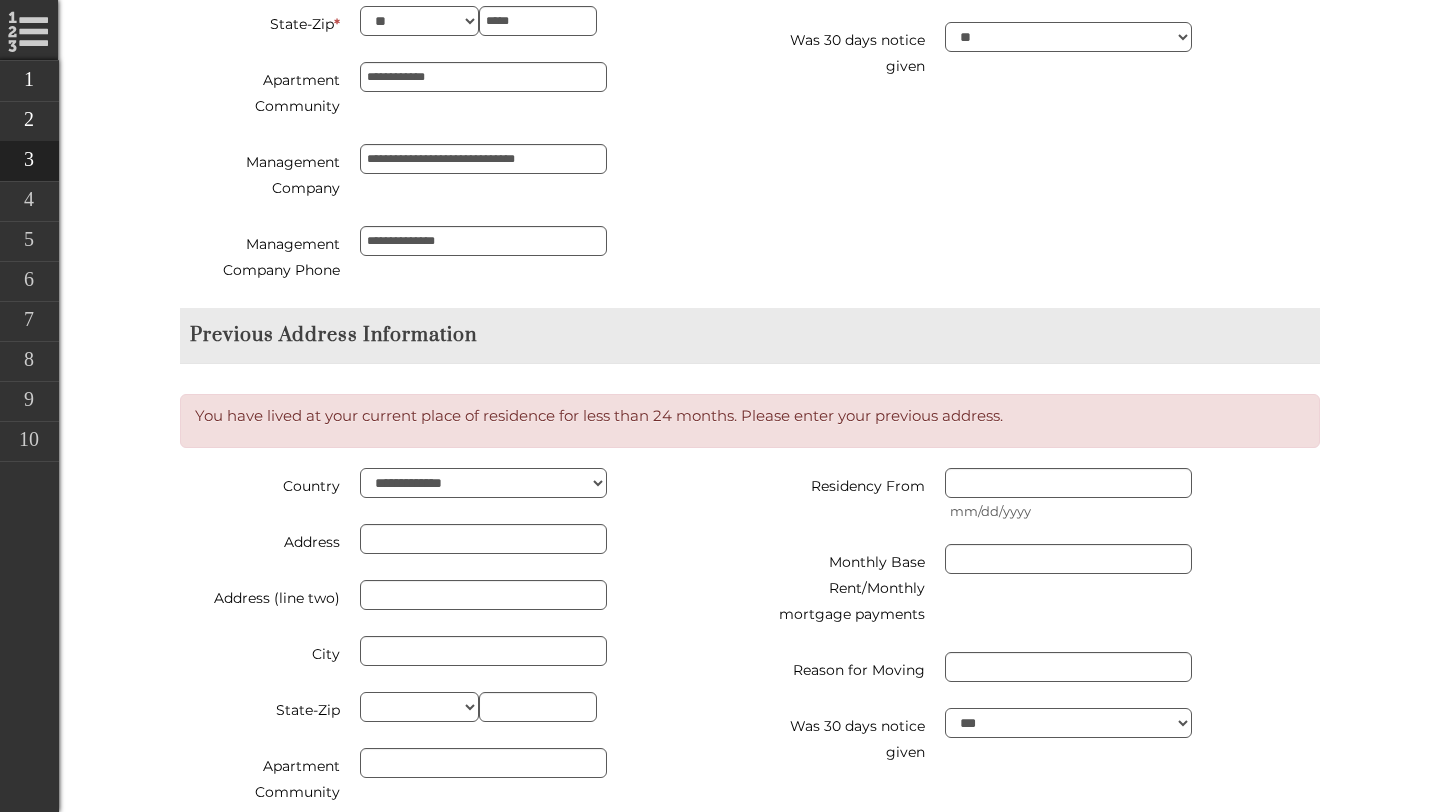 scroll, scrollTop: 1172, scrollLeft: 0, axis: vertical 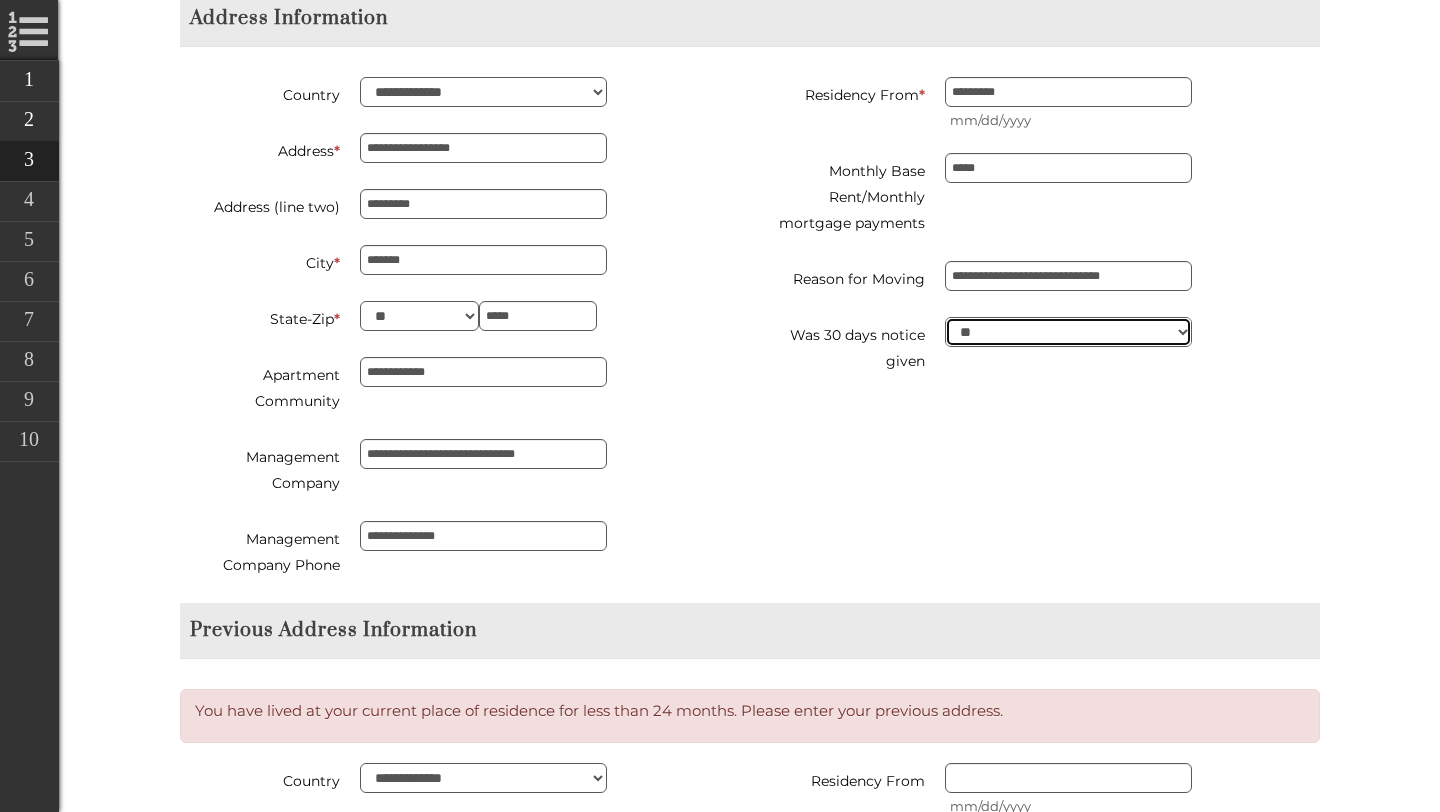 click on "***
**" at bounding box center (1068, 332) 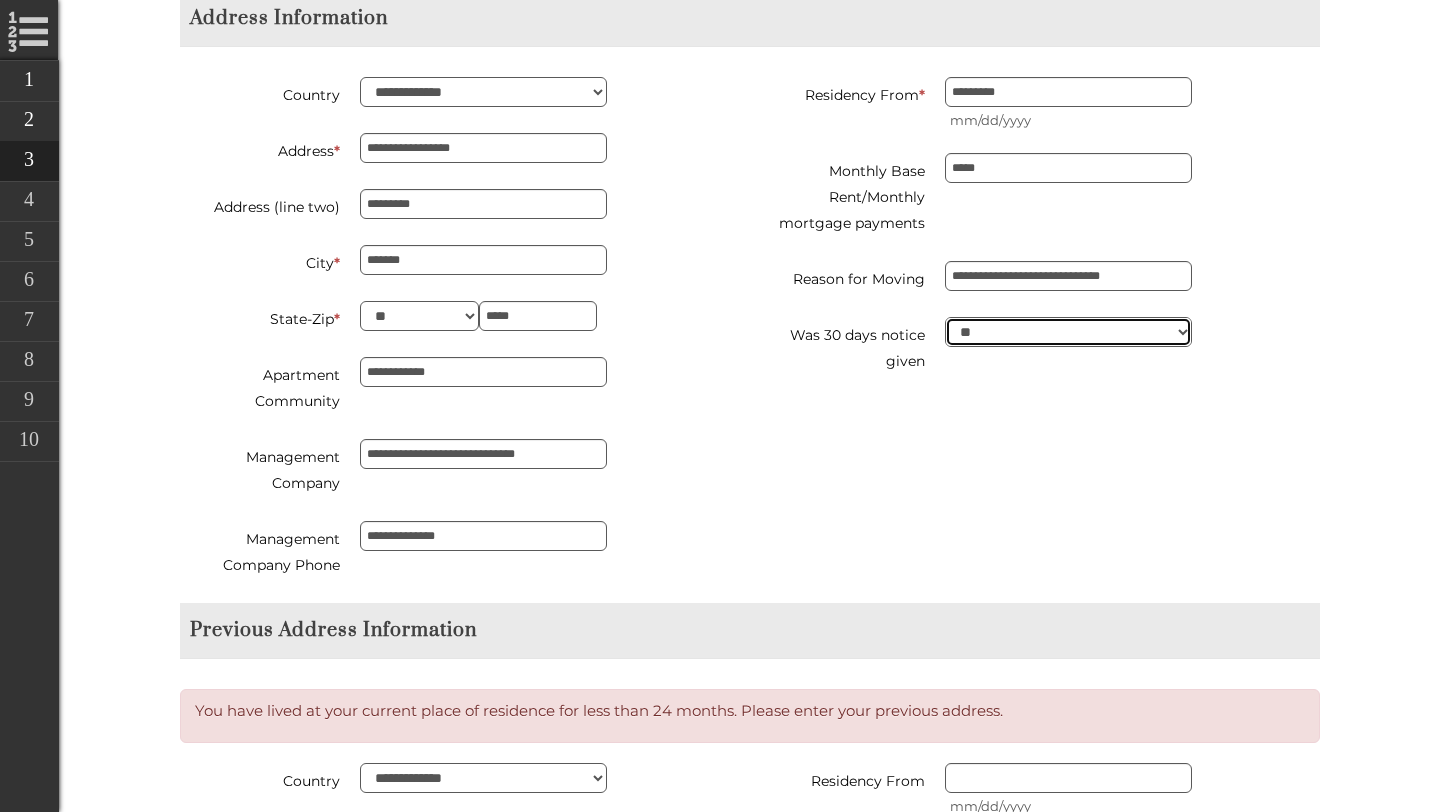 click on "***
**" at bounding box center (1068, 332) 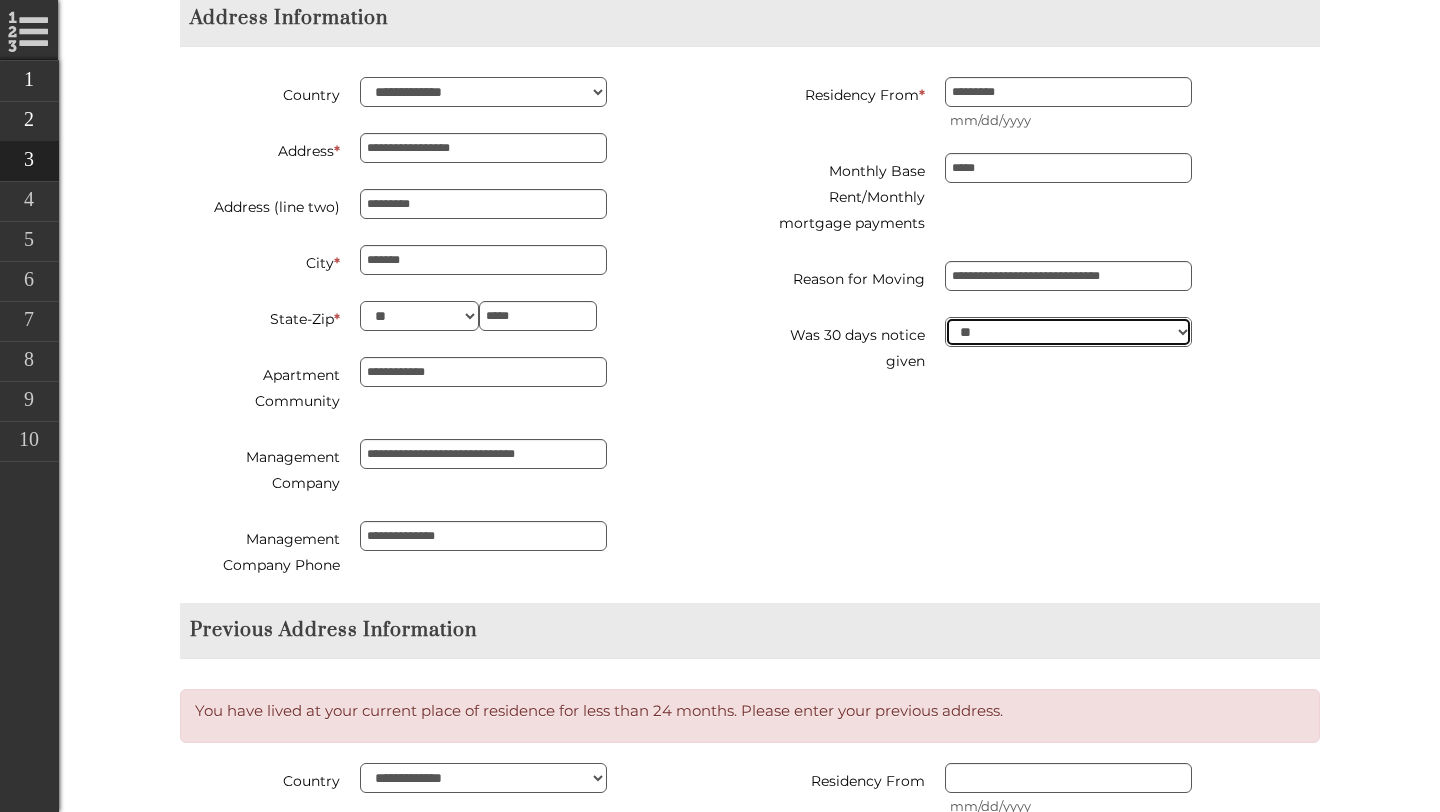 select on "***" 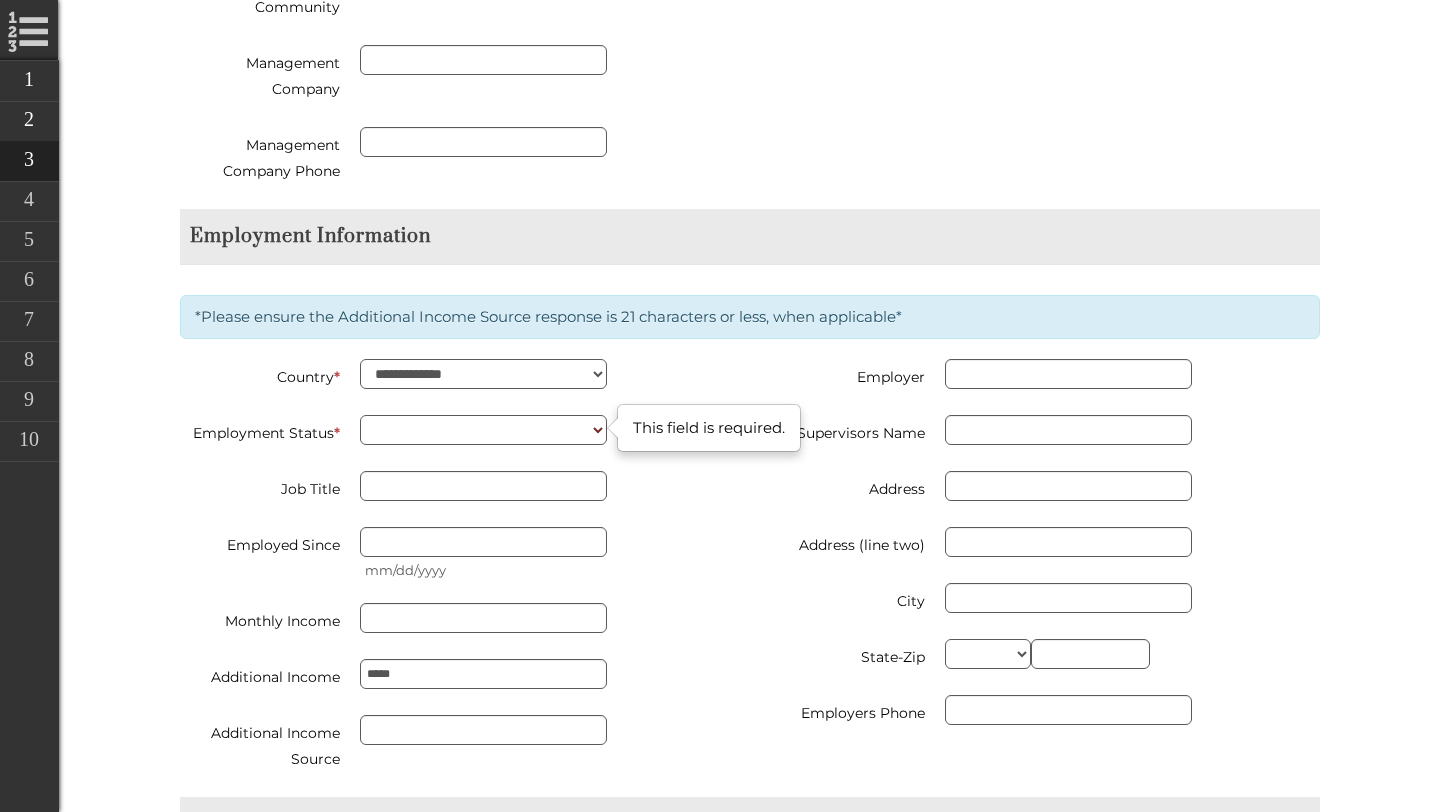 scroll, scrollTop: 2259, scrollLeft: 0, axis: vertical 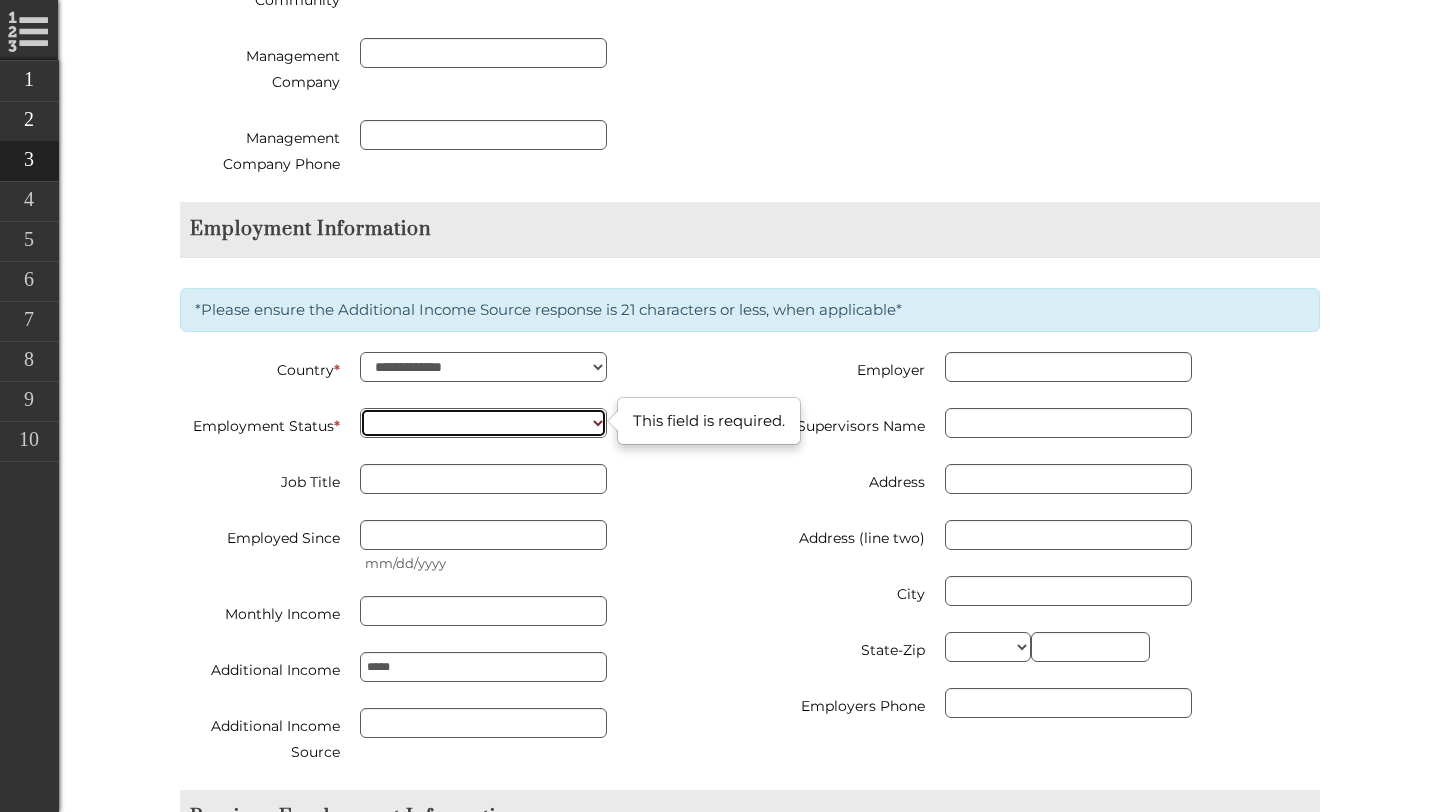 click on "**********" at bounding box center (483, 423) 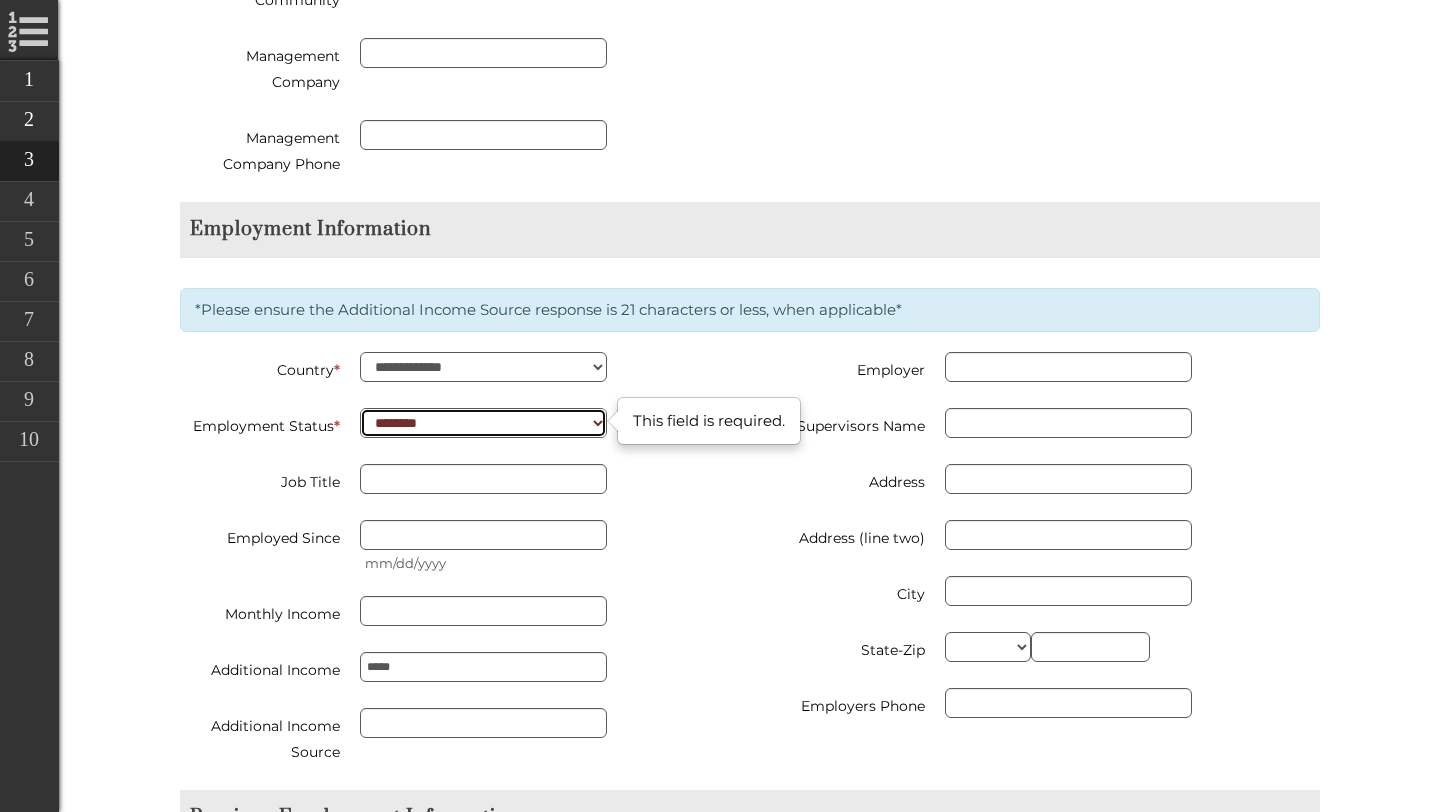 click on "**********" at bounding box center (483, 423) 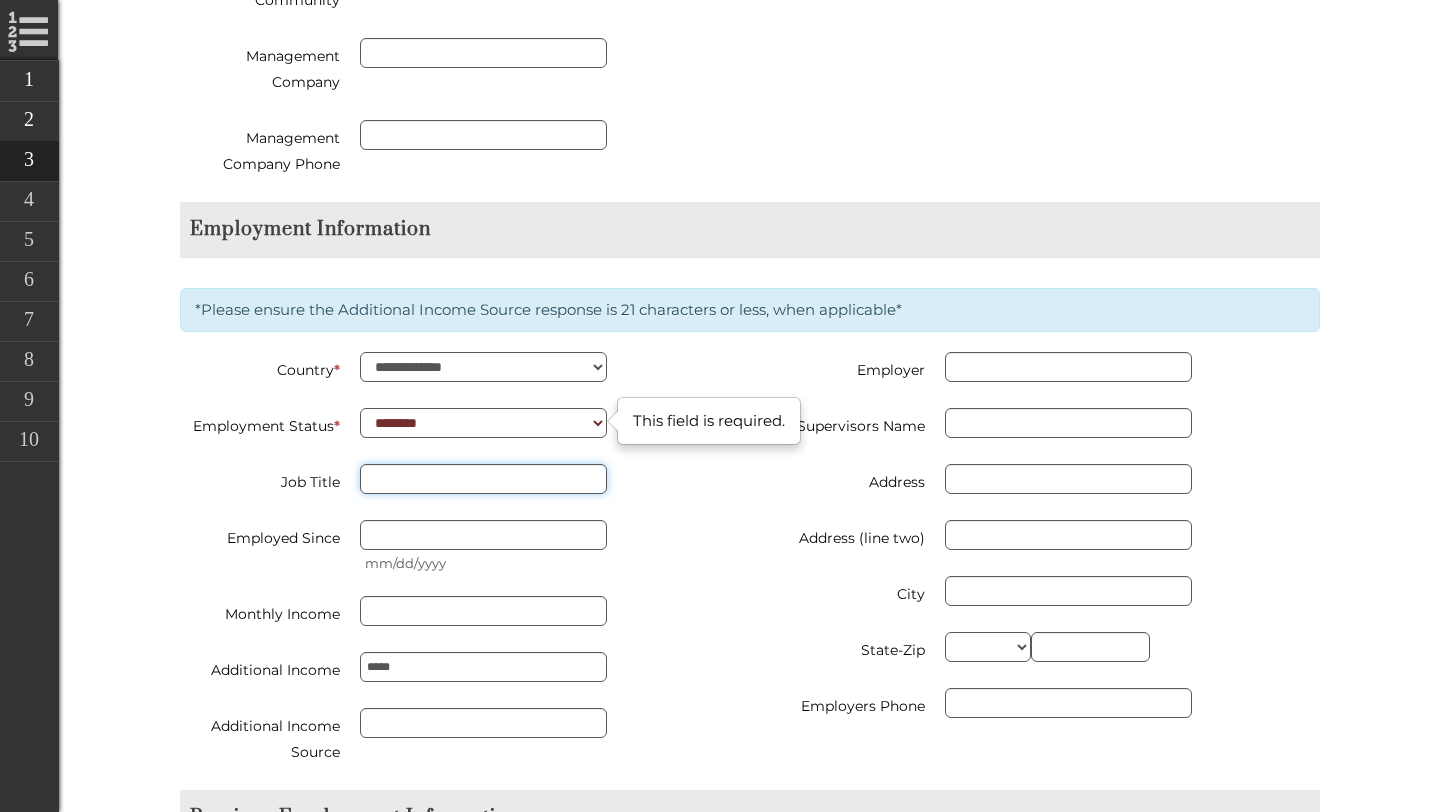 click on "Job Title" at bounding box center (483, 479) 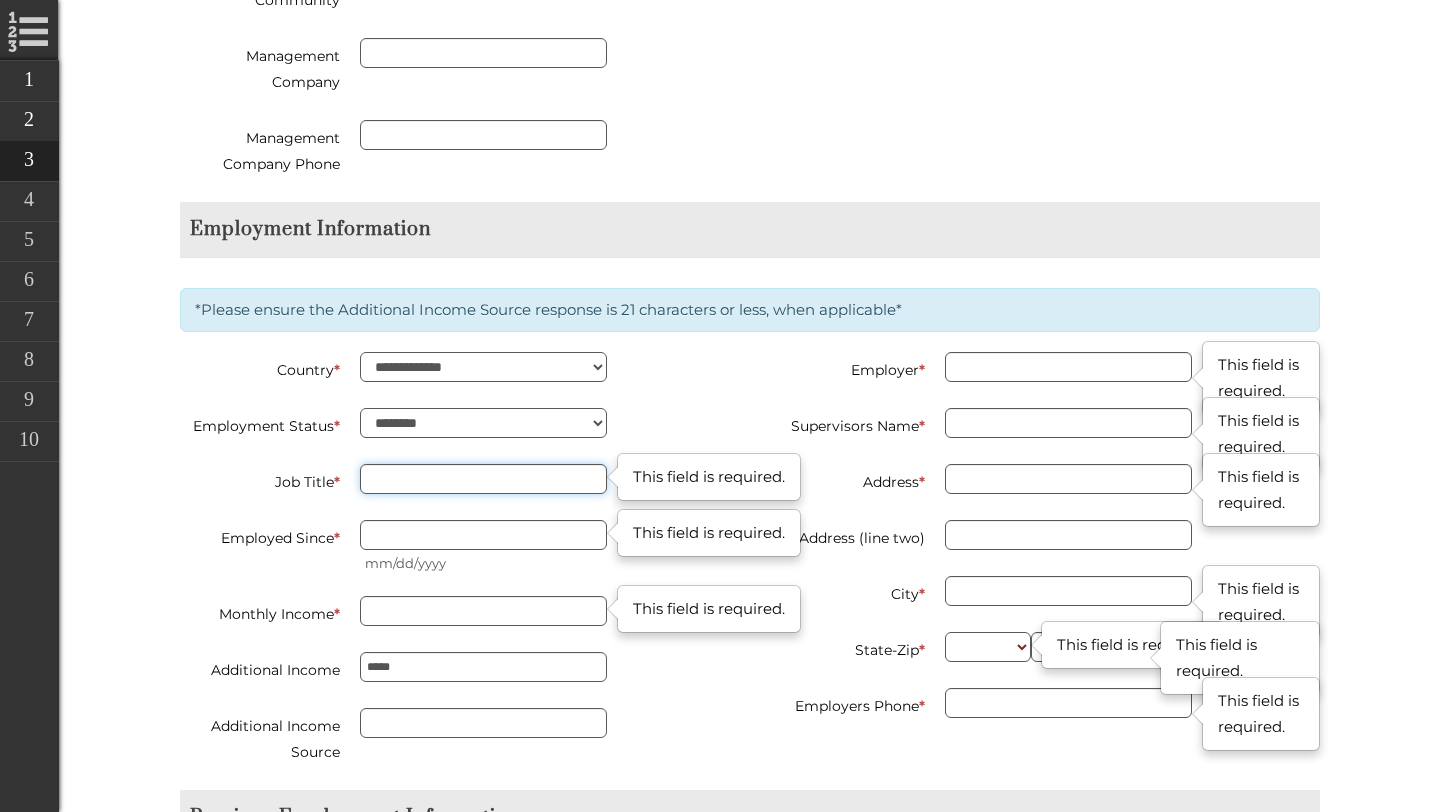 type on "**********" 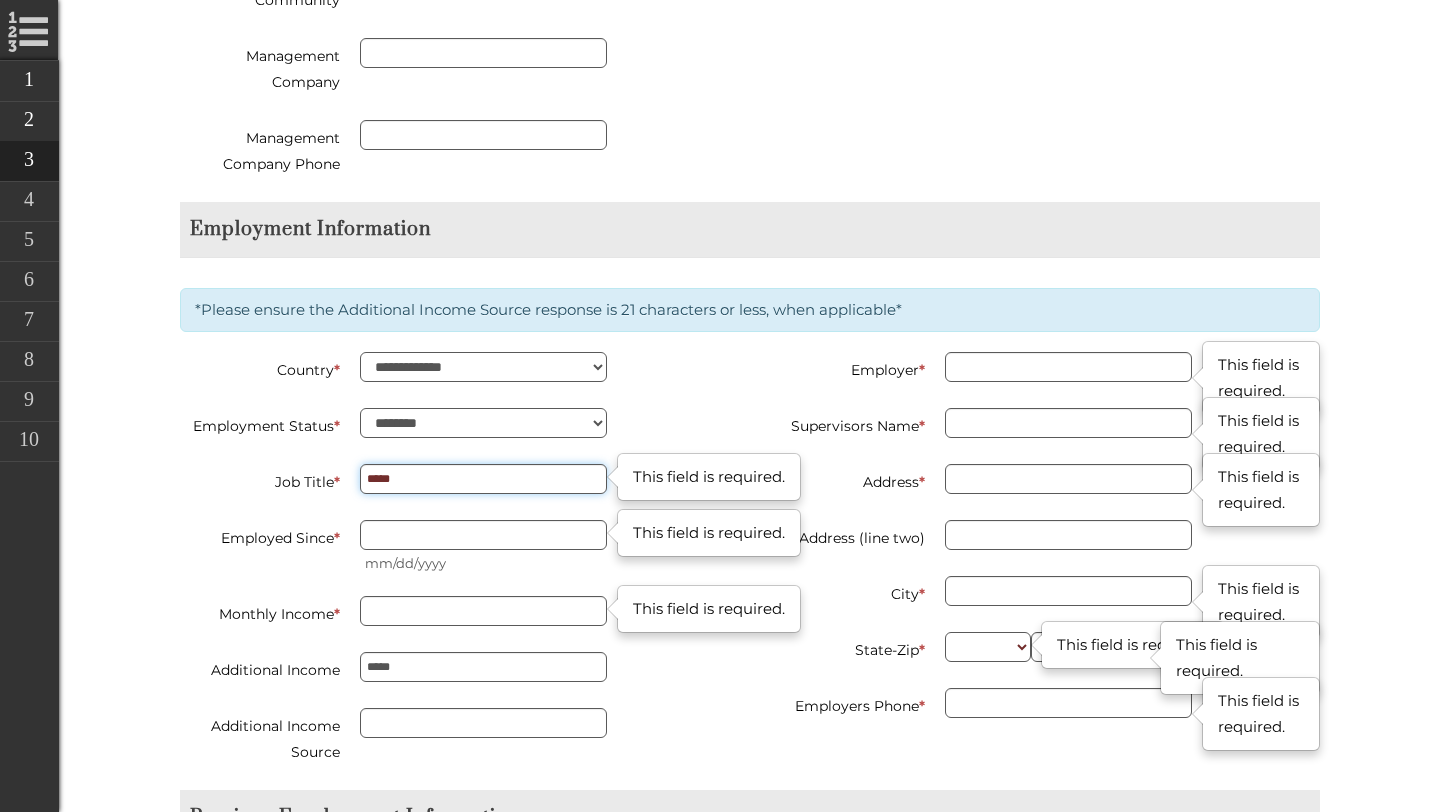 type on "*****" 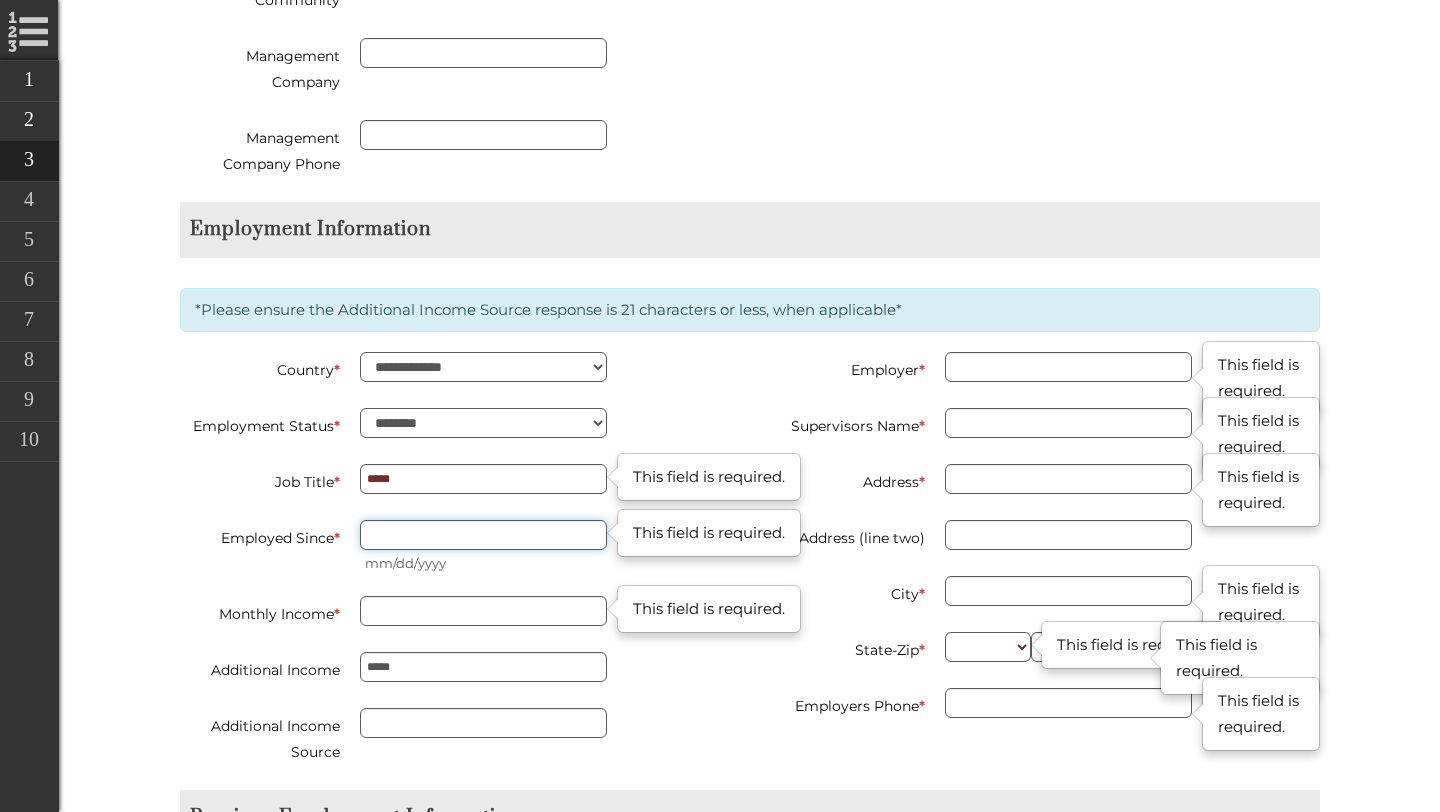 click on "Employed Since  *" at bounding box center (483, 535) 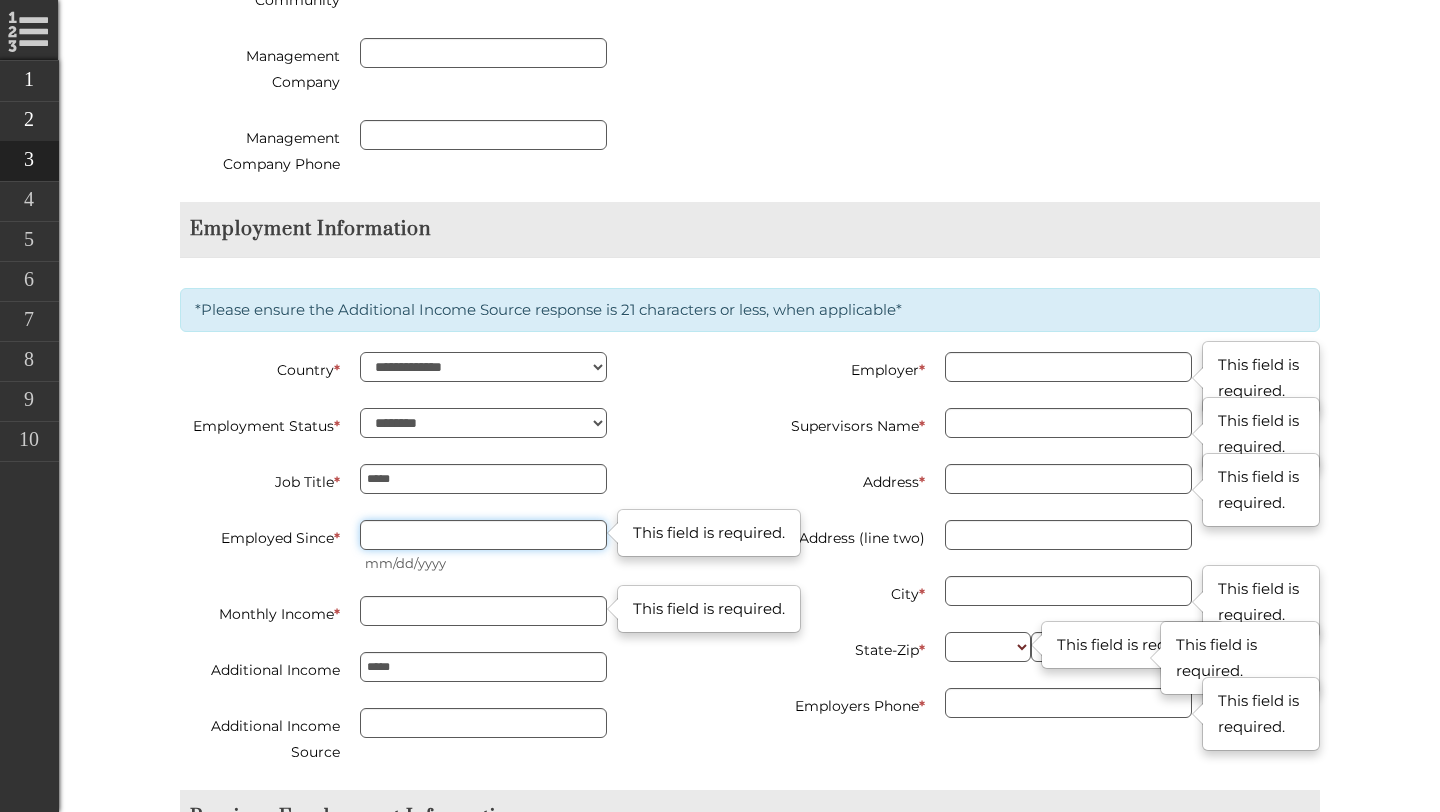 click on "Employed Since  *" at bounding box center (483, 535) 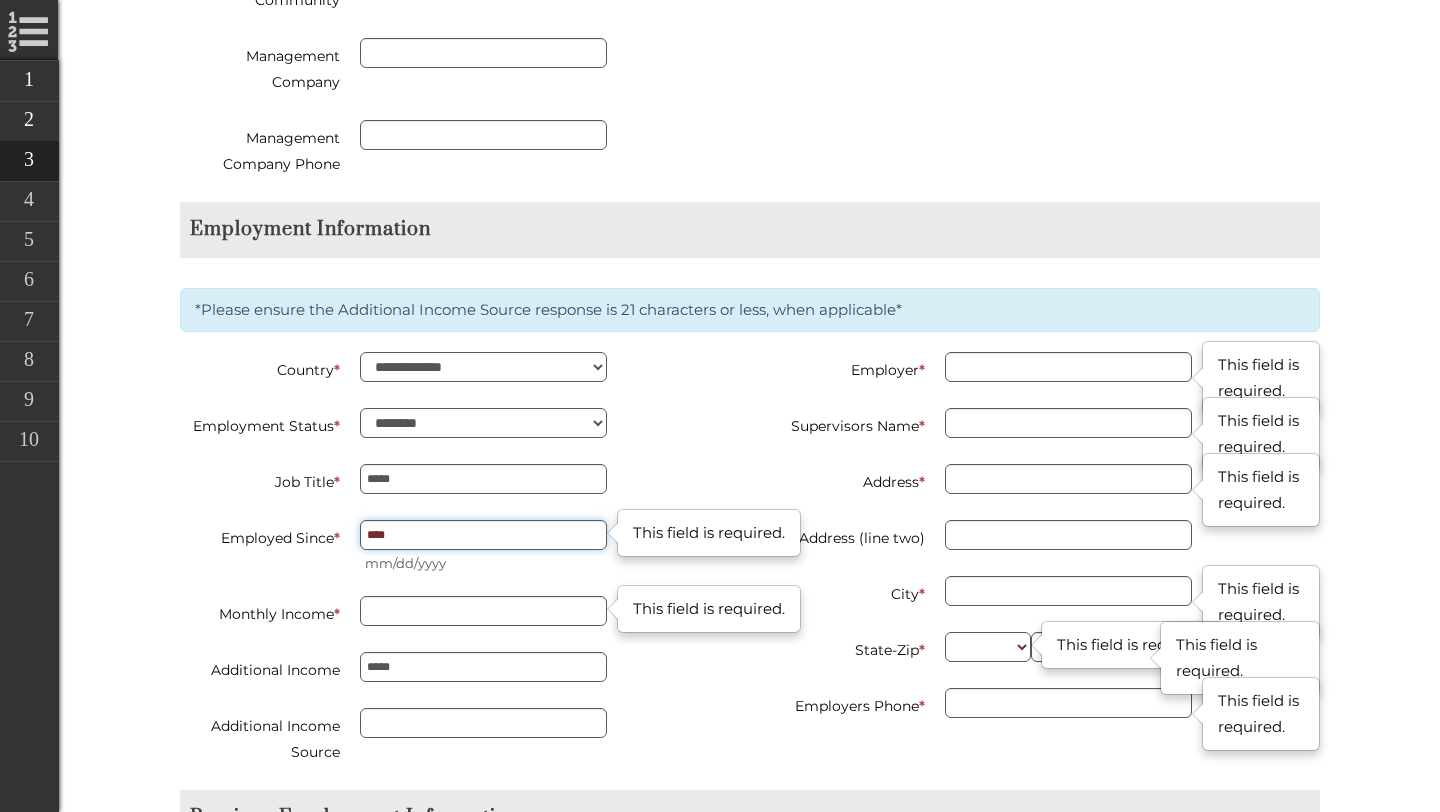 type on "*****" 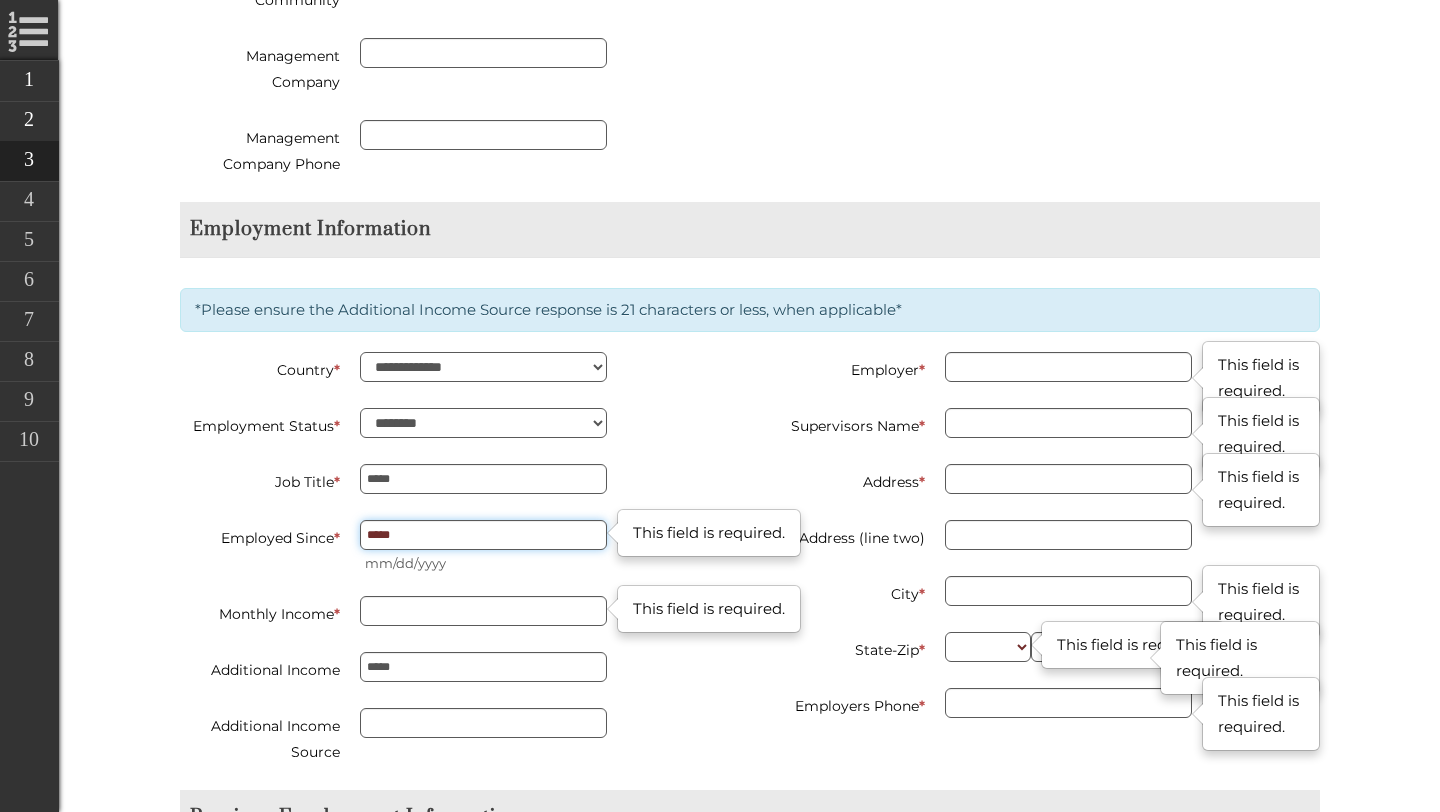 type on "**********" 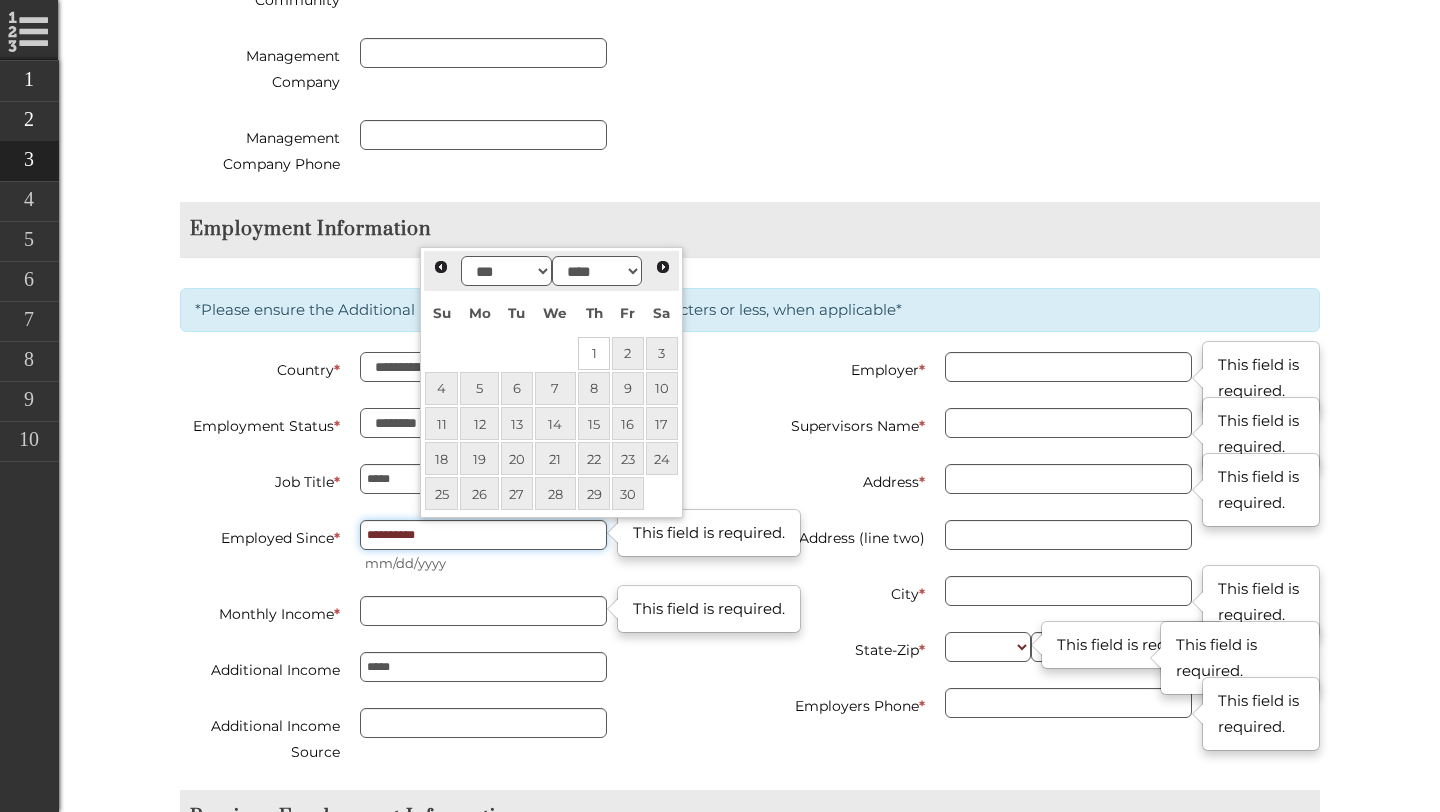type on "**********" 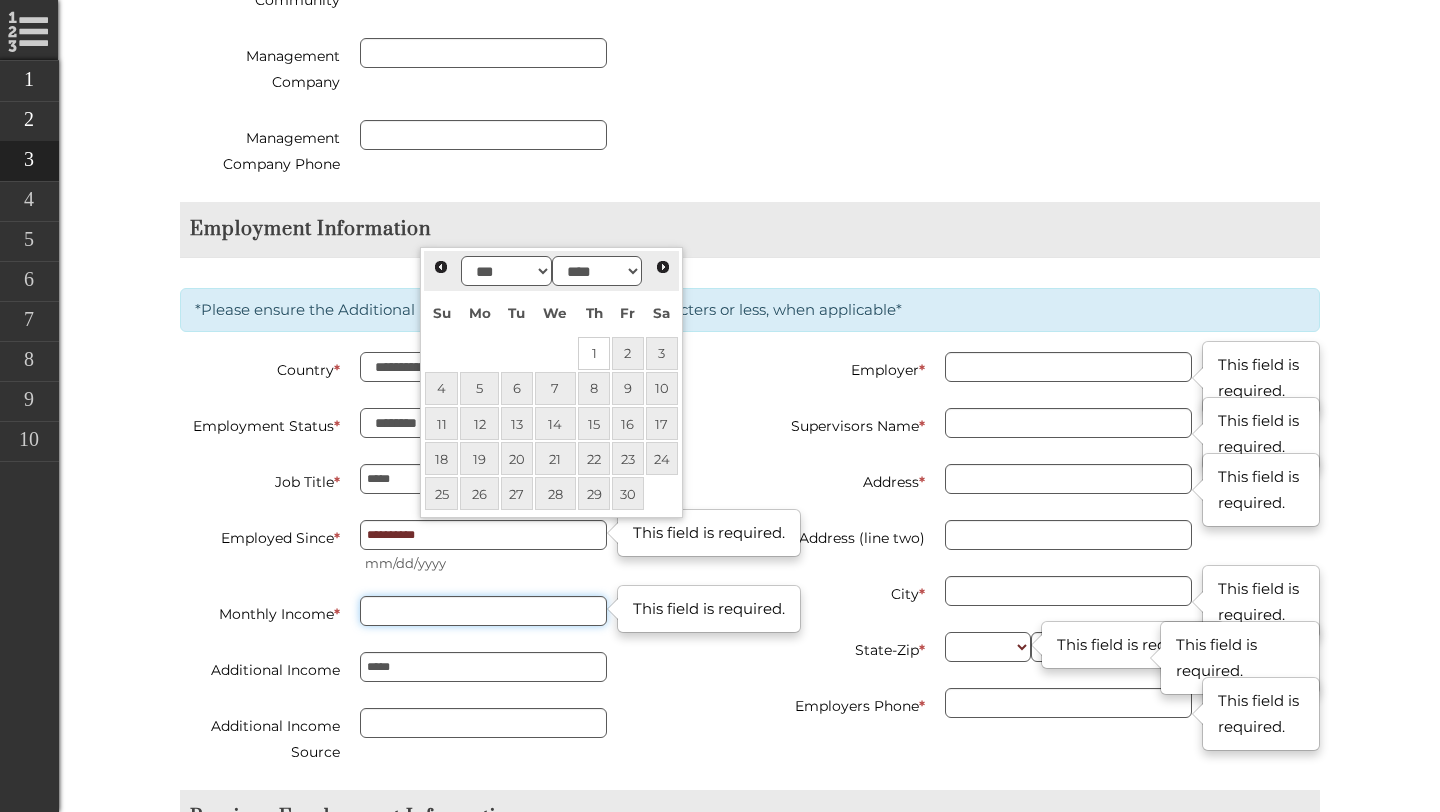 click on "Monthly Income  *" at bounding box center [483, 611] 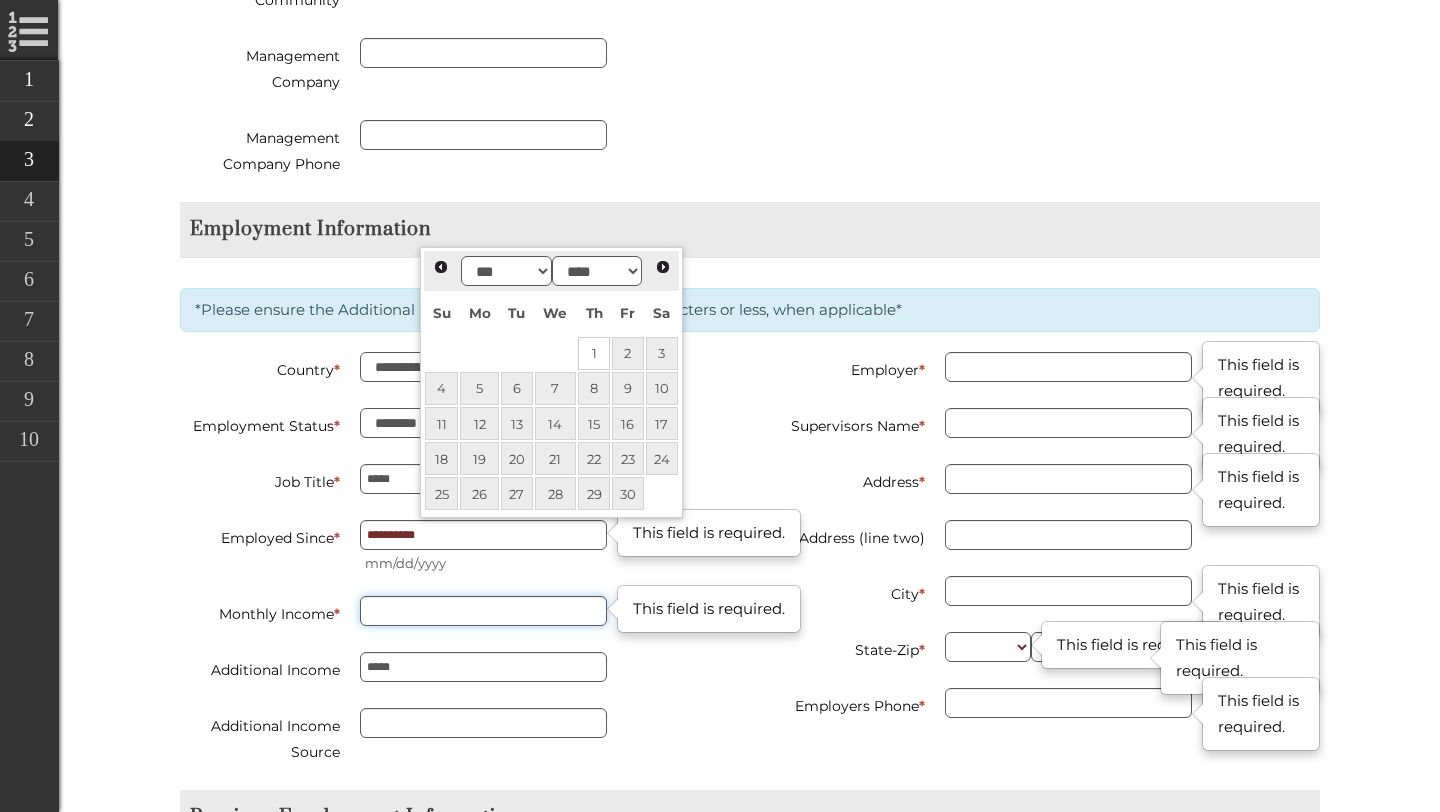 type on "**********" 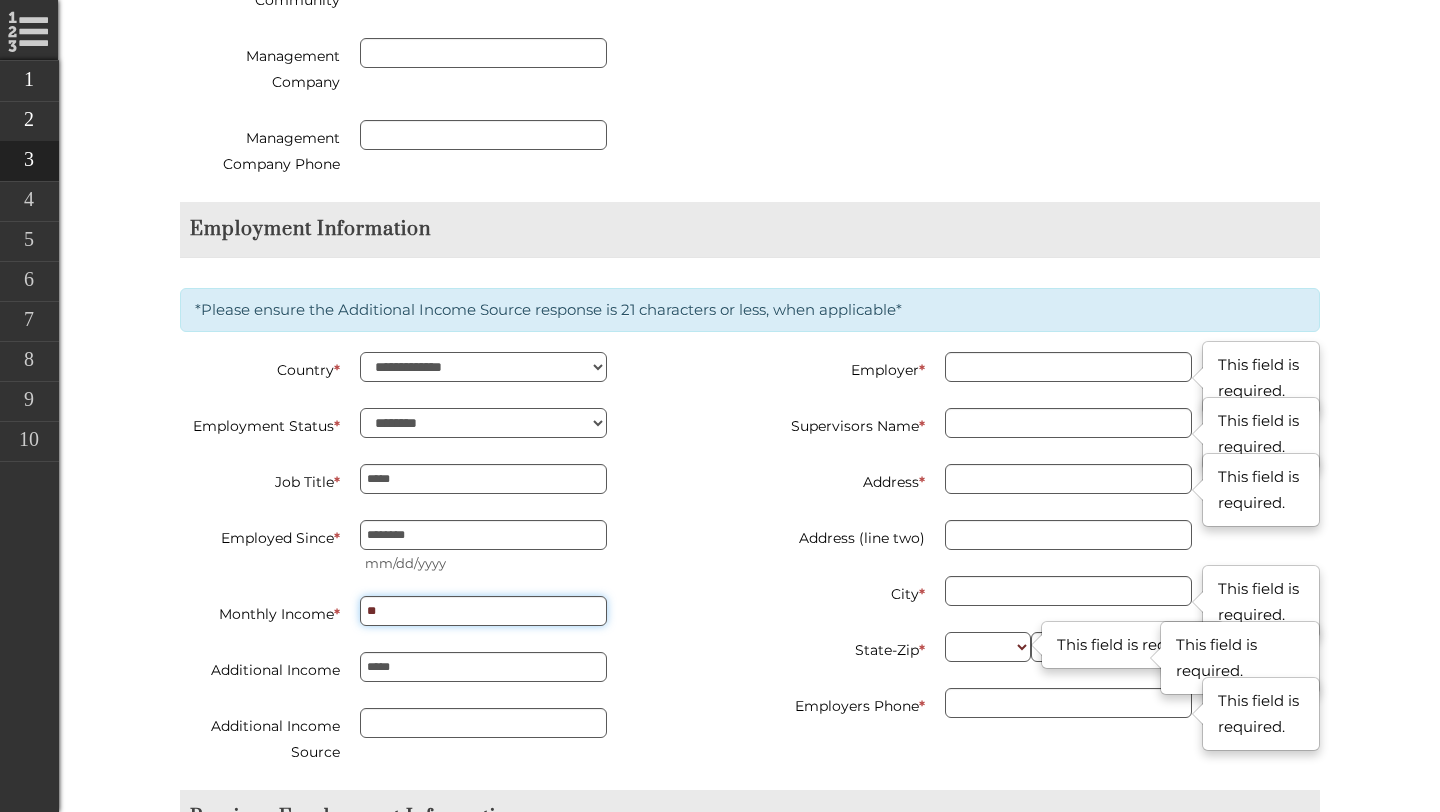 click on "**" at bounding box center (483, 611) 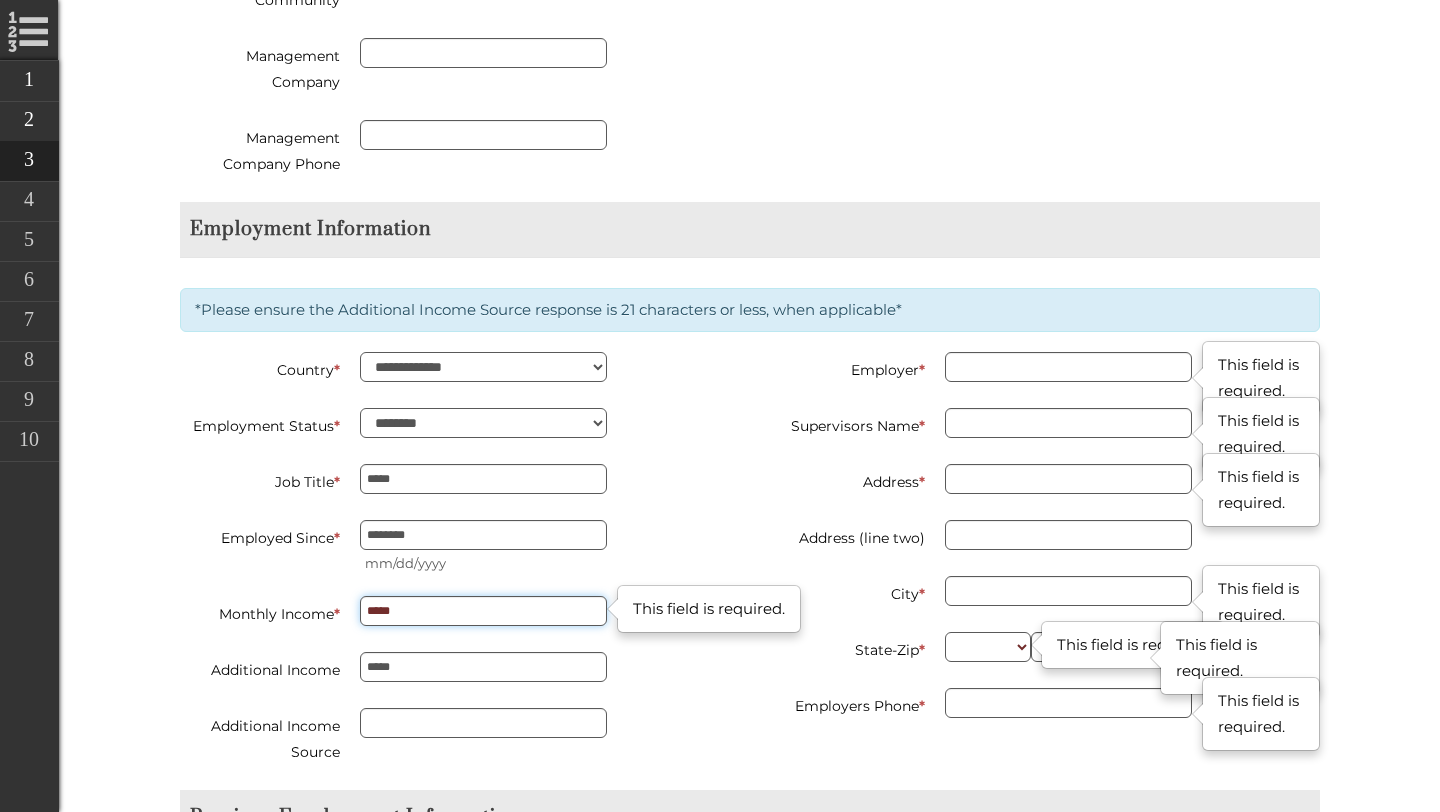 type on "*****" 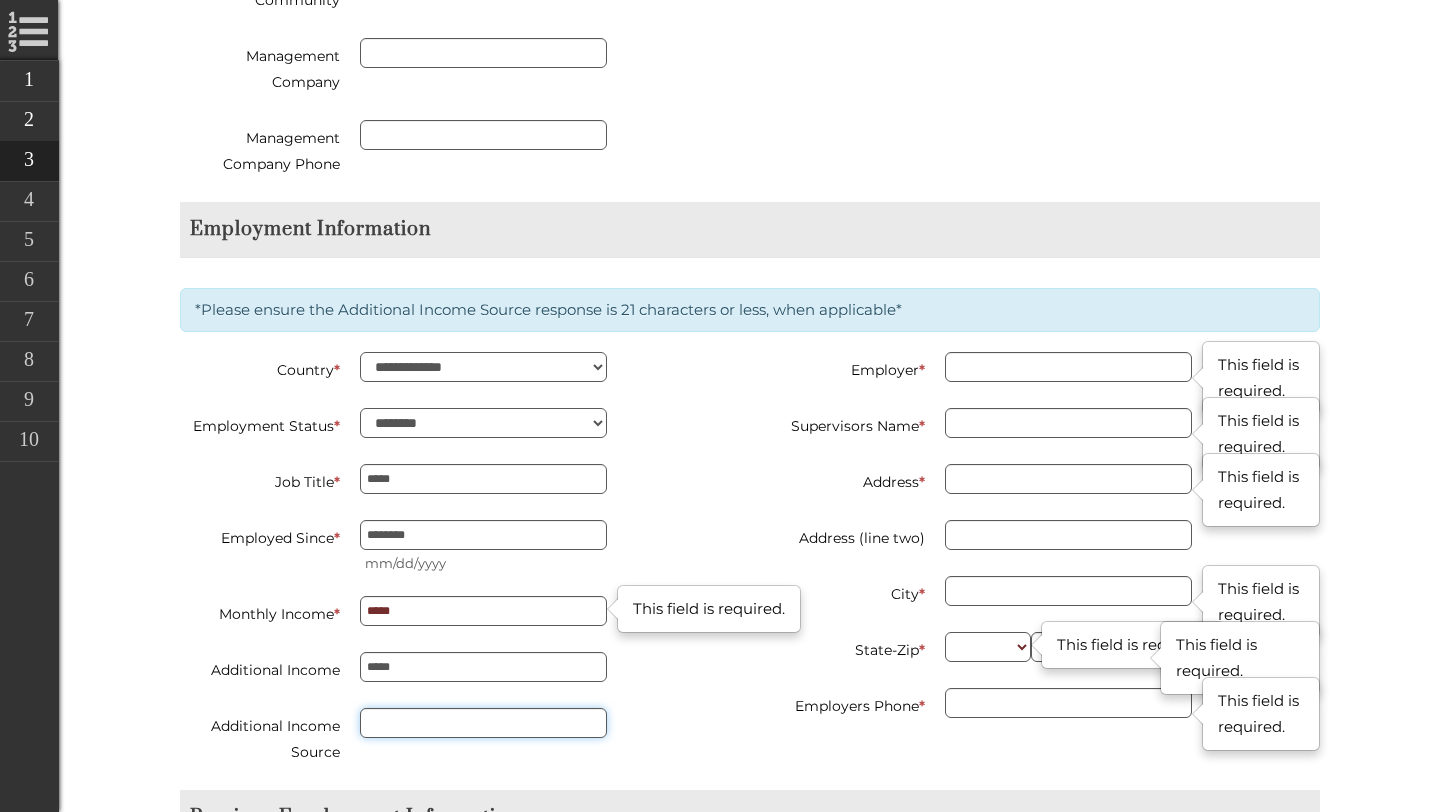 click on "Additional Income Source" at bounding box center [483, 723] 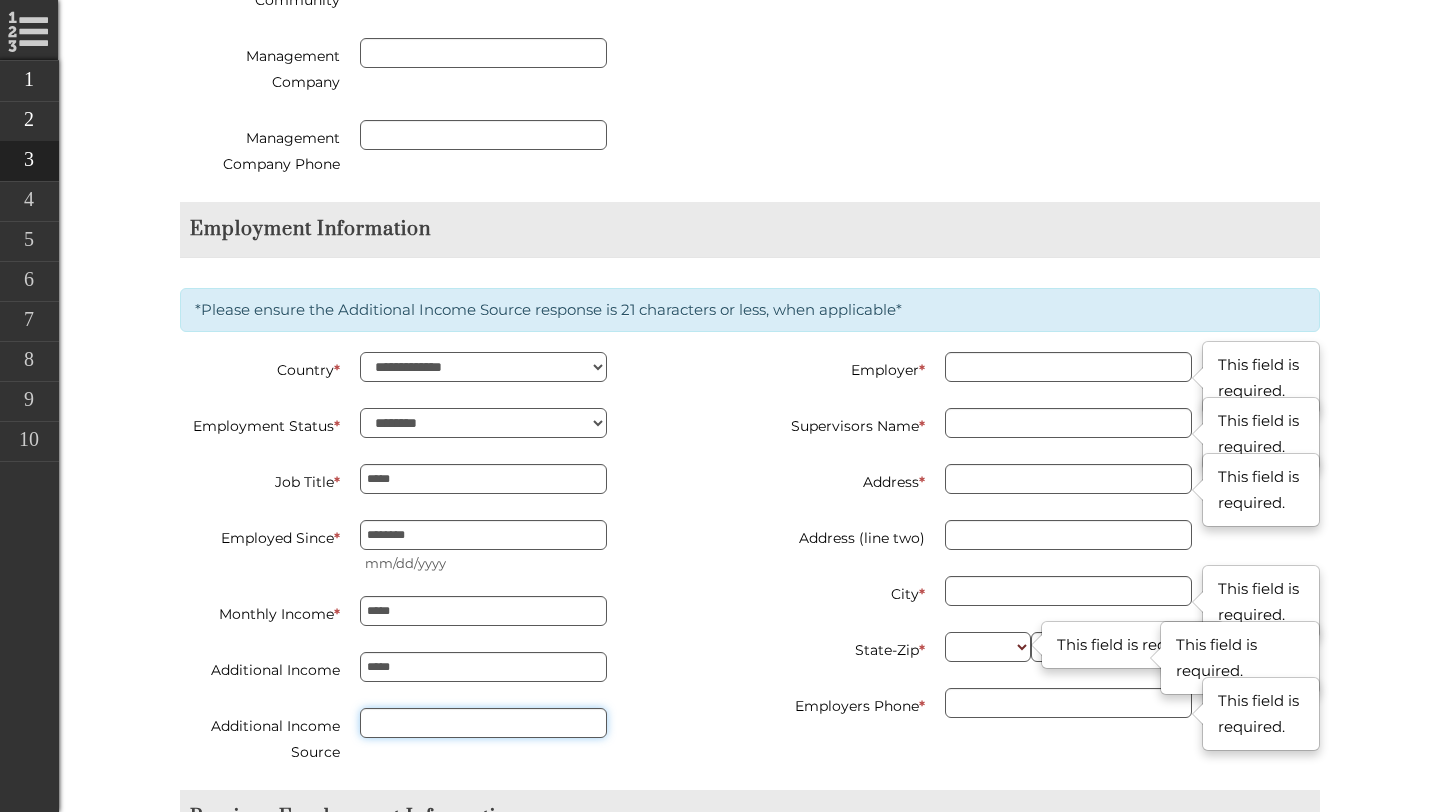 type on "**********" 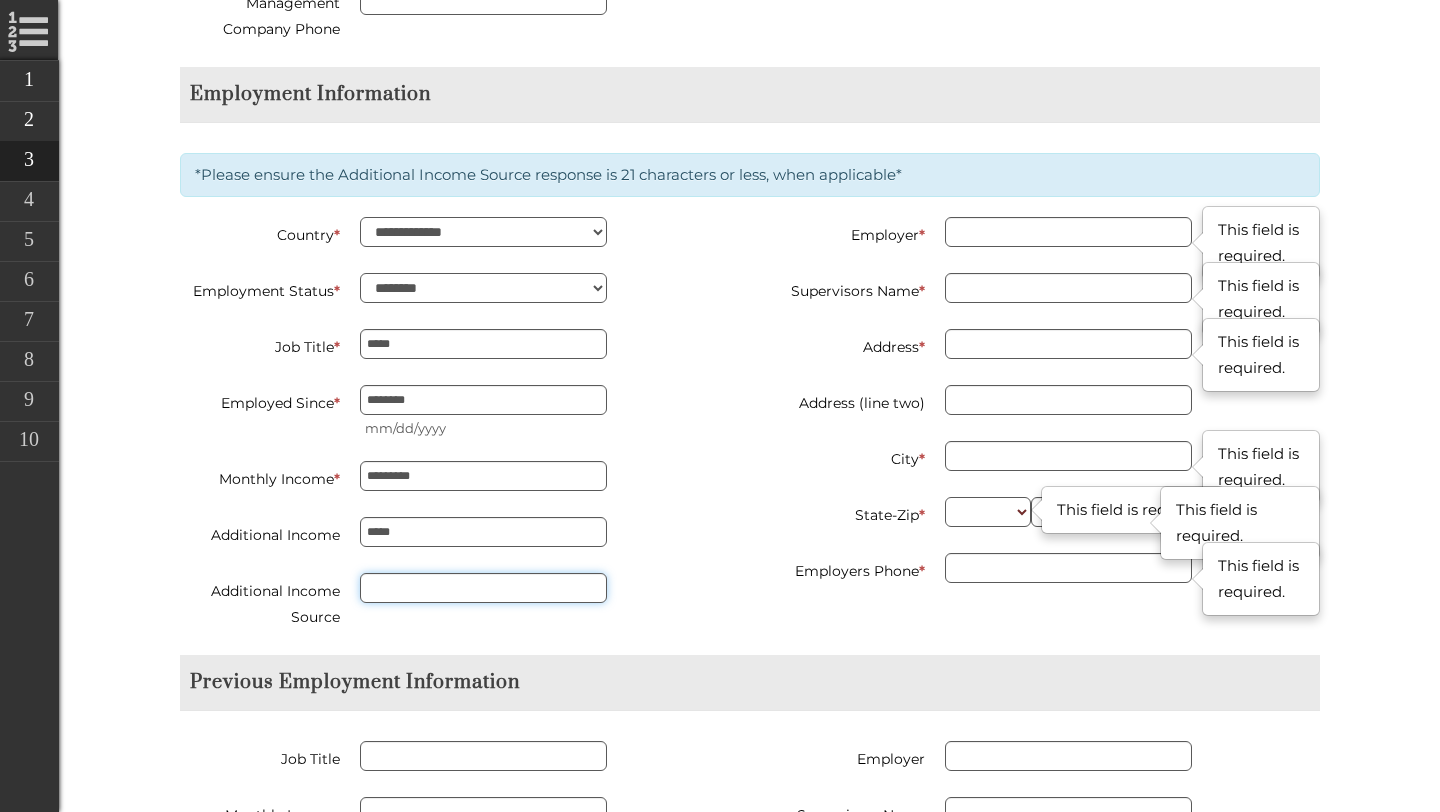 scroll, scrollTop: 2401, scrollLeft: 0, axis: vertical 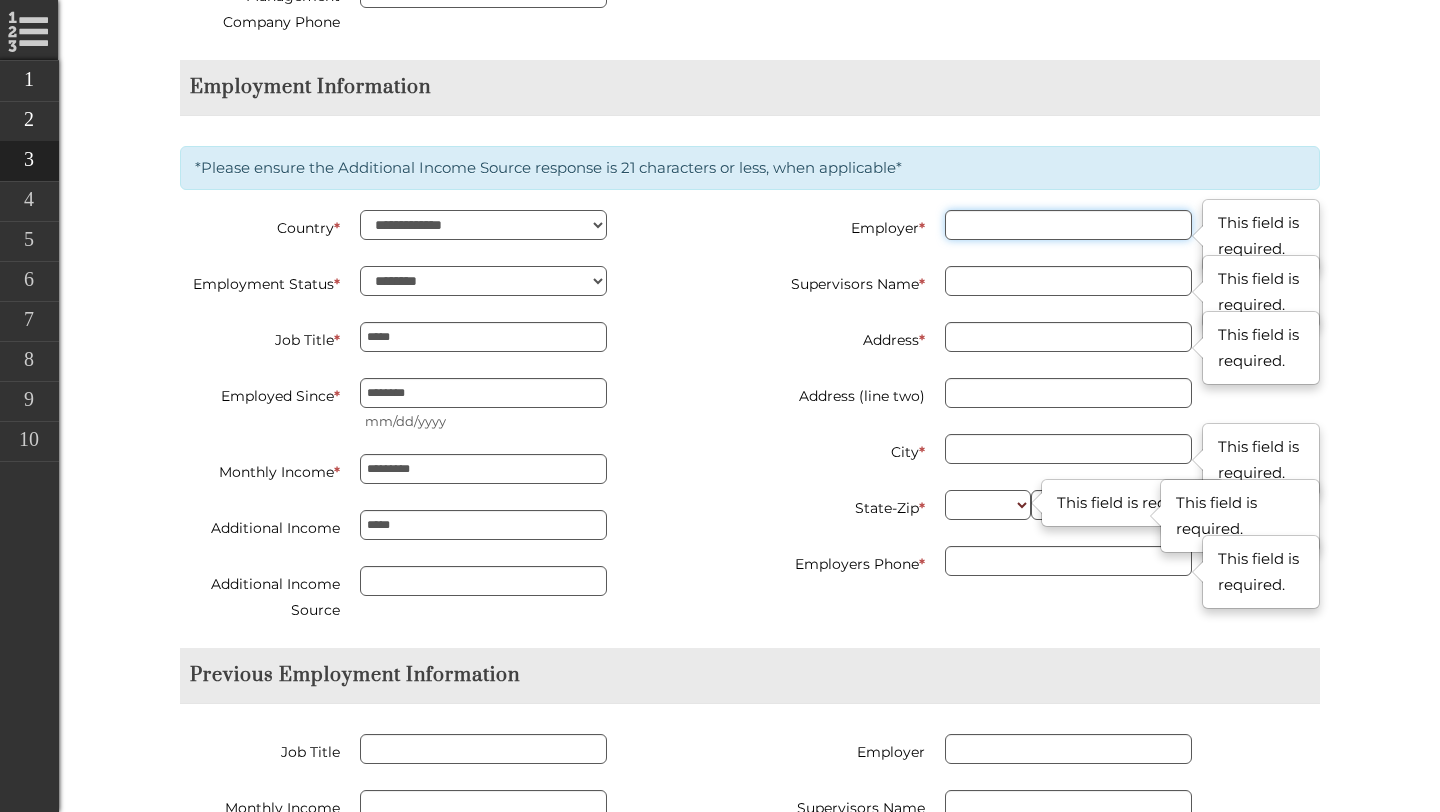 click on "Employer  *" at bounding box center (1068, 225) 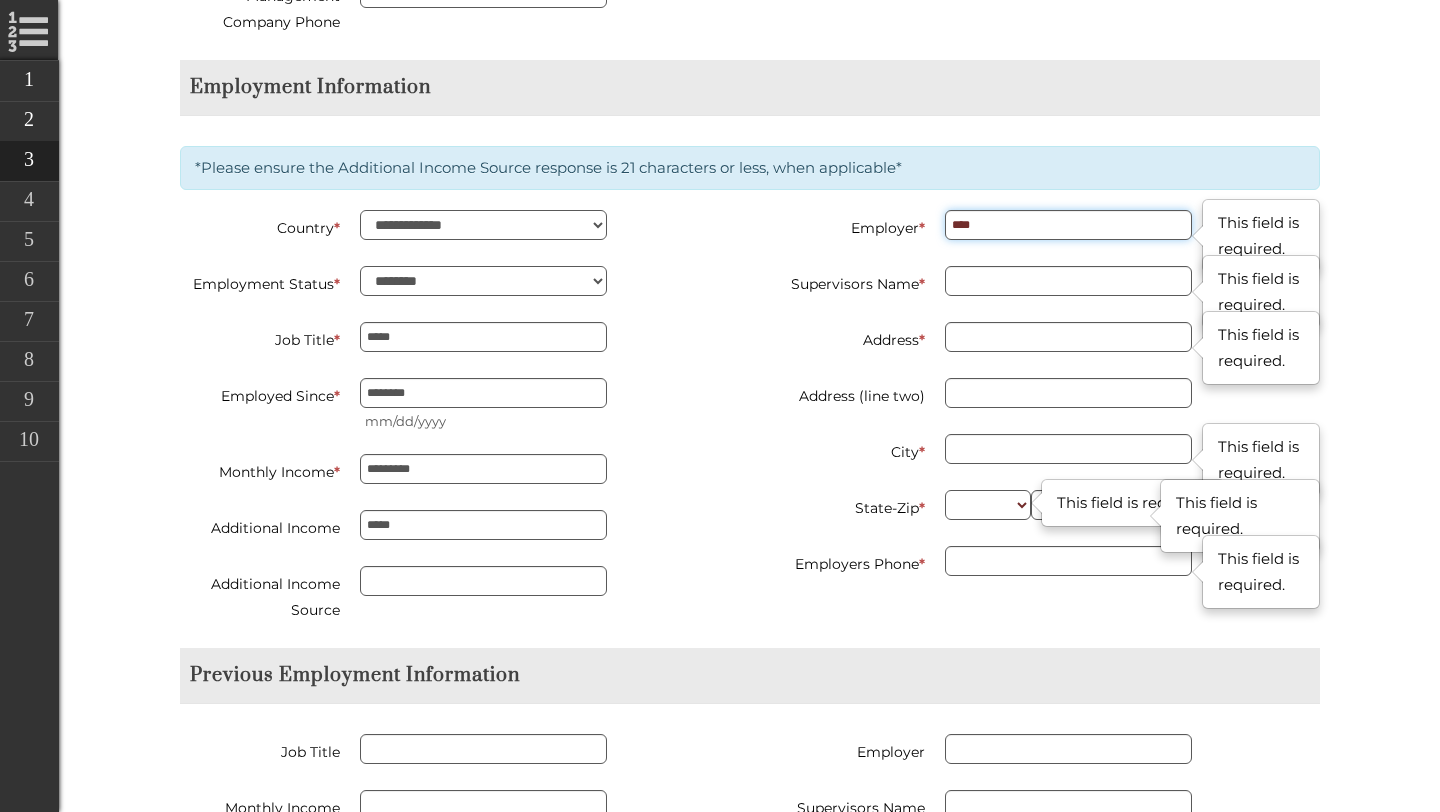 type on "****" 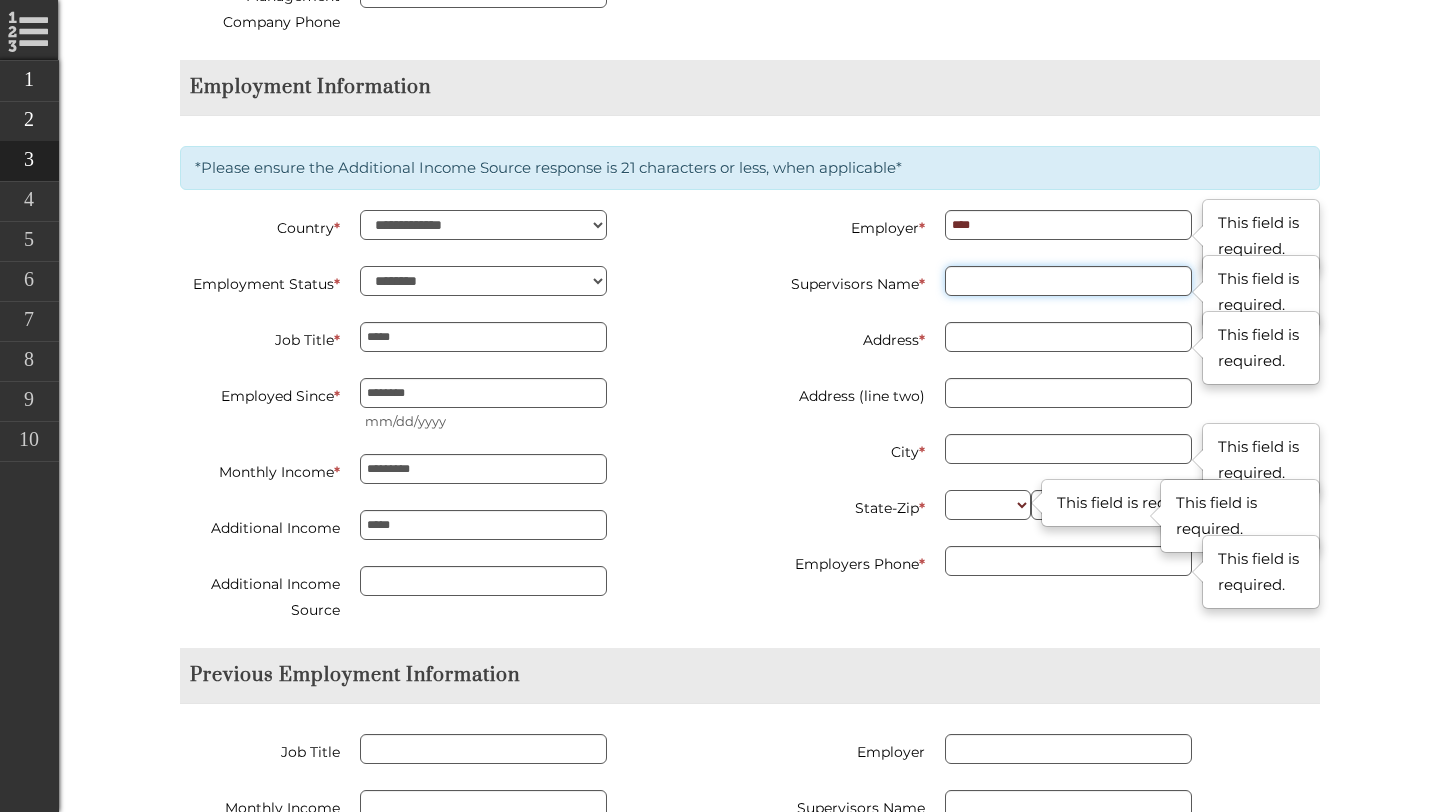 click on "Supervisors Name  *" at bounding box center [1068, 281] 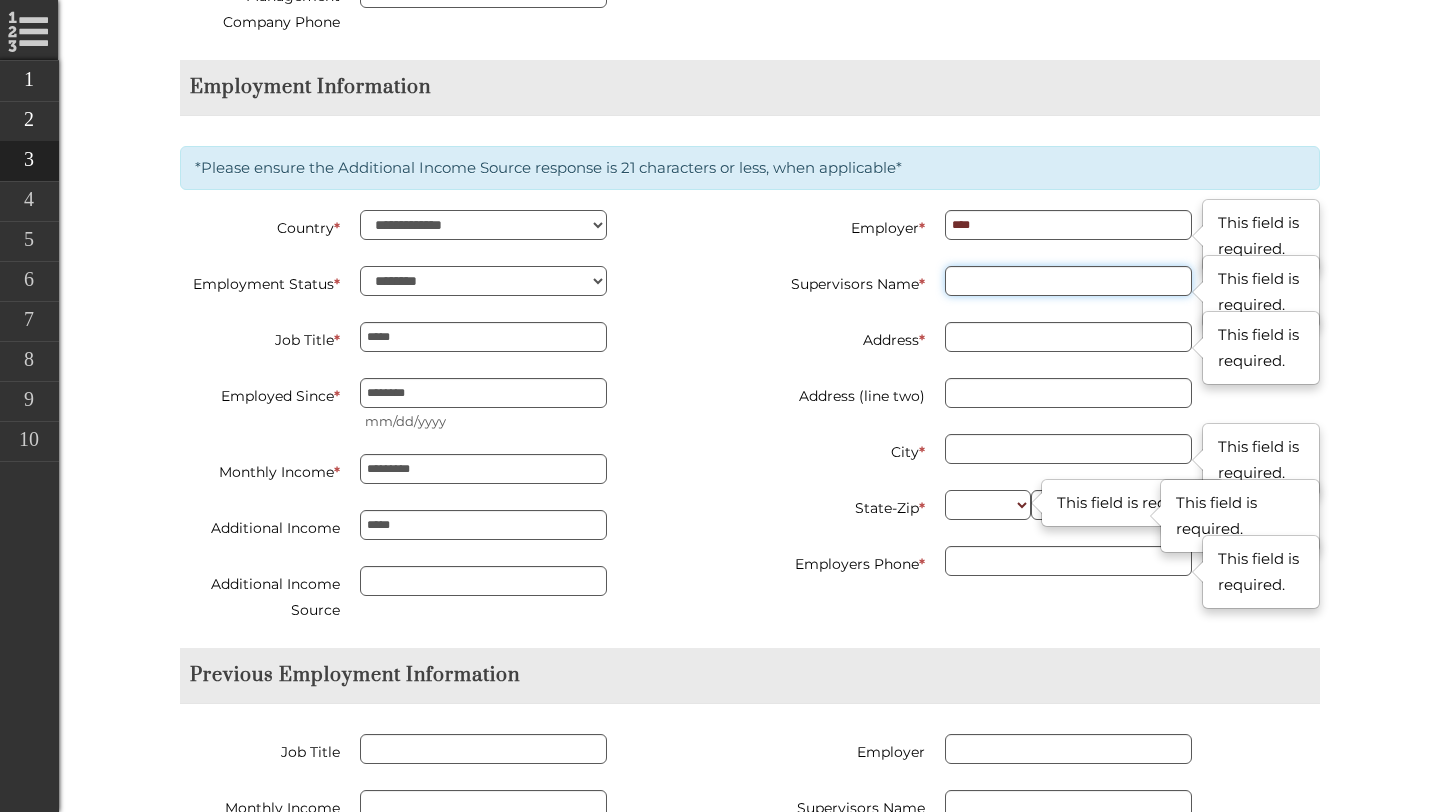 type on "**********" 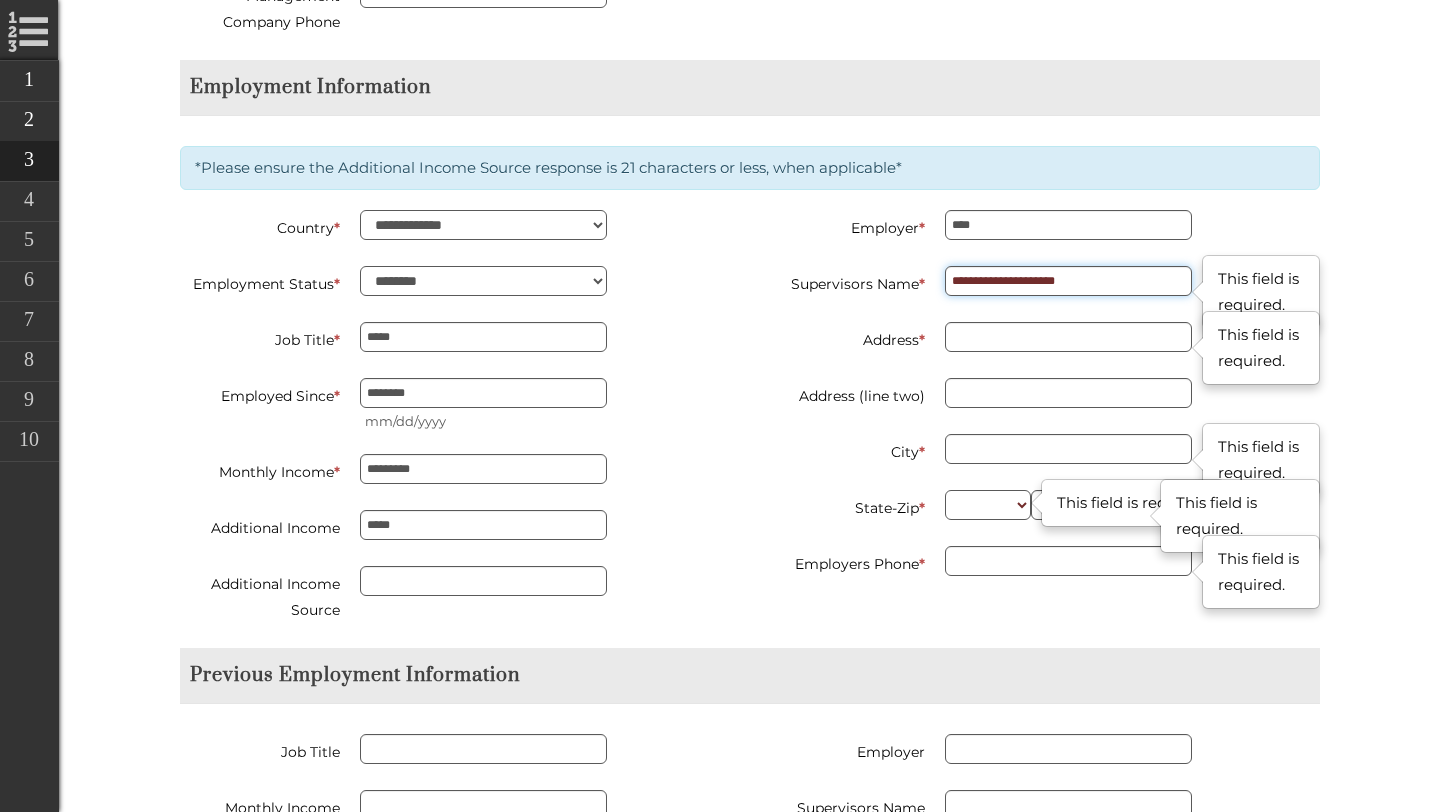 type on "**********" 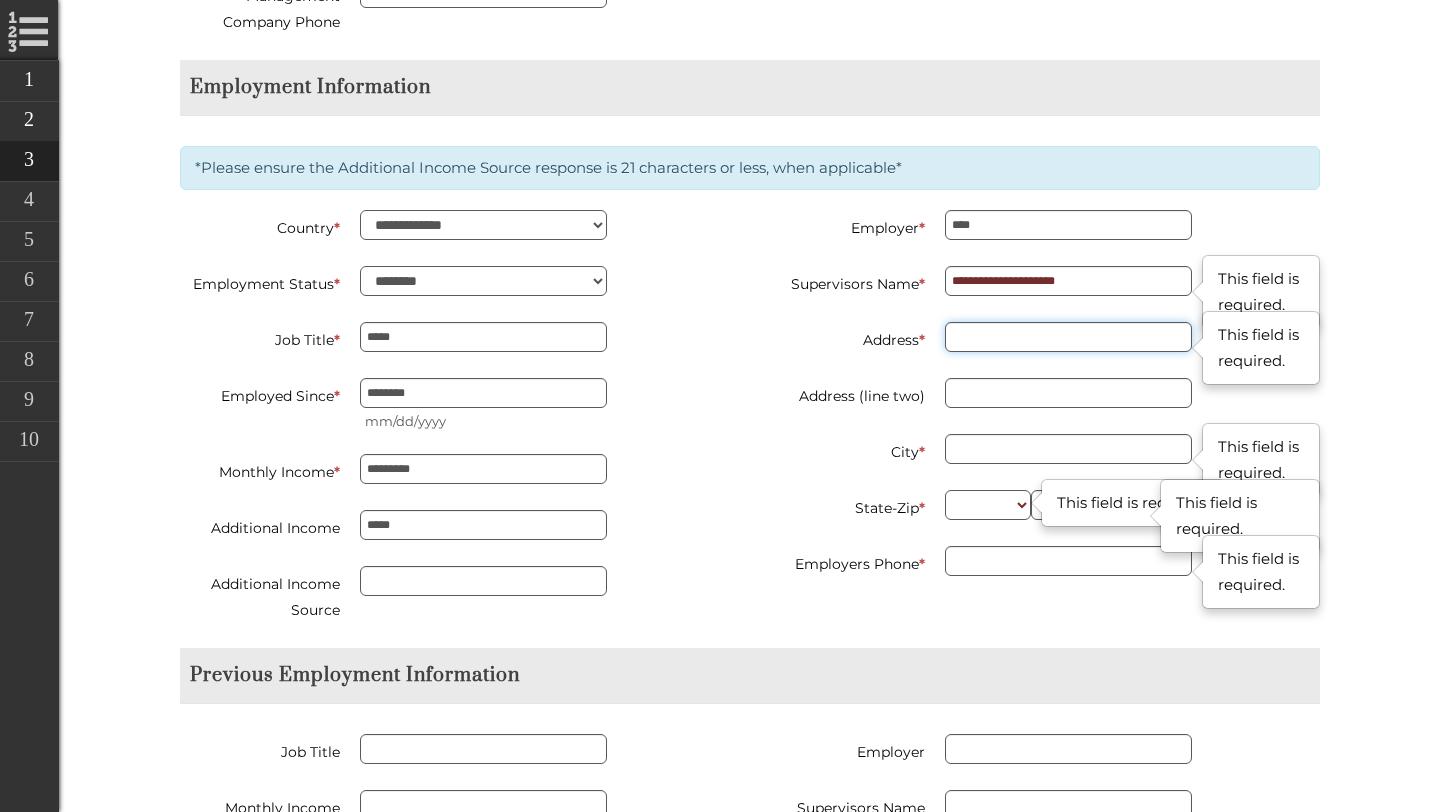 click on "Address  *" at bounding box center (1068, 337) 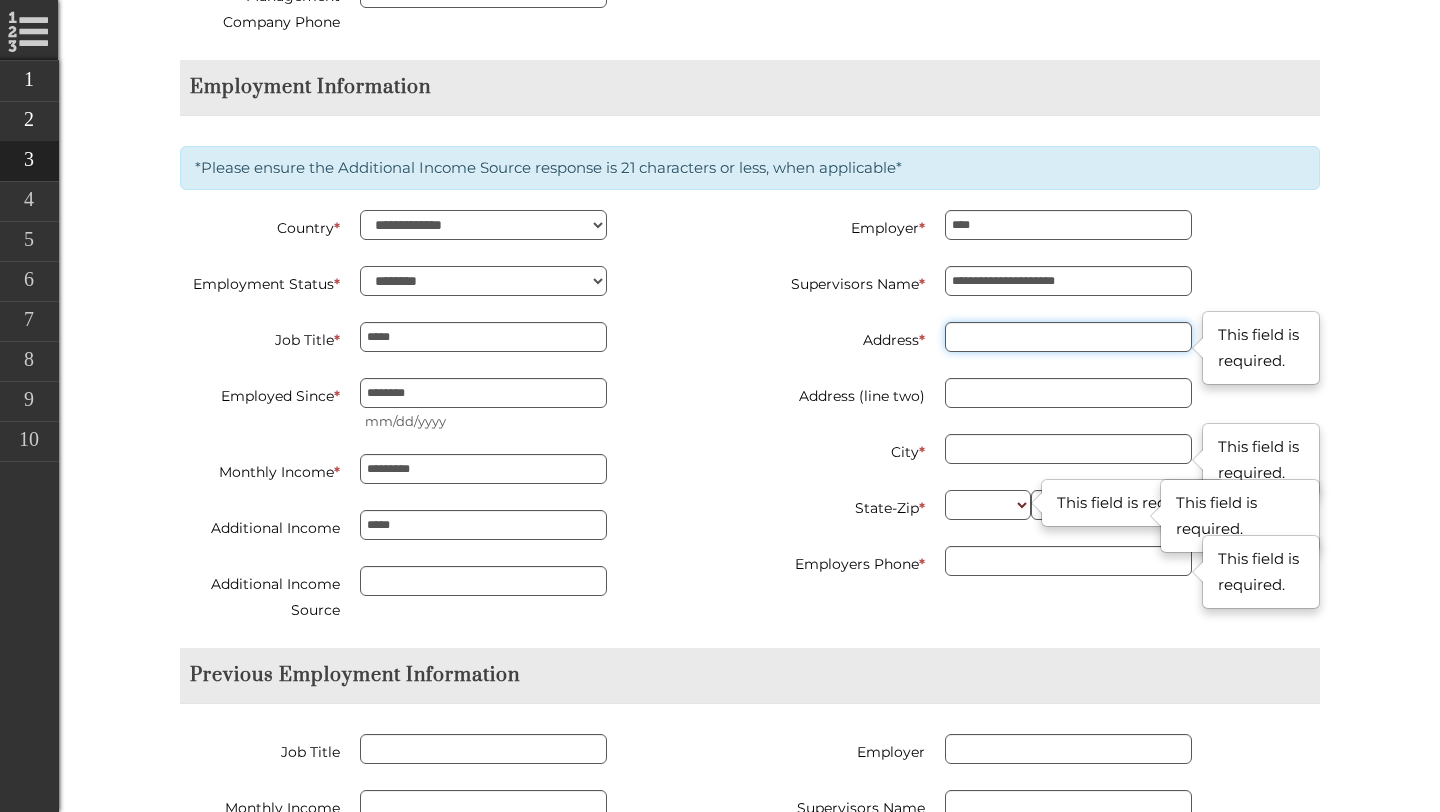 type on "**********" 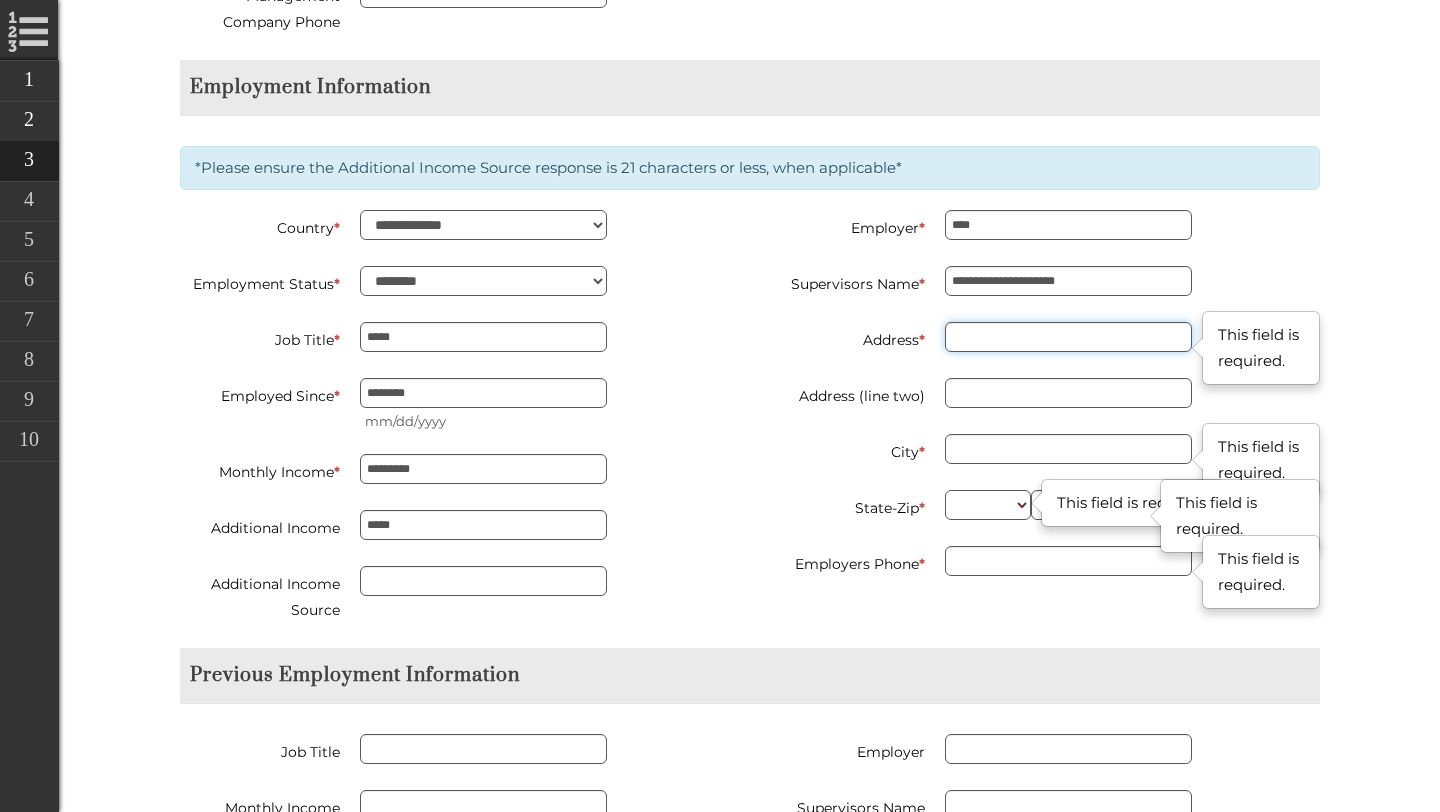 type on "*********" 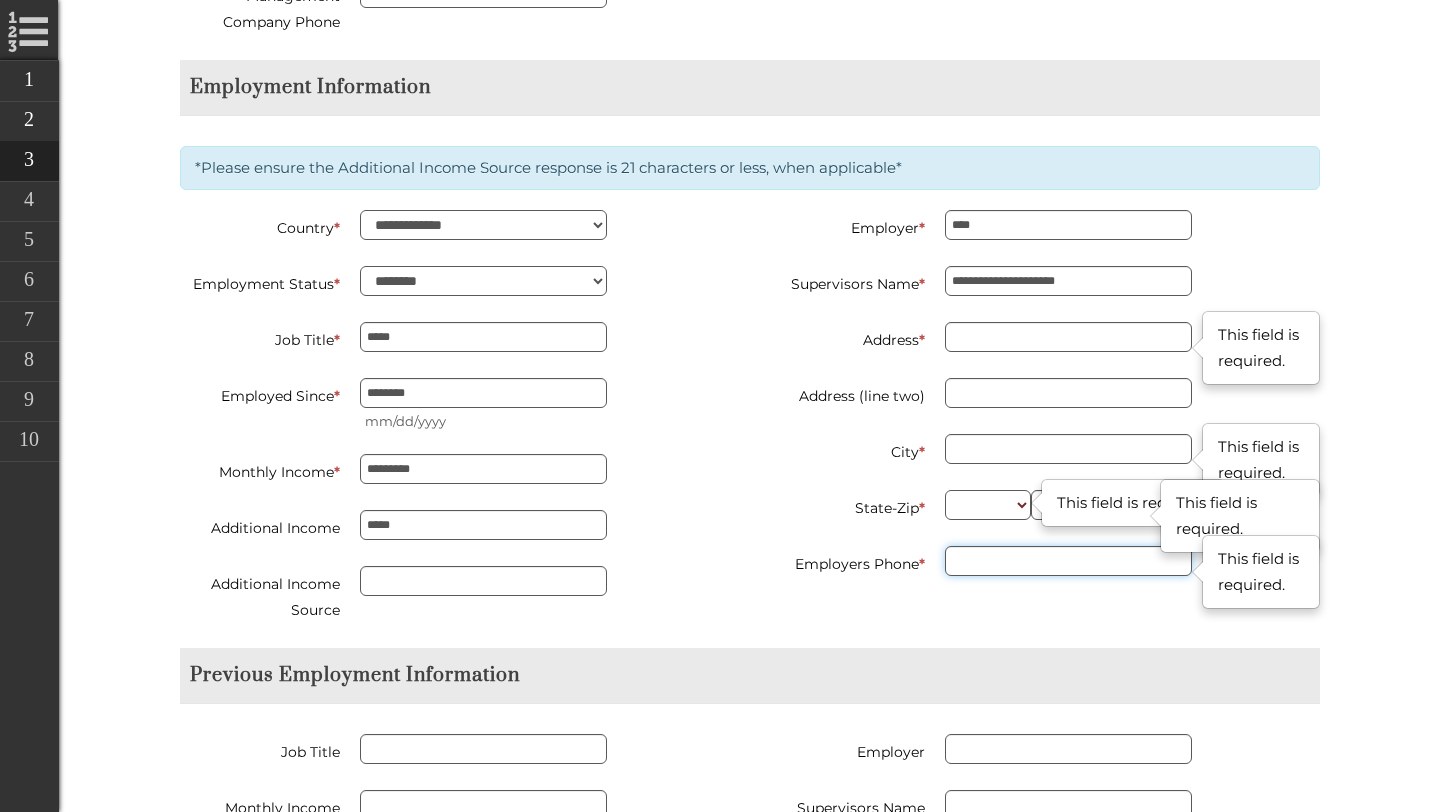 click on "Employers Phone  *" at bounding box center [1068, 561] 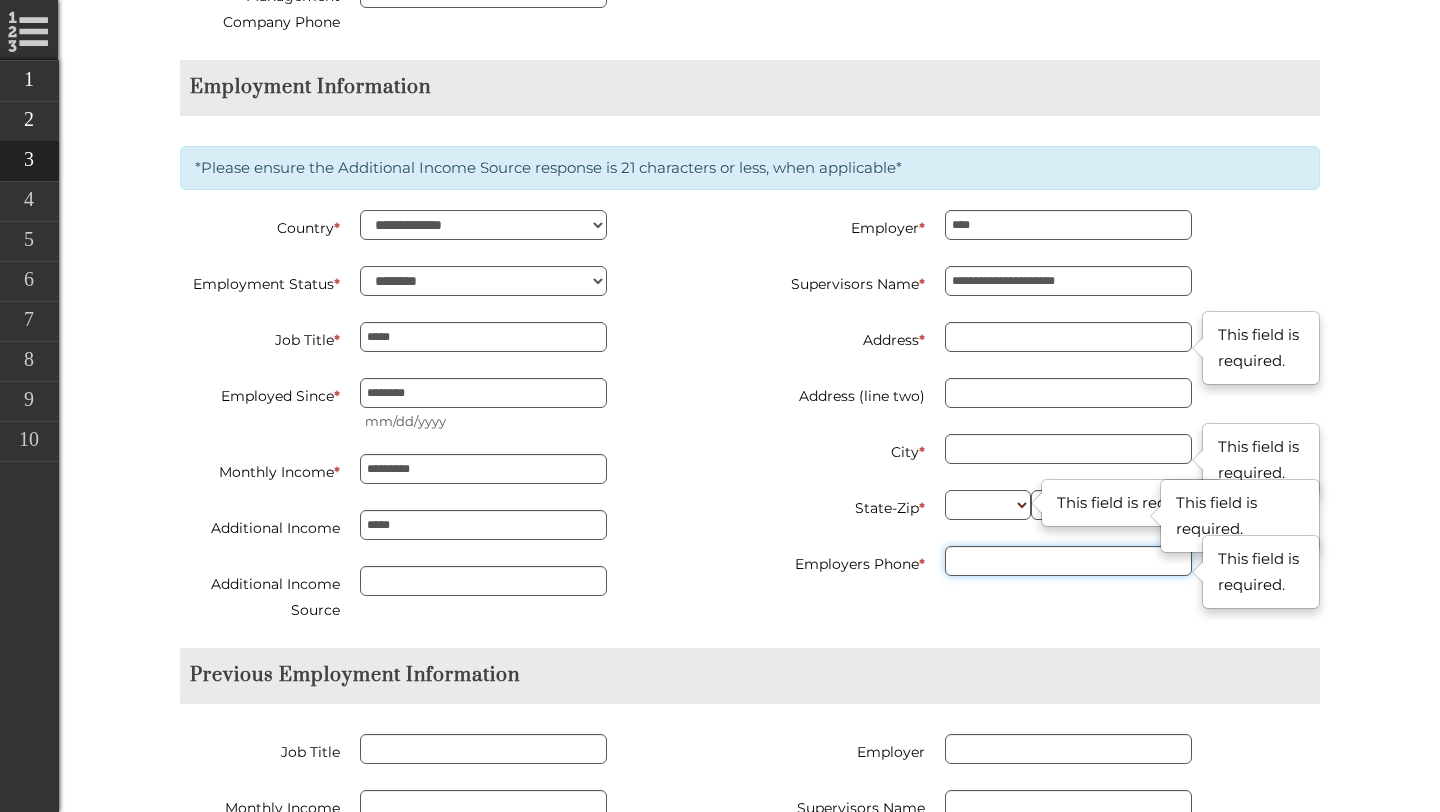 type on "**********" 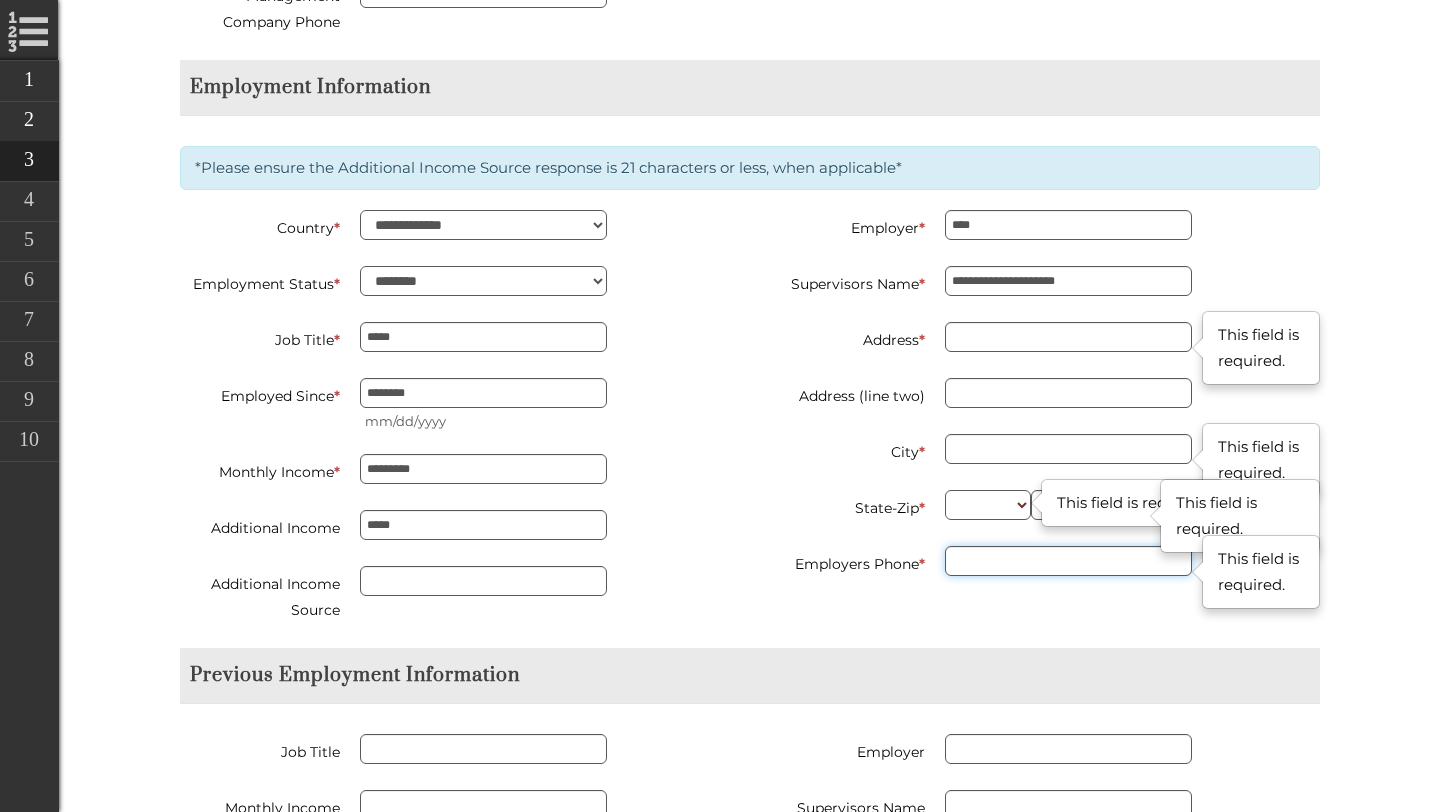 type on "*********" 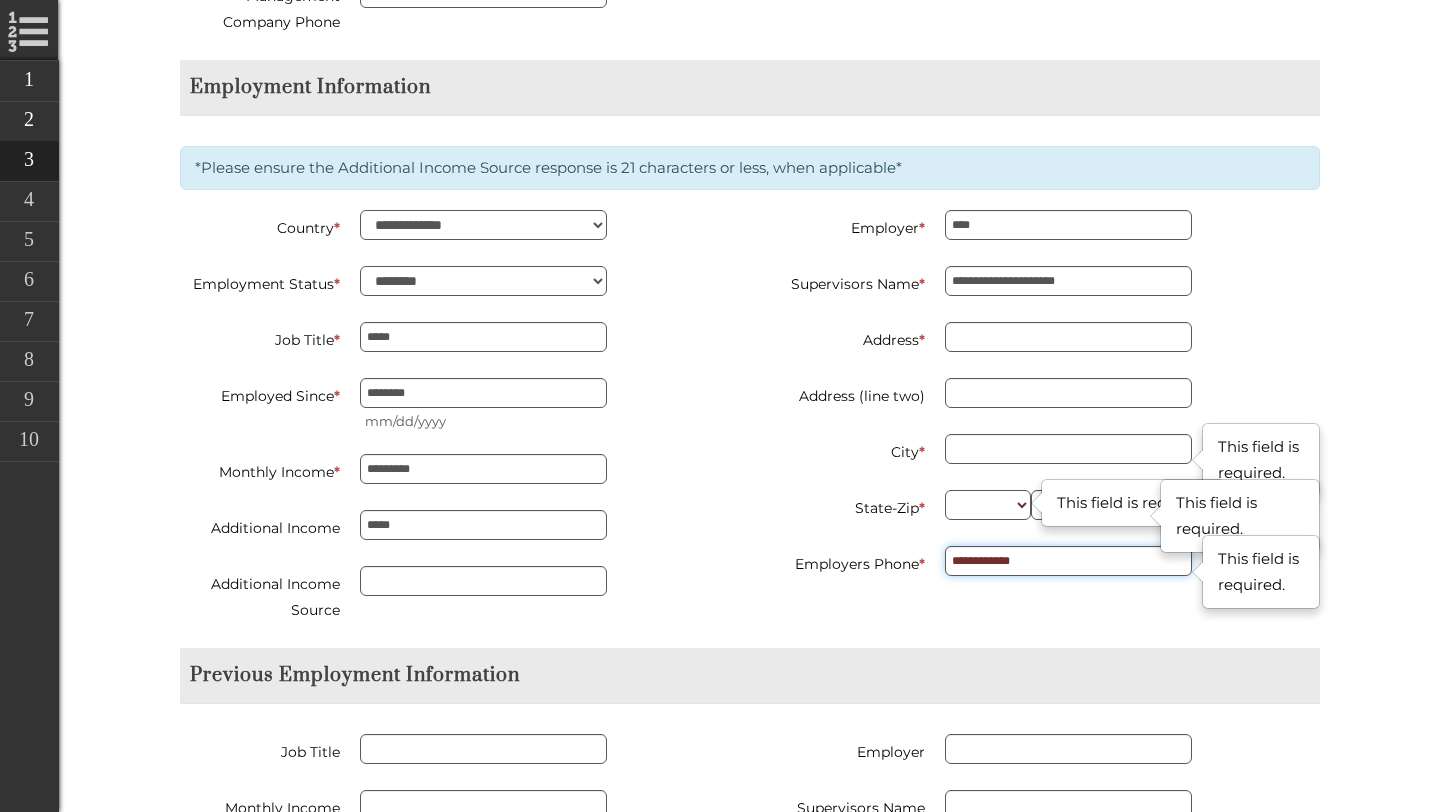 type on "**********" 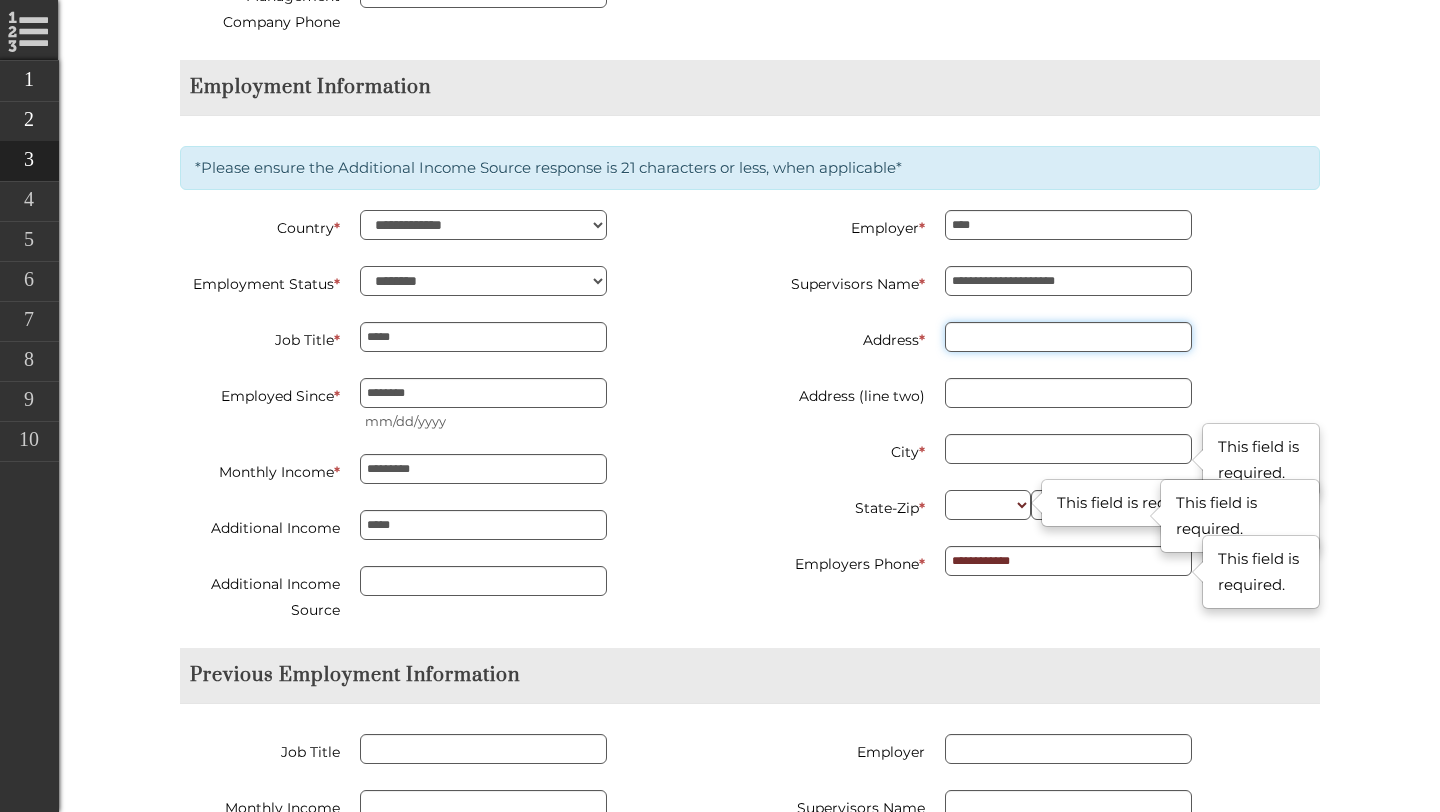 click on "Address  *" at bounding box center [1068, 337] 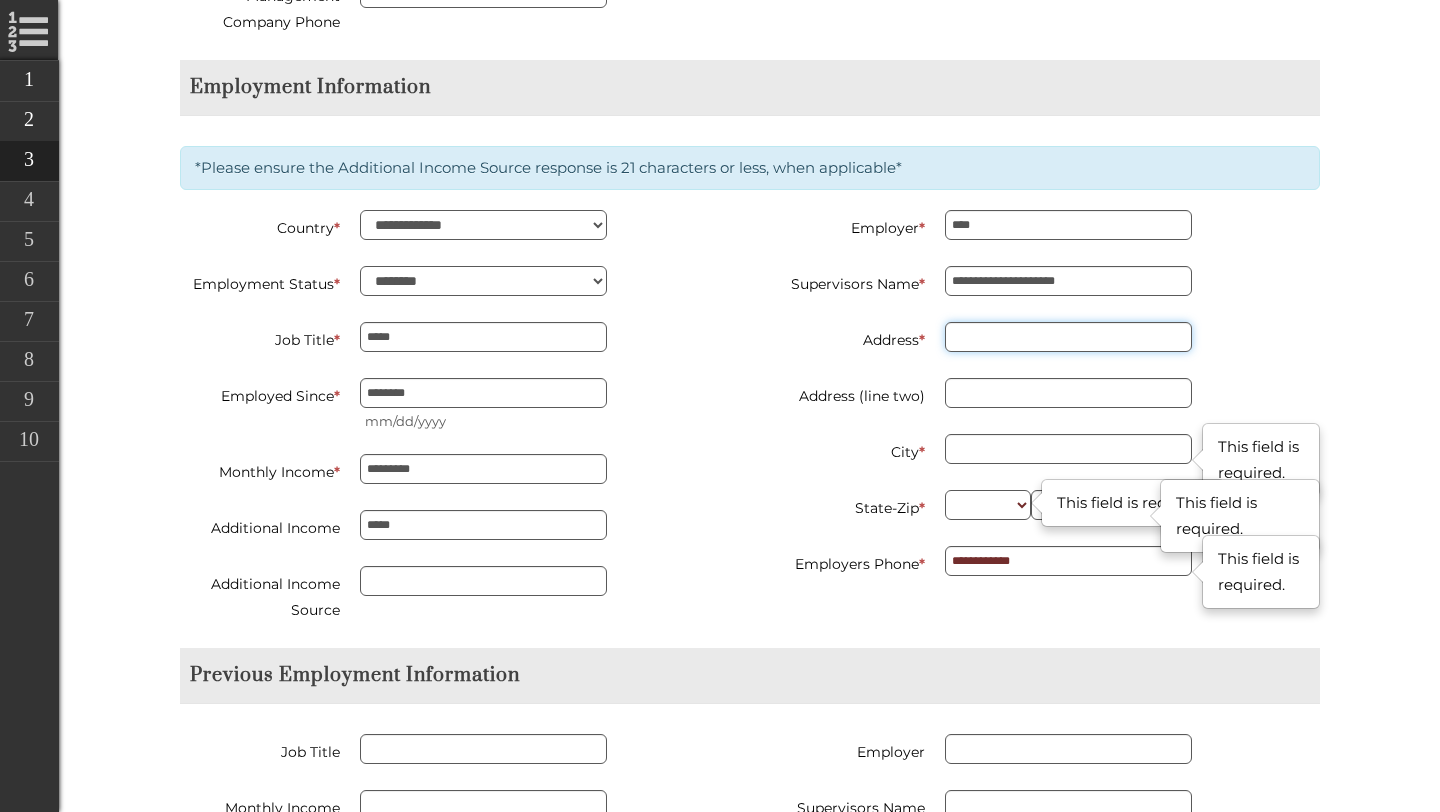 type on "**********" 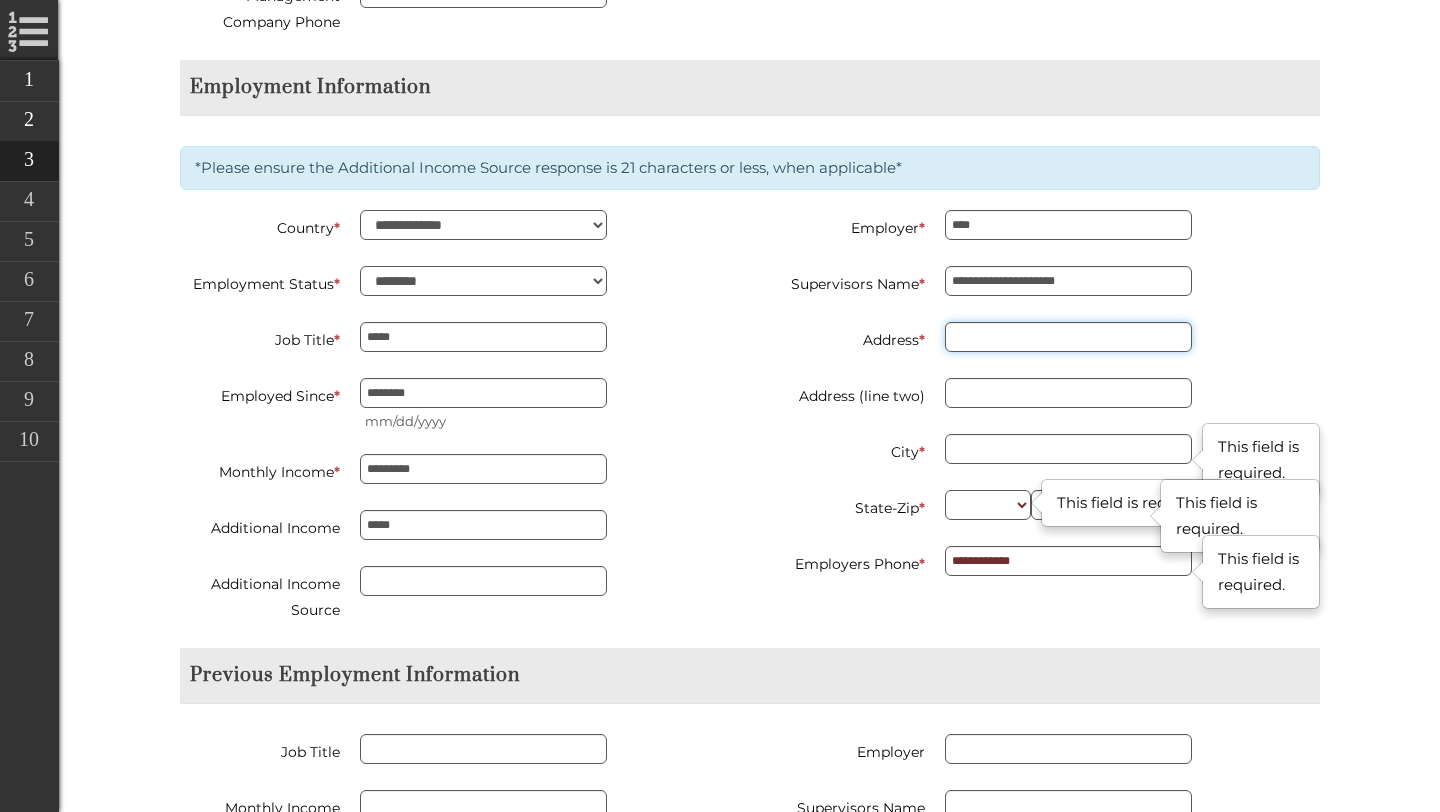 type on "*********" 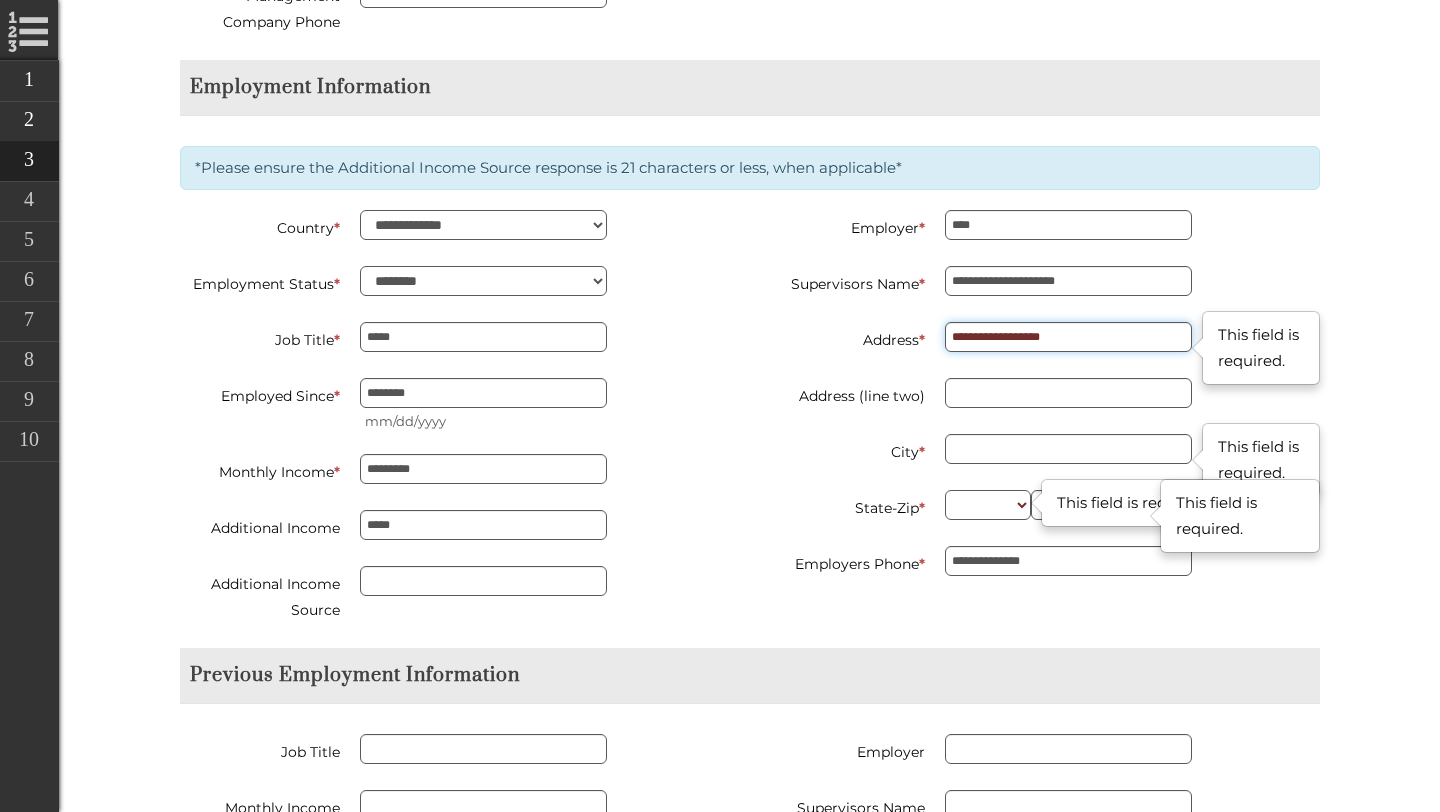 type on "**********" 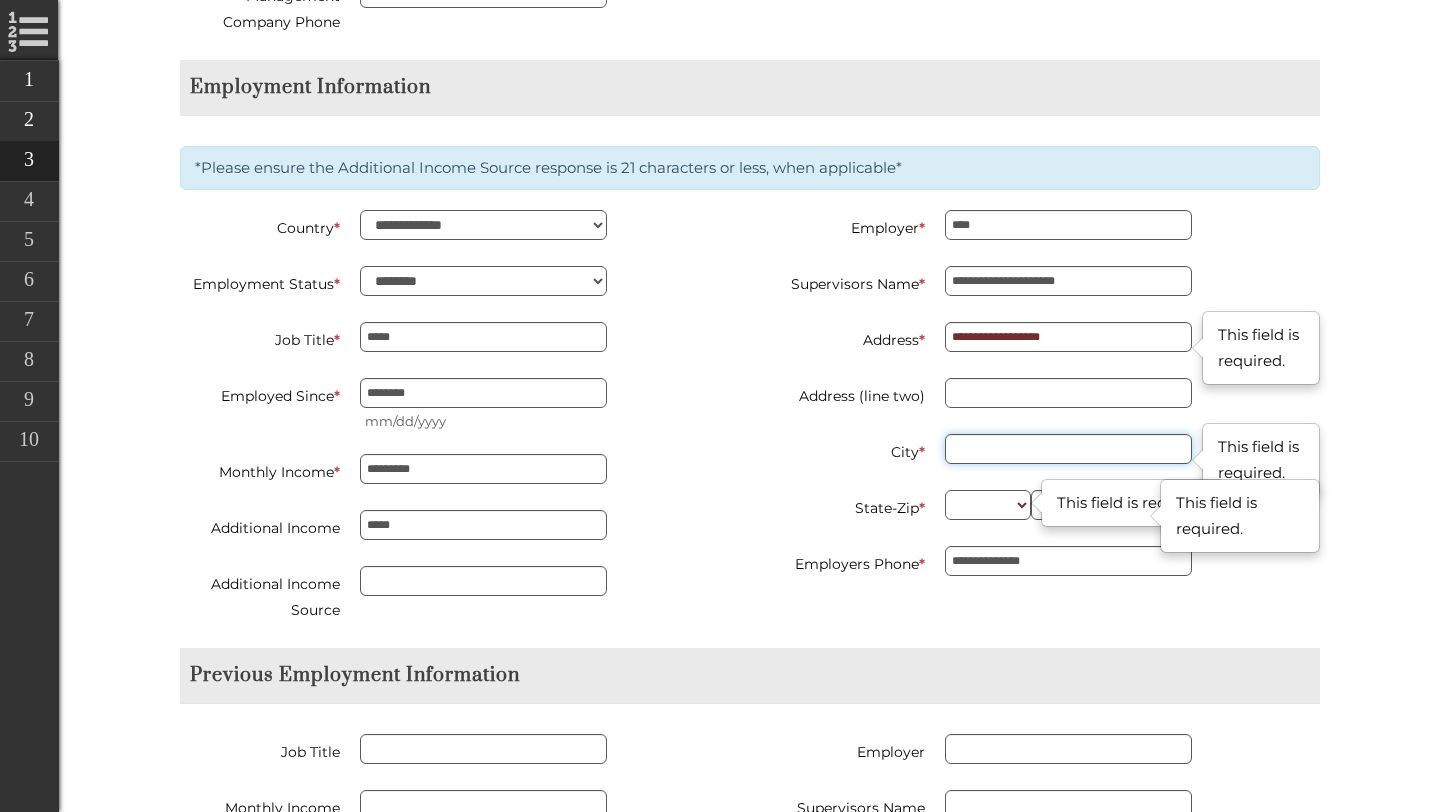 type on "**********" 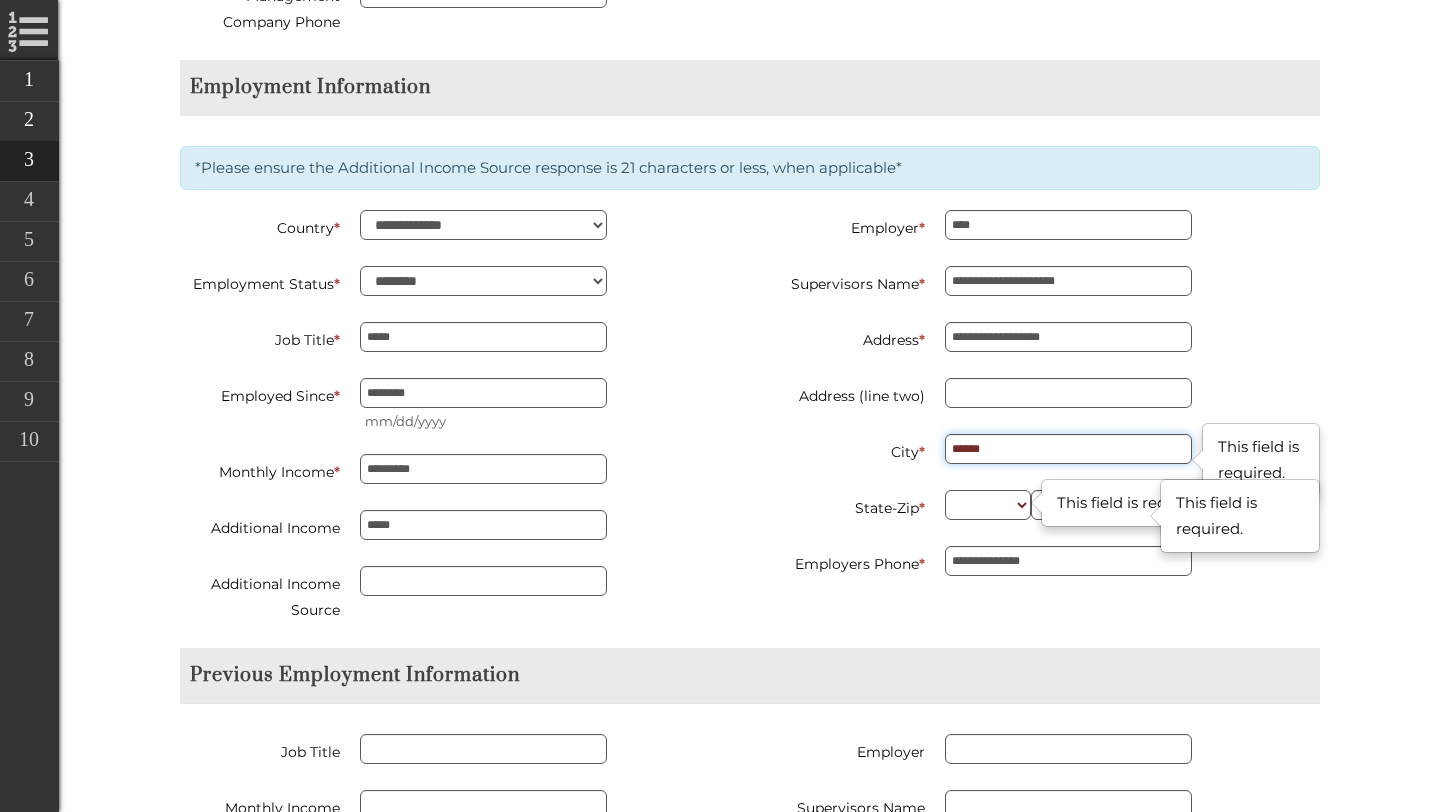 type on "*****" 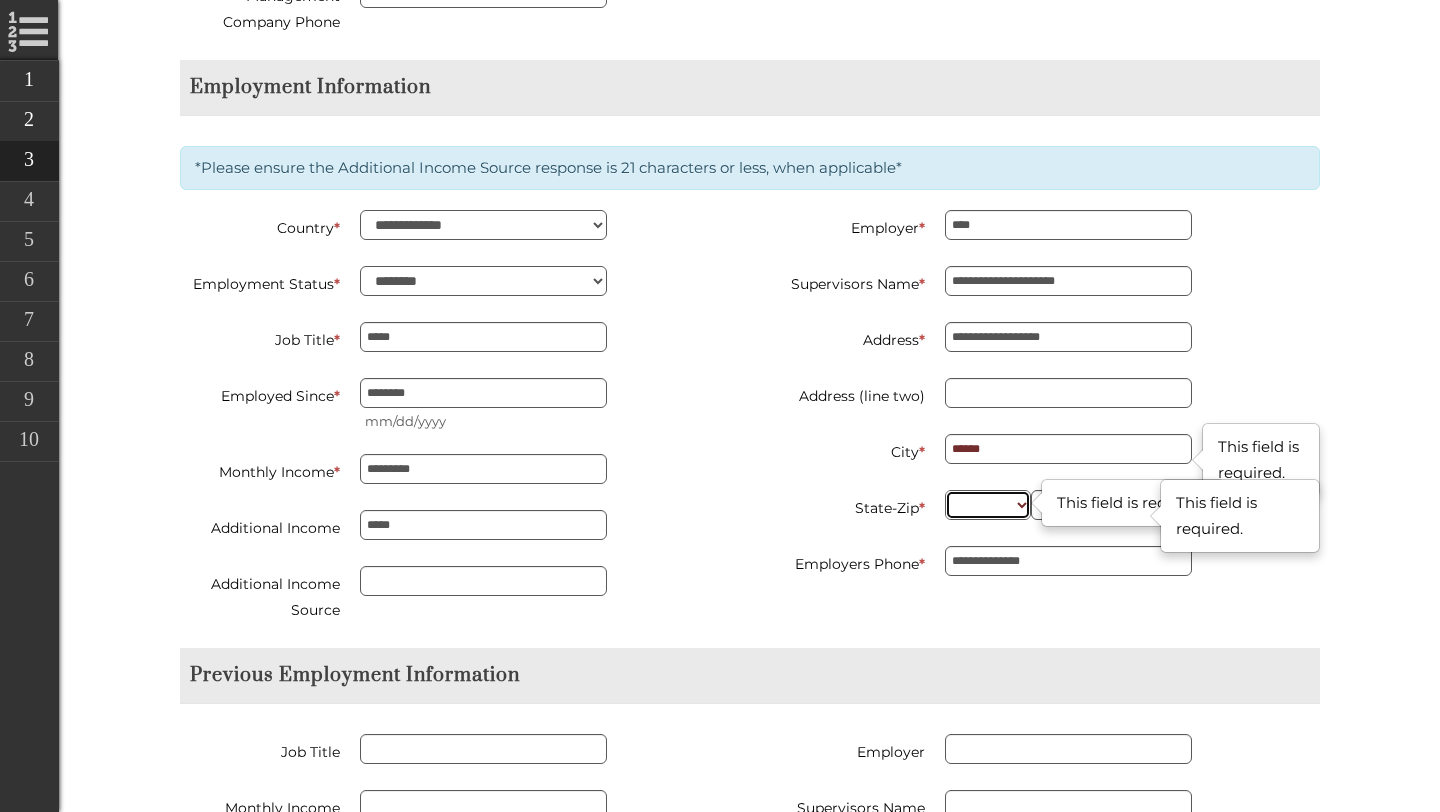 click on "**
**
**
**
**
**
**
**
**
**
**
**
**
**
**
**
**
**
**
**
**
**
**
**
**
**
**
**
**
**
**
**
**
**
**
**
**
**
**
**
**
**
**
**
**
**
**
**
**
**
**
**
**
**
**
**
**
**
**
**
**" at bounding box center [988, 505] 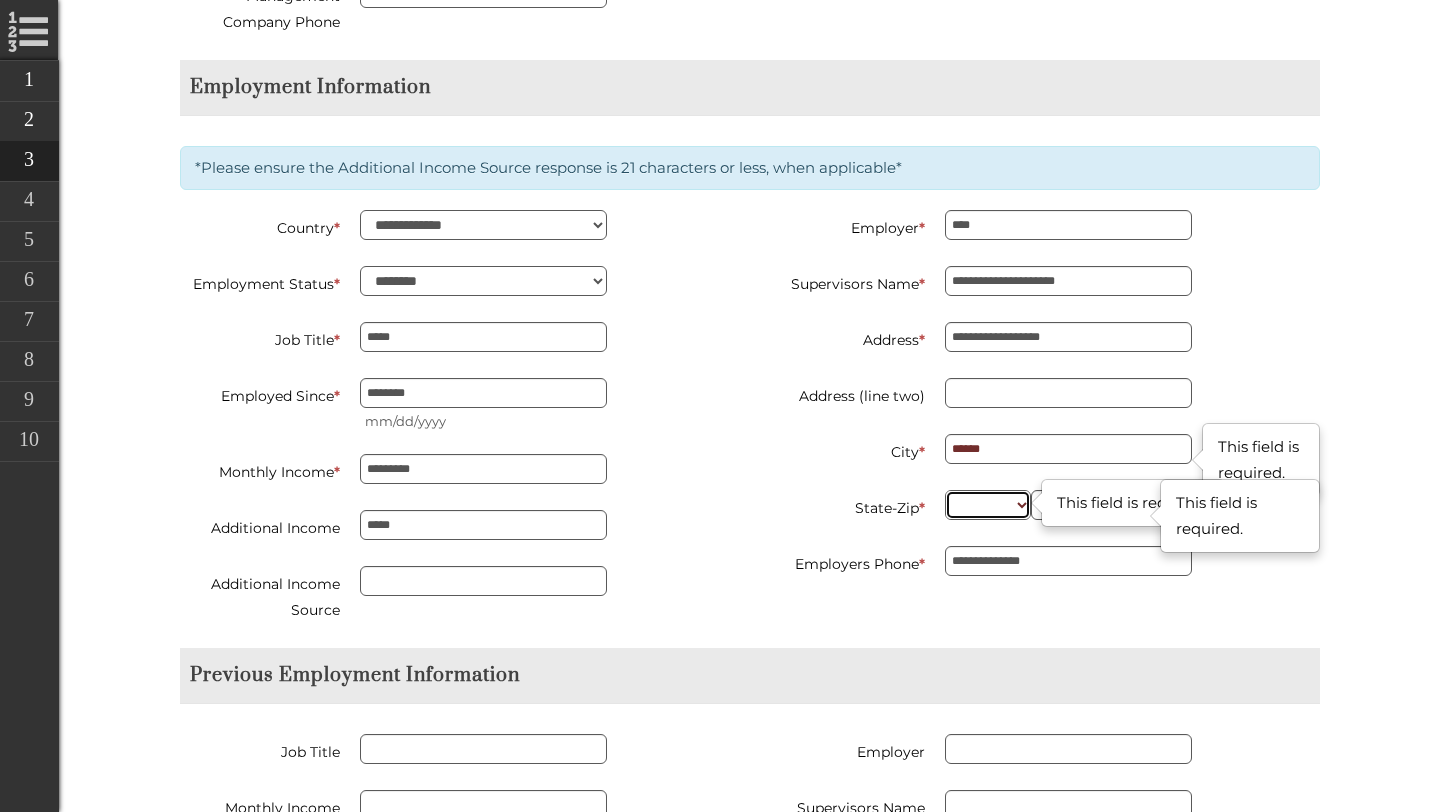 select on "**" 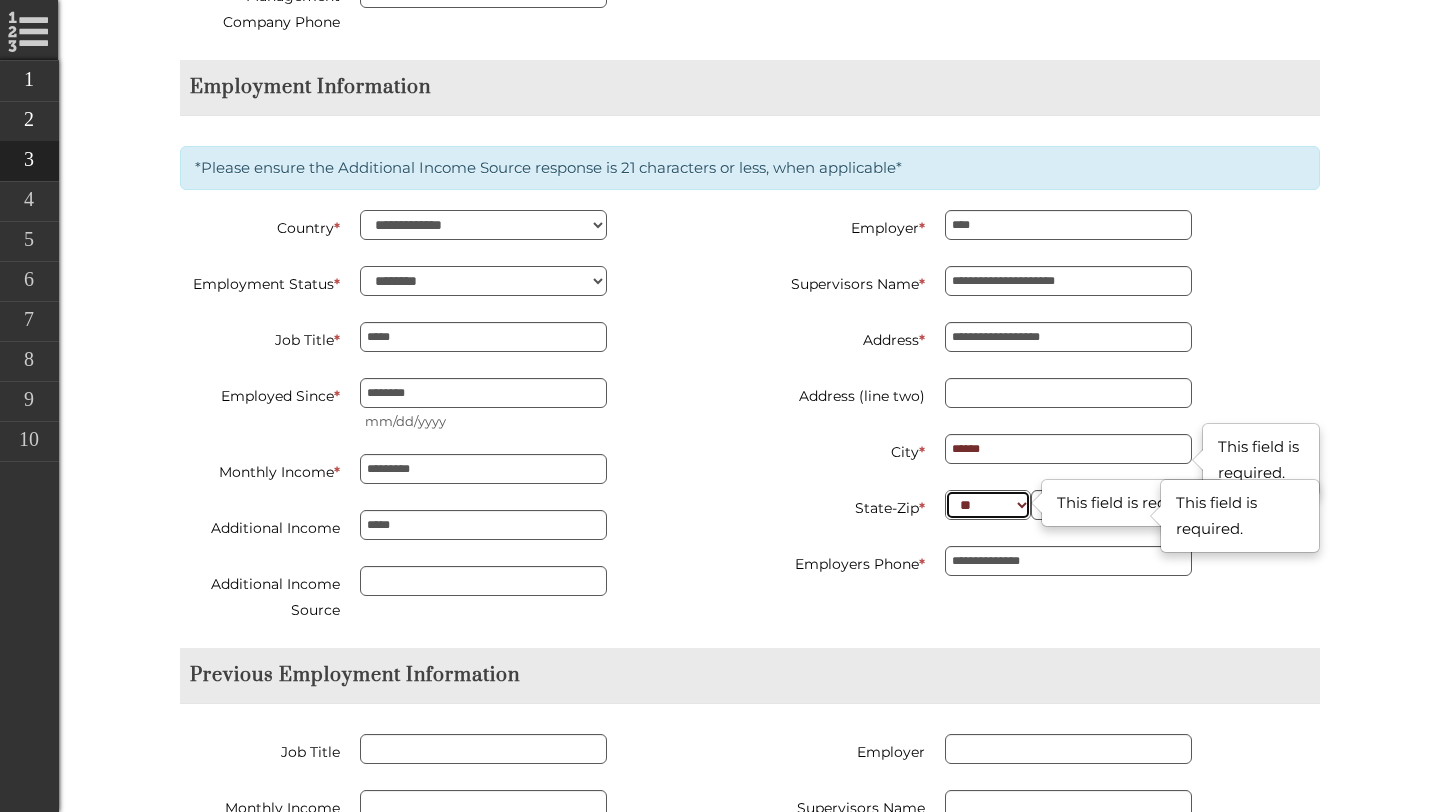 type on "**********" 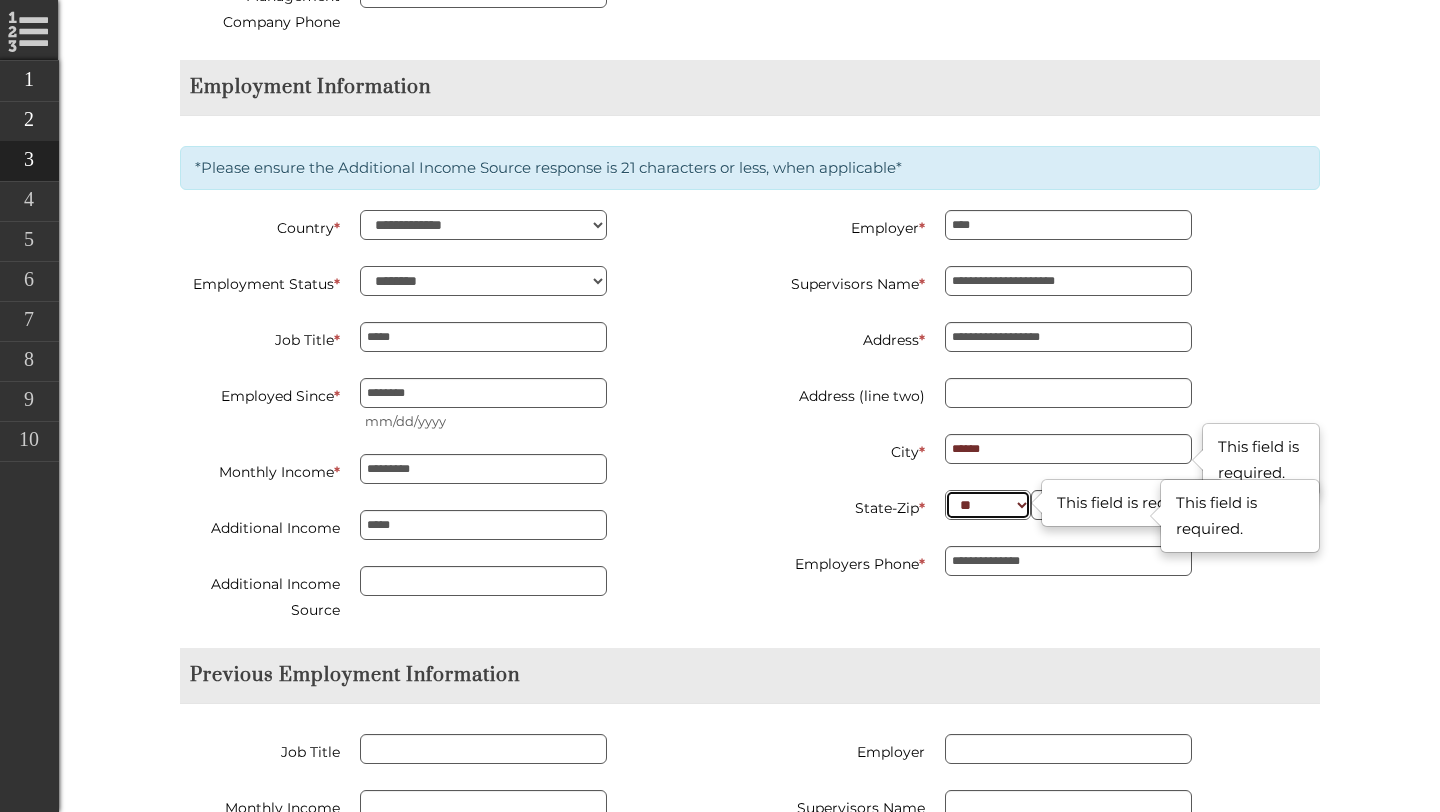 type on "*********" 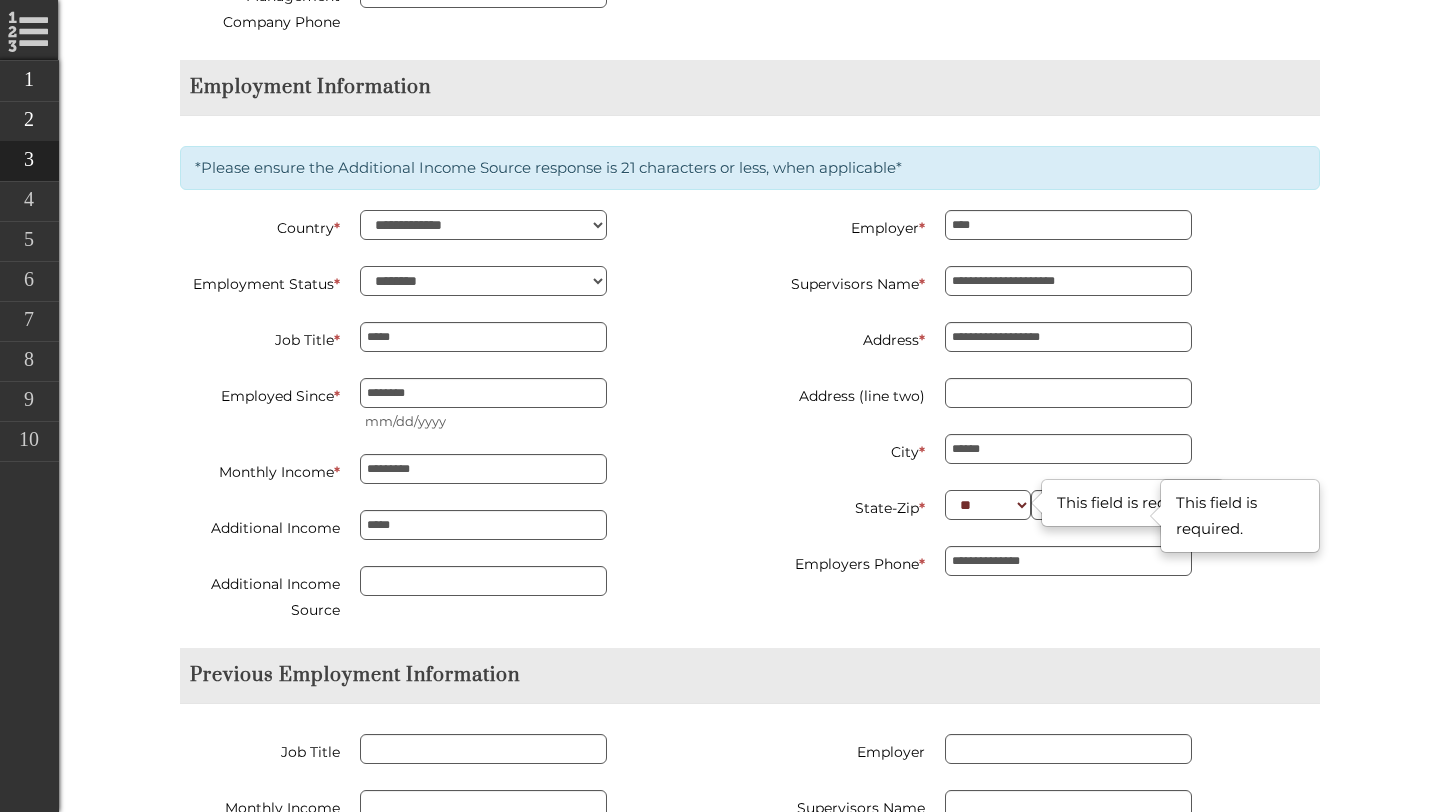 click on "State-Zip  *" at bounding box center (845, 505) 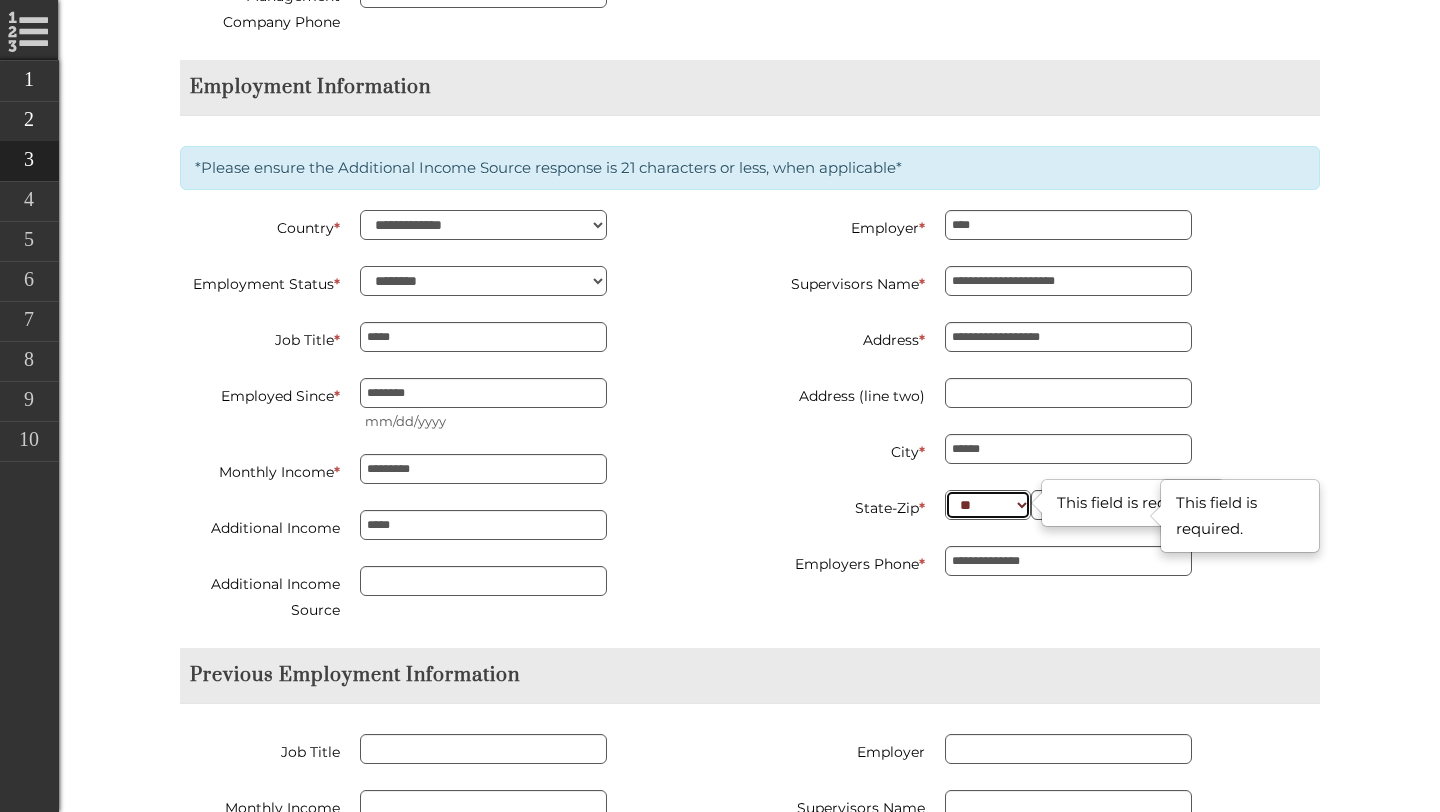 click on "**
**
**
**
**
**
**
**
**
**
**
**
**
**
**
**
**
**
**
**
**
**
**
**
**
**
**
**
**
**
**
**
**
**
**
**
**
**
**
**
**
**
**
**
**
**
**
**
**
**
**
**
**
**
**
**
**
**
**
**
**" at bounding box center (988, 505) 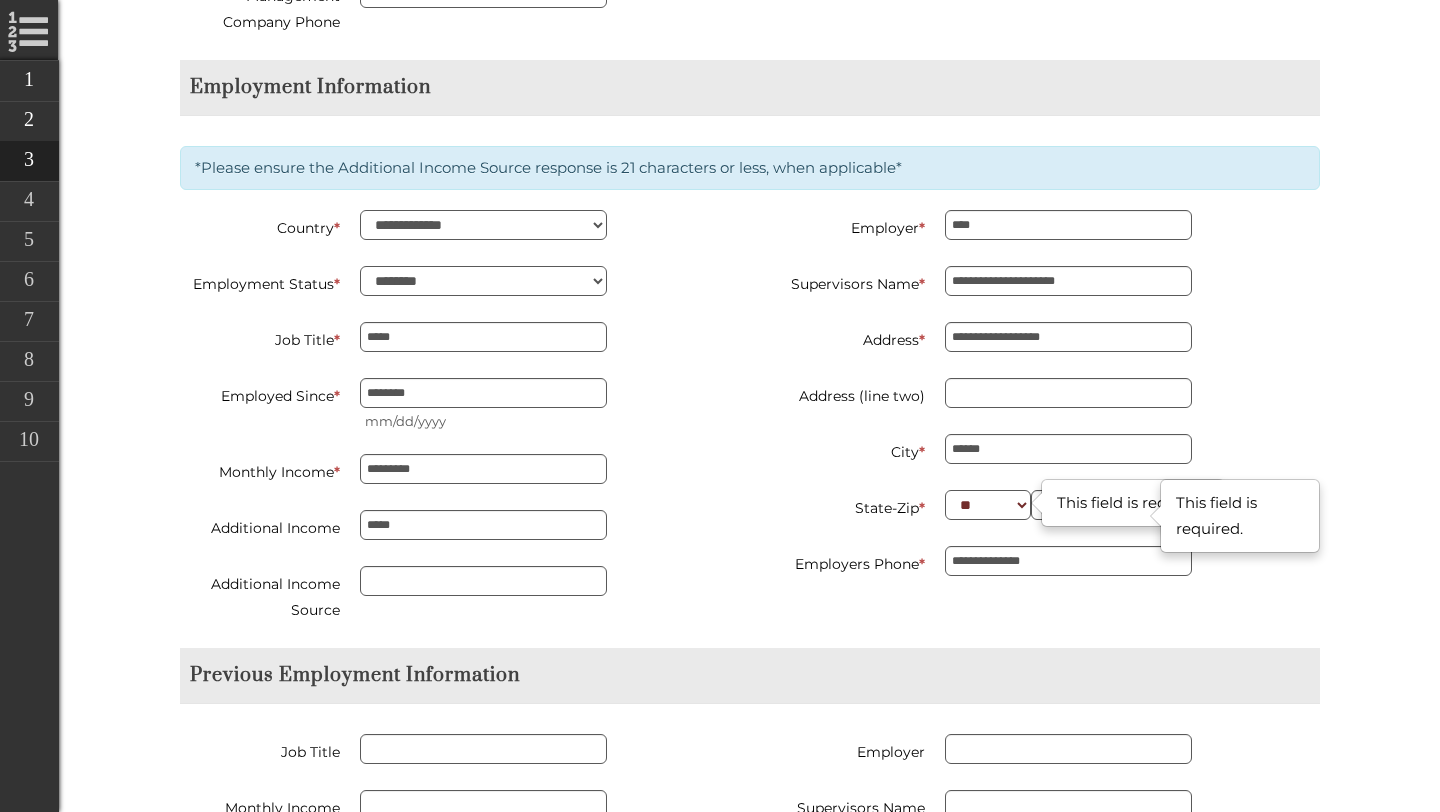 click at bounding box center [1036, 503] 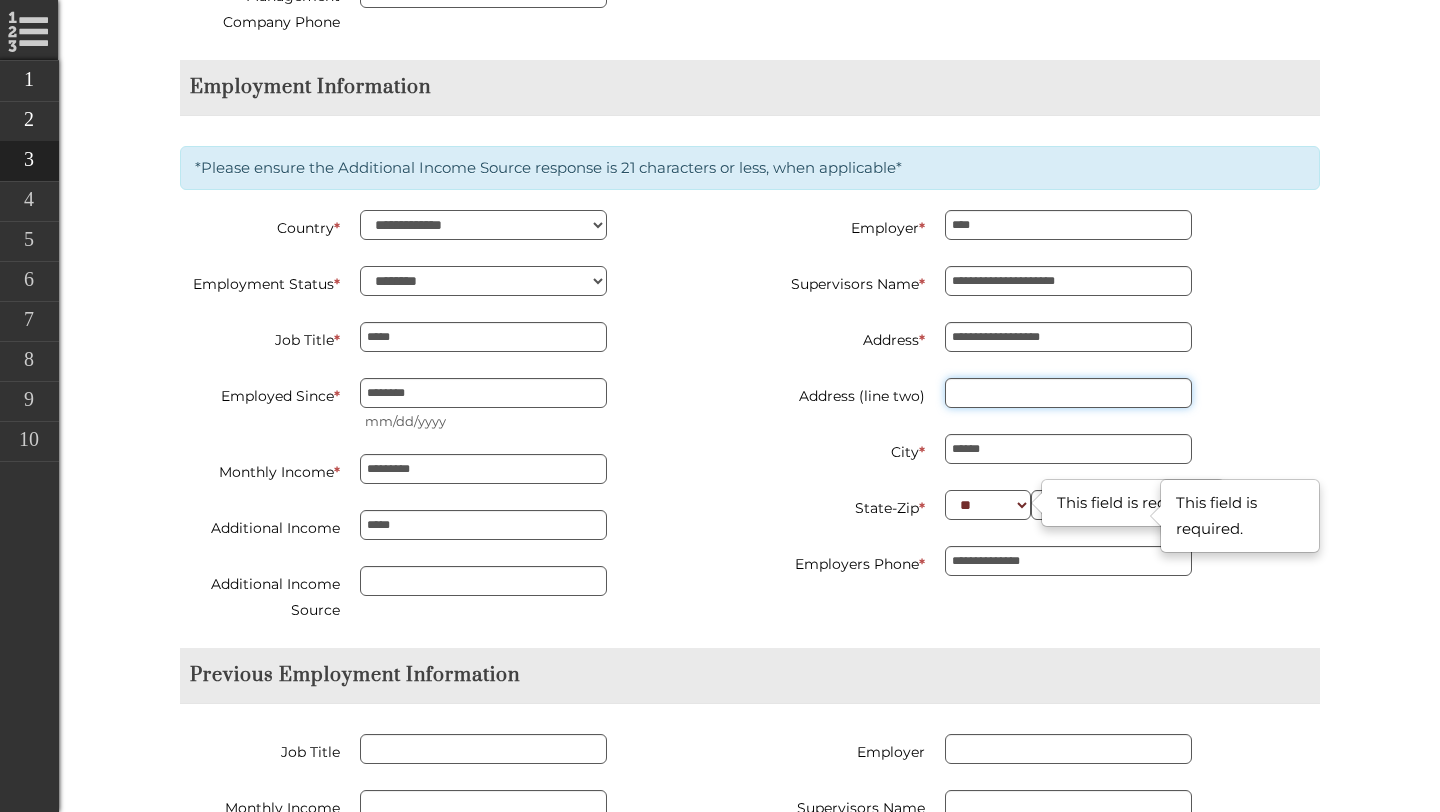 click on "Address (line two)" at bounding box center [1068, 393] 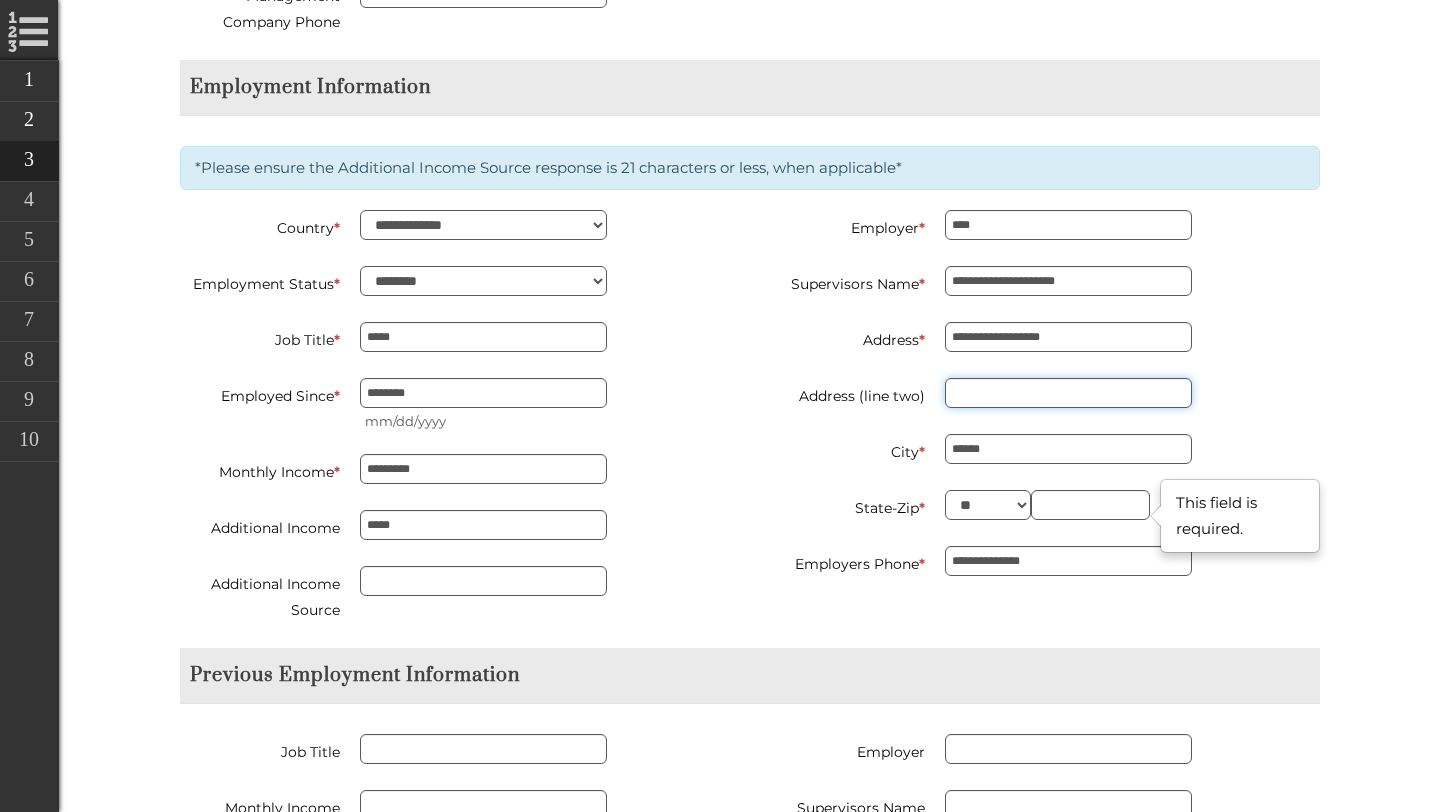type on "**********" 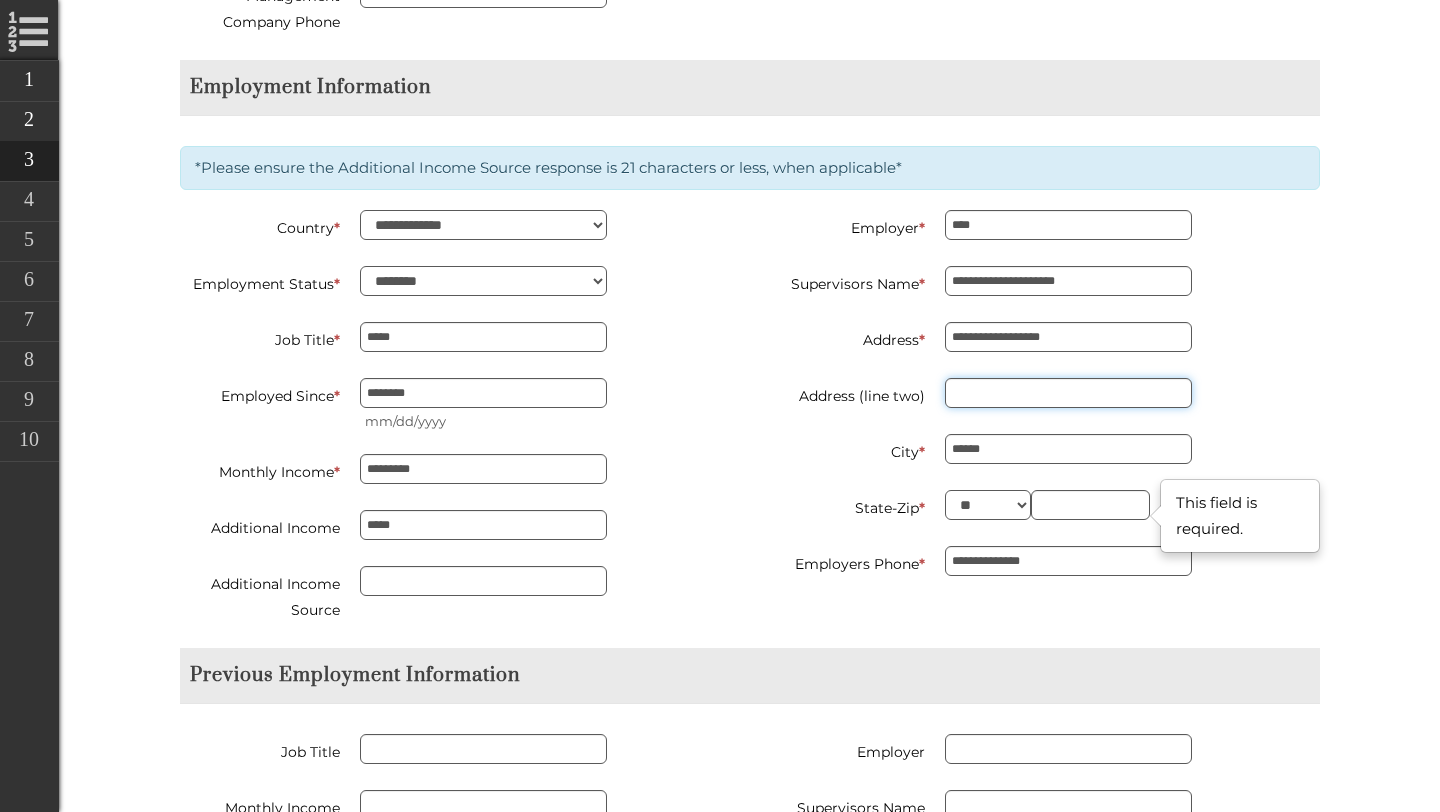 type on "*********" 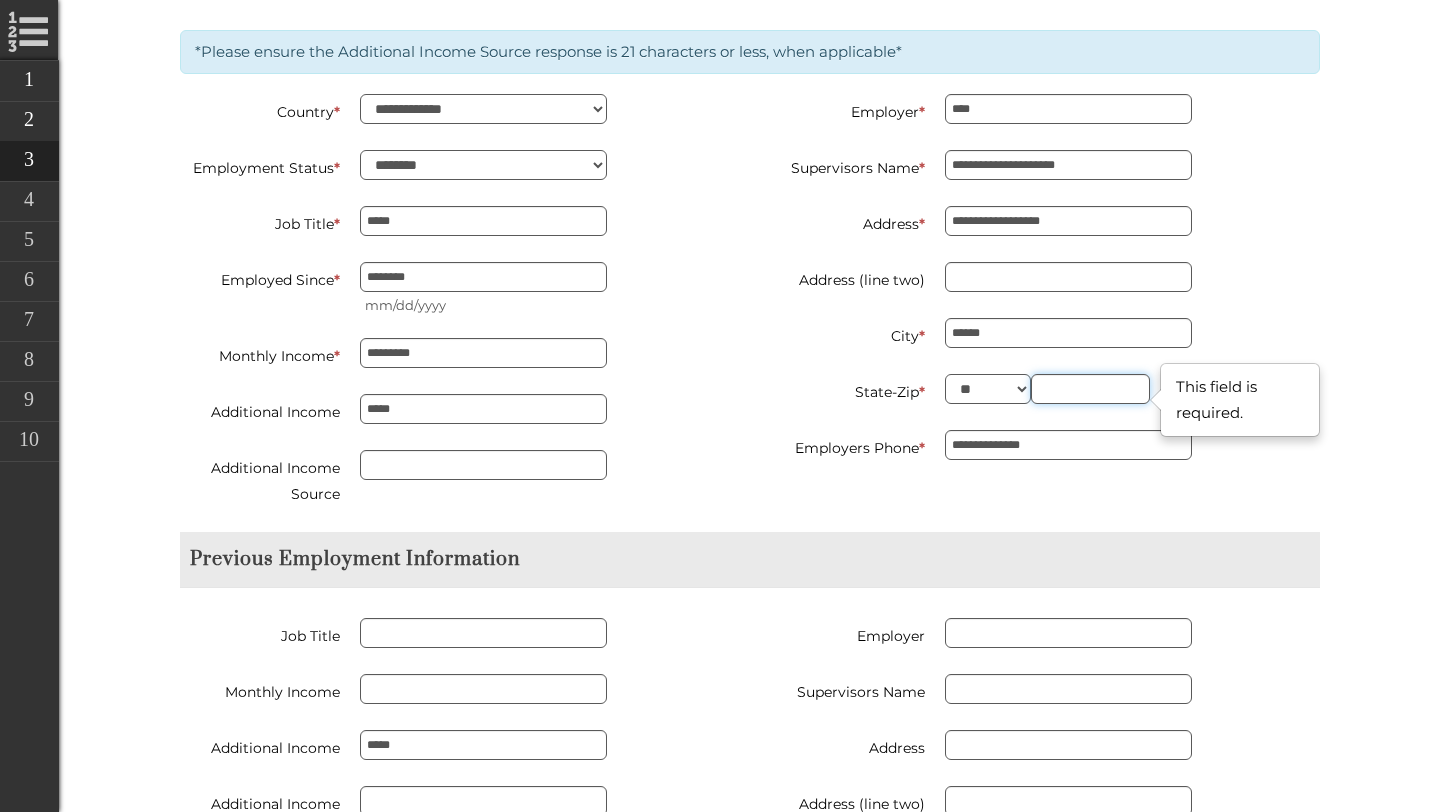 click at bounding box center (1090, 389) 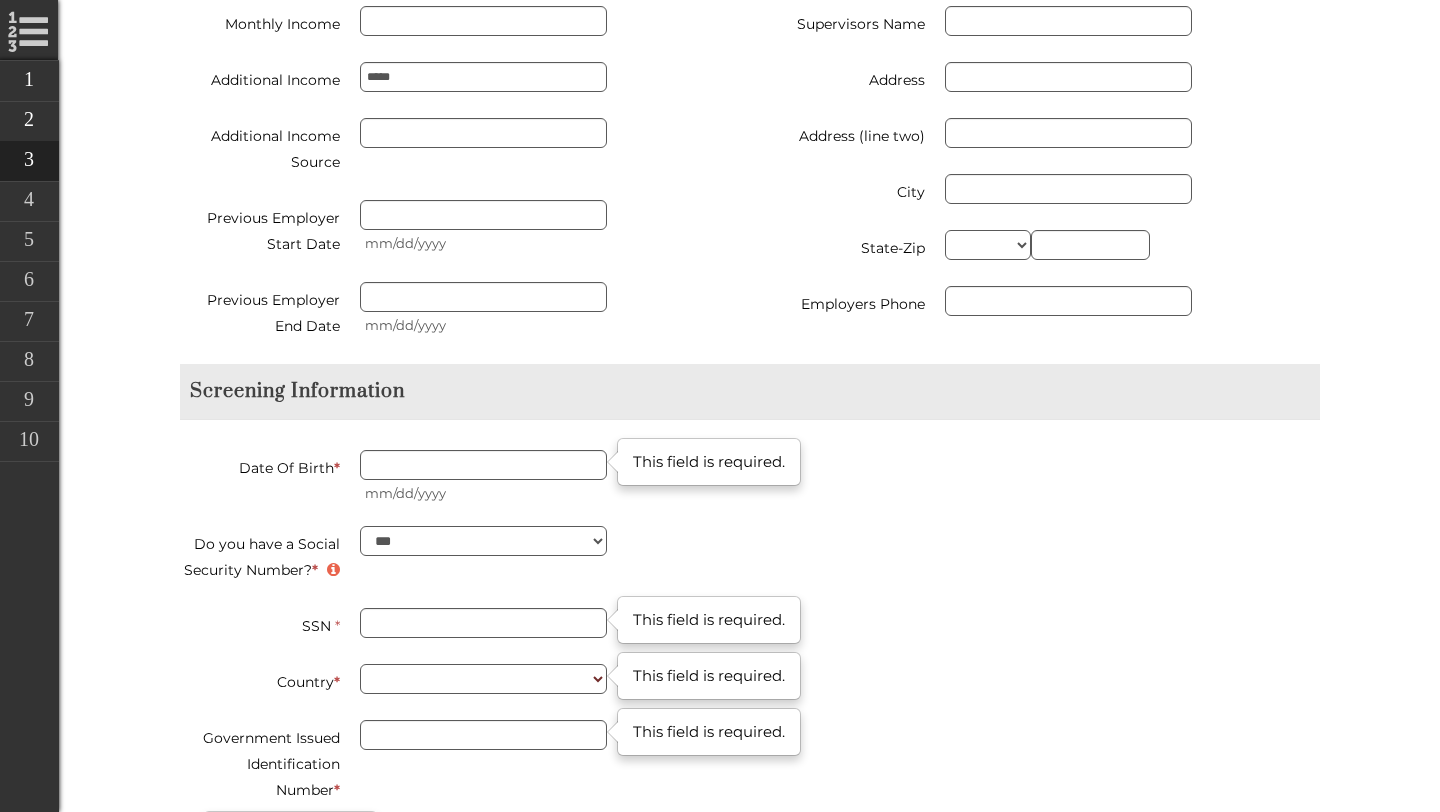 scroll, scrollTop: 3228, scrollLeft: 0, axis: vertical 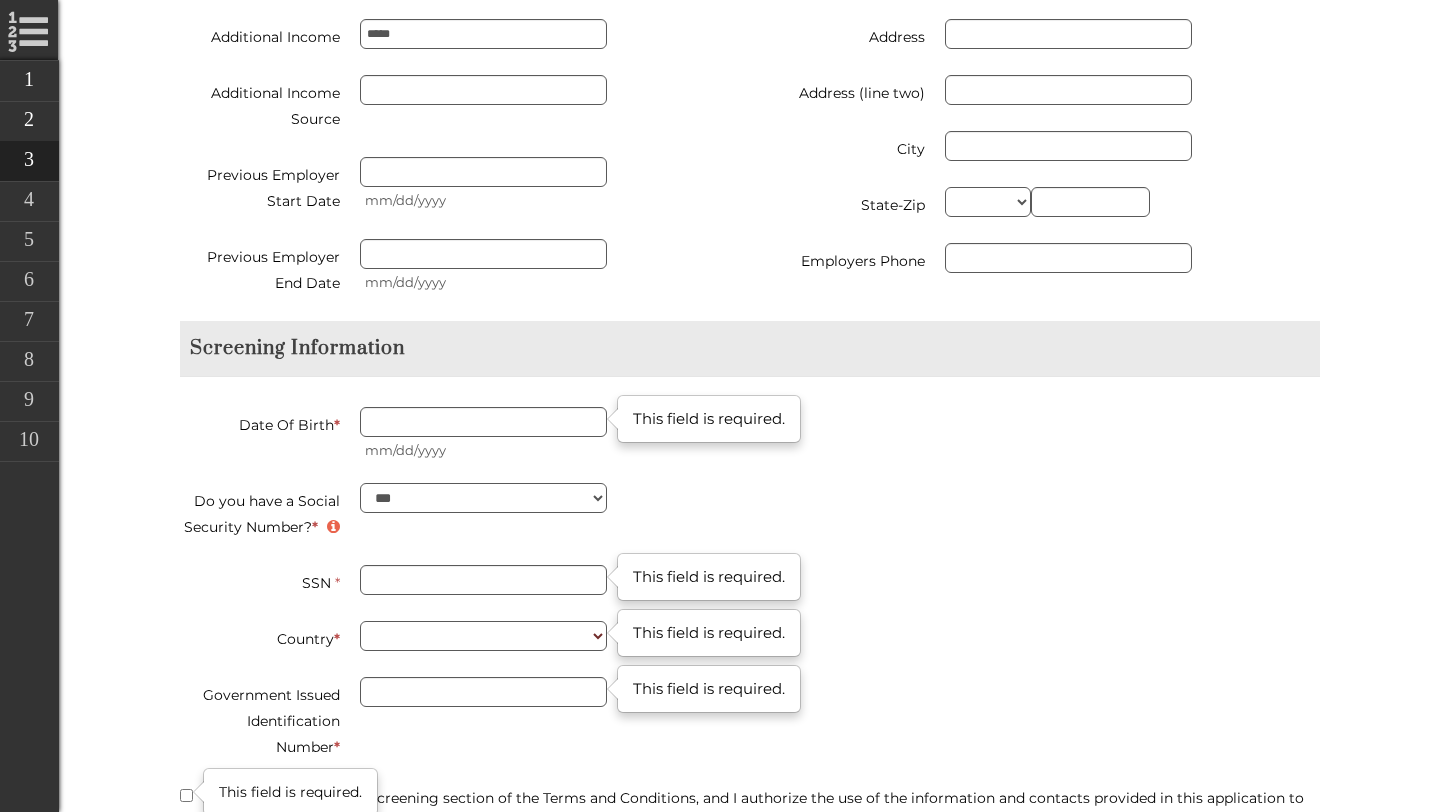 type on "*****" 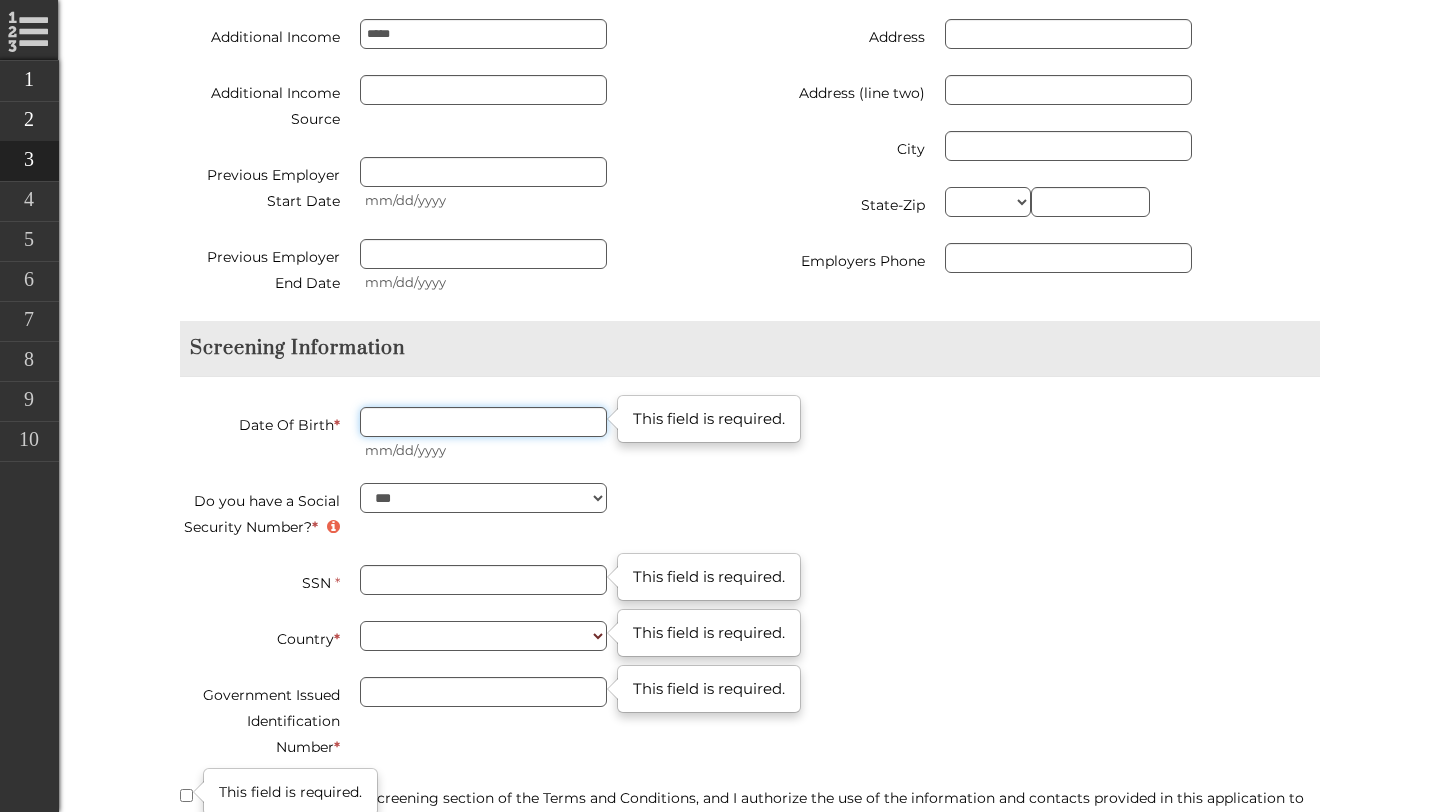 click on "Date Of Birth  *" at bounding box center (483, 422) 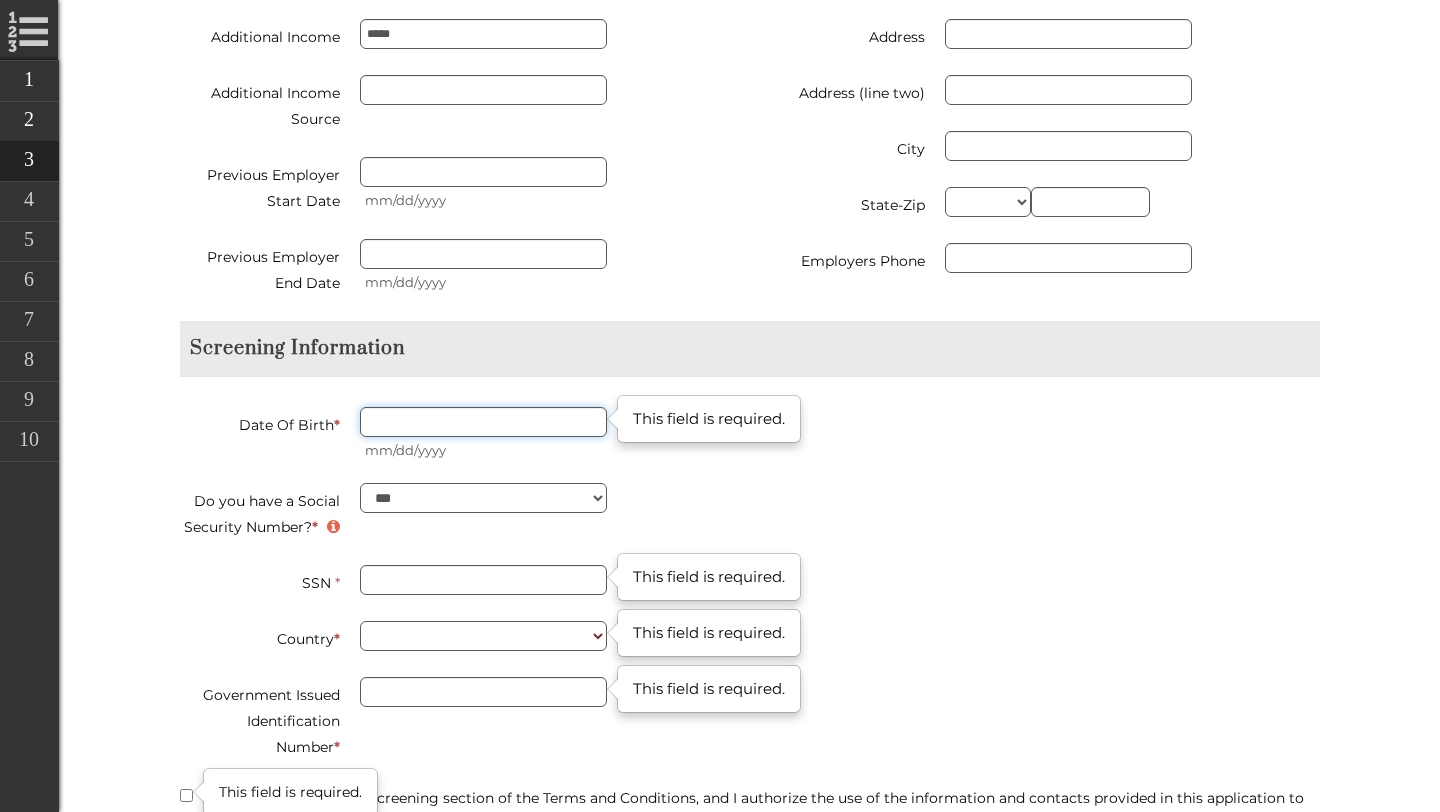 click on "Date Of Birth  *" at bounding box center (483, 422) 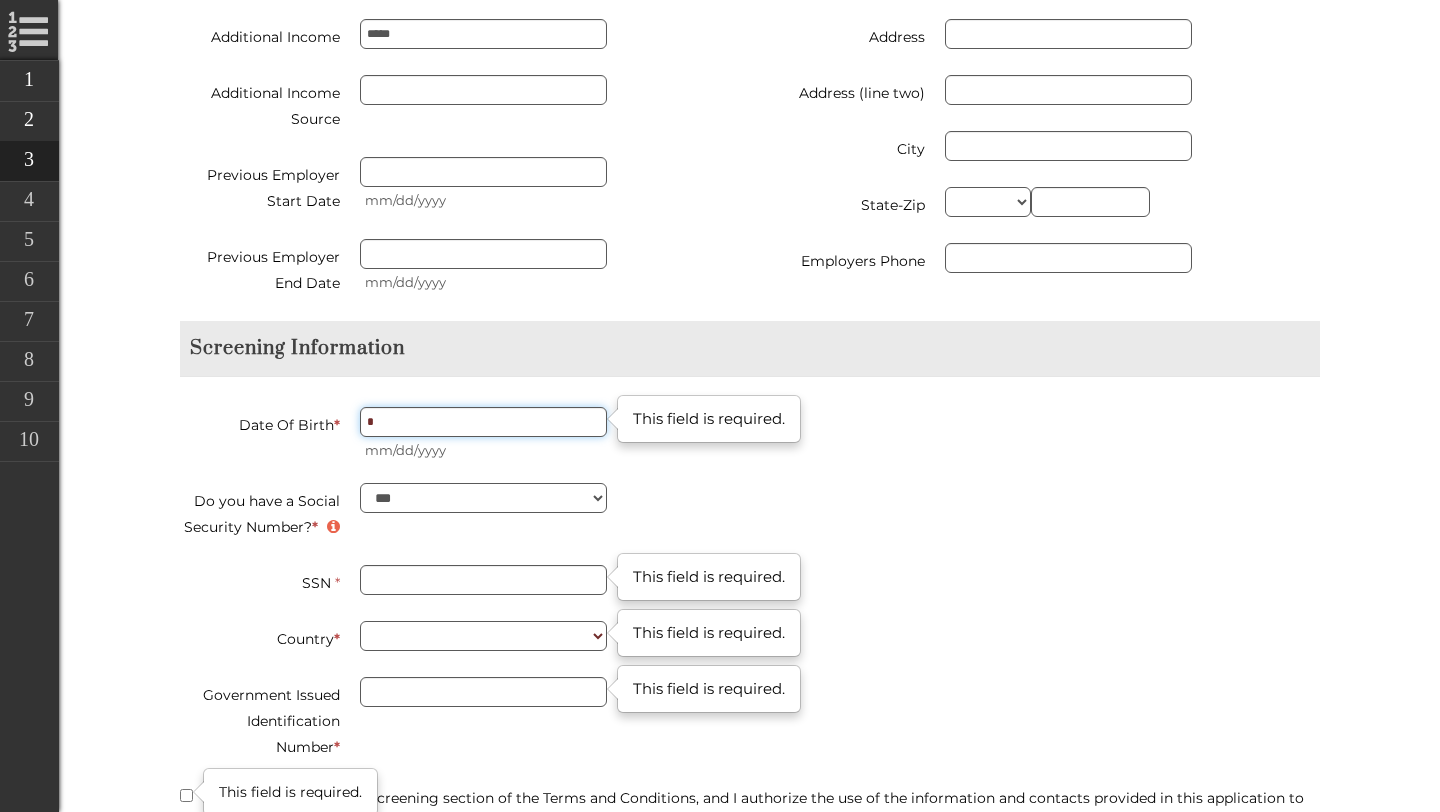 type on "**" 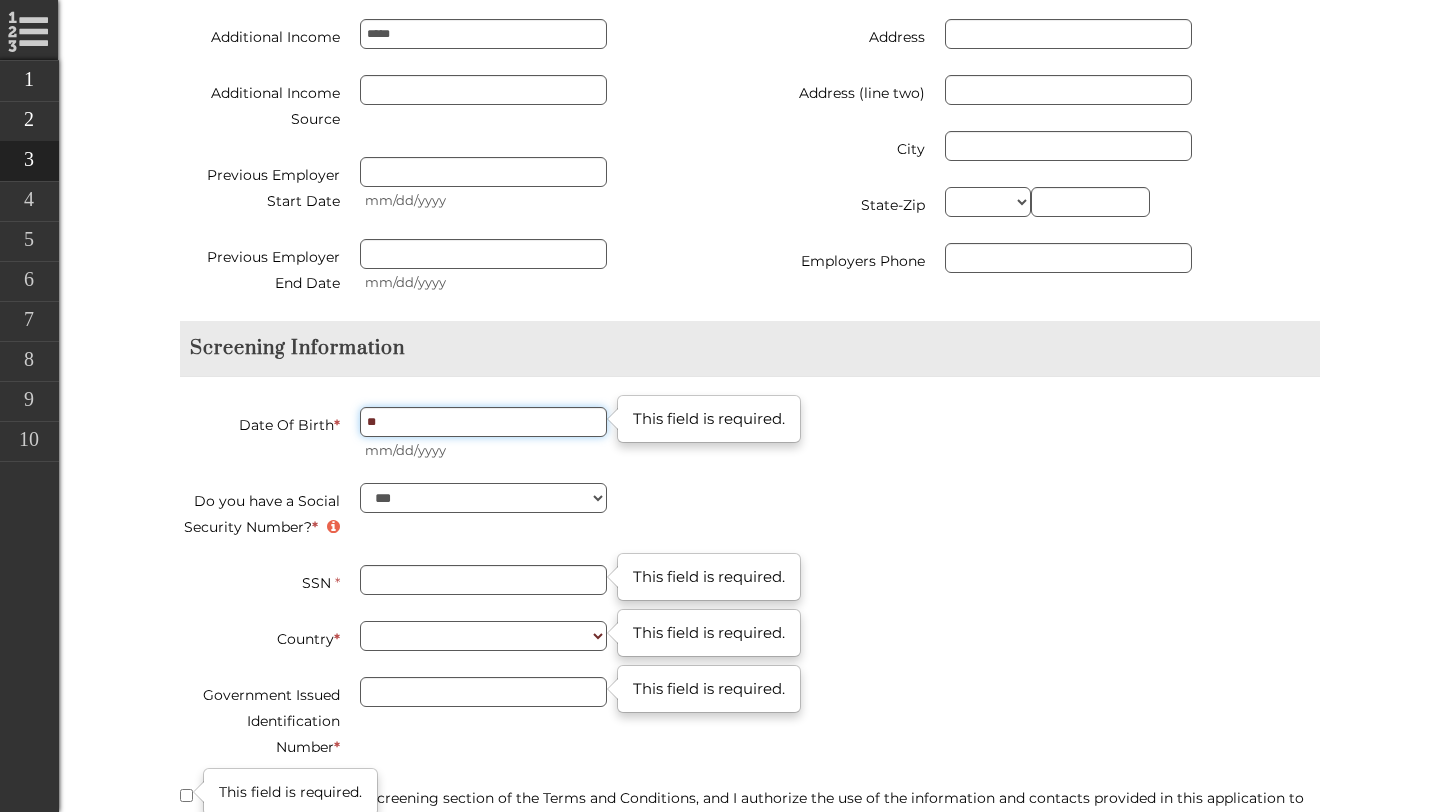 type on "**********" 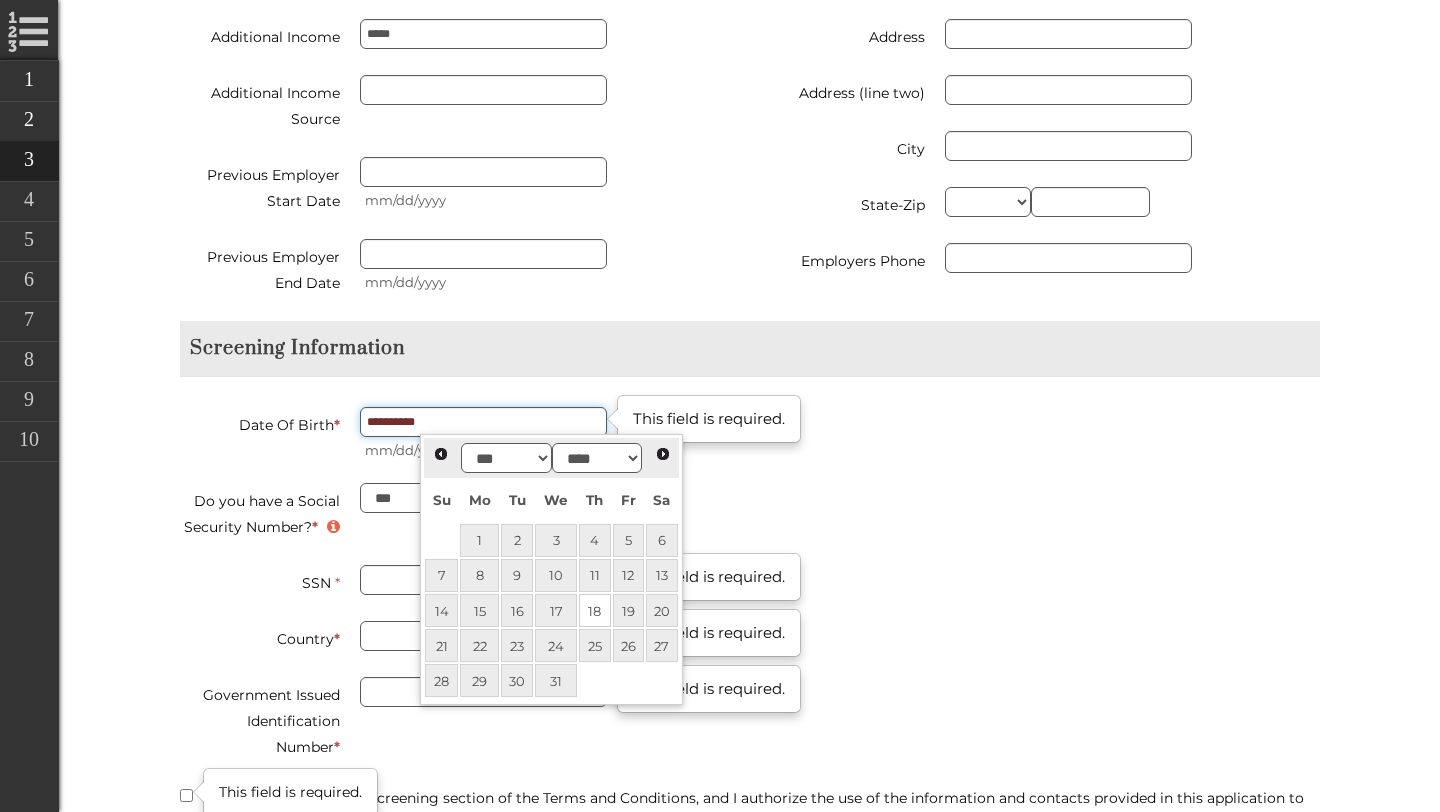 type on "**********" 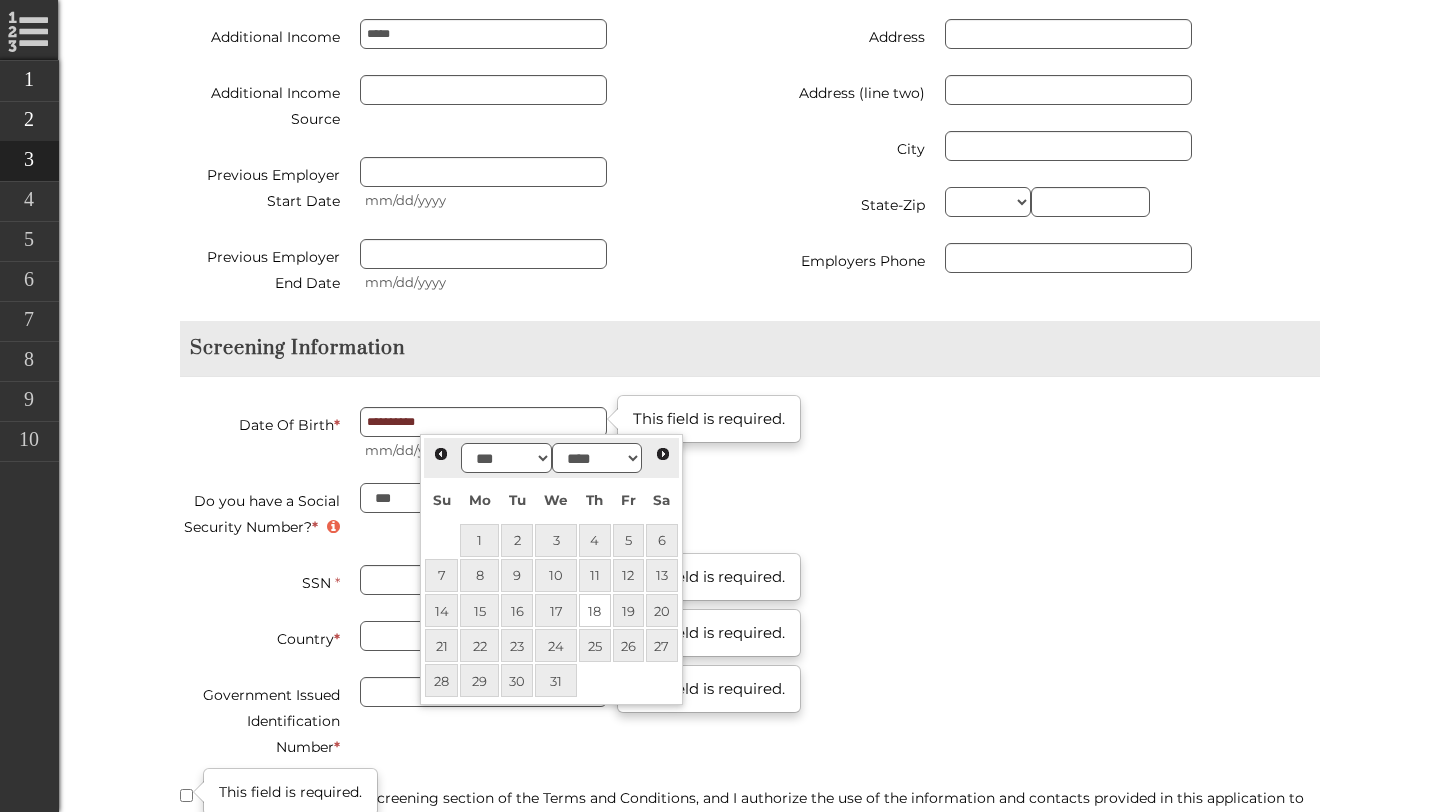 click on "**********" at bounding box center [457, 435] 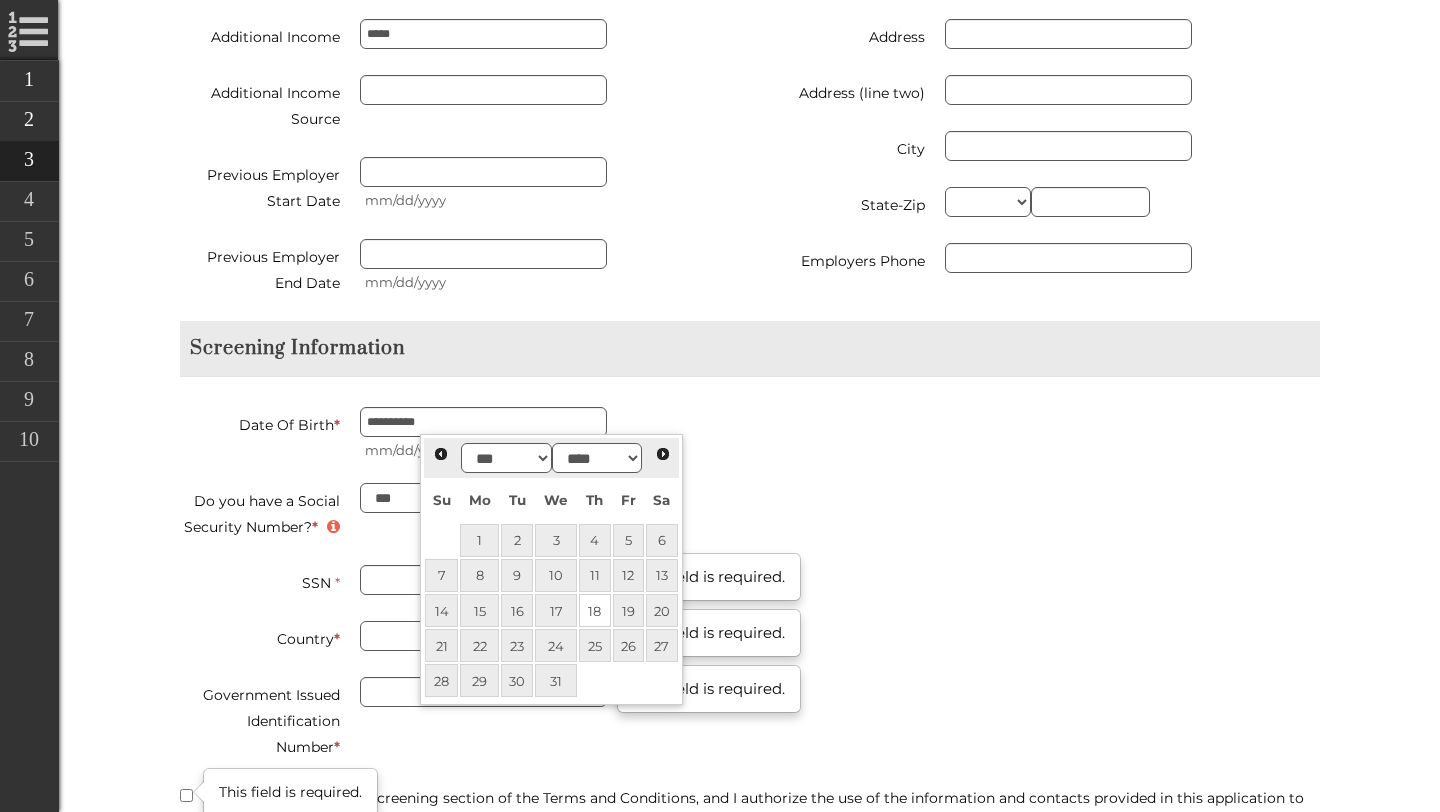 type on "**********" 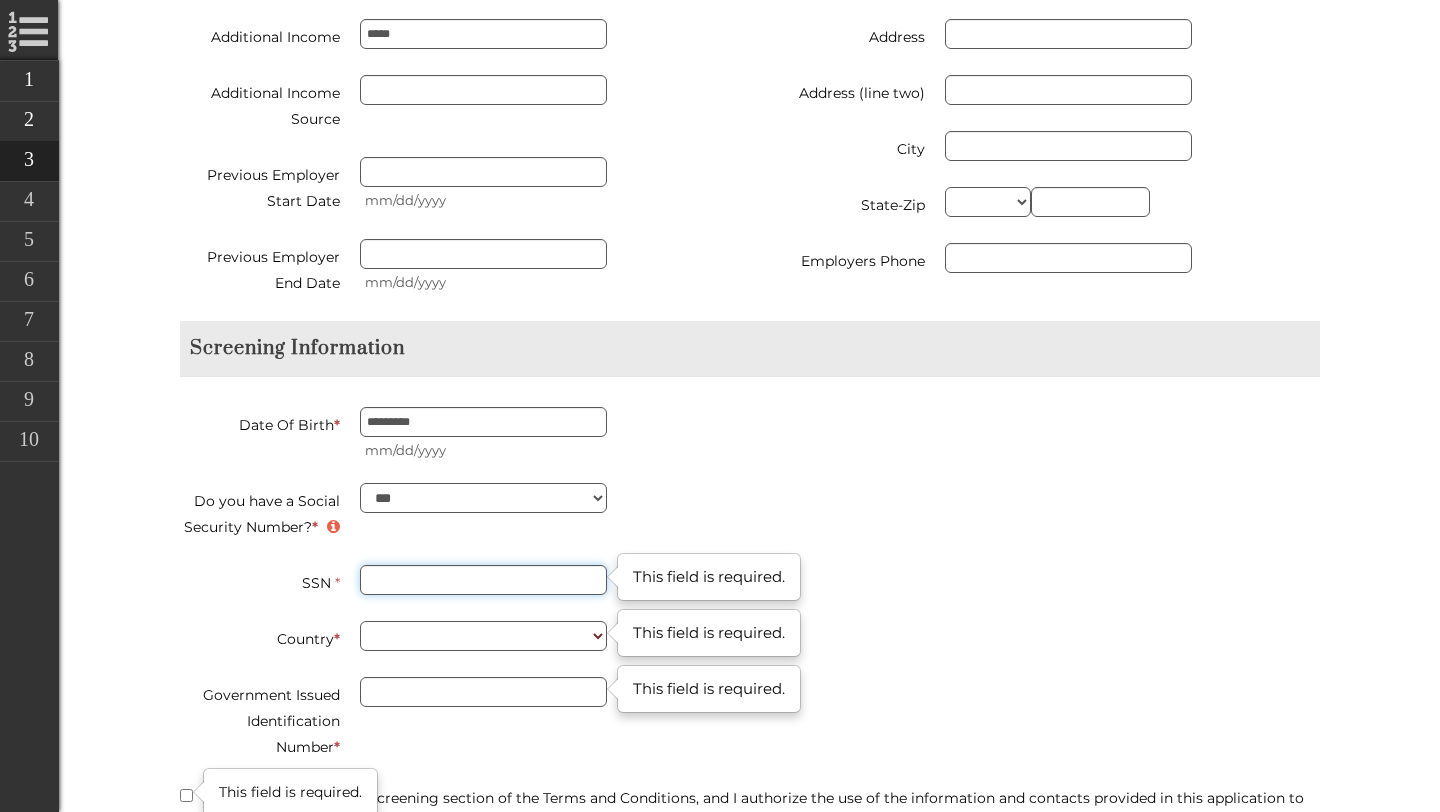 click on "SSN    *" at bounding box center [483, 580] 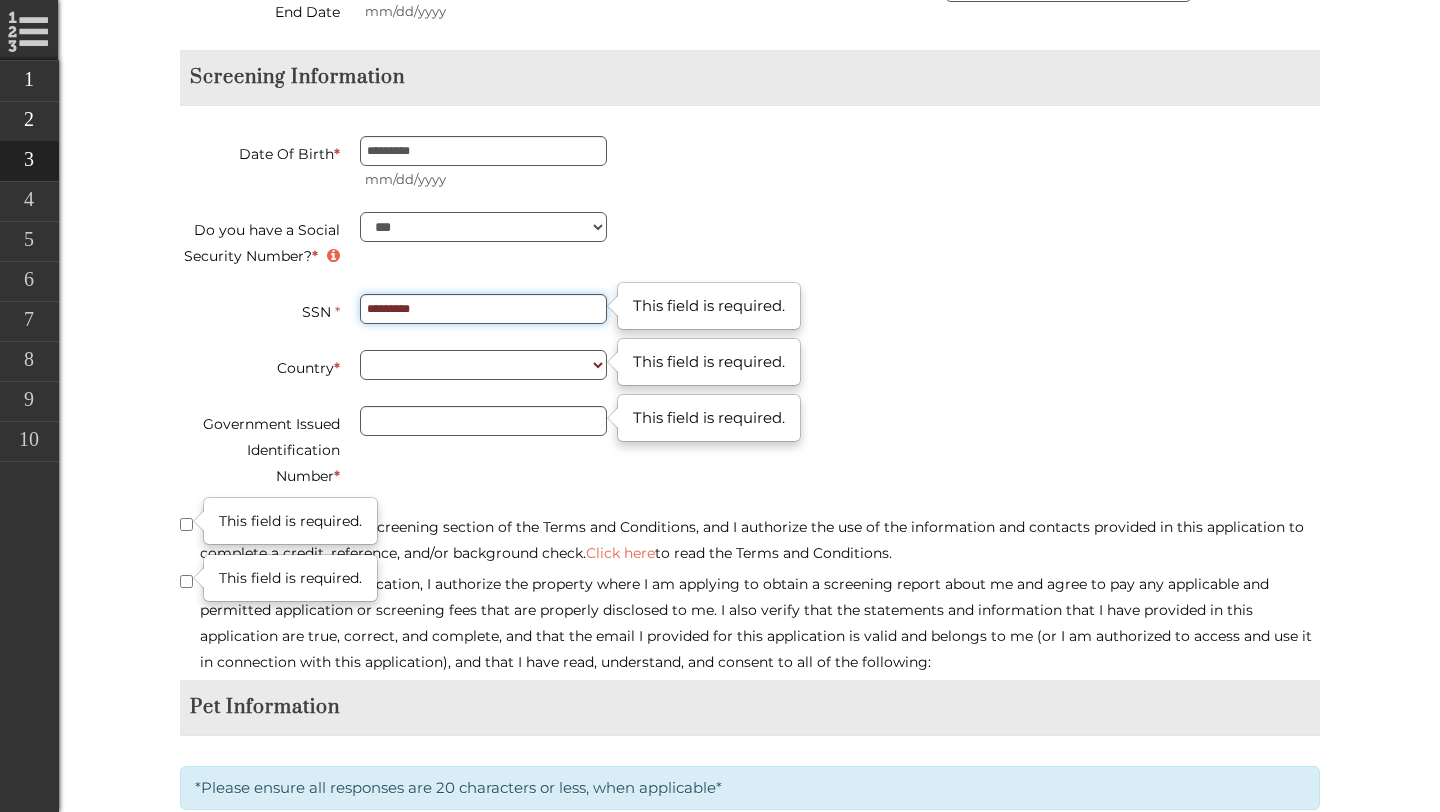 scroll, scrollTop: 3504, scrollLeft: 0, axis: vertical 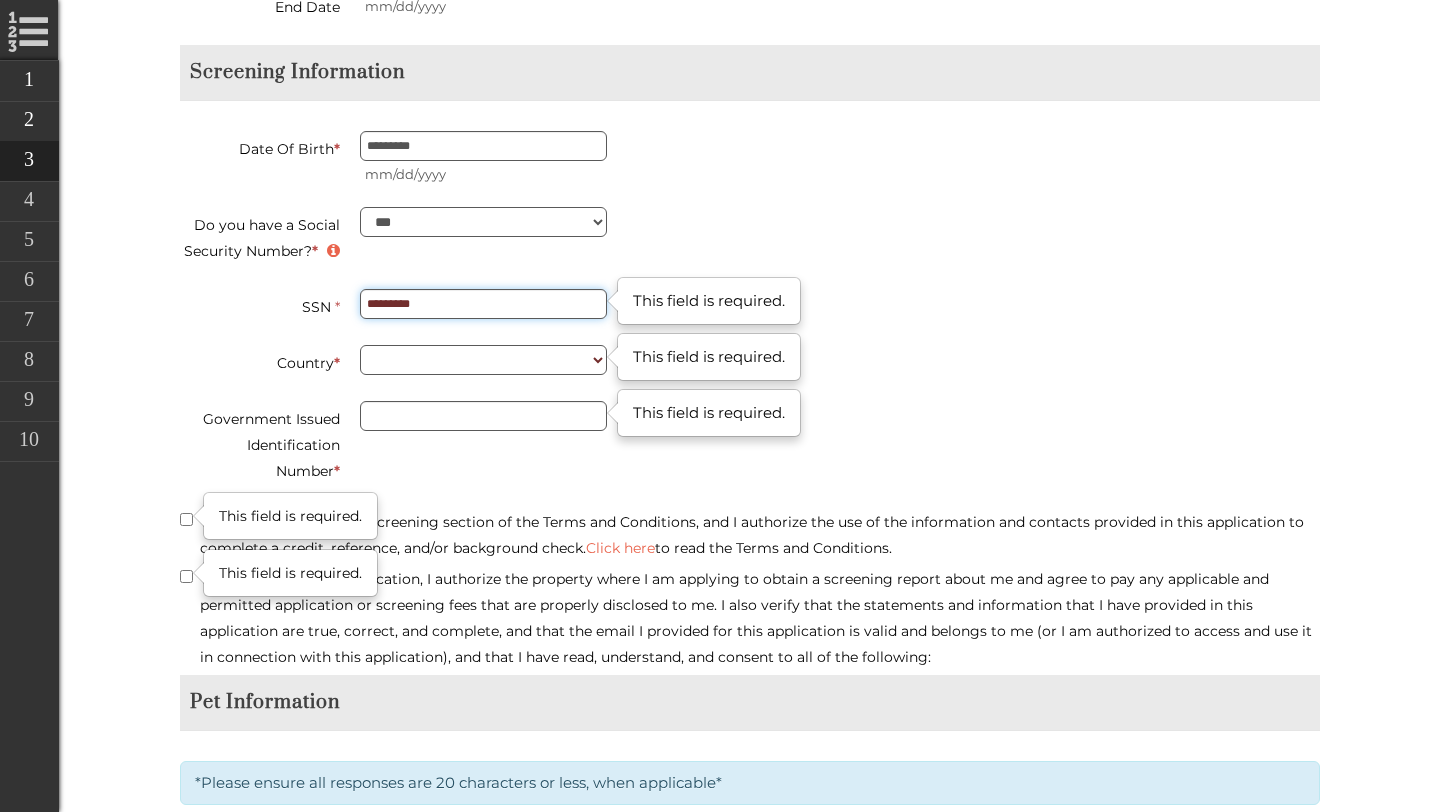 type on "*********" 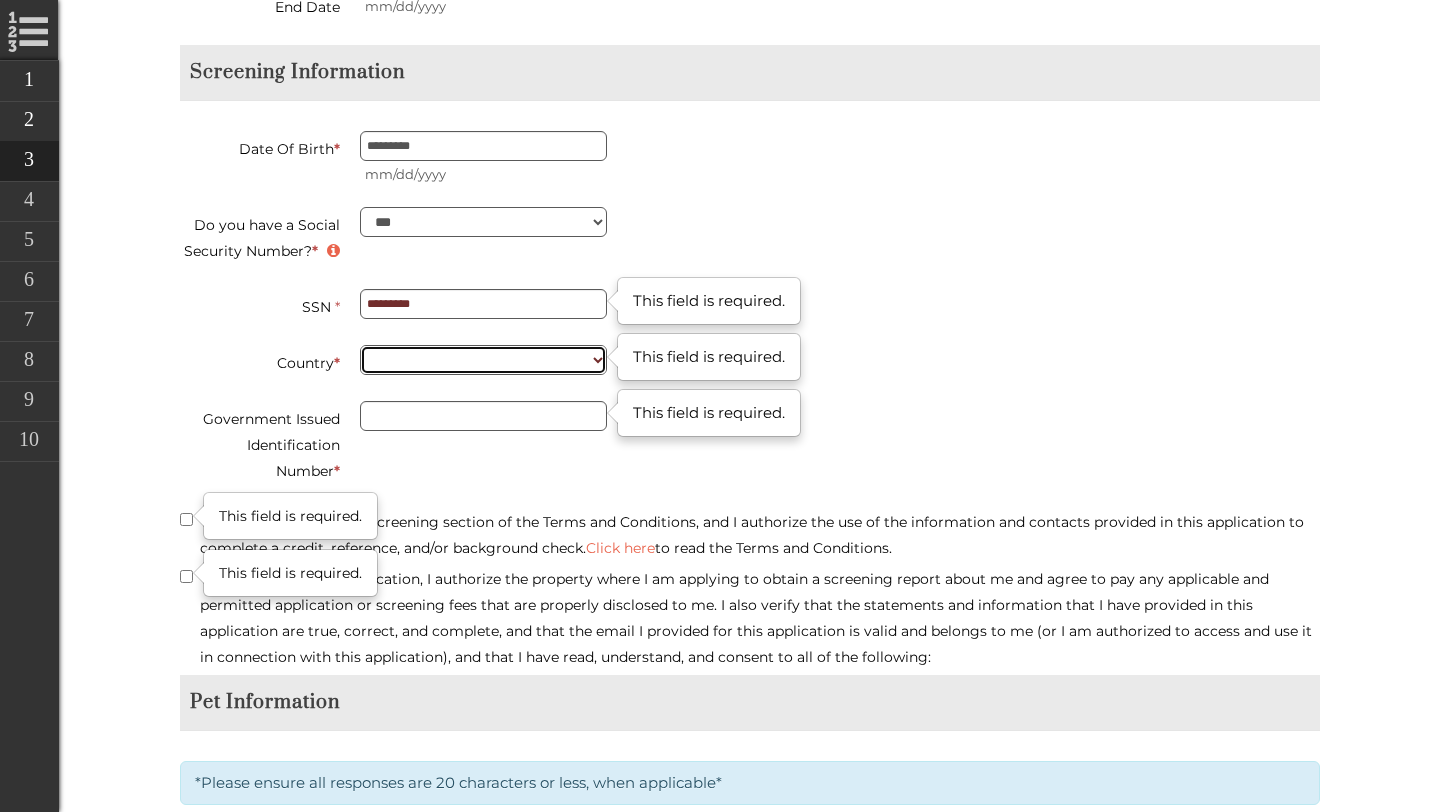 click on "**********" at bounding box center [483, 360] 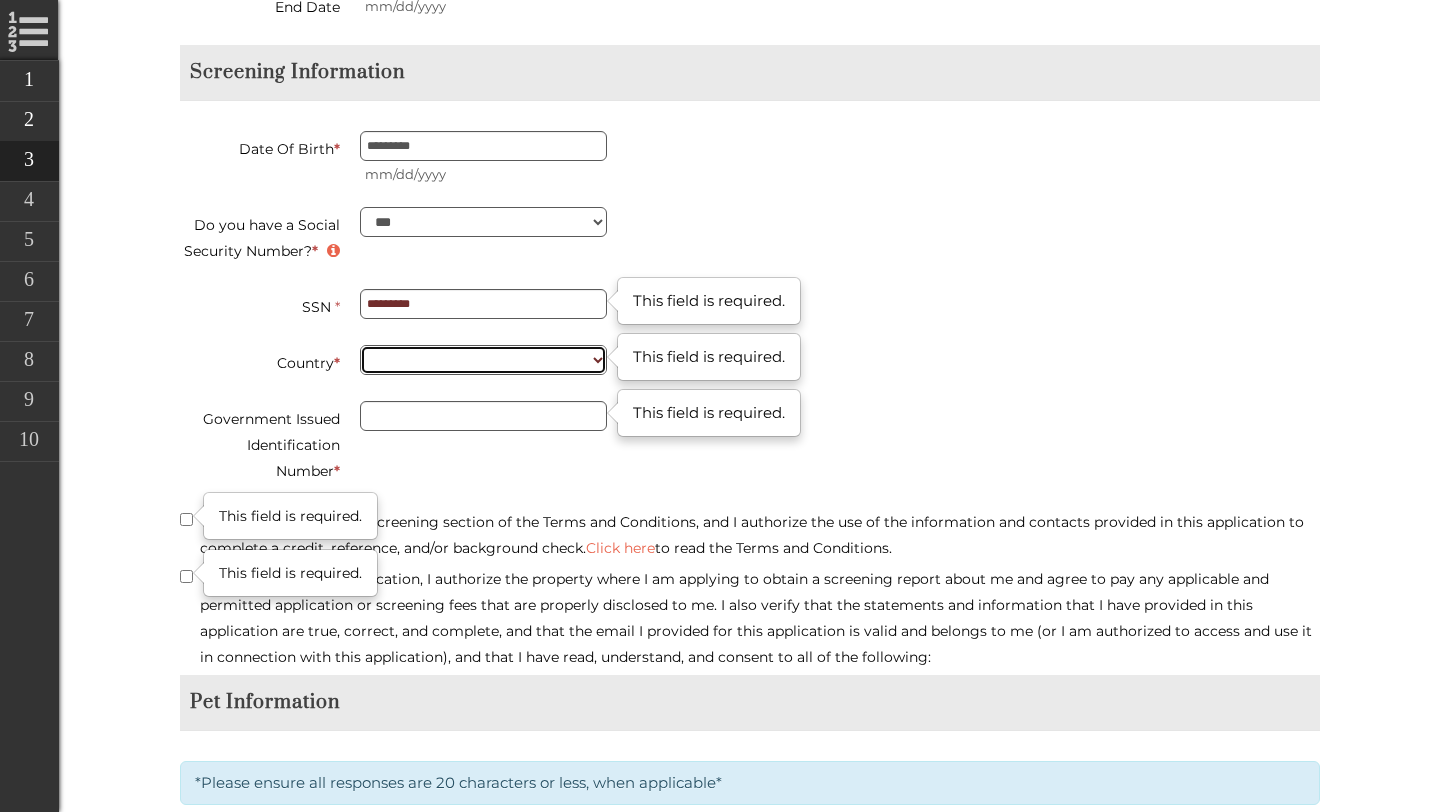 type on "**********" 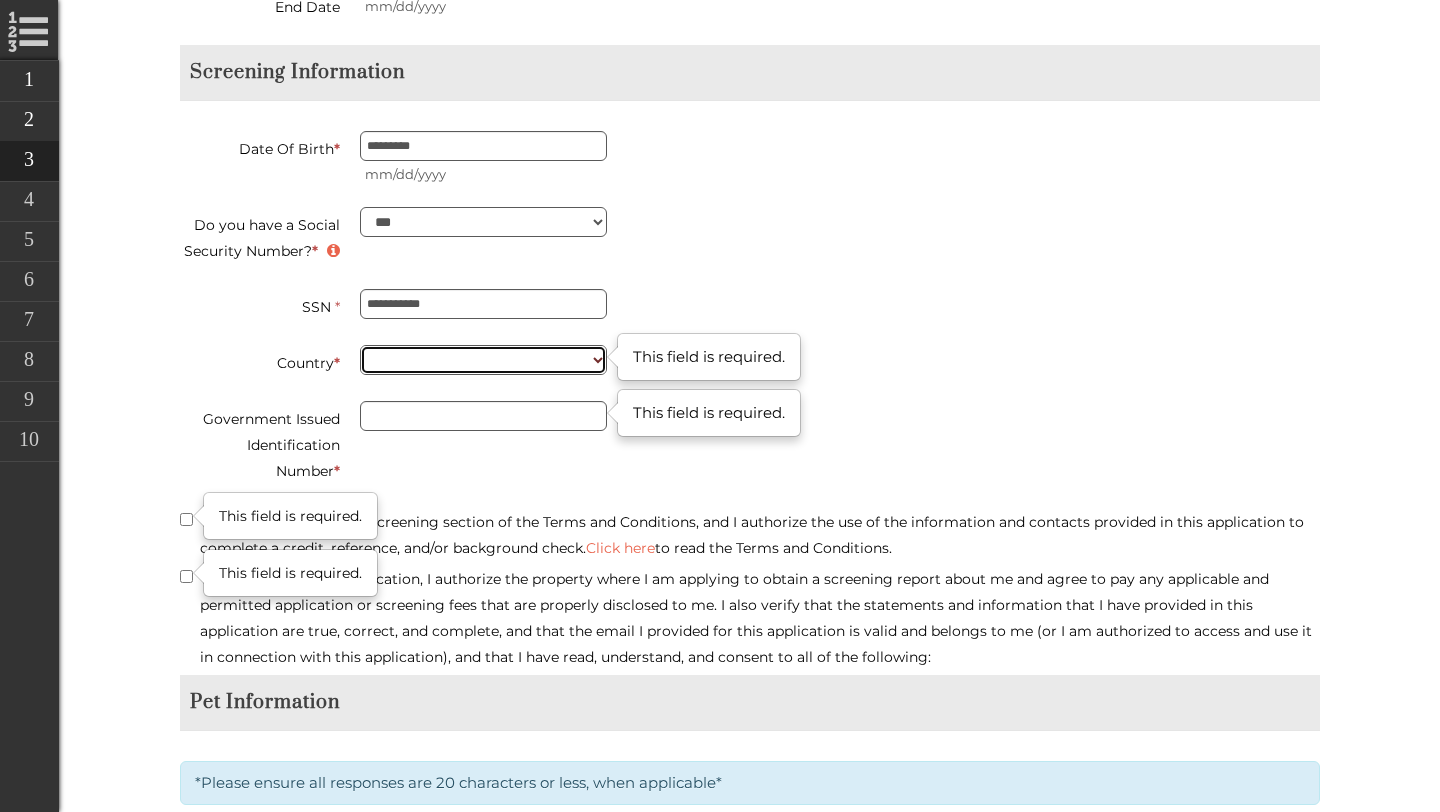 click on "**********" at bounding box center (483, 360) 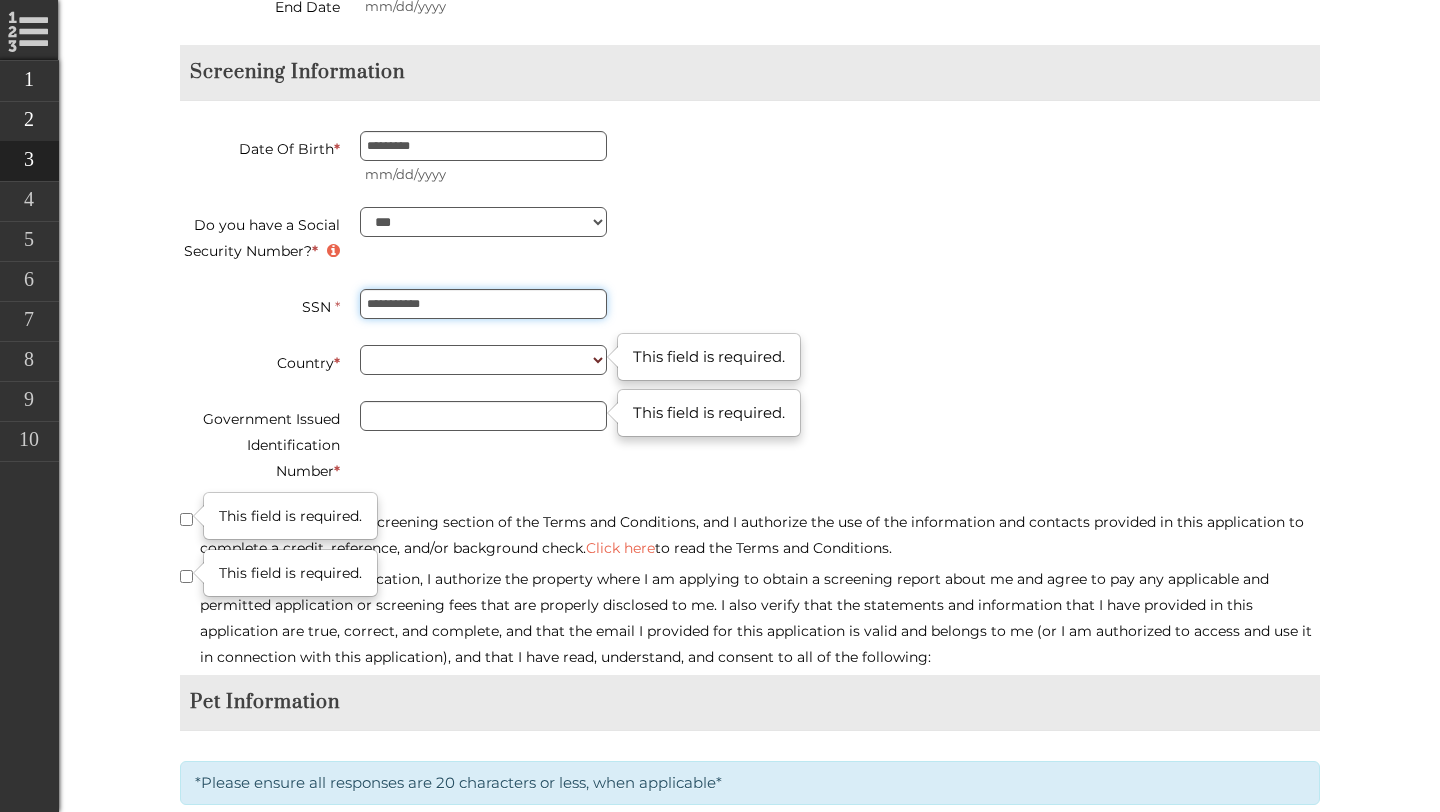 click on "**********" at bounding box center [483, 304] 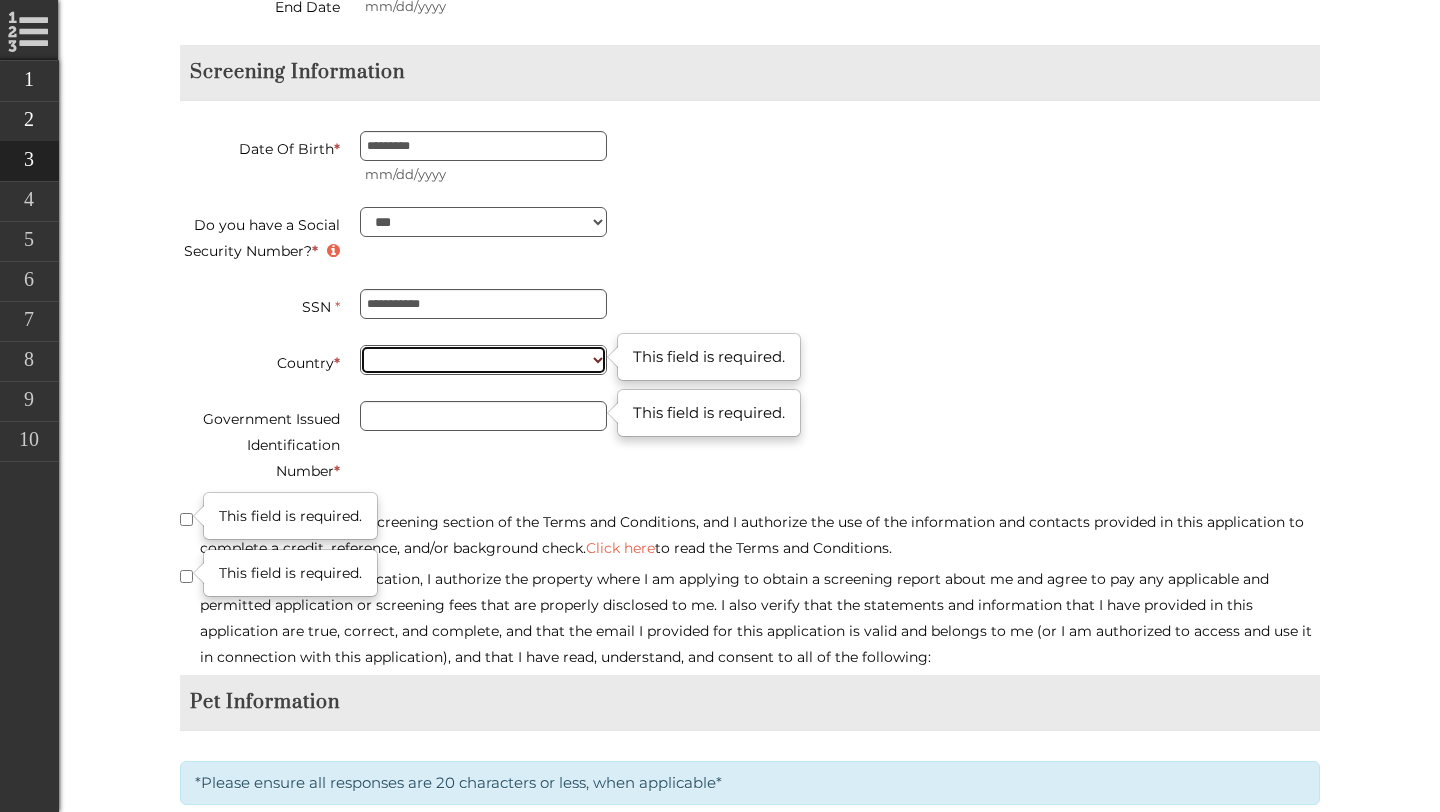 click on "**********" at bounding box center [483, 360] 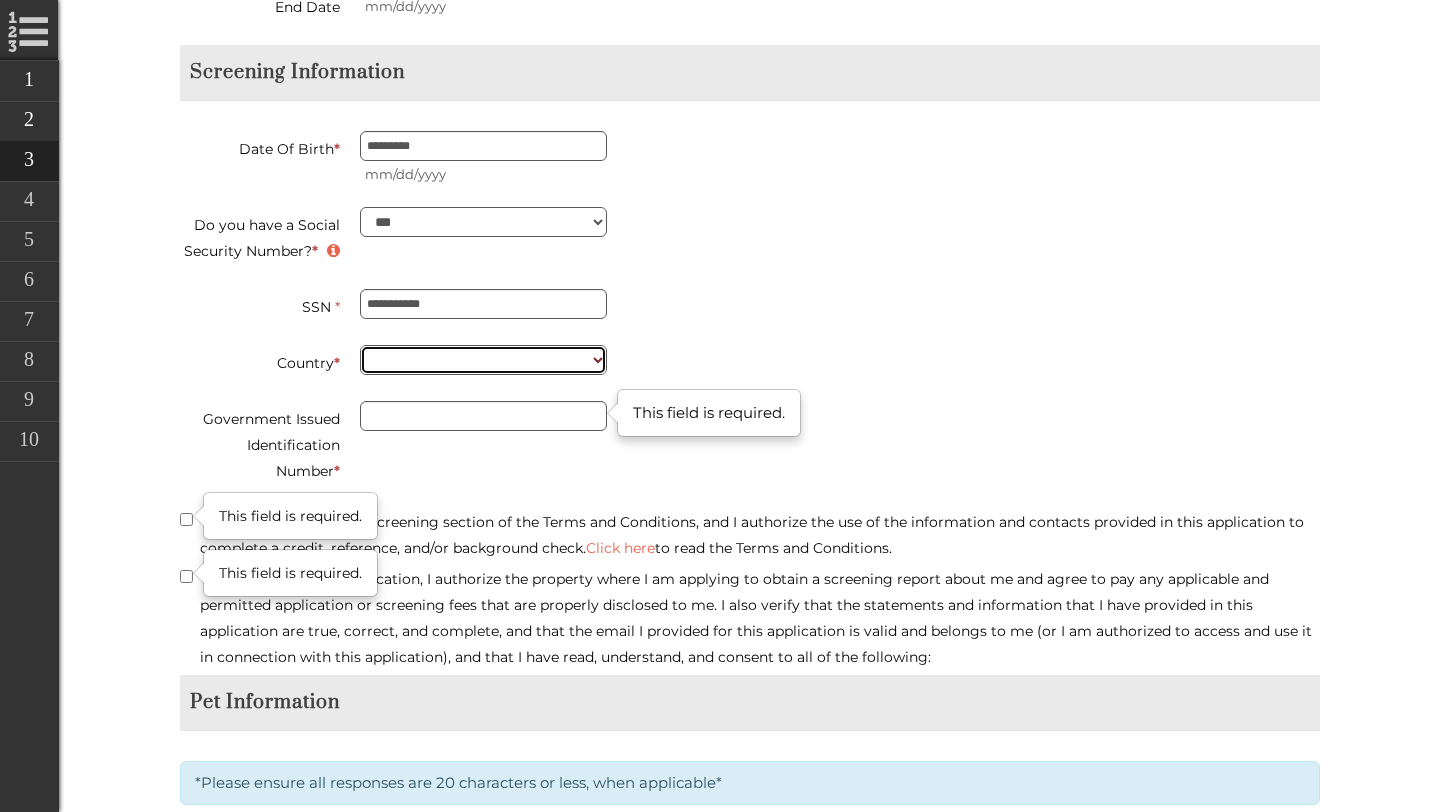 type on "**********" 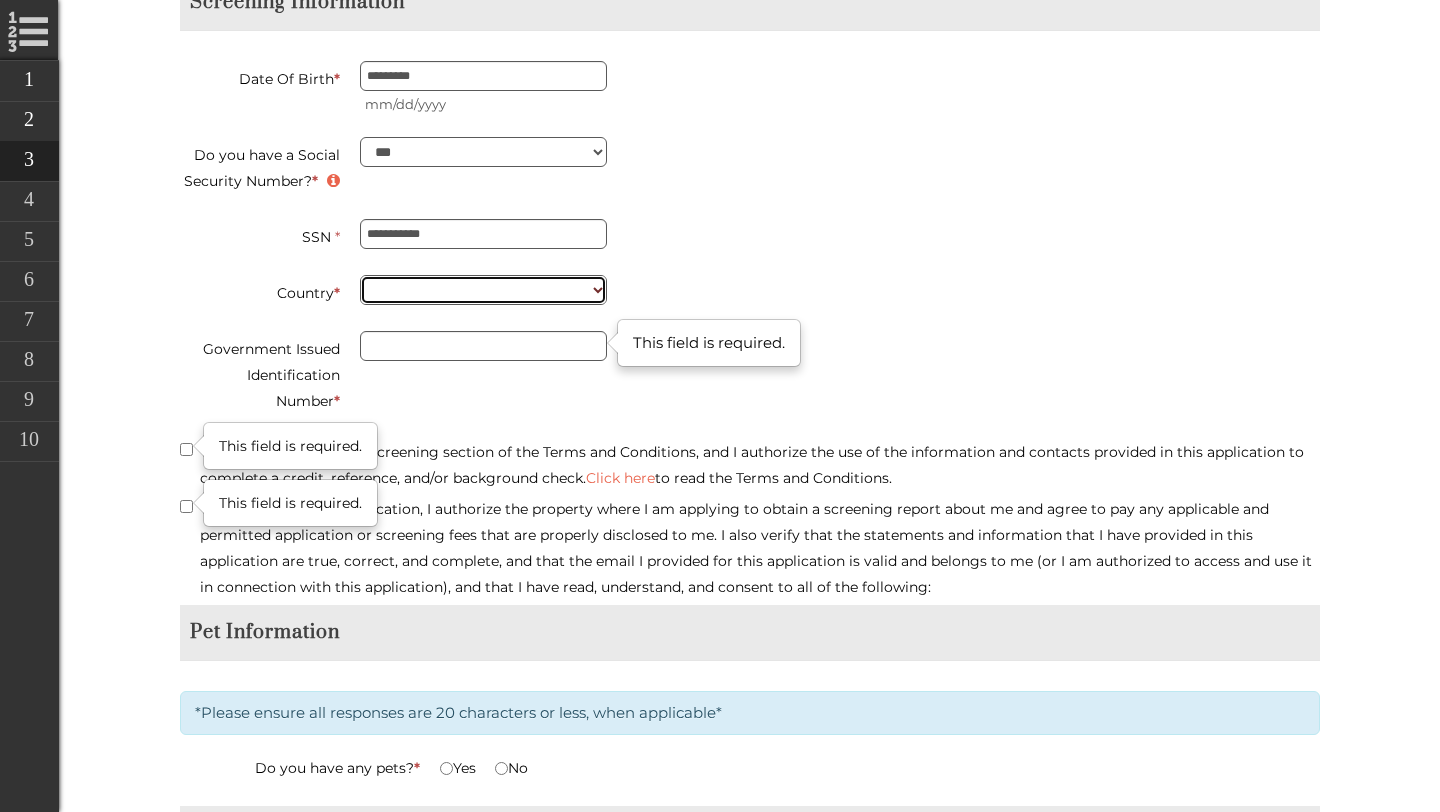 click on "**********" at bounding box center [483, 290] 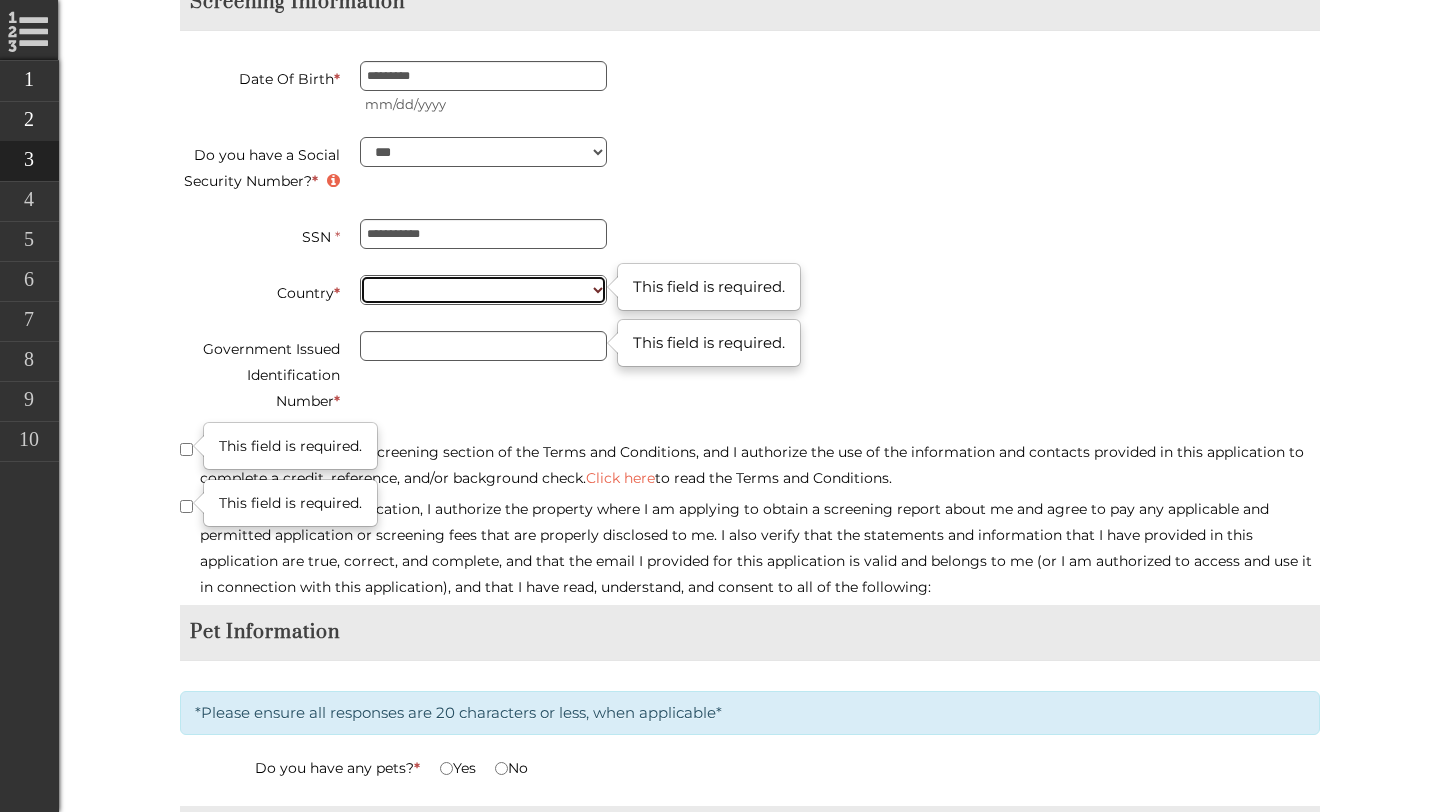 type on "**********" 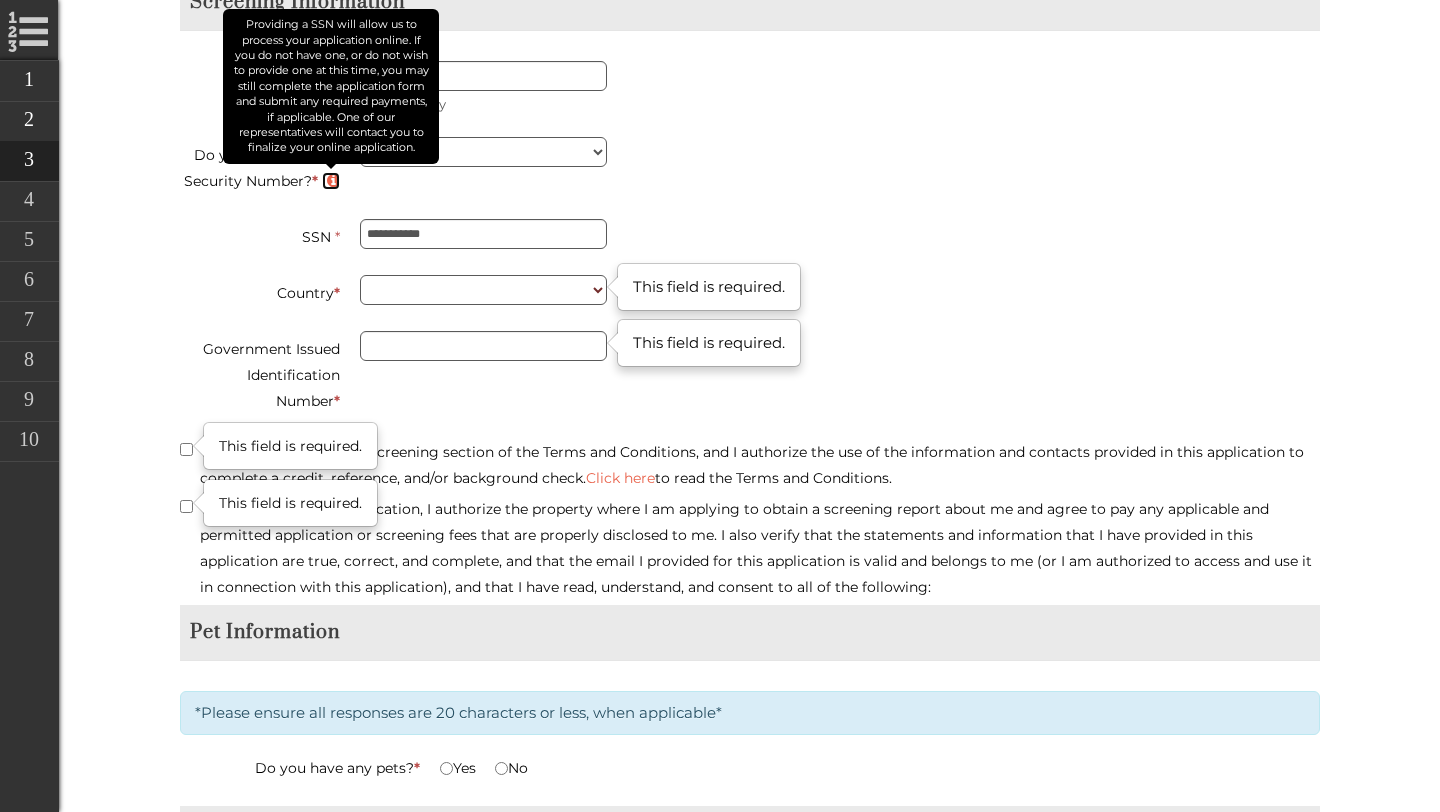 click at bounding box center [333, 180] 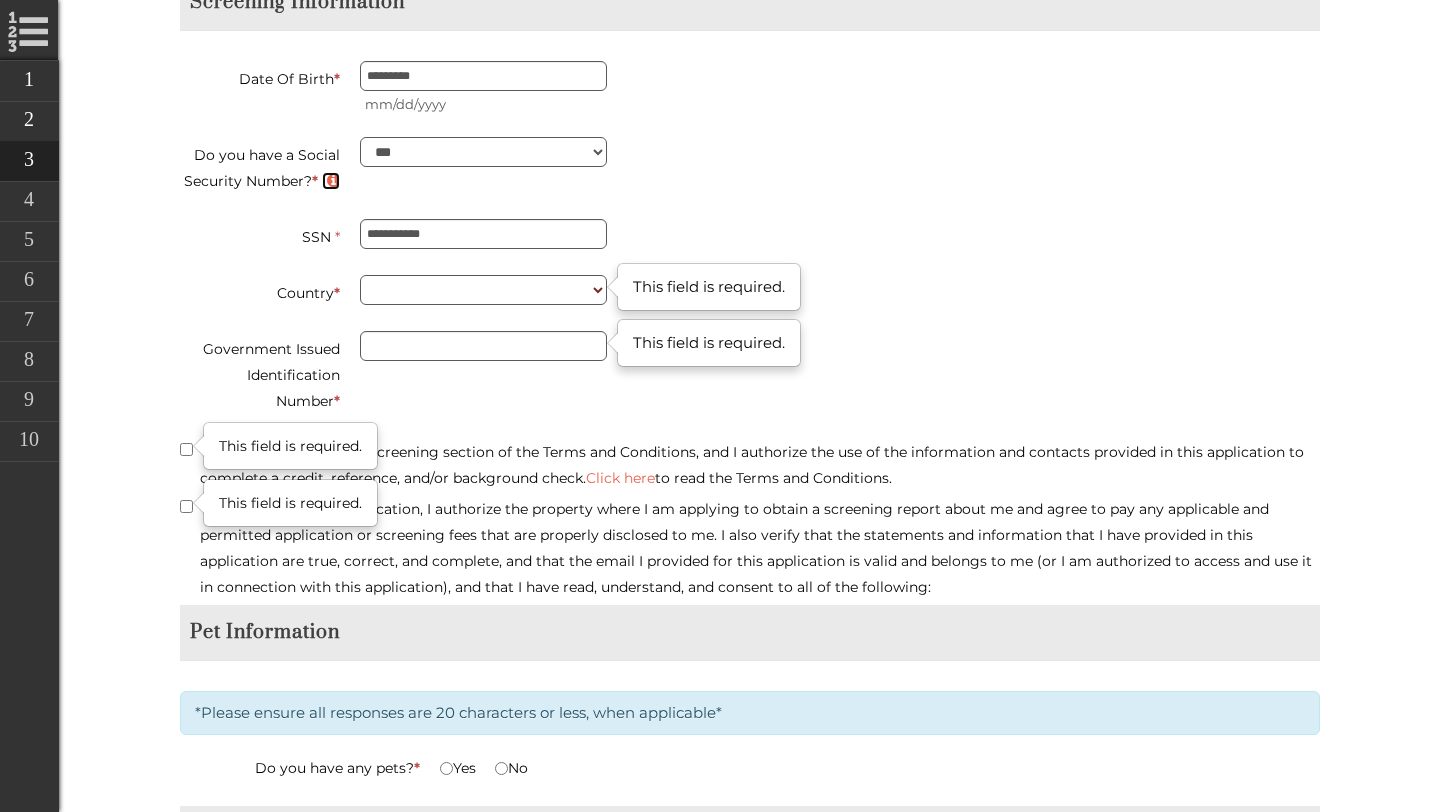 type on "**********" 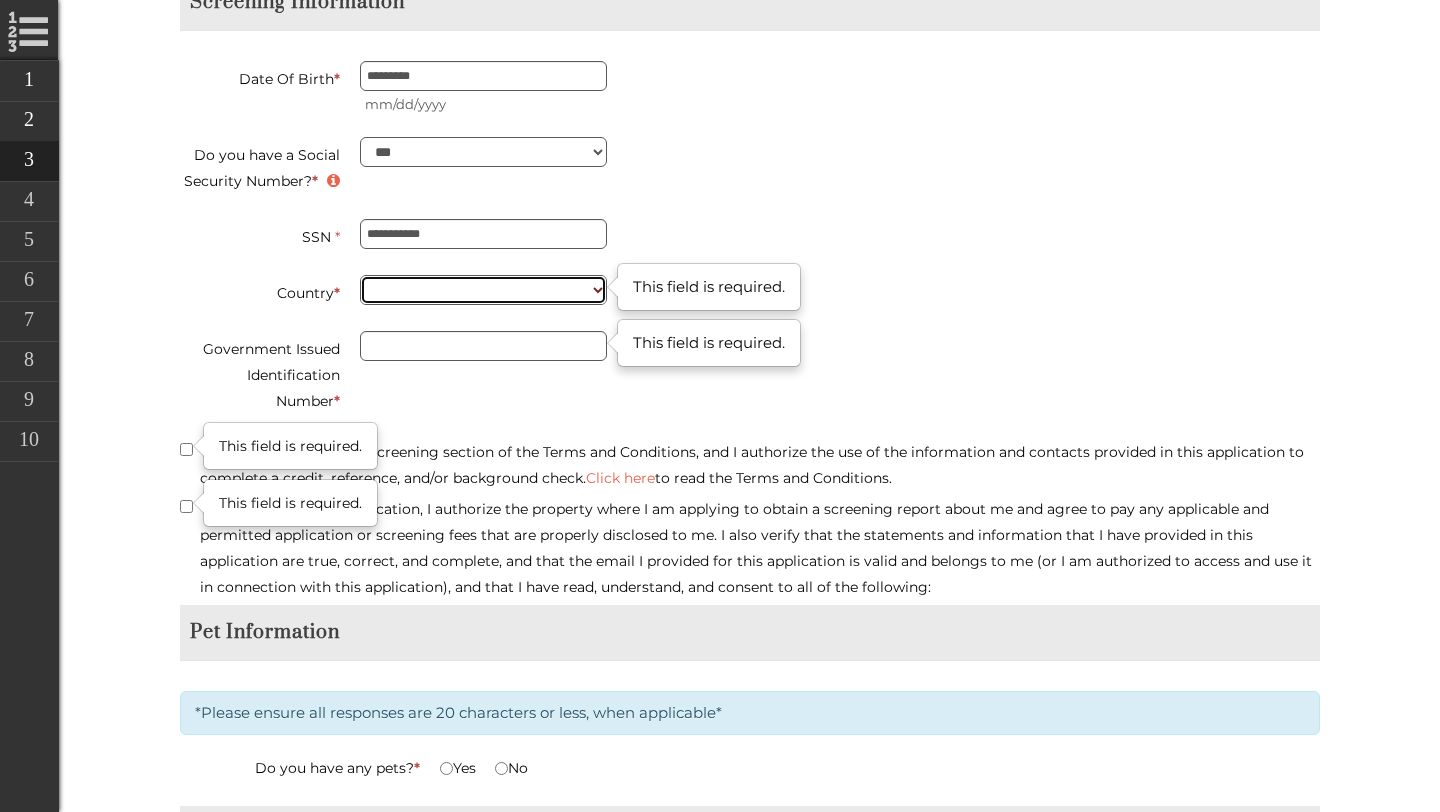 click on "**********" at bounding box center (483, 290) 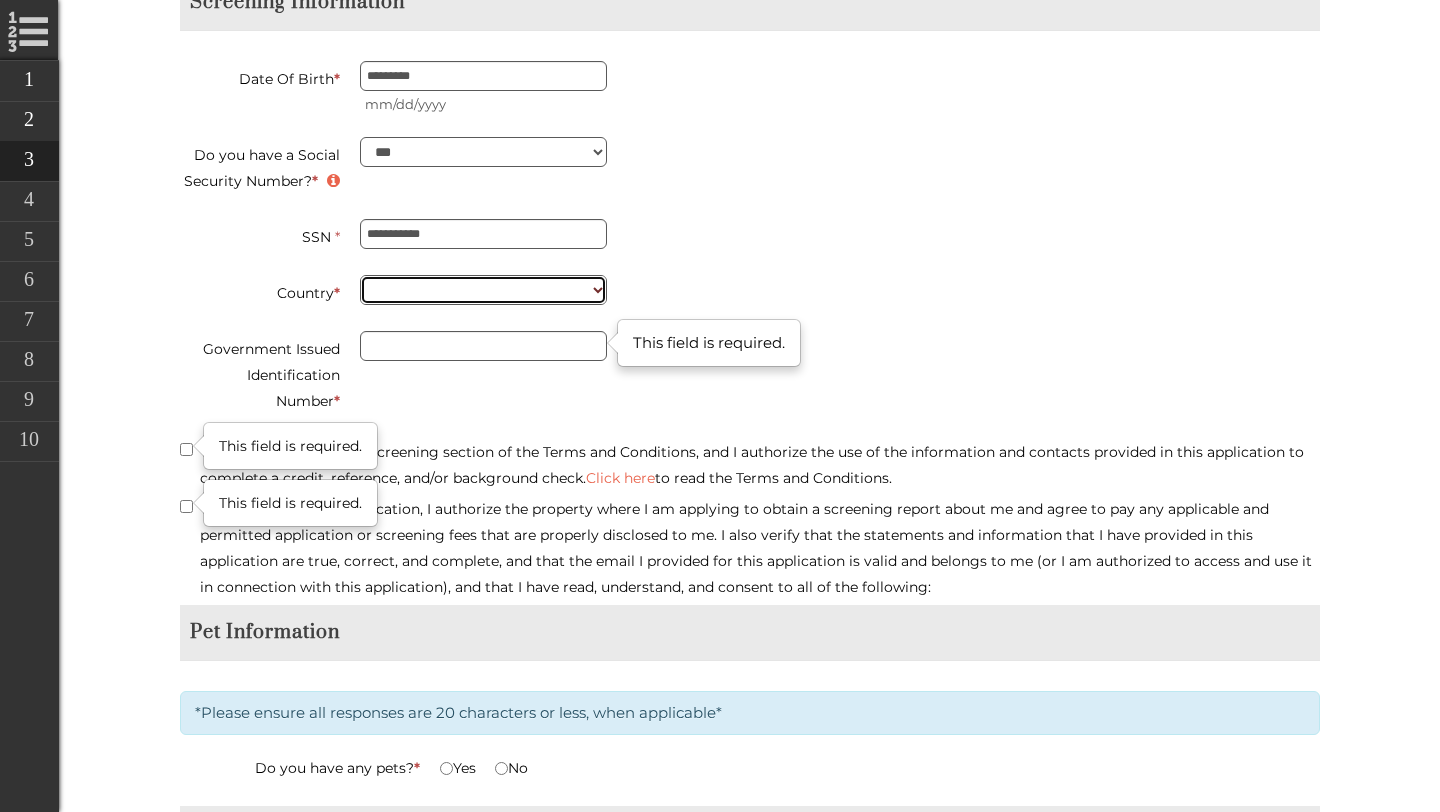 type on "**********" 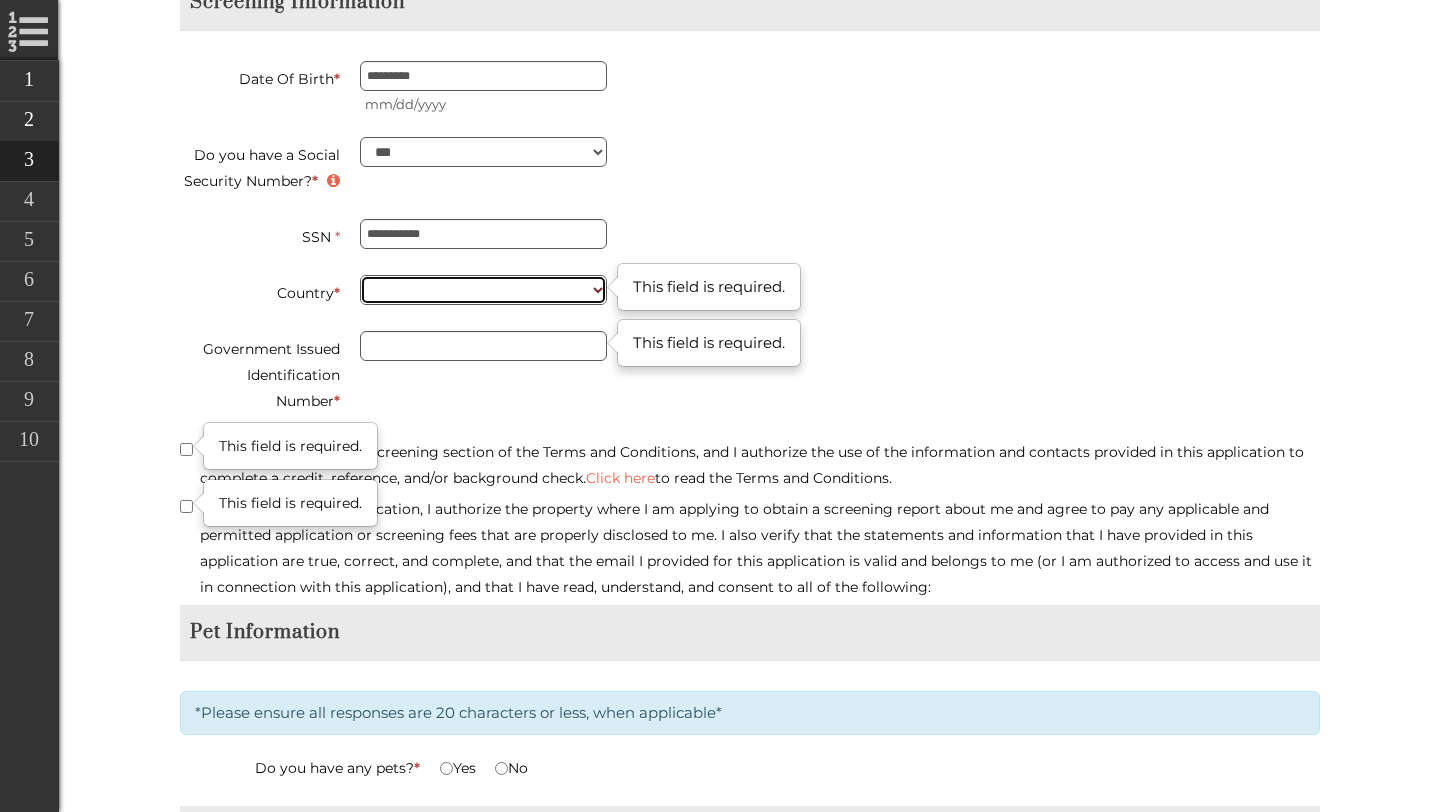 type on "**********" 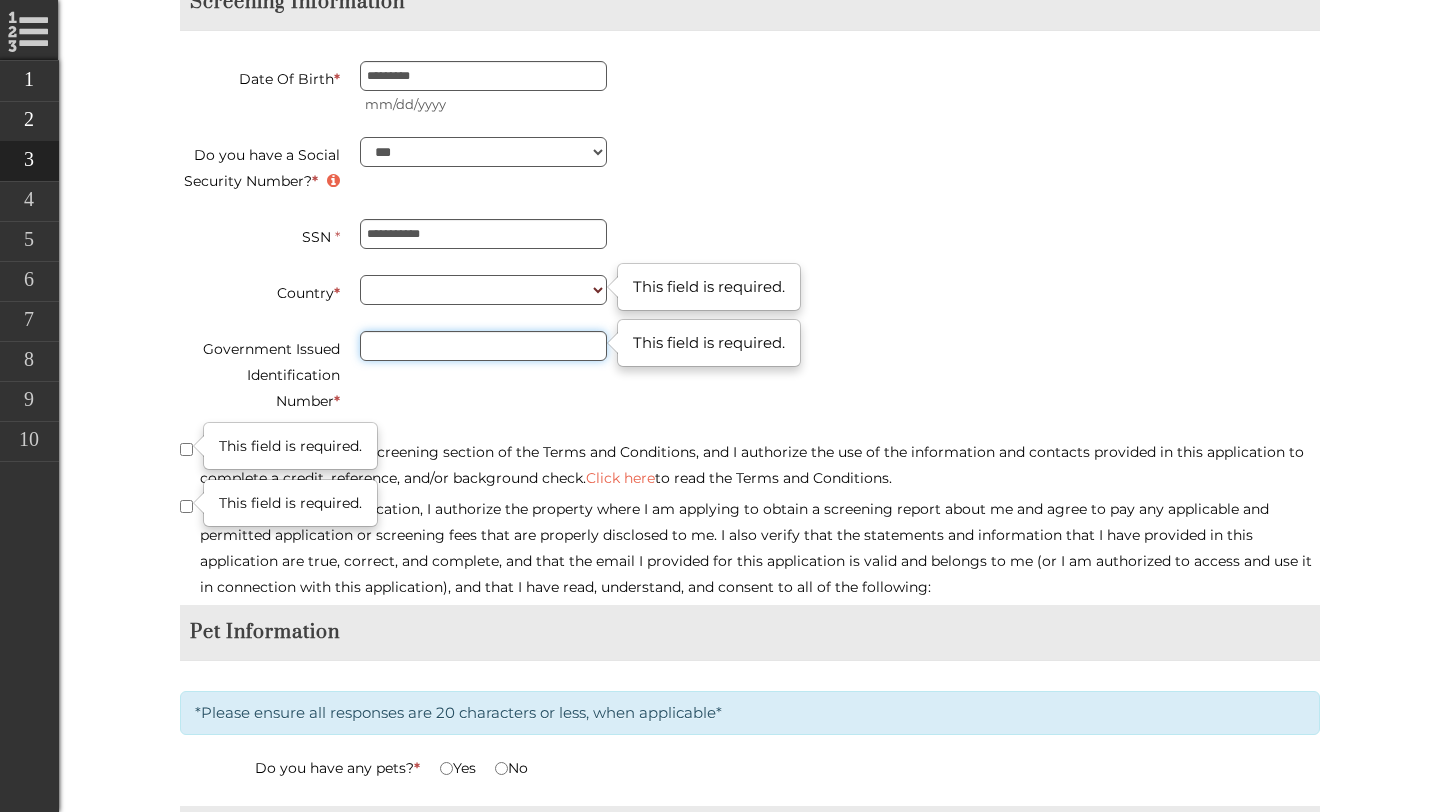 click on "Government Issued Identification Number  *" at bounding box center (483, 346) 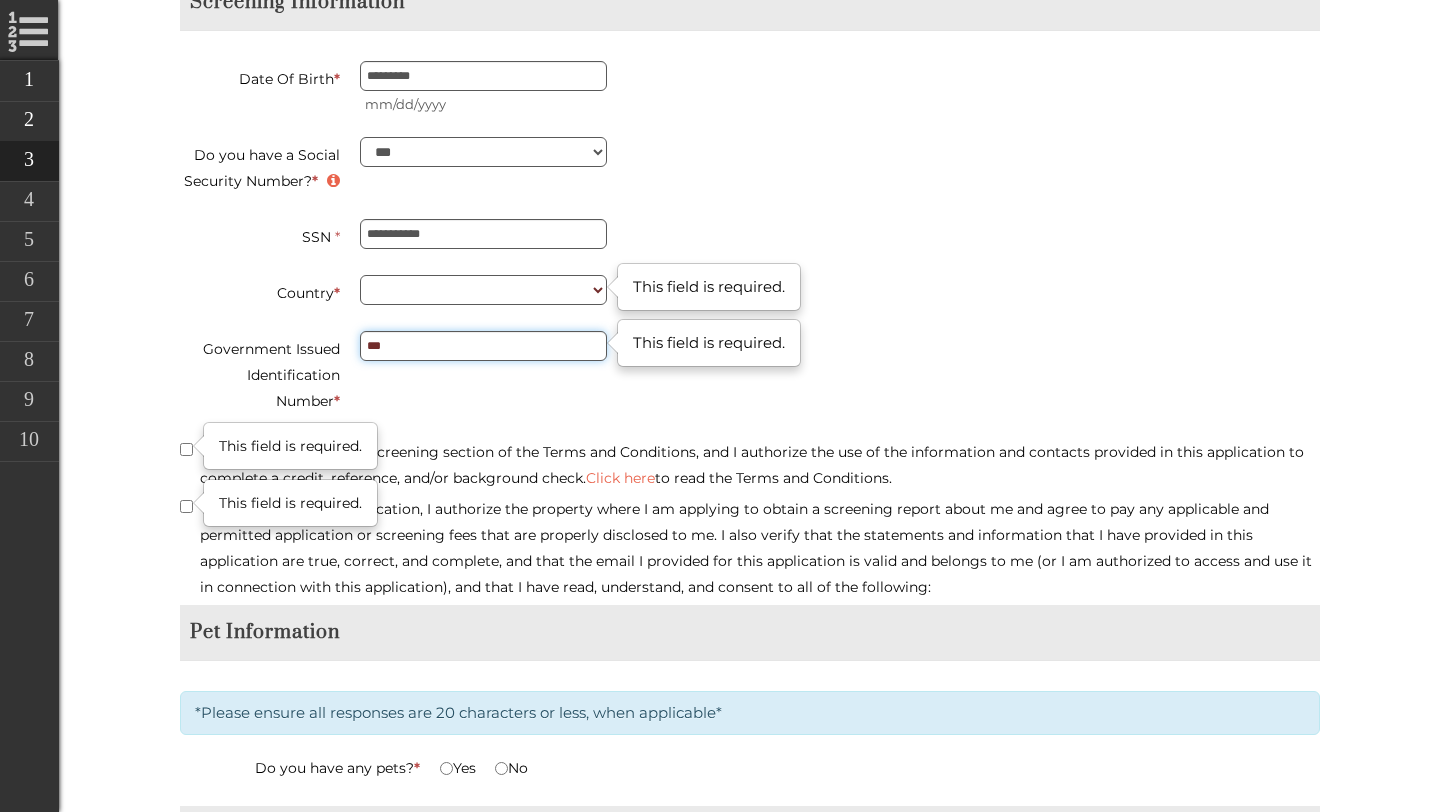 type on "****" 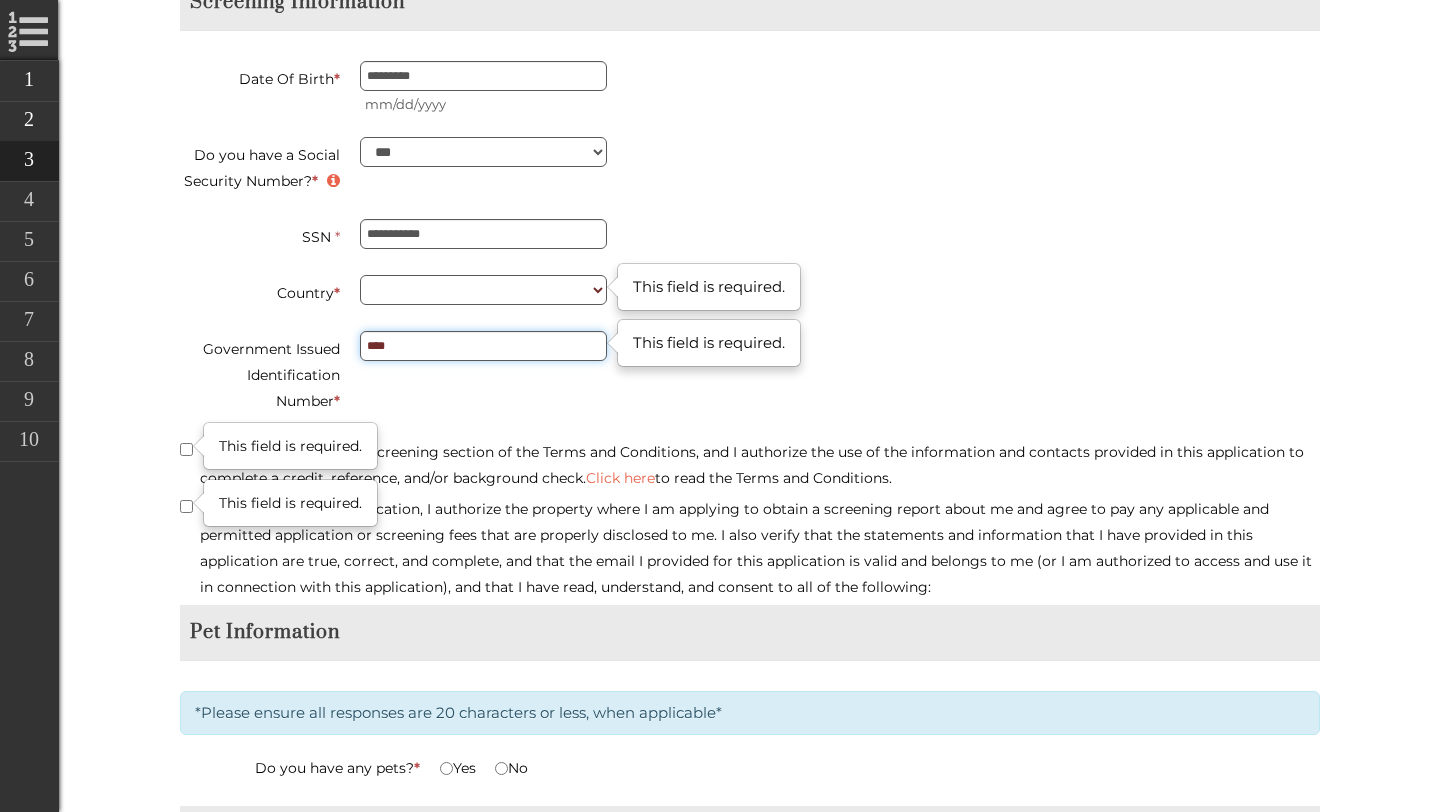 type on "**********" 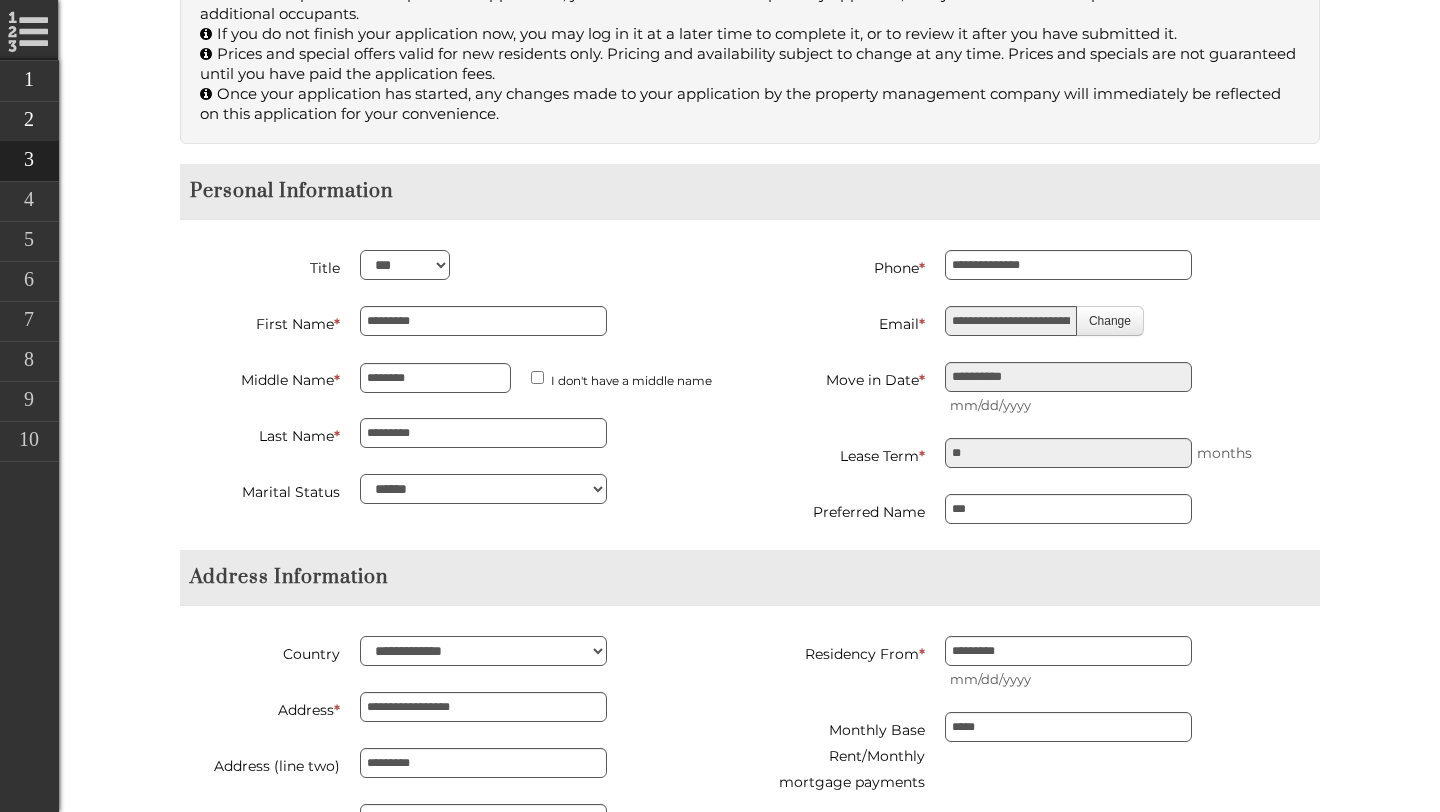 scroll, scrollTop: 607, scrollLeft: 0, axis: vertical 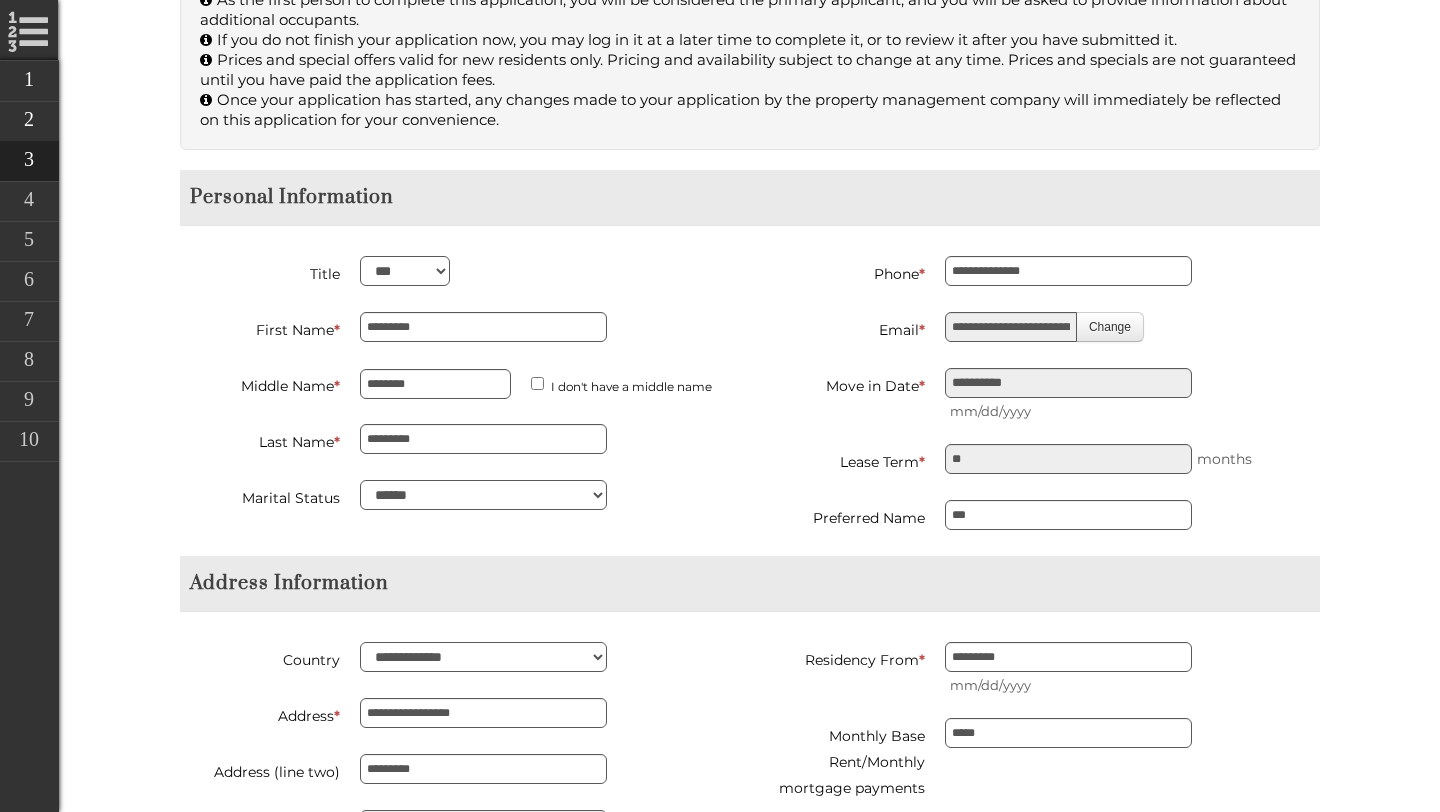 type on "****" 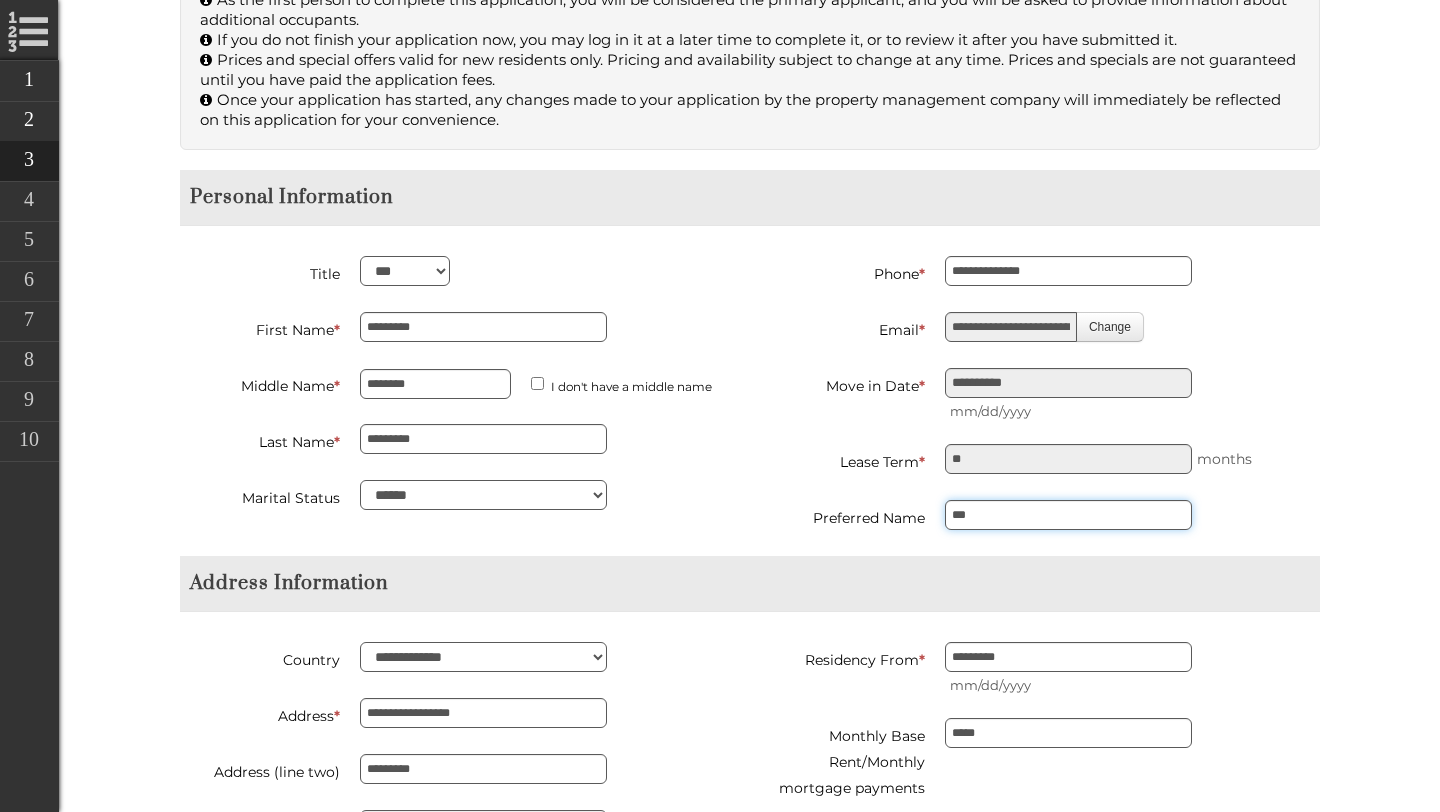 click on "***" at bounding box center (1068, 515) 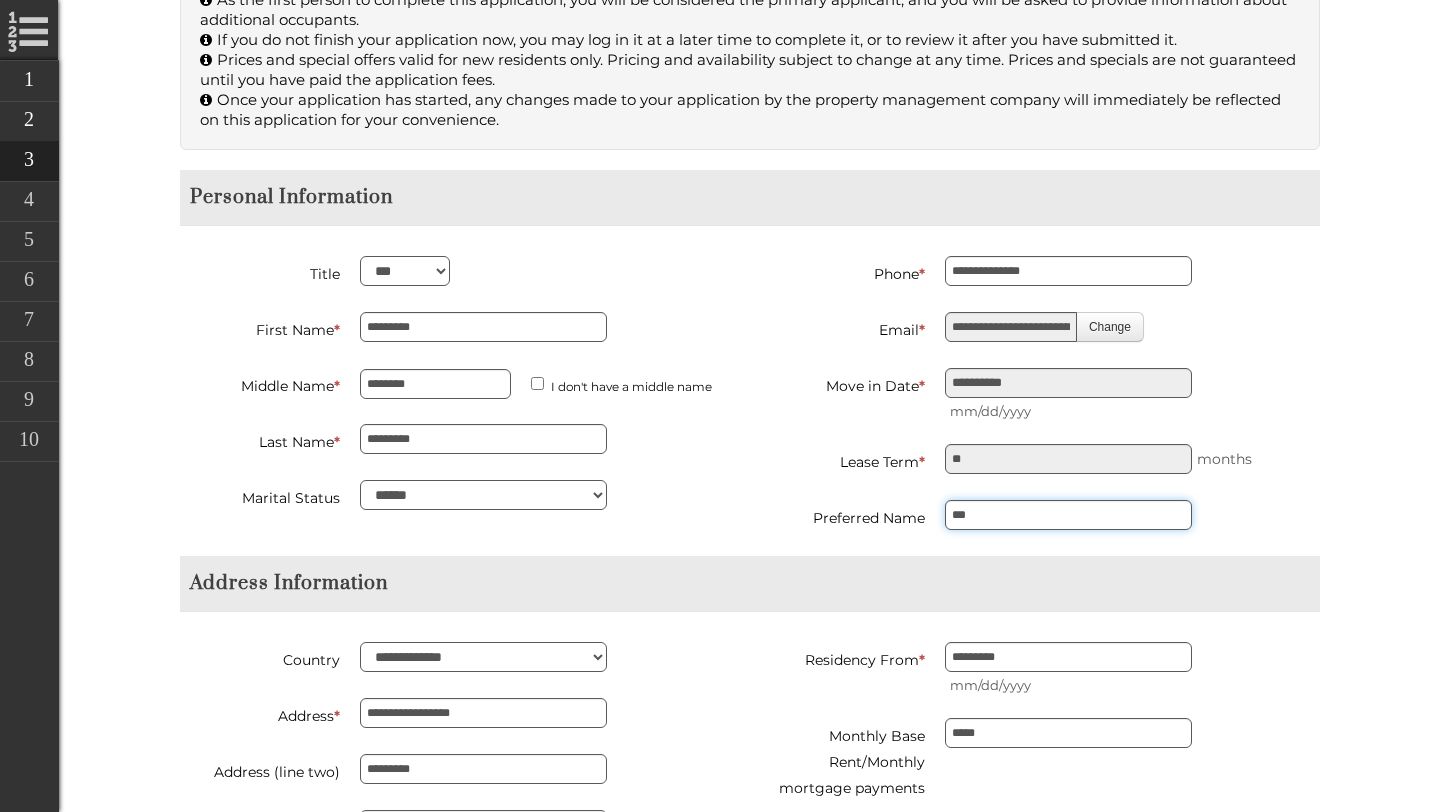 type on "**********" 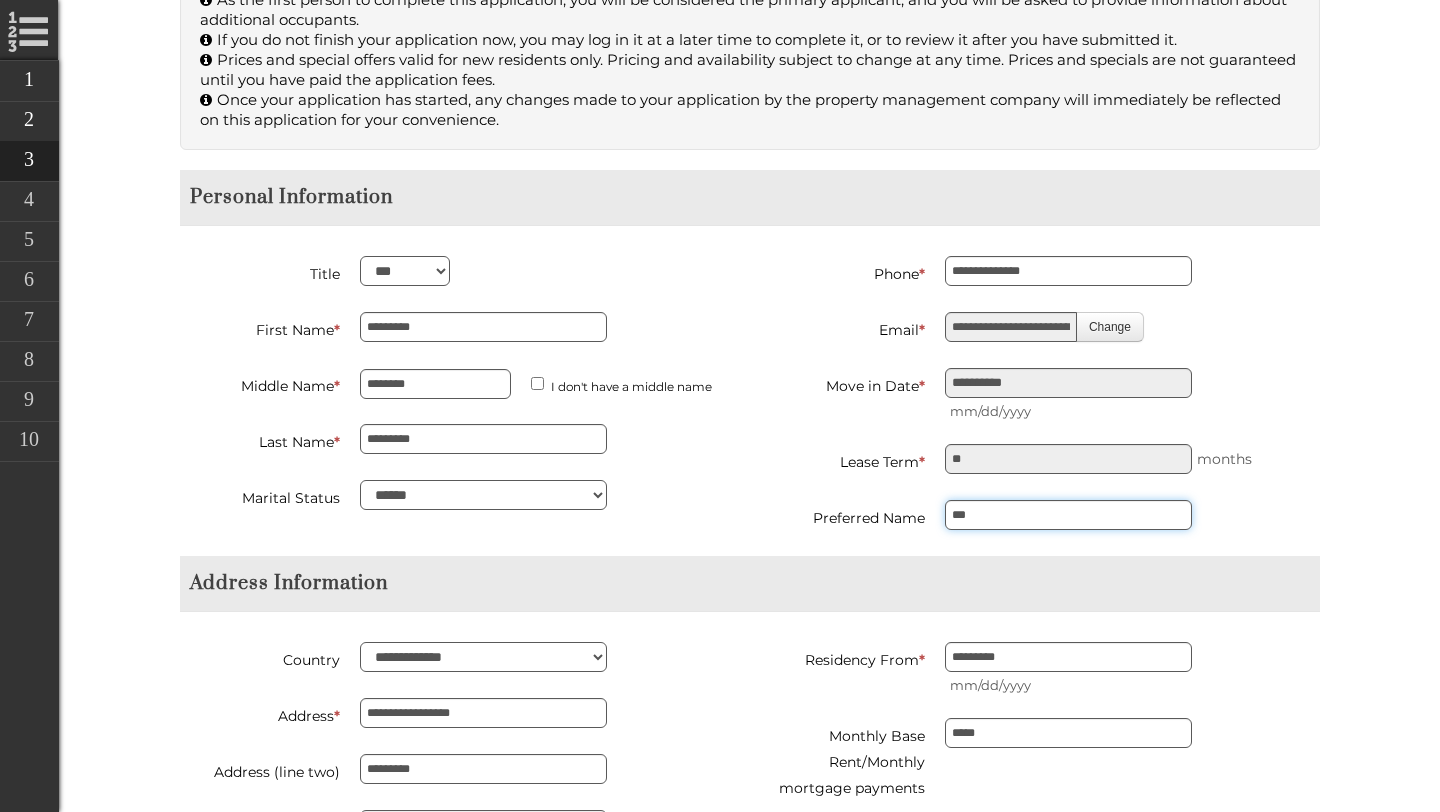 type on "*********" 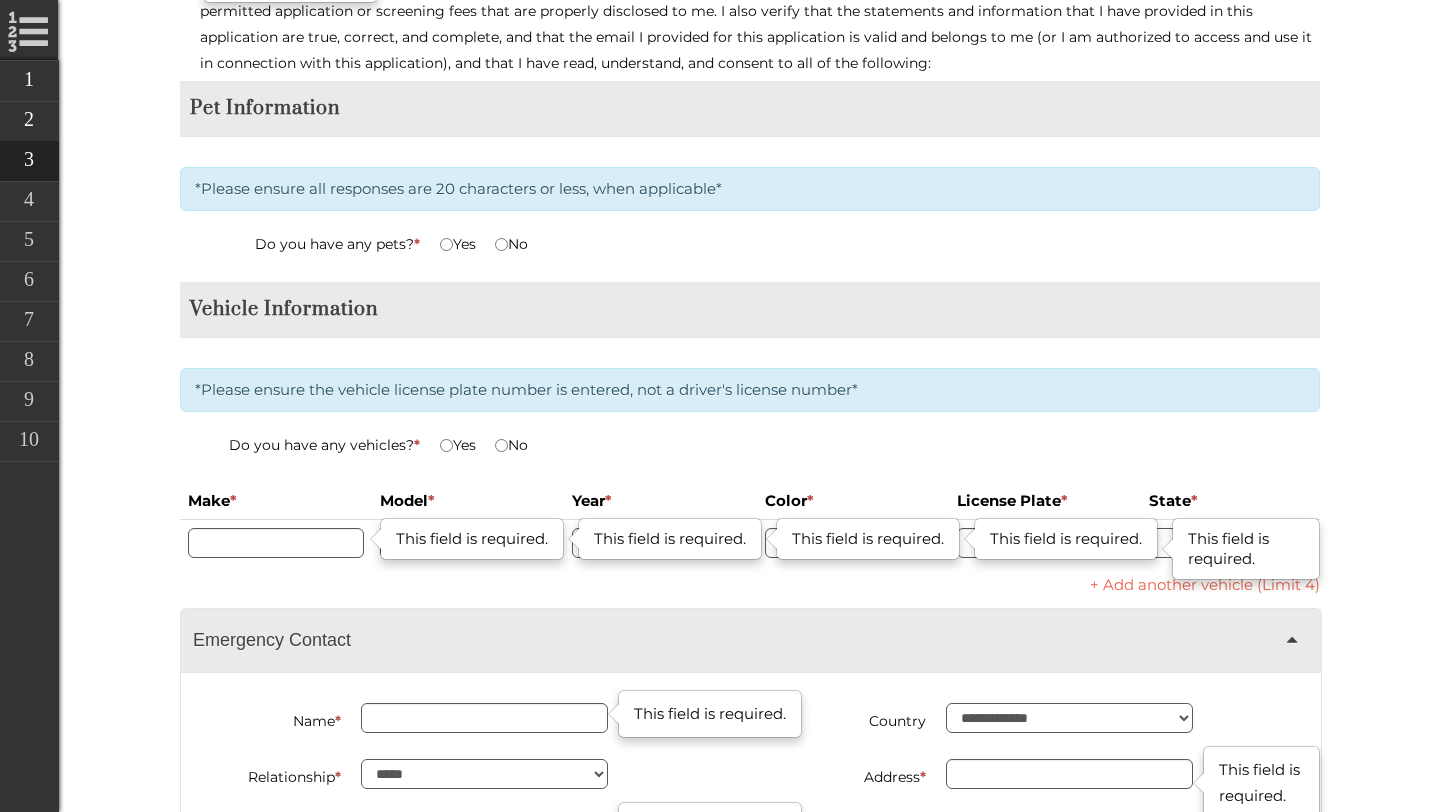 scroll, scrollTop: 4185, scrollLeft: 0, axis: vertical 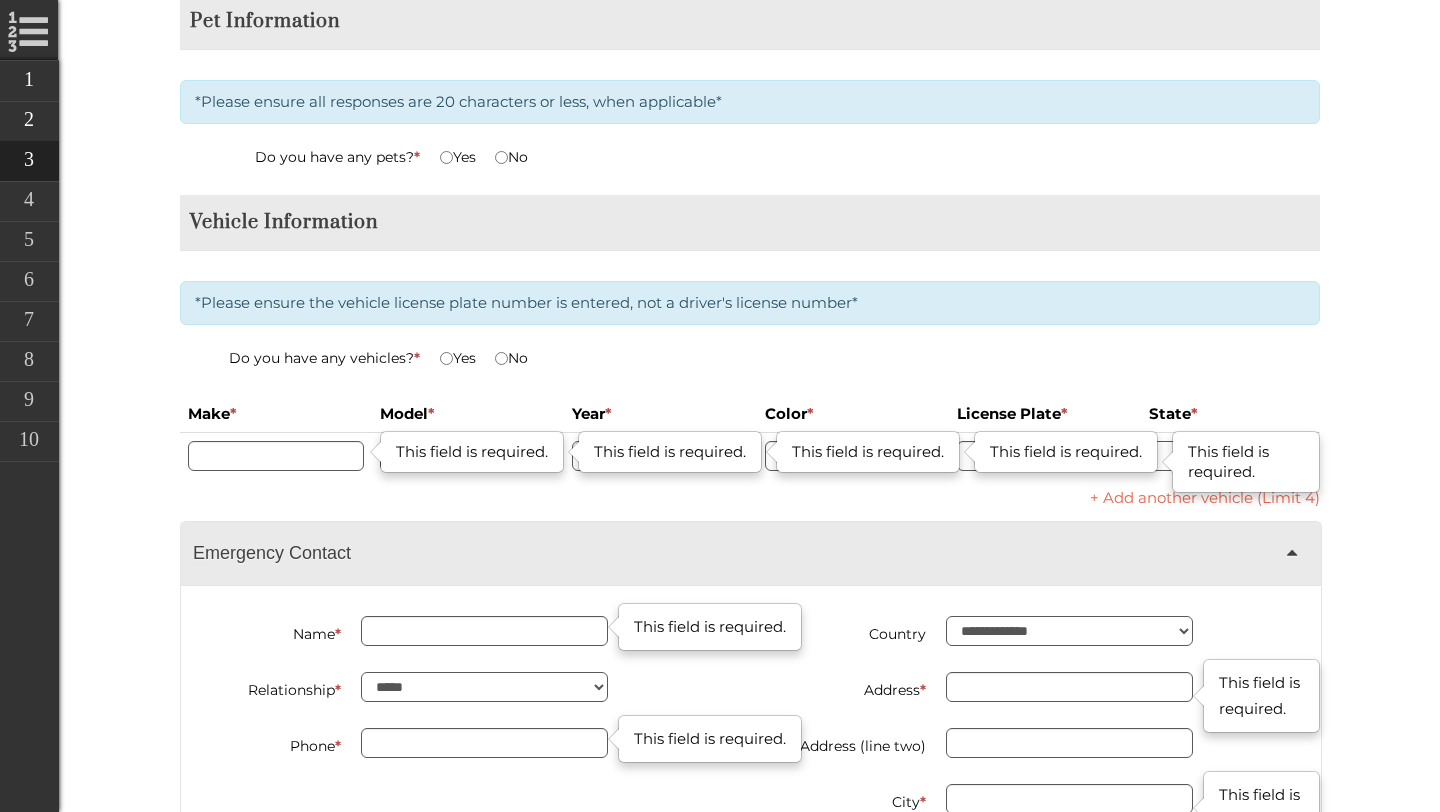 type on "**********" 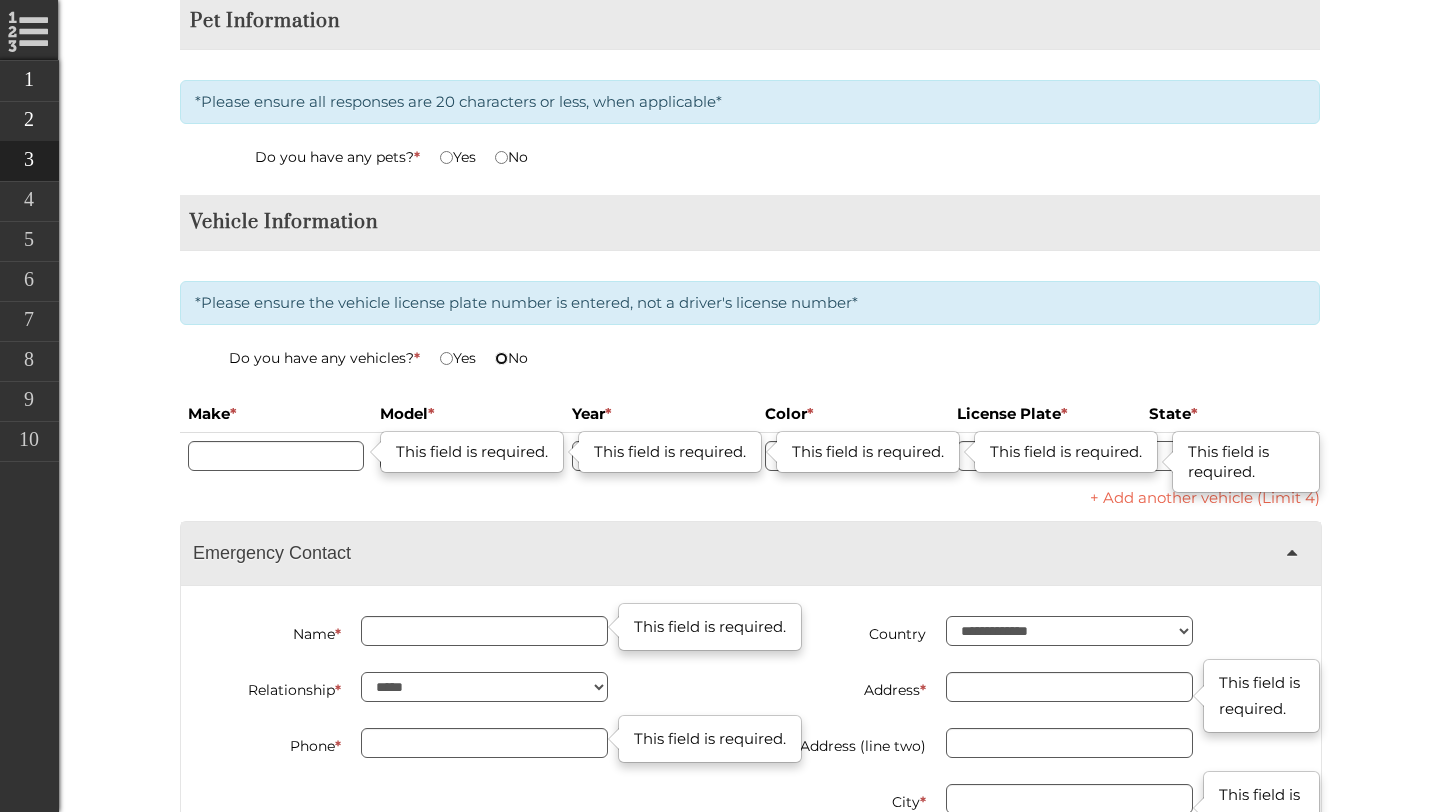 type on "**********" 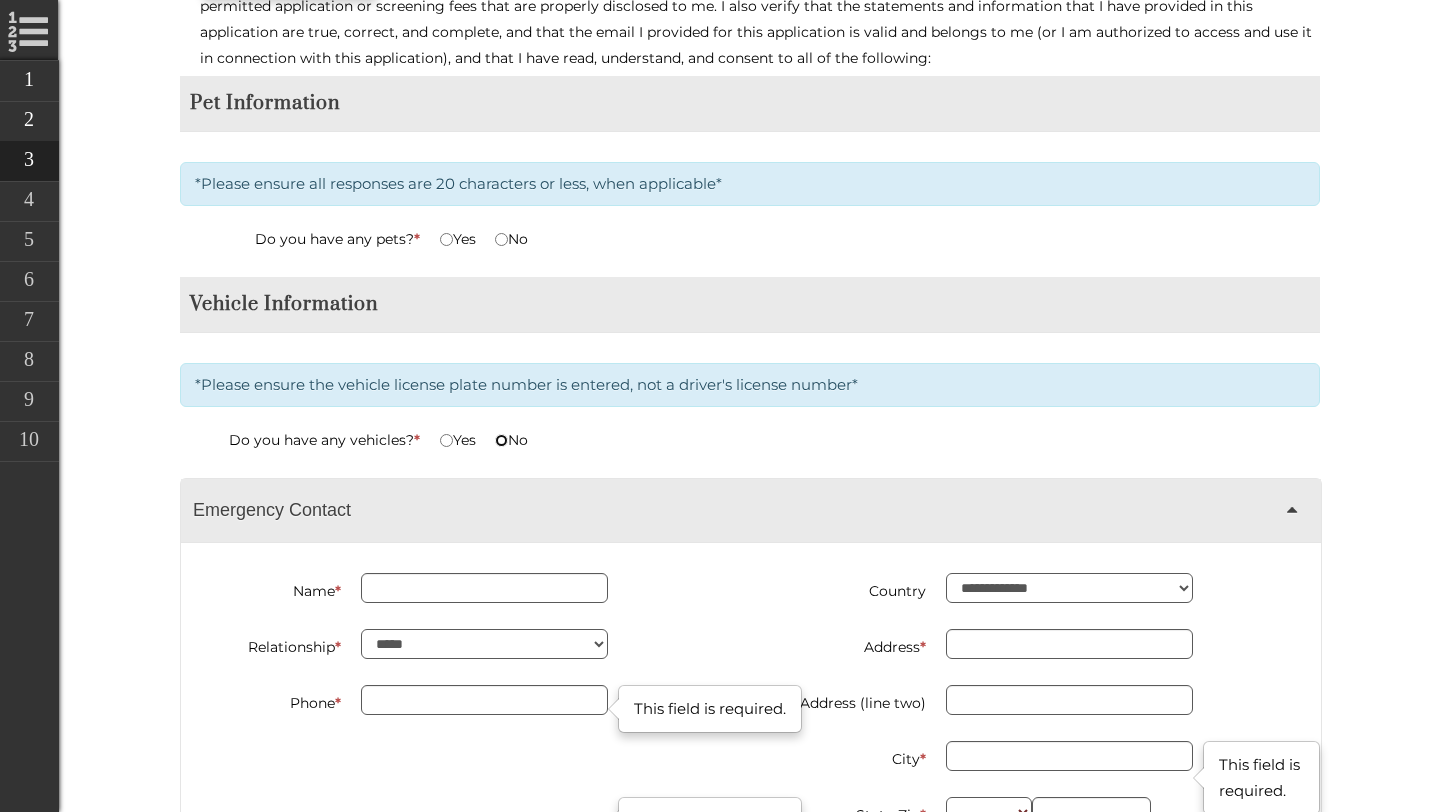 scroll, scrollTop: 3580, scrollLeft: 0, axis: vertical 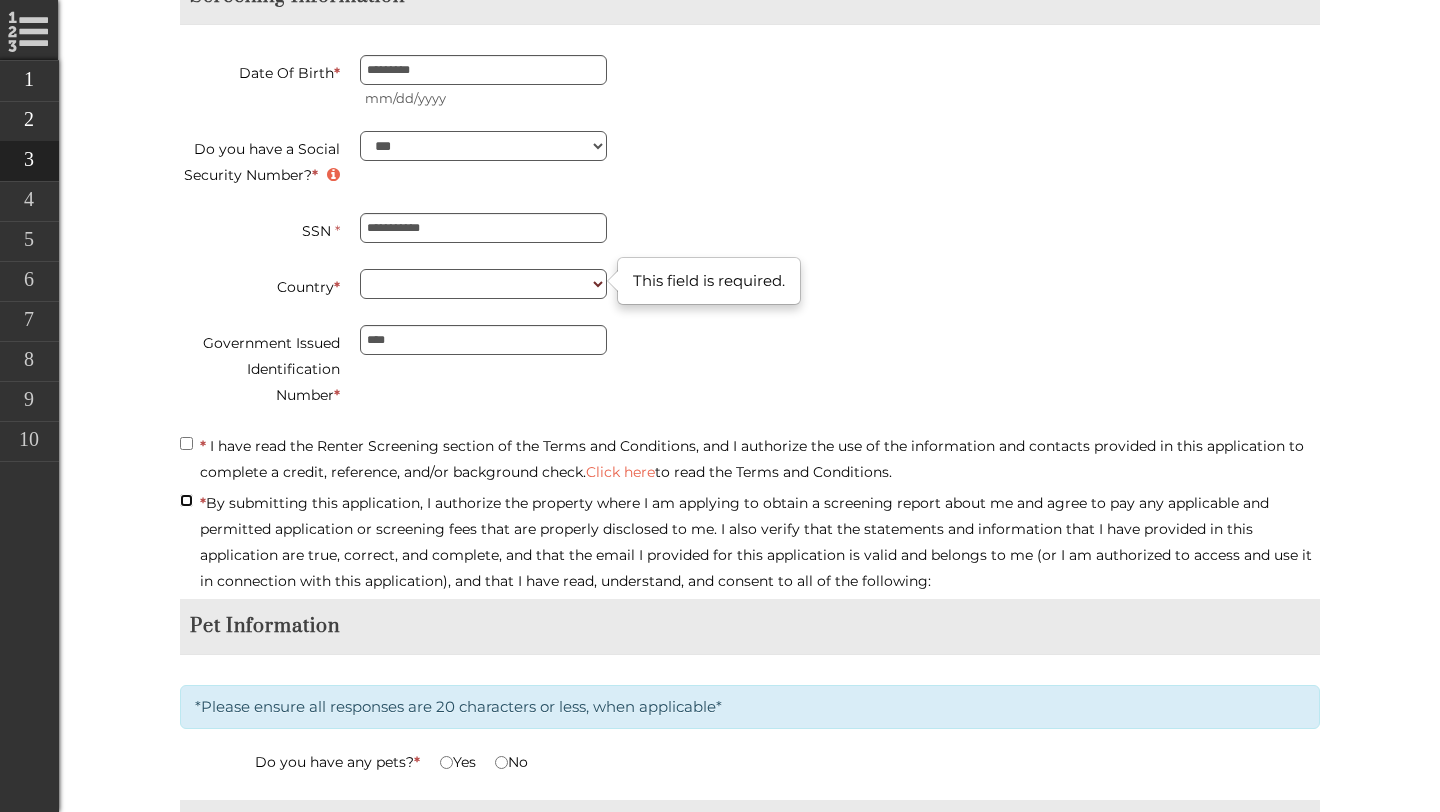 type on "**********" 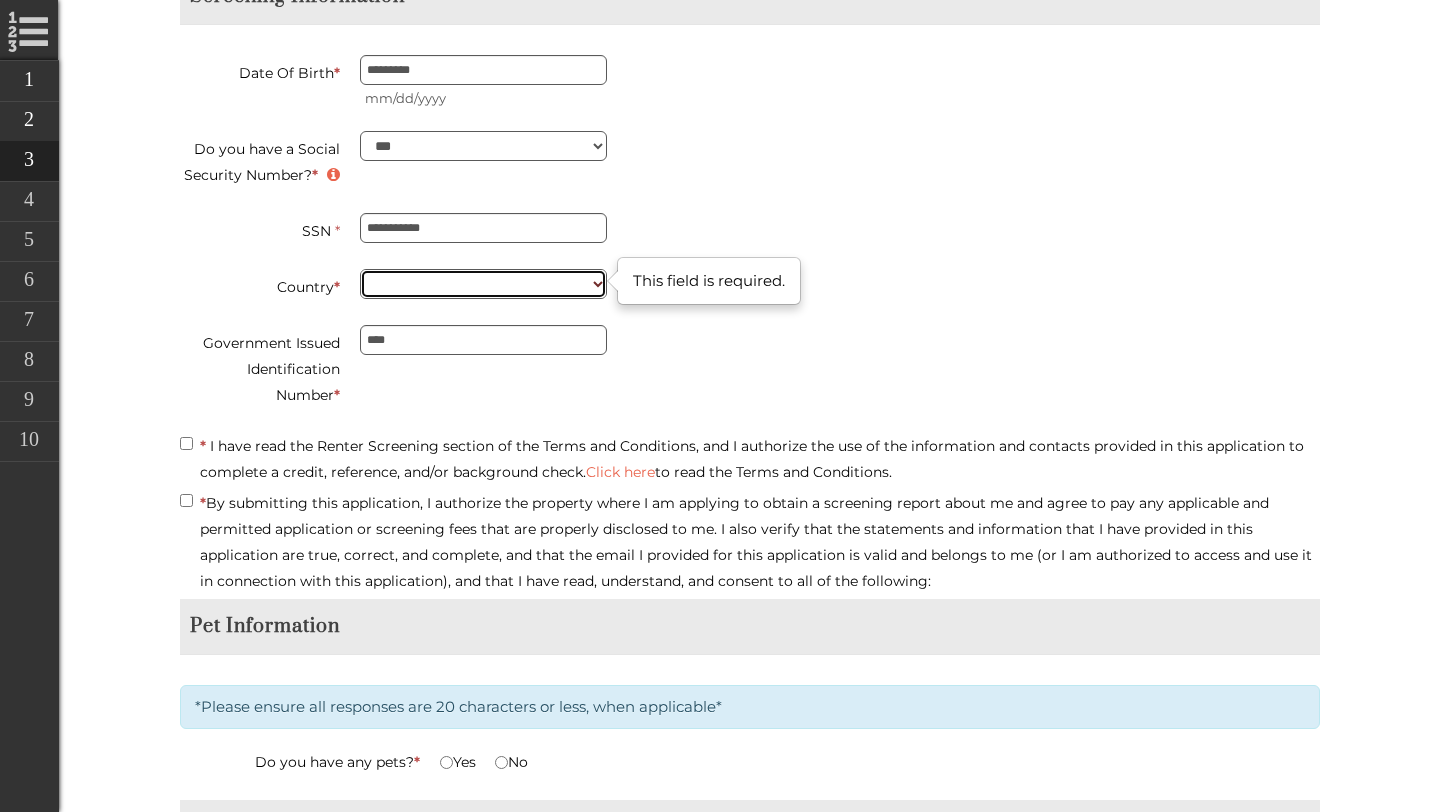 click on "**********" at bounding box center (483, 284) 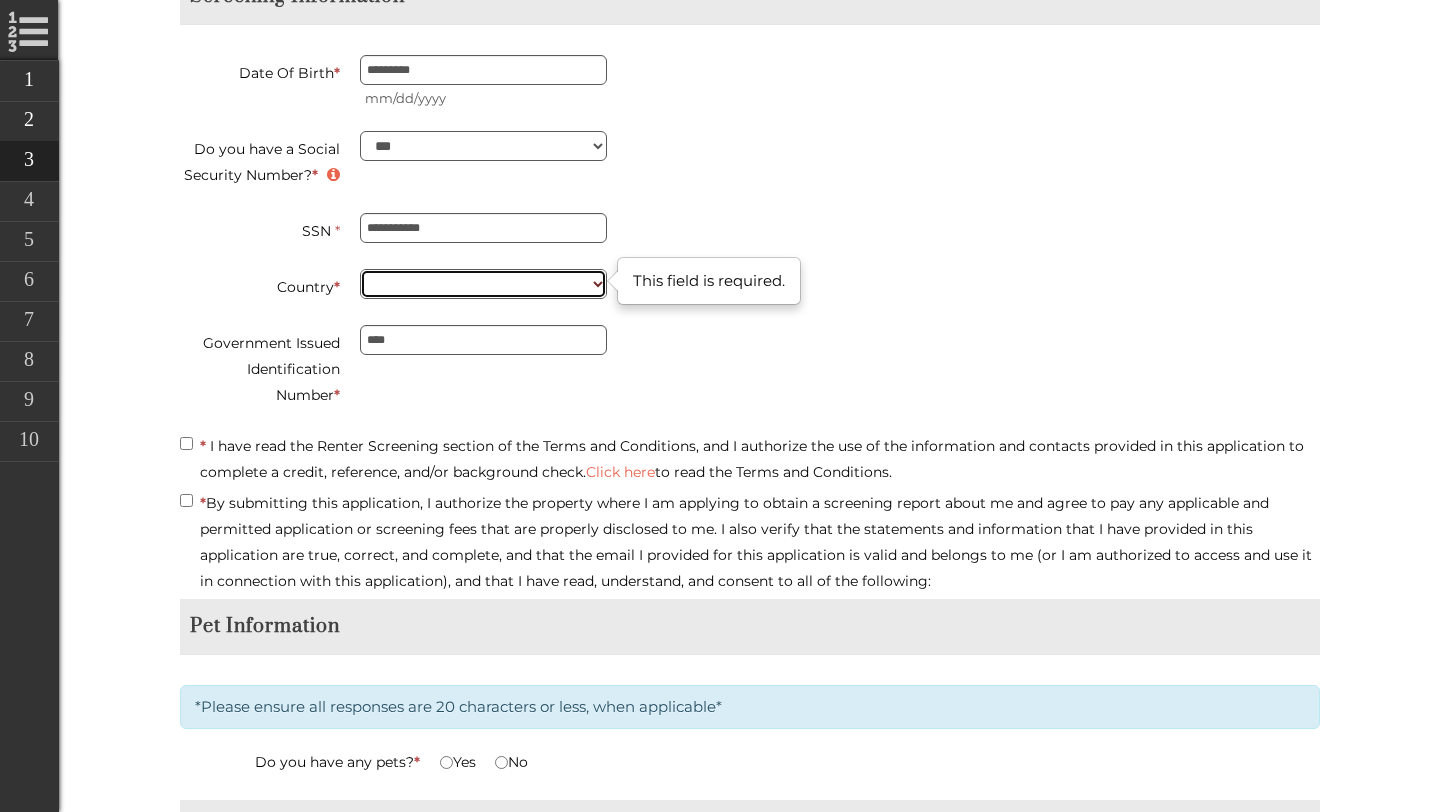 type on "**********" 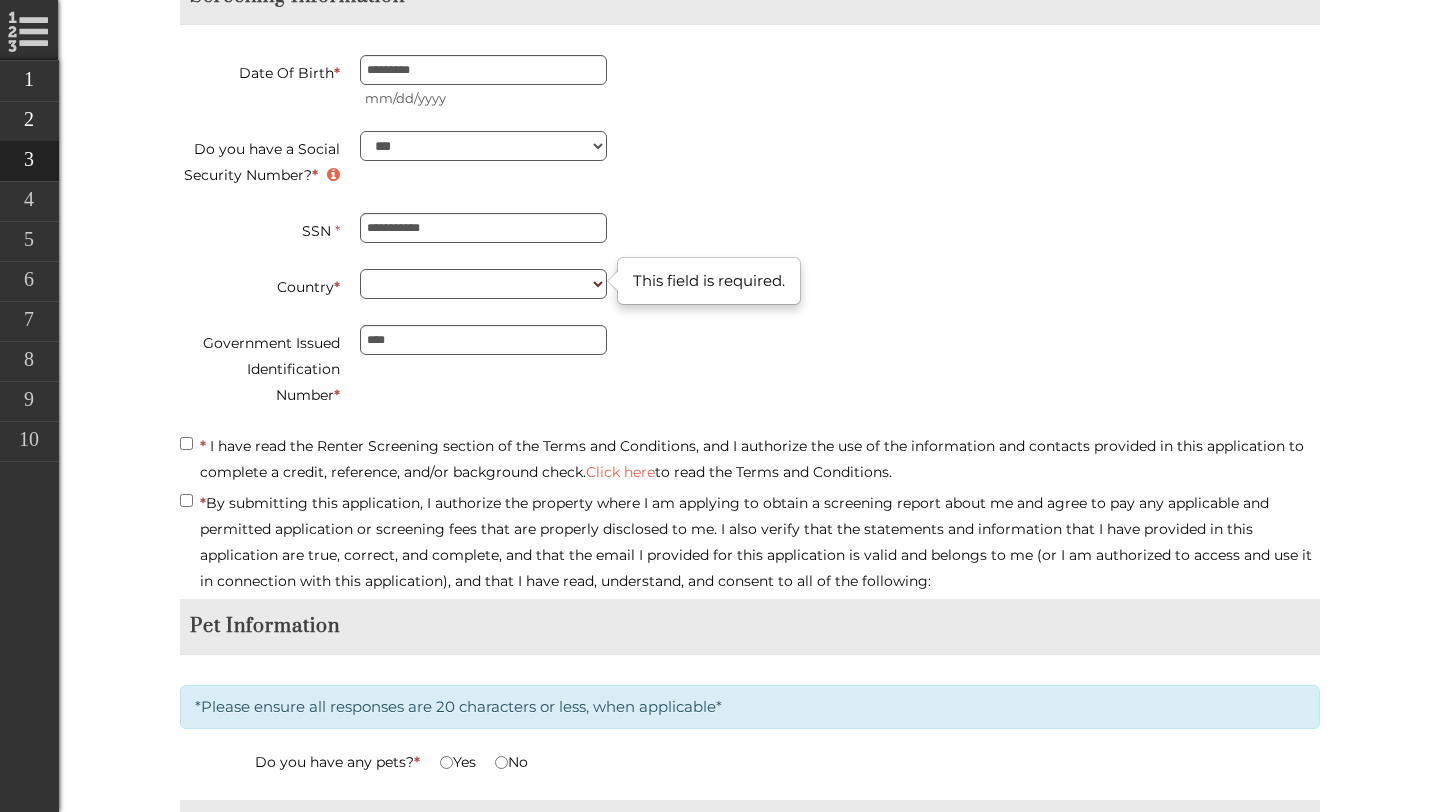 click on "Yes
No" at bounding box center [880, 764] 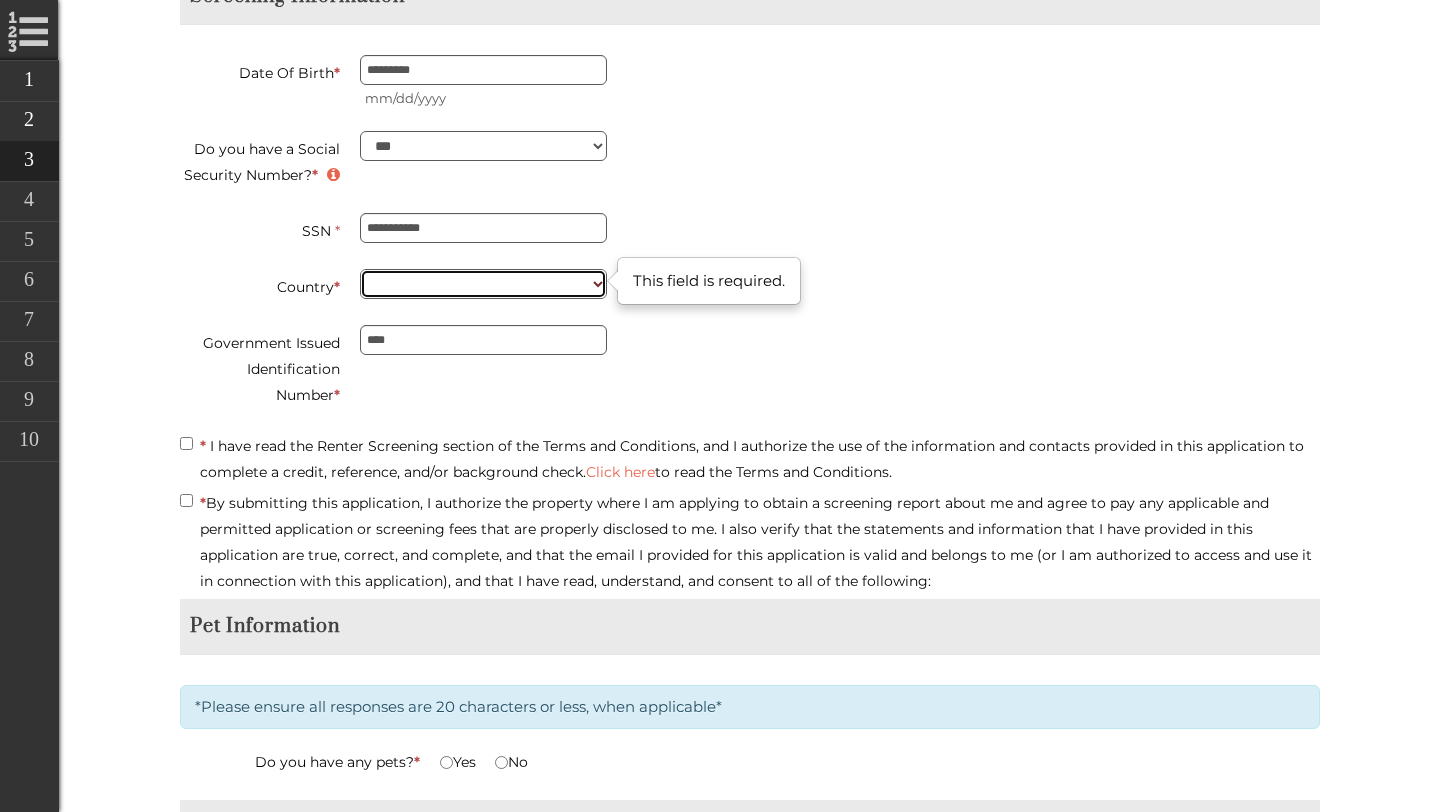 click on "**********" at bounding box center [483, 284] 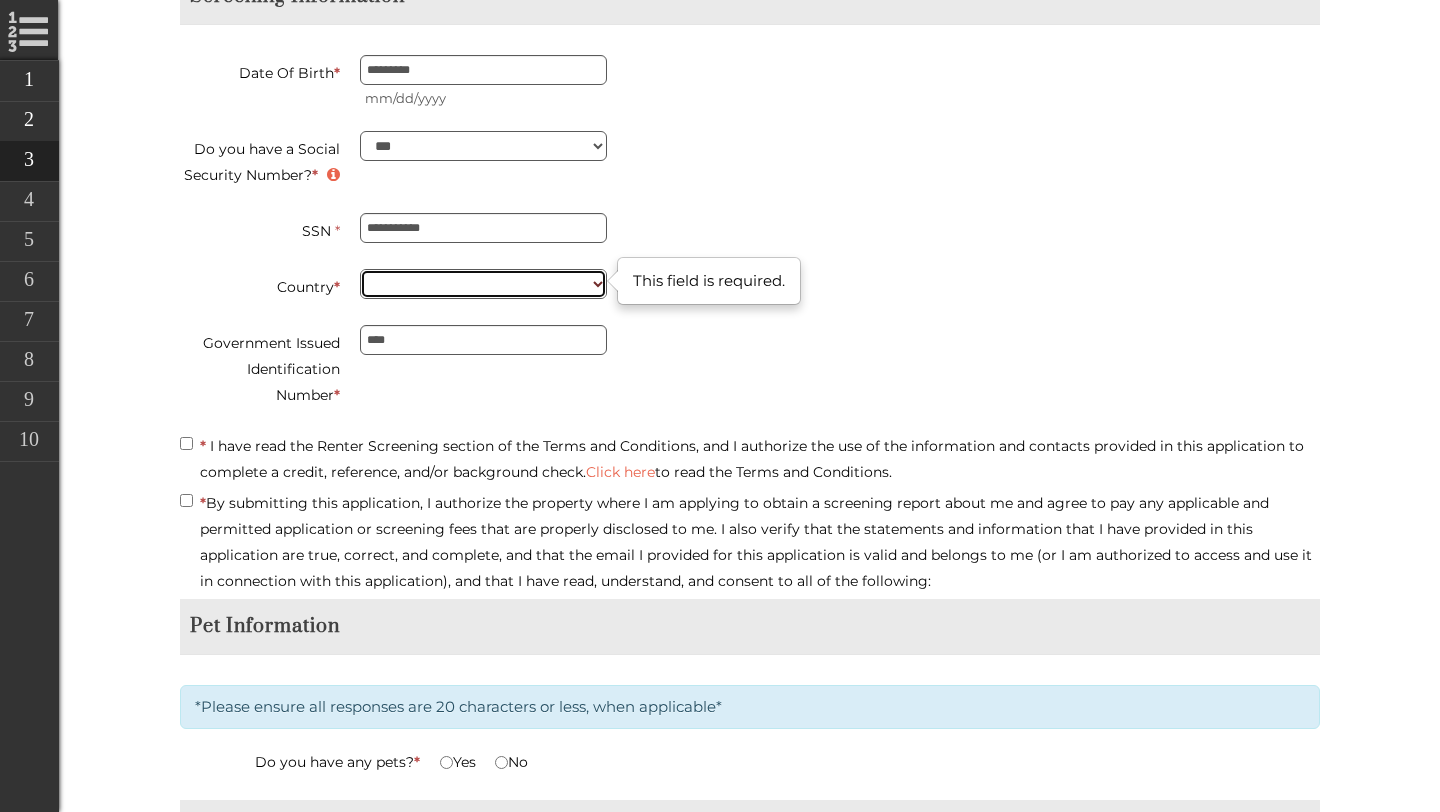 type on "**********" 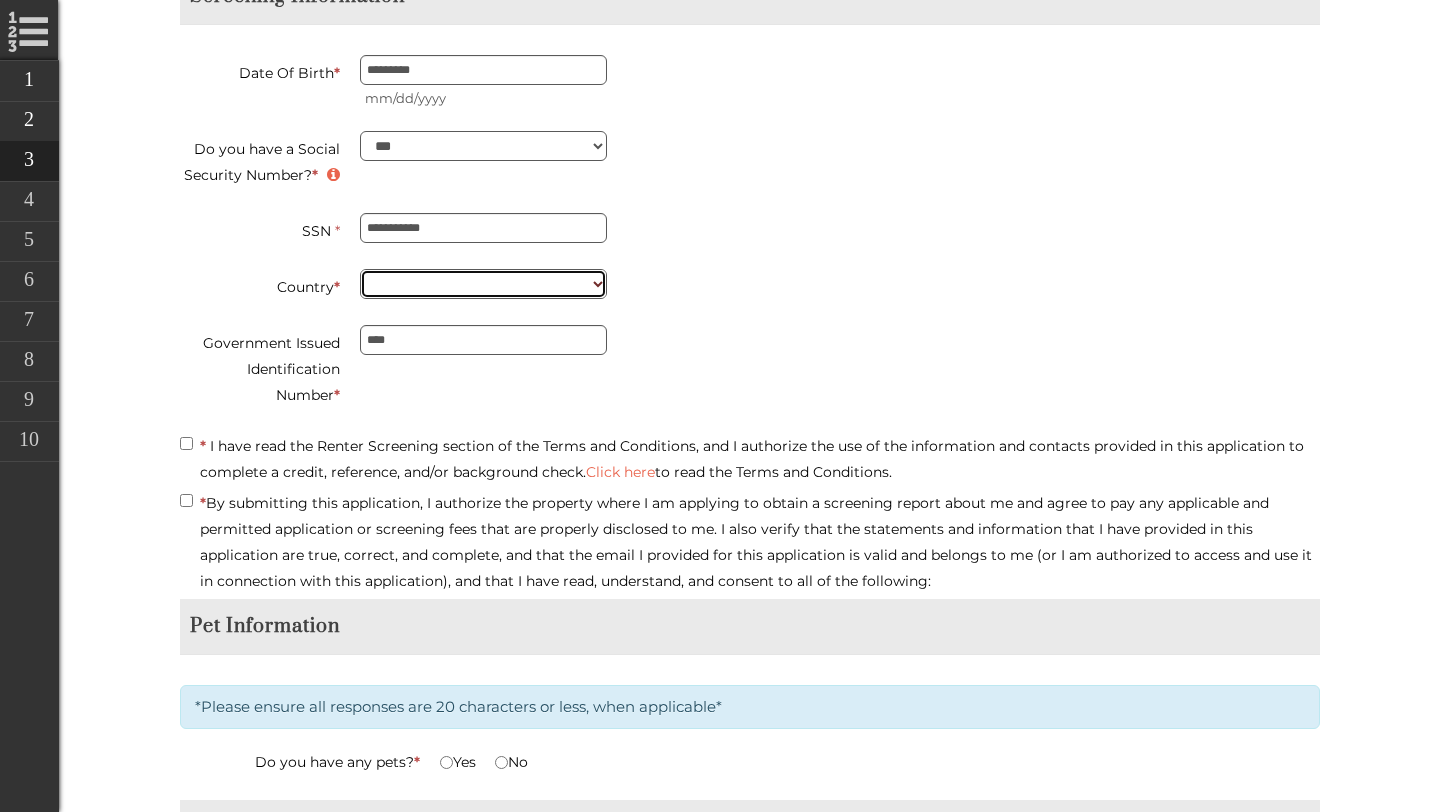 click on "**********" at bounding box center [483, 284] 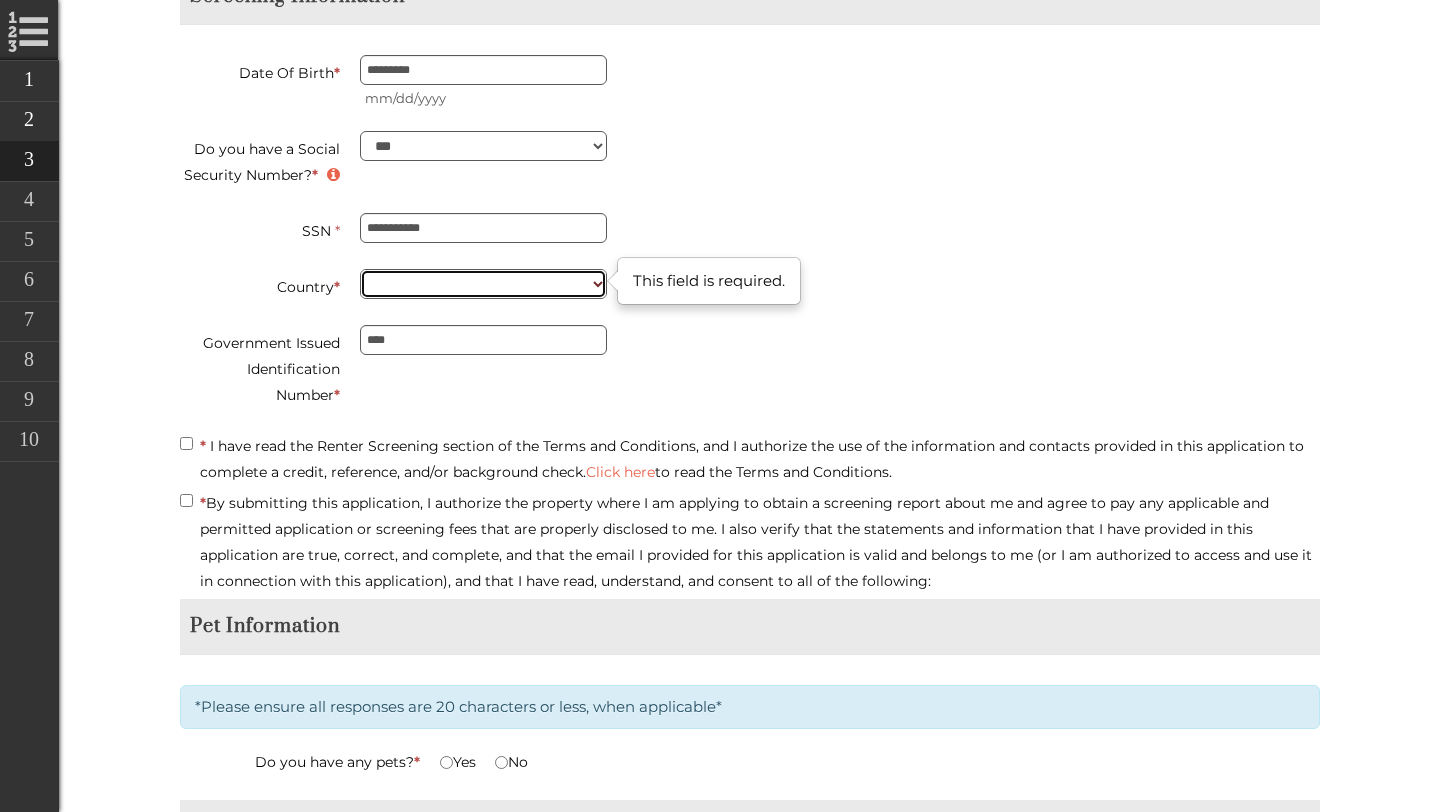 click on "**********" at bounding box center (483, 284) 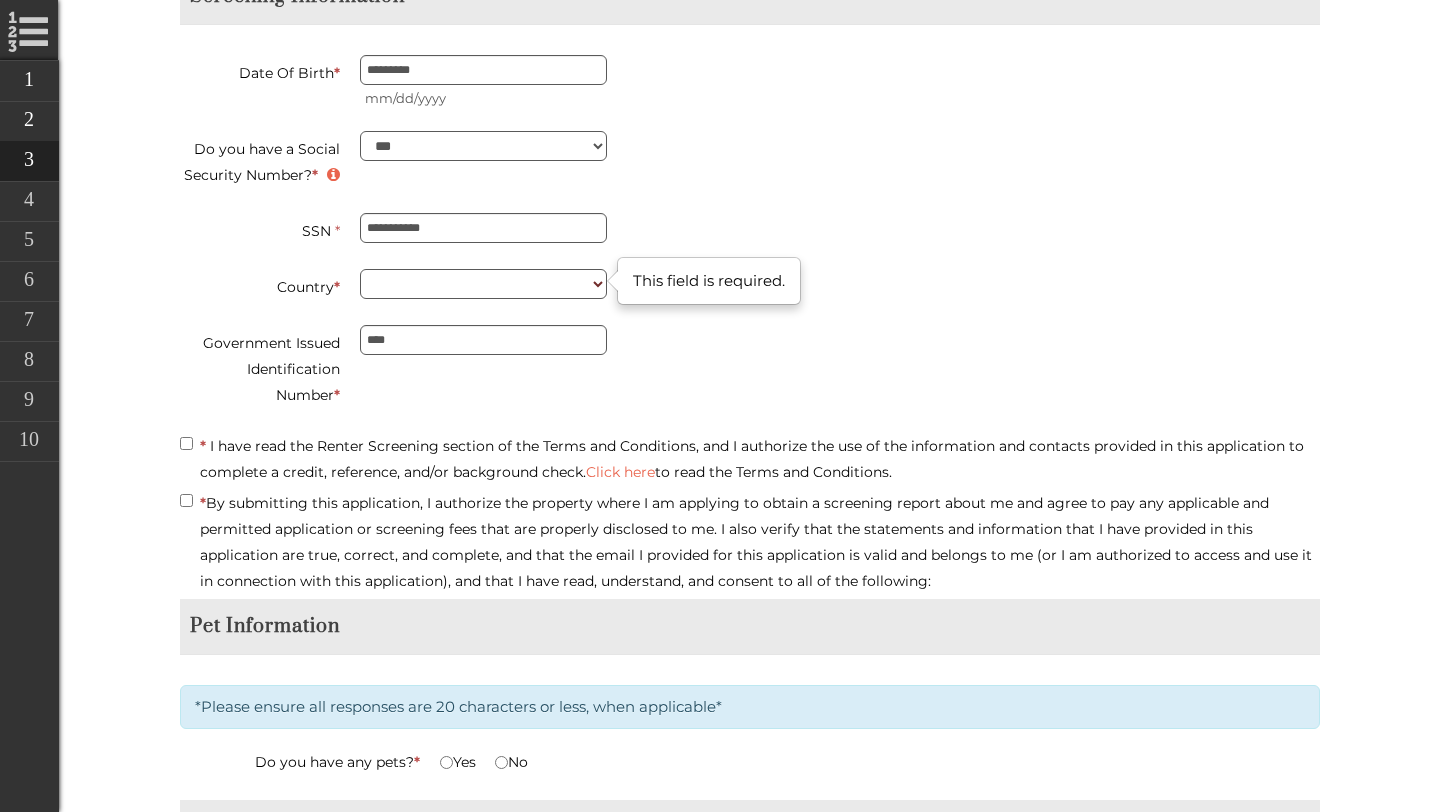 click on "Yes
No" at bounding box center (880, 764) 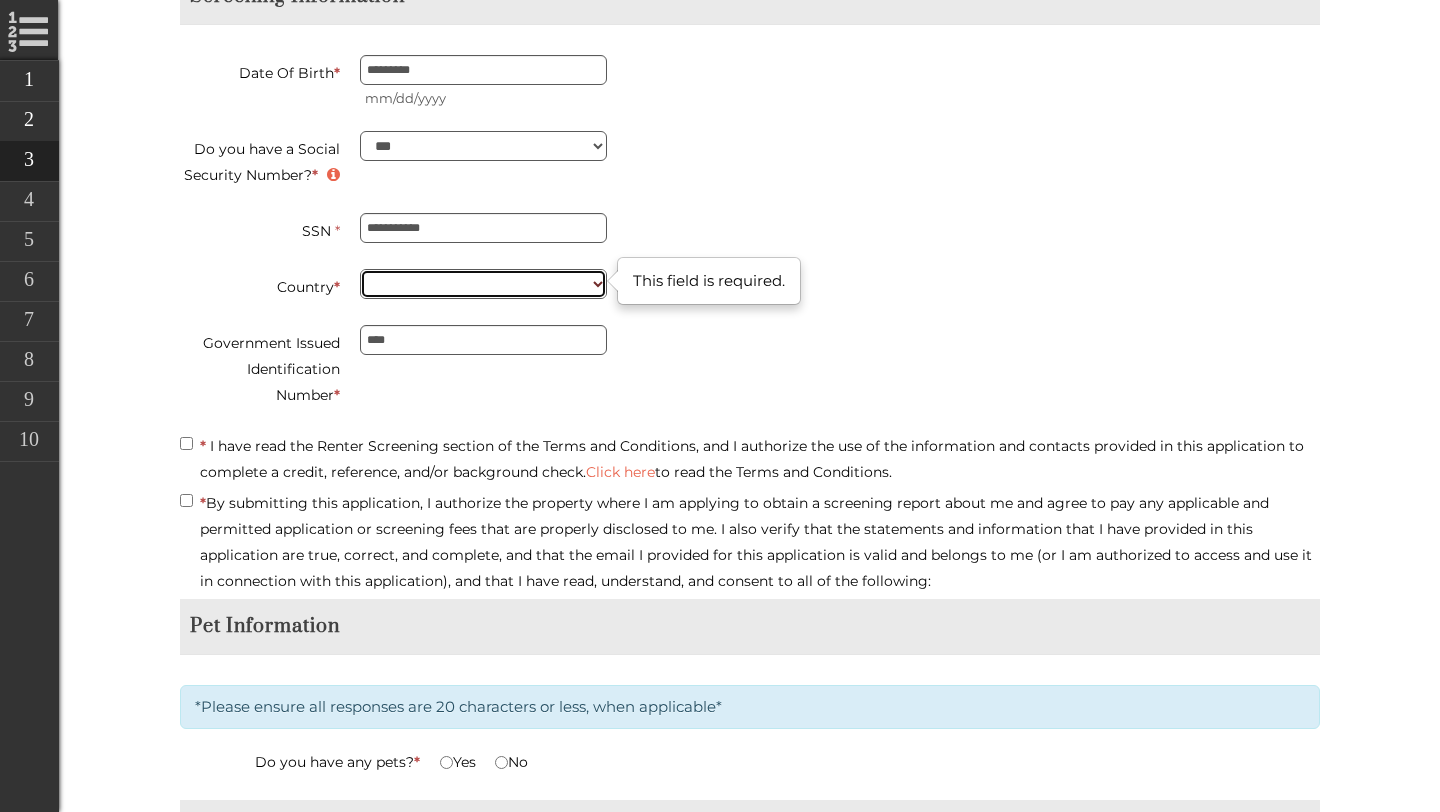 click on "**********" at bounding box center [483, 284] 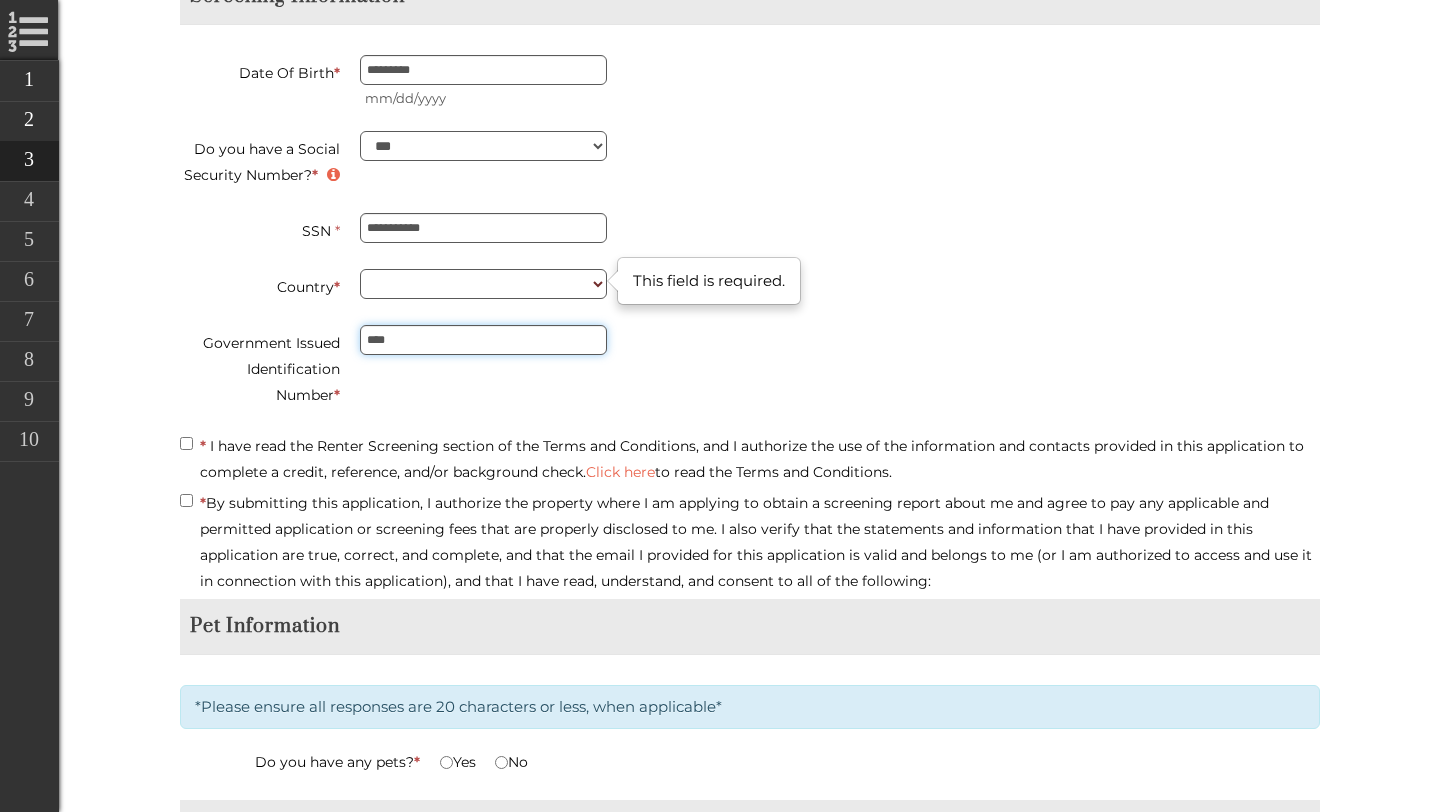 click on "****" at bounding box center [483, 340] 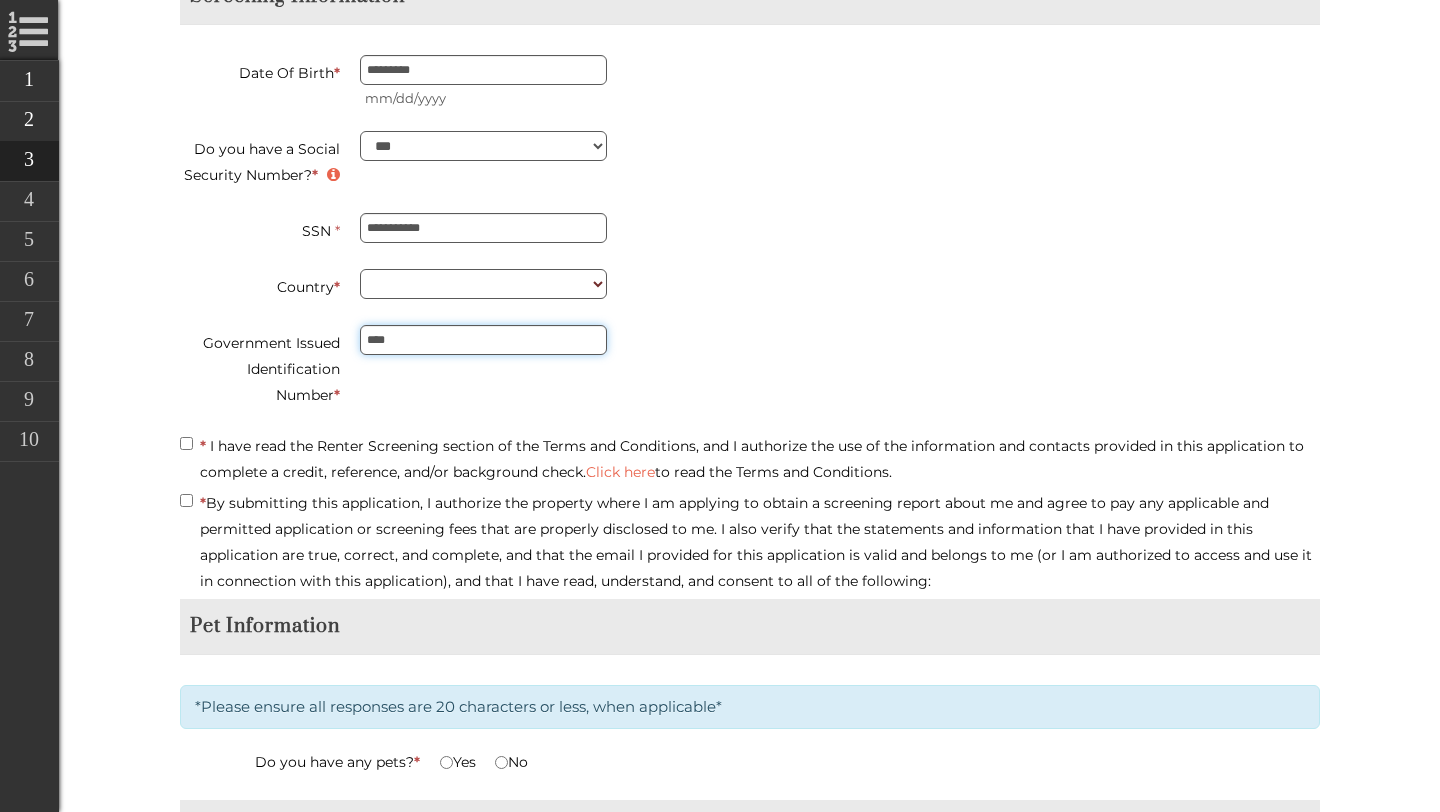 scroll, scrollTop: 673, scrollLeft: 0, axis: vertical 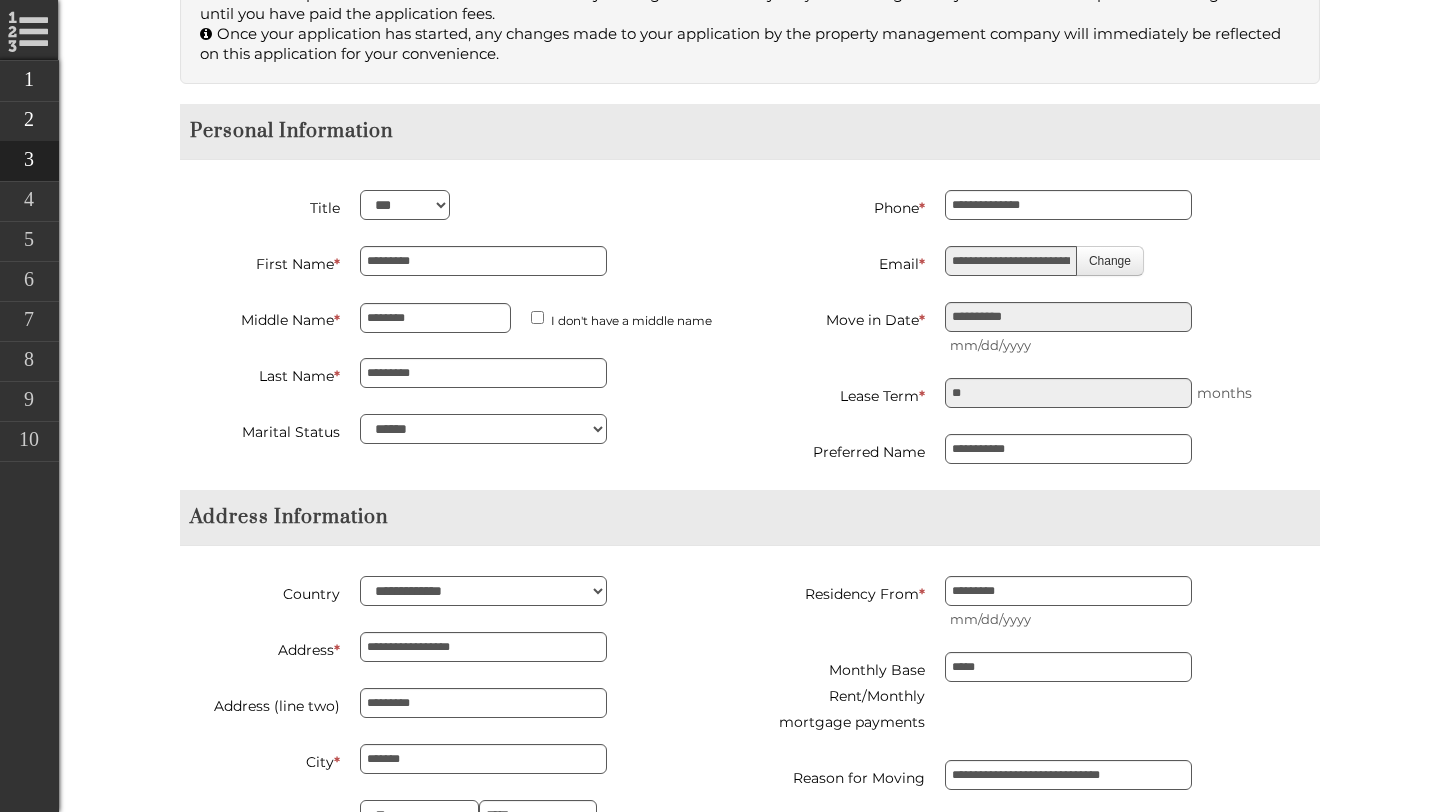 type on "**********" 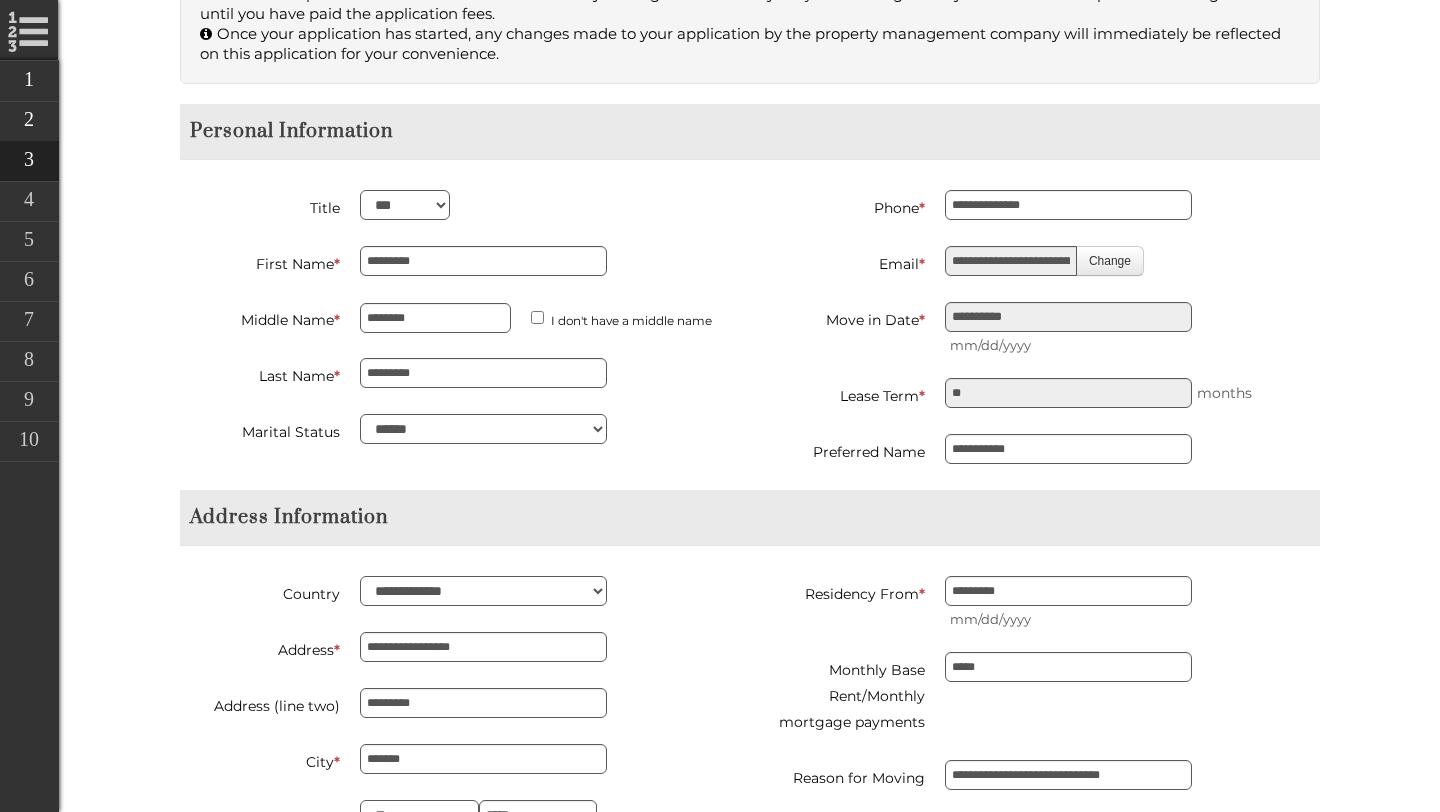 type on "*********" 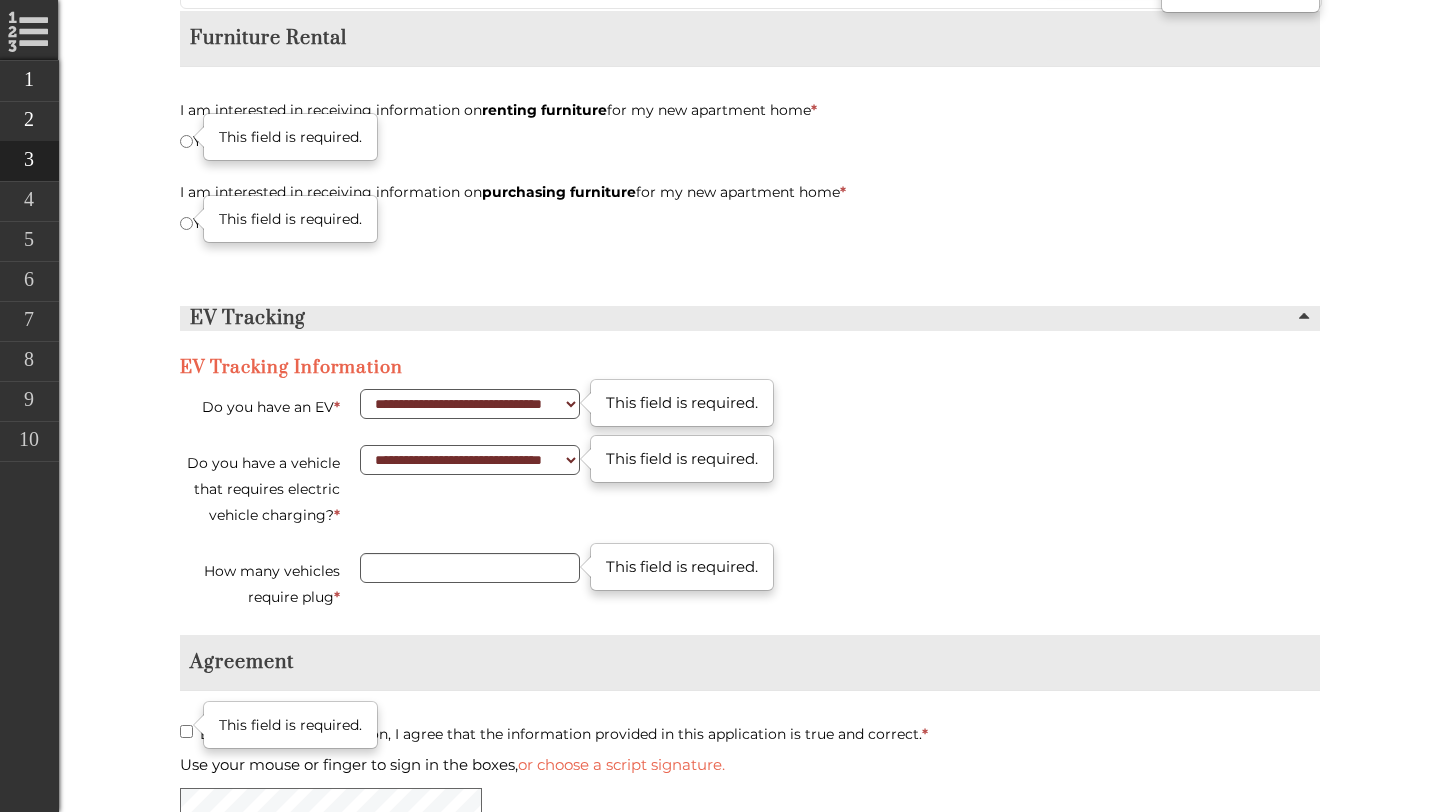 scroll, scrollTop: 4938, scrollLeft: 0, axis: vertical 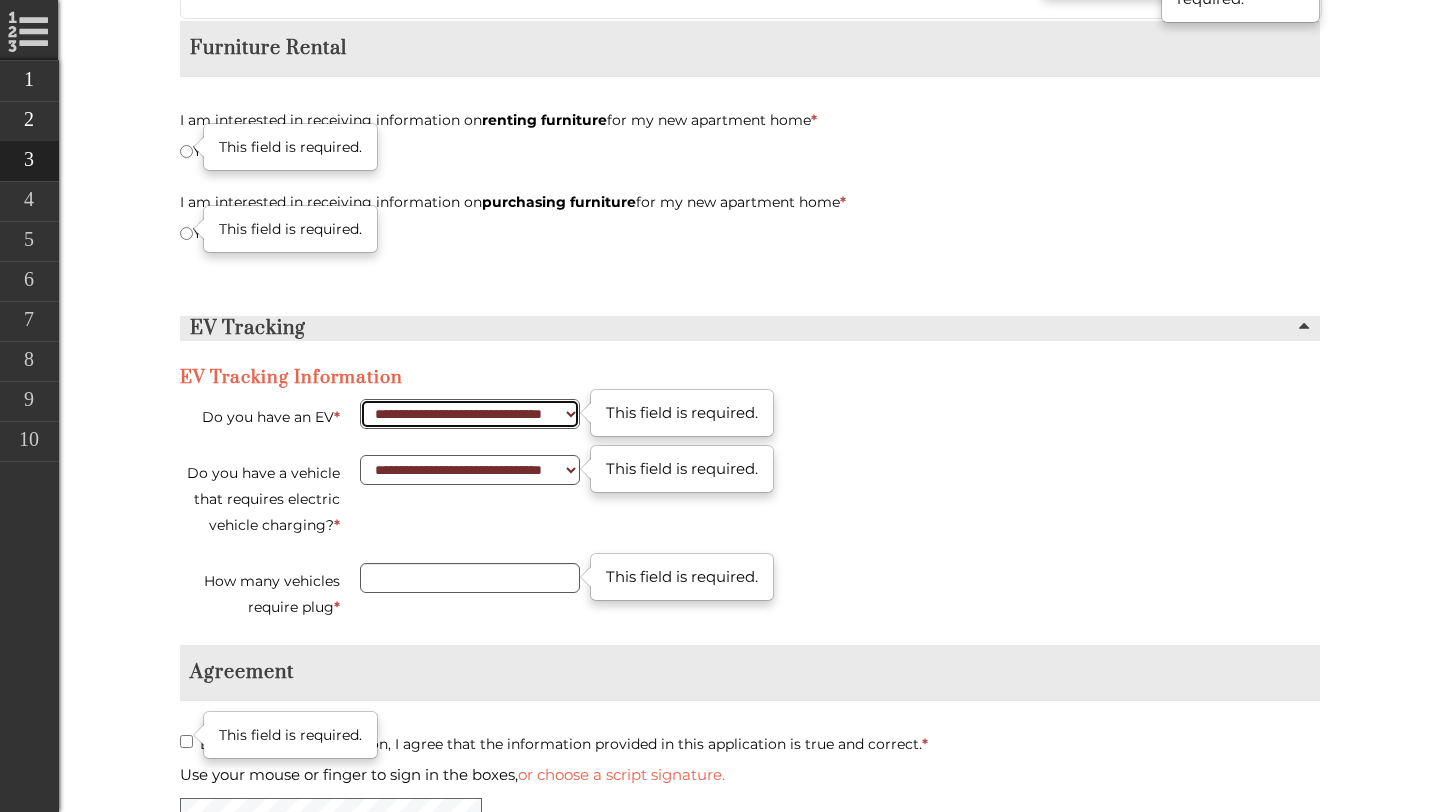 click on "**********" at bounding box center [470, 414] 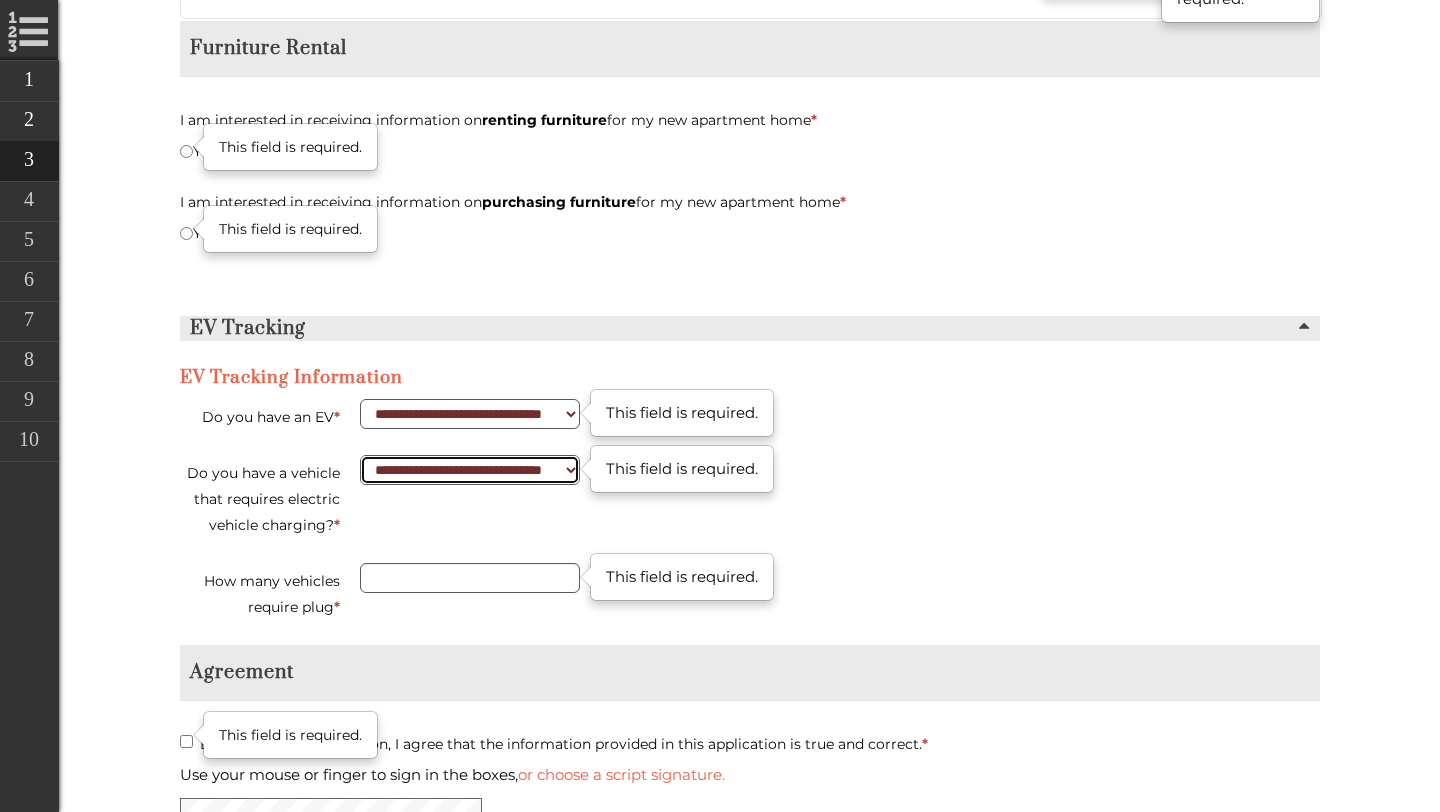 click on "**********" at bounding box center (470, 470) 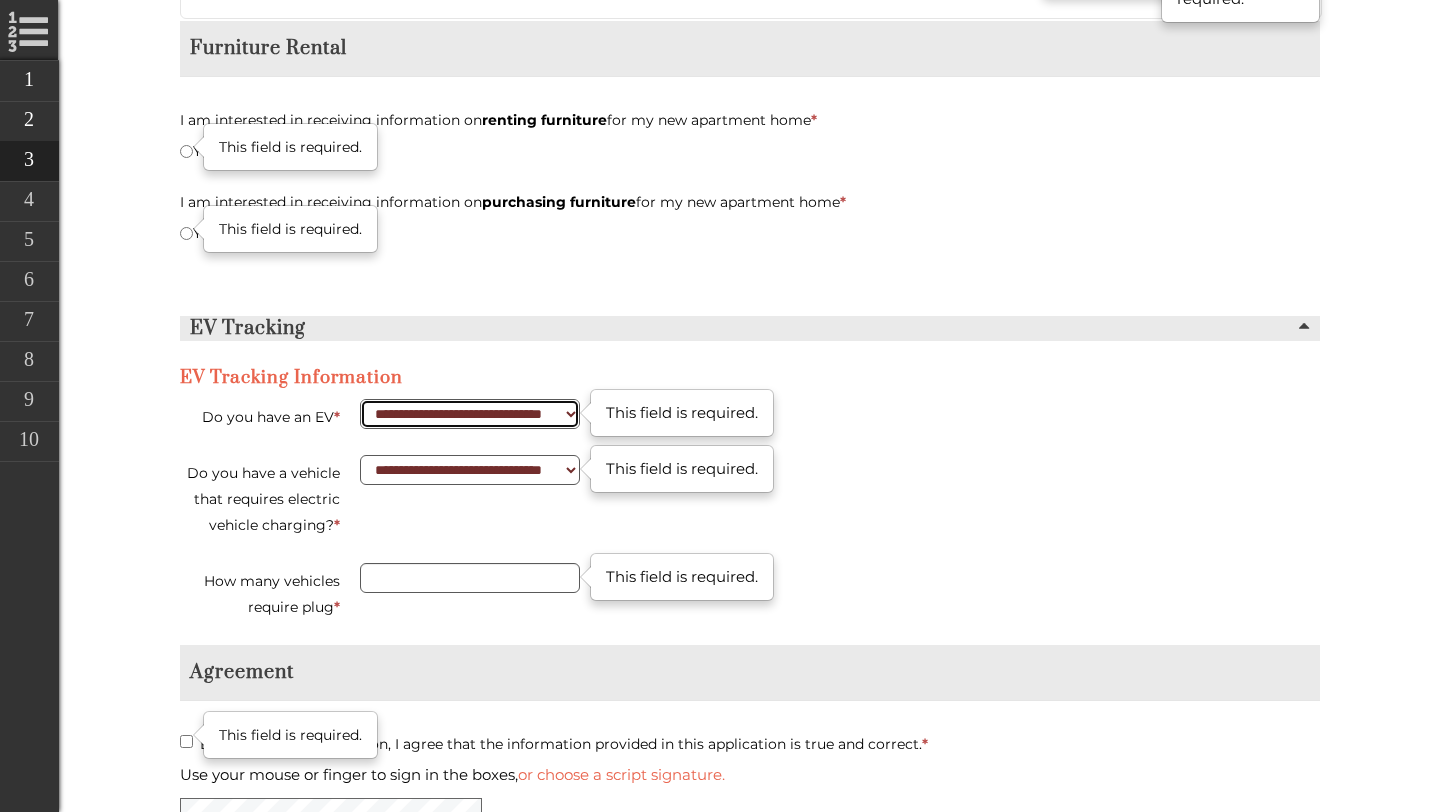click on "**********" at bounding box center (470, 414) 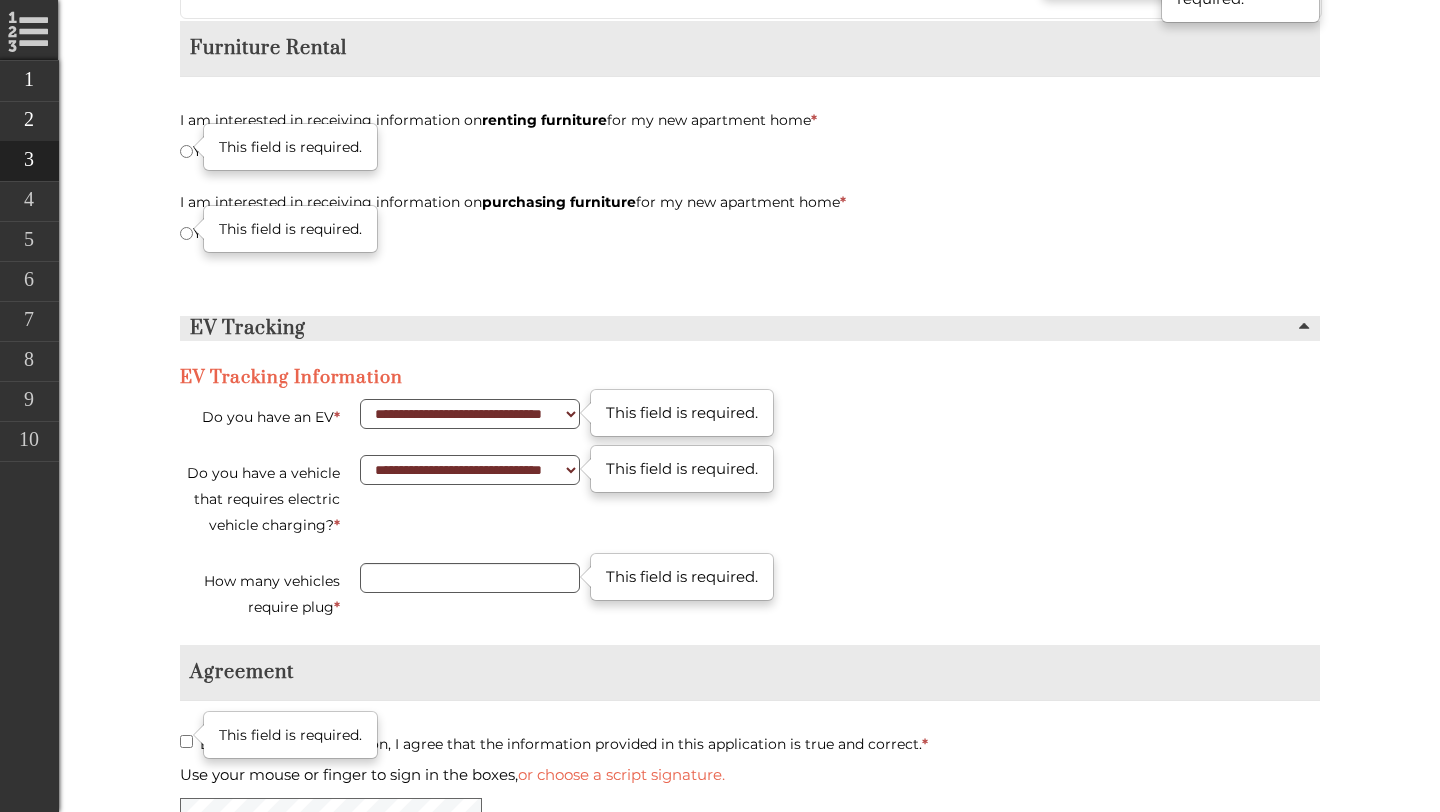 click on "**********" at bounding box center [751, -122] 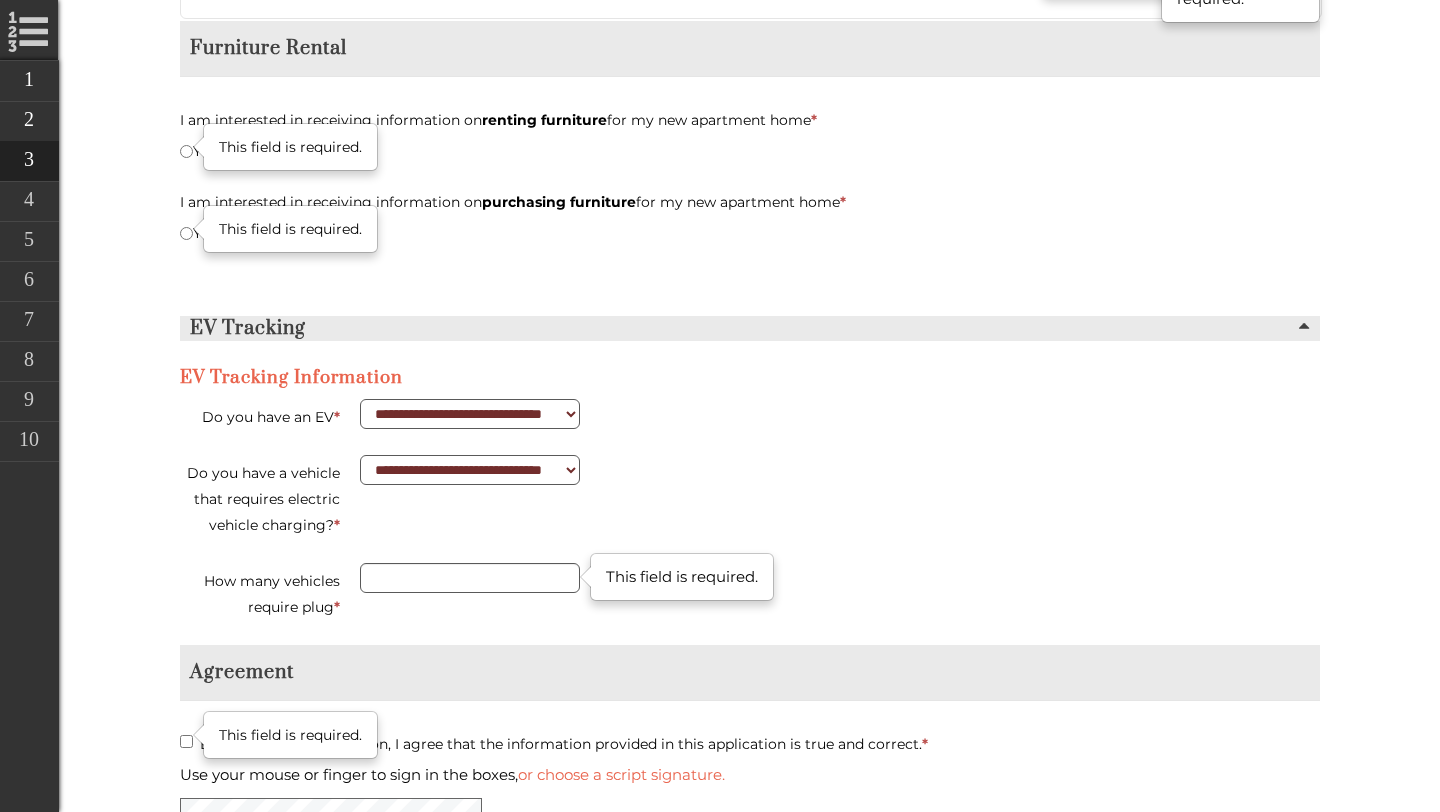 type on "**********" 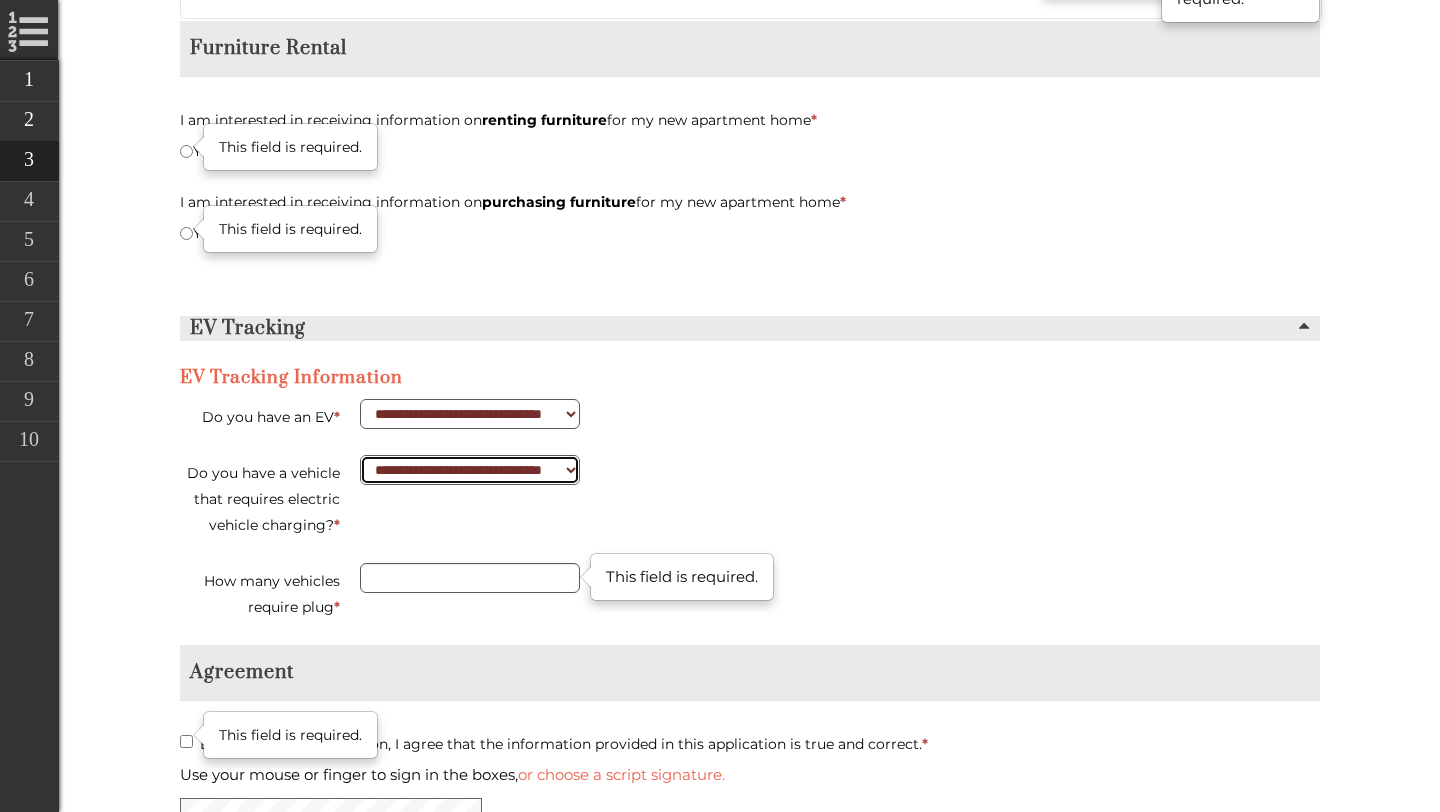 click on "**********" at bounding box center [470, 470] 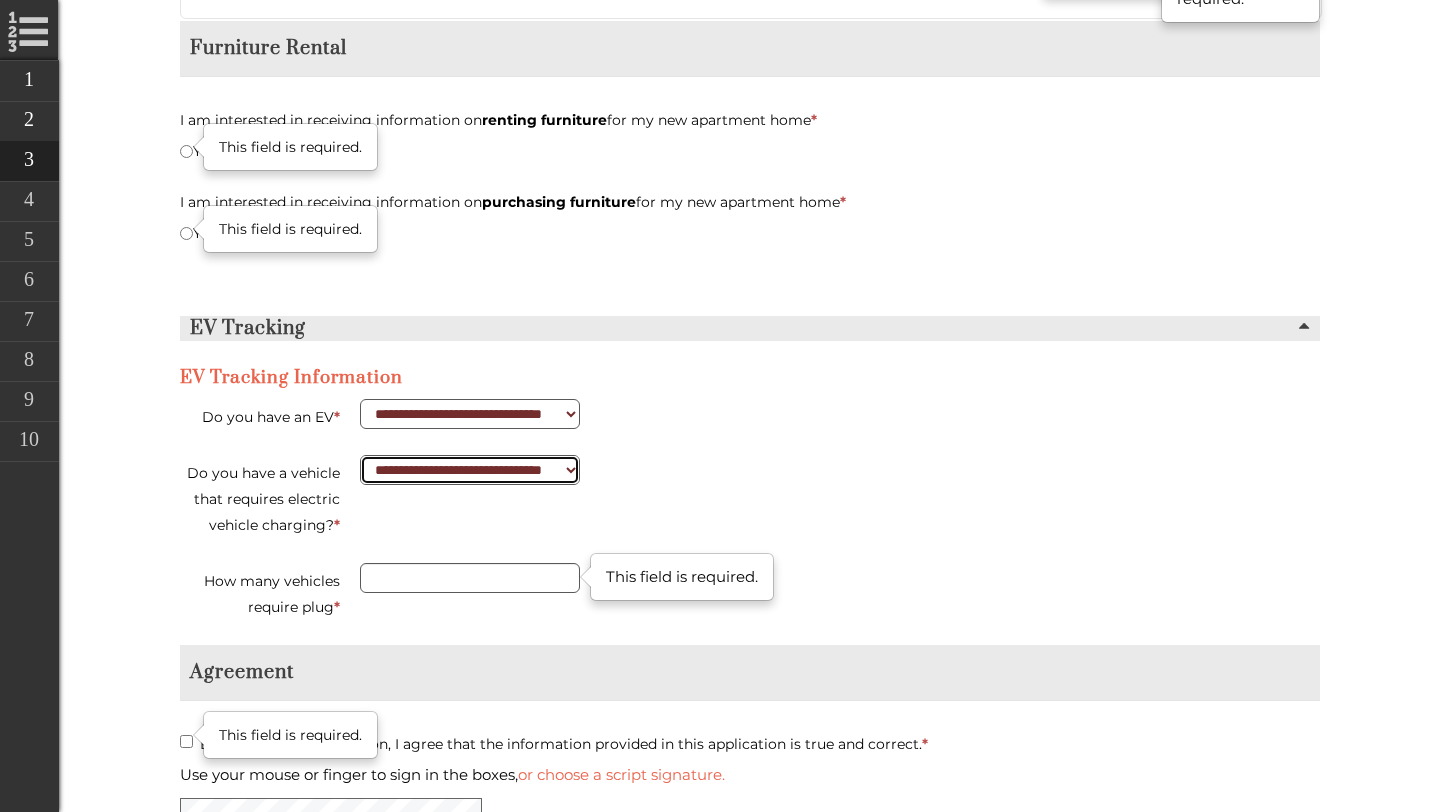 click on "**********" at bounding box center [470, 470] 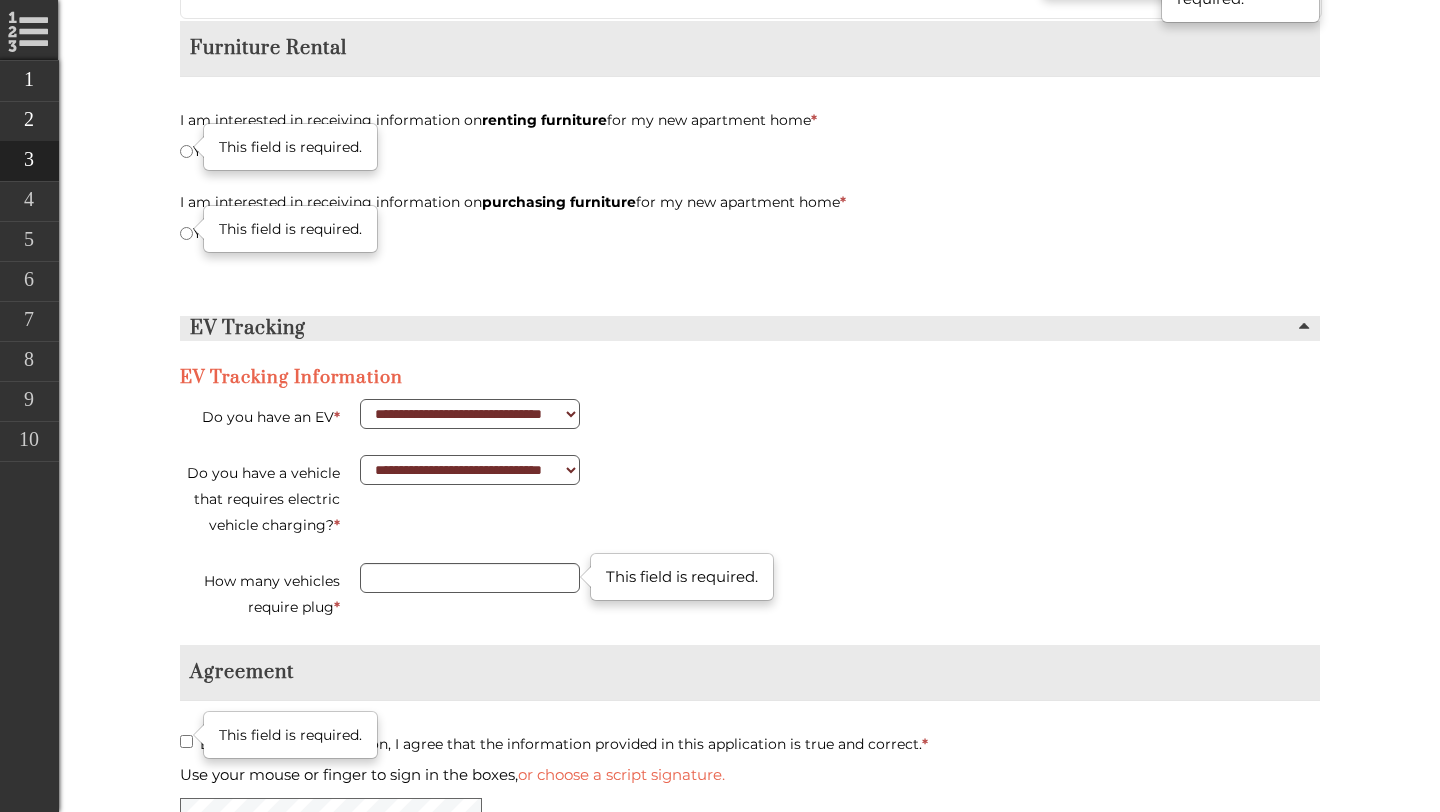 click on "*" at bounding box center [203, -912] 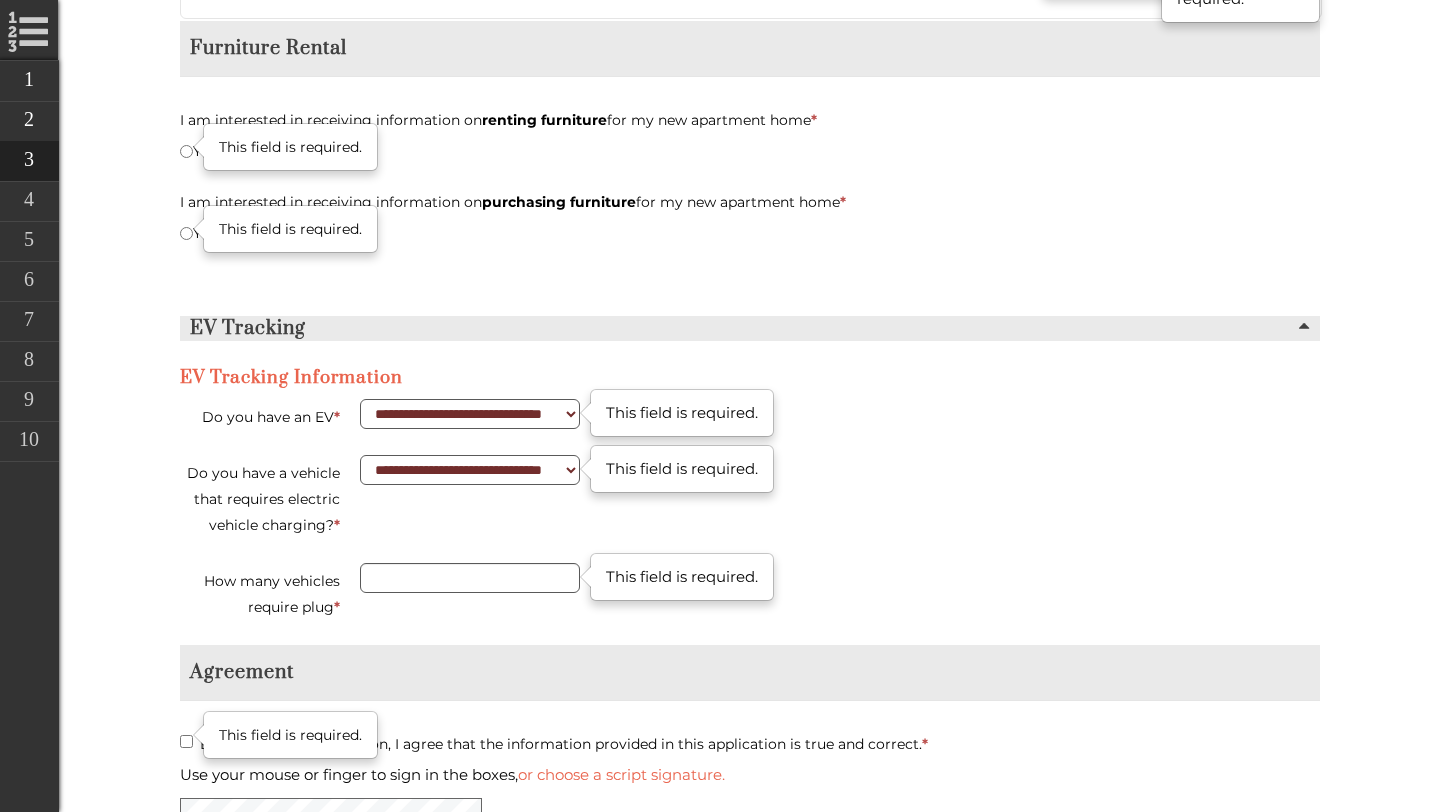 type on "**********" 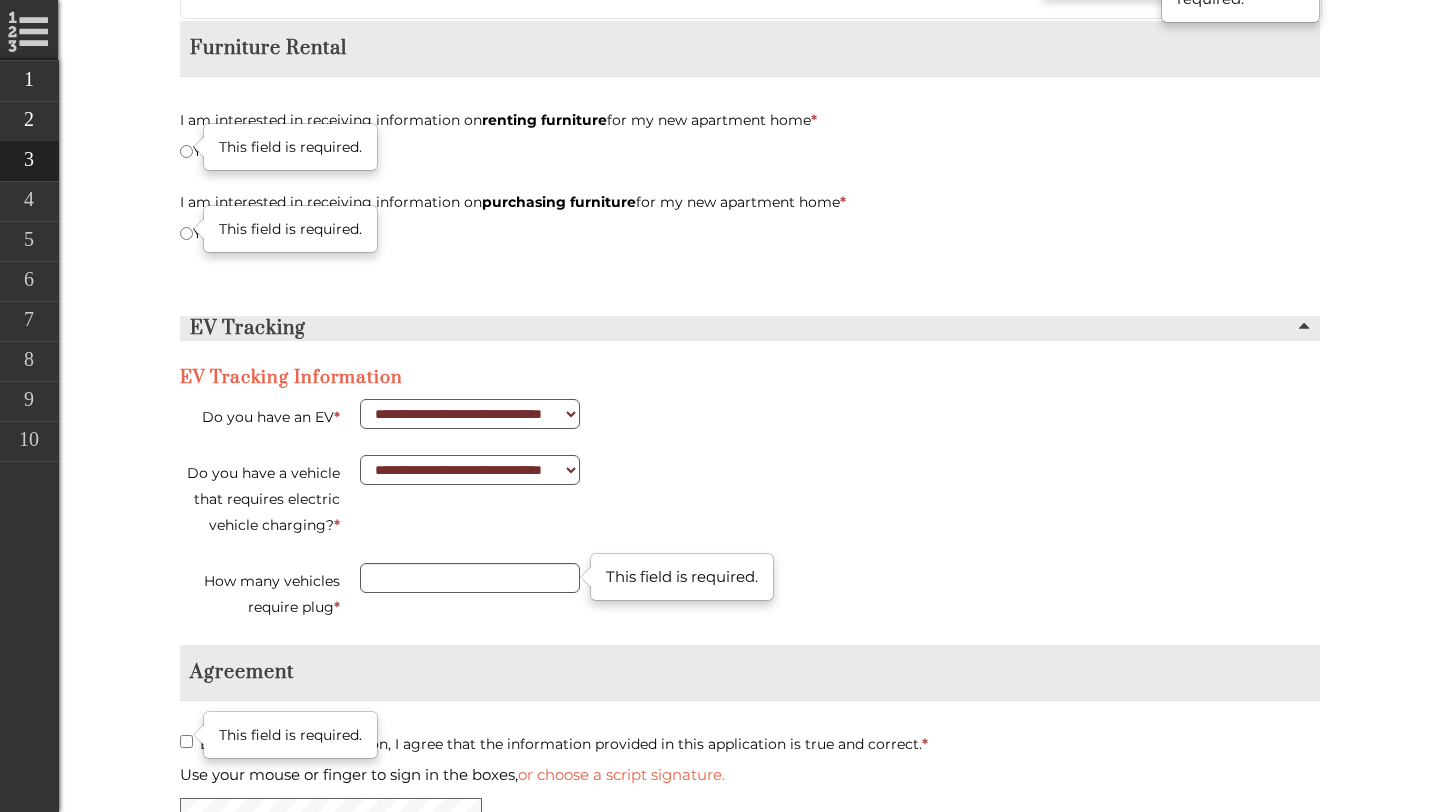 click on "Name  *" at bounding box center (261, -247) 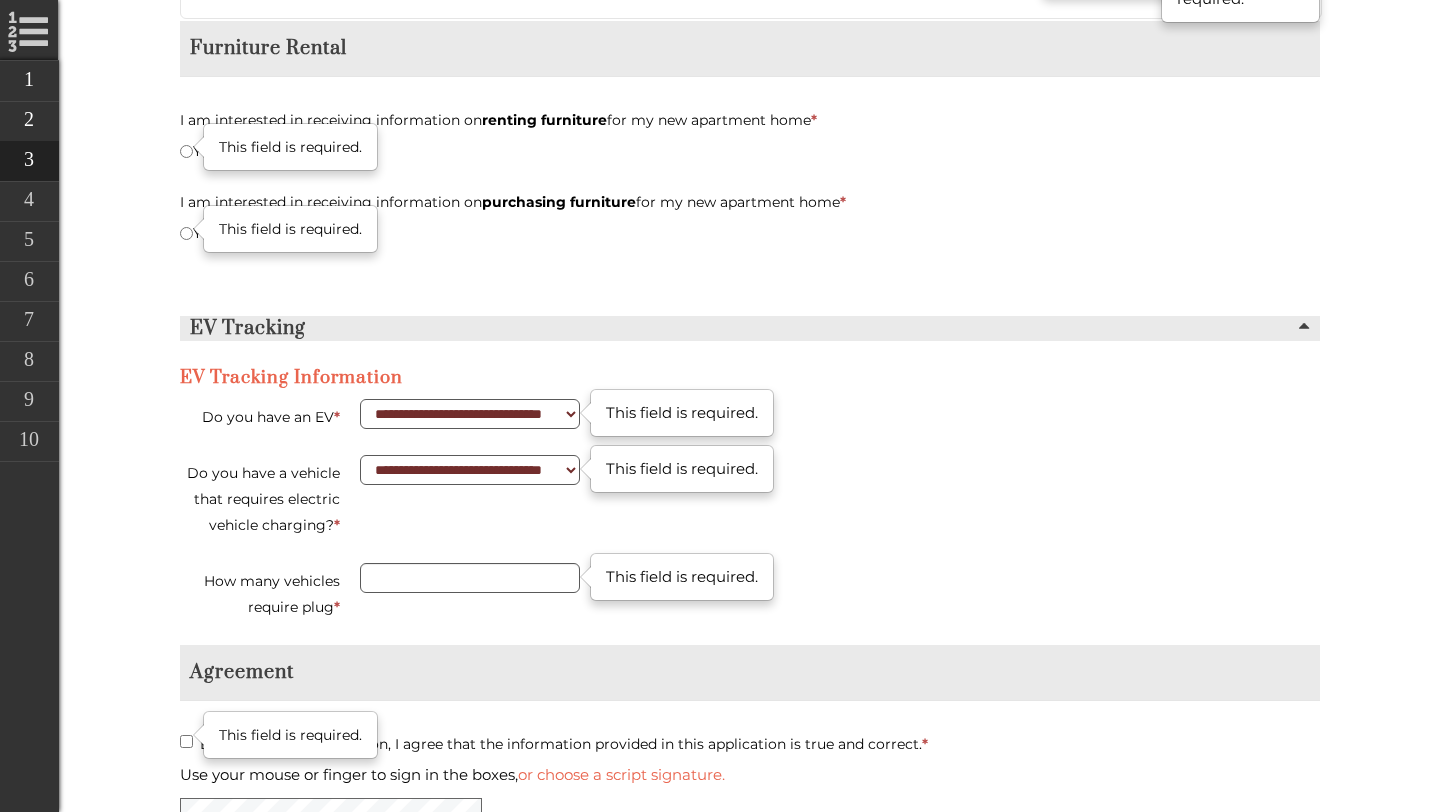 type on "**********" 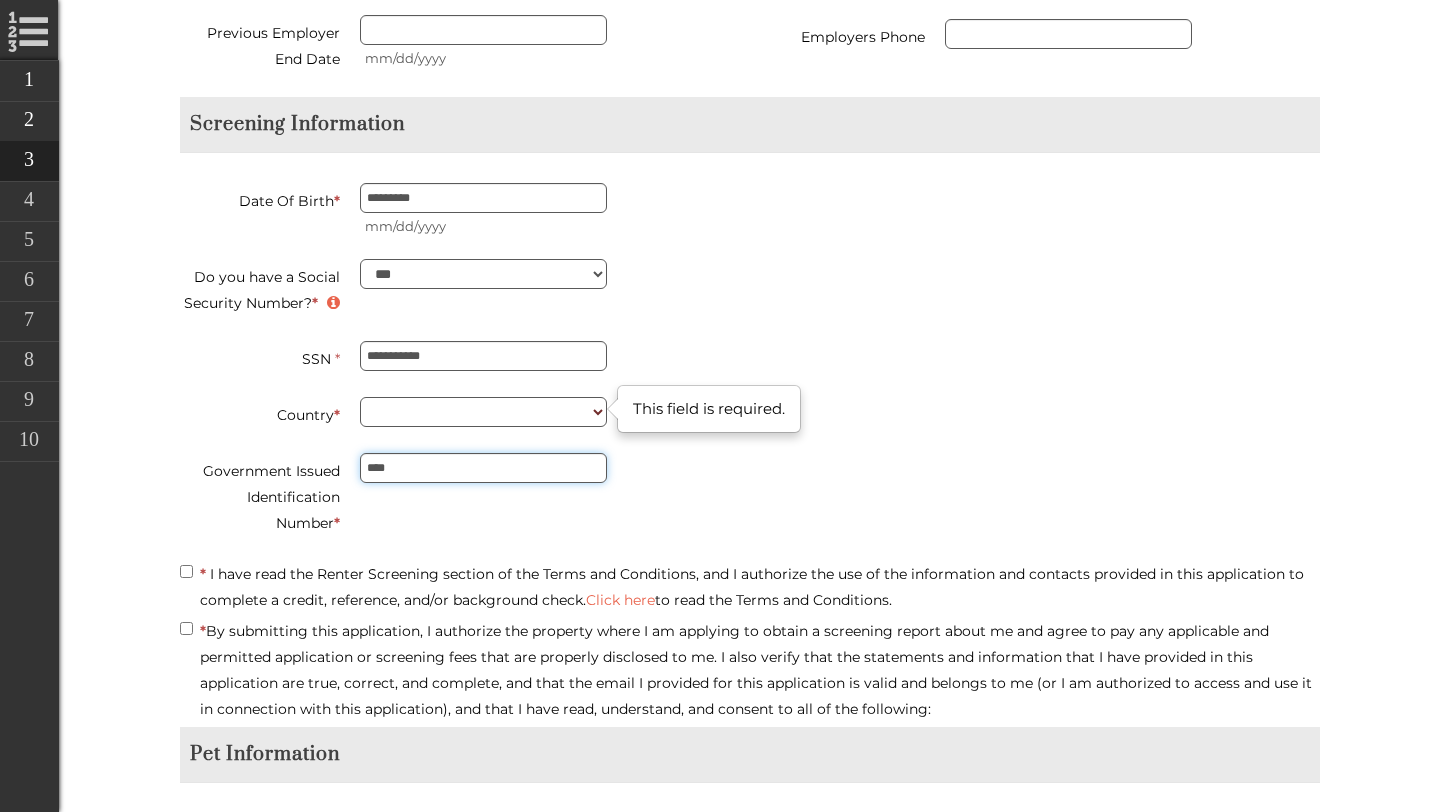 click on "****" at bounding box center (483, 468) 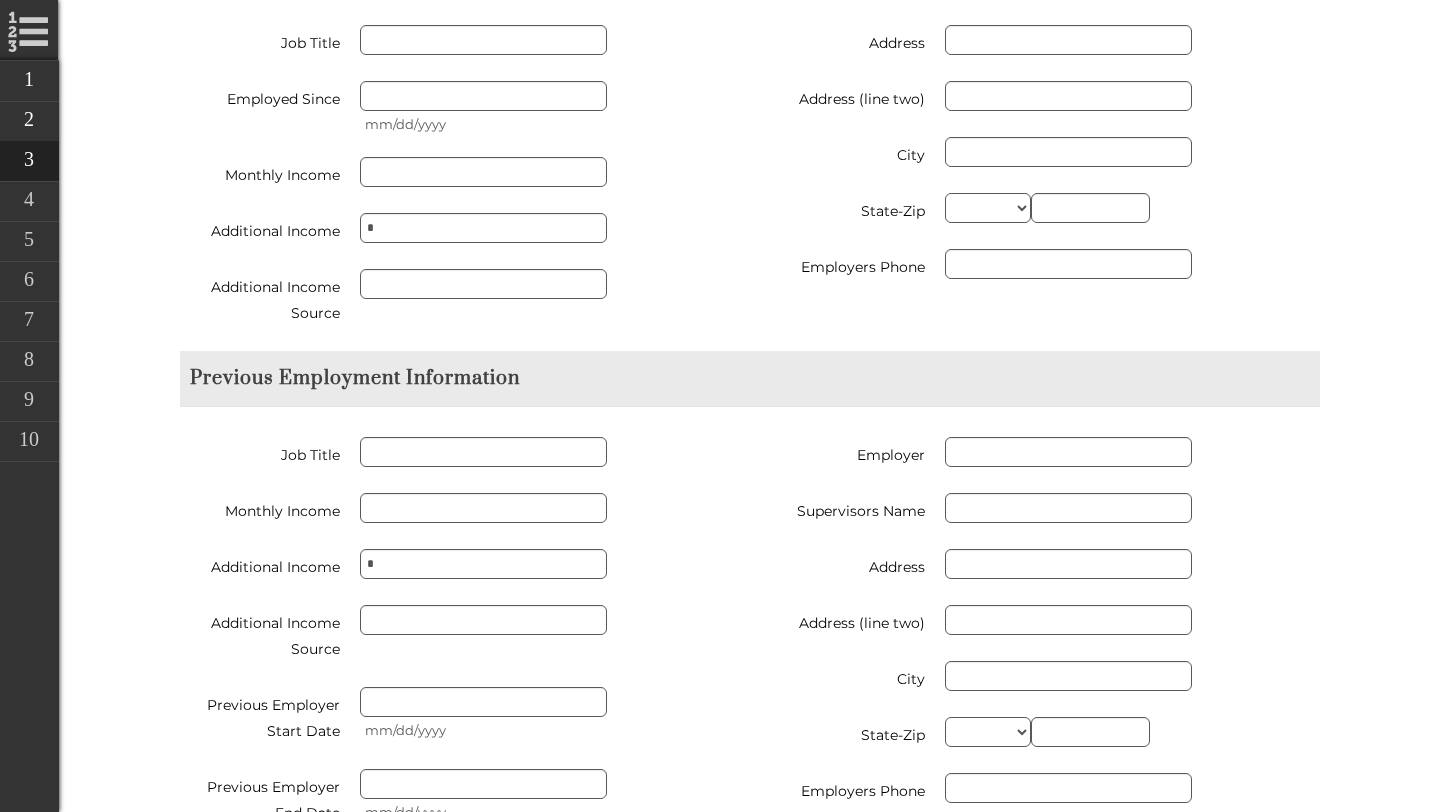 scroll, scrollTop: 2037, scrollLeft: 0, axis: vertical 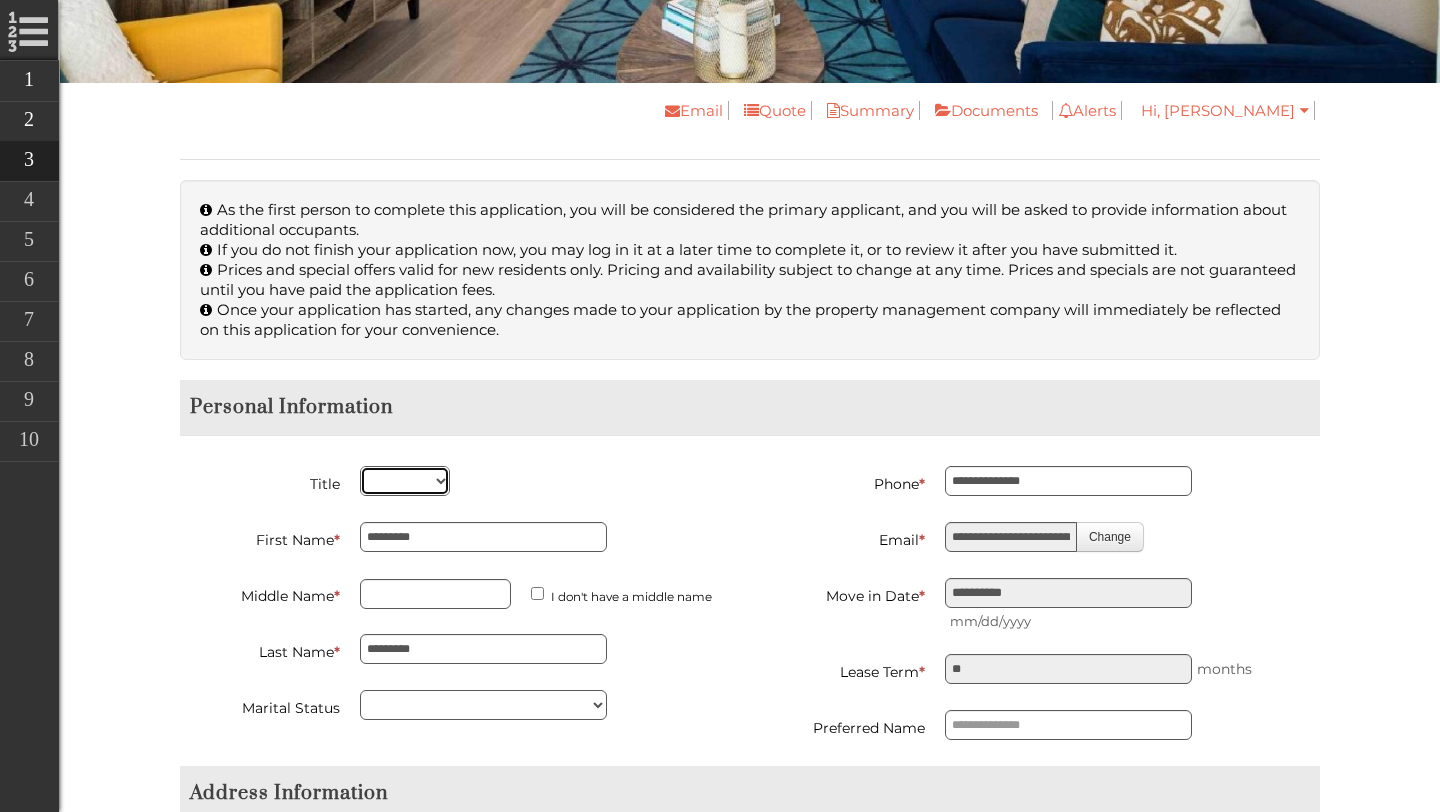 click on "***
***
****
***" at bounding box center (405, 481) 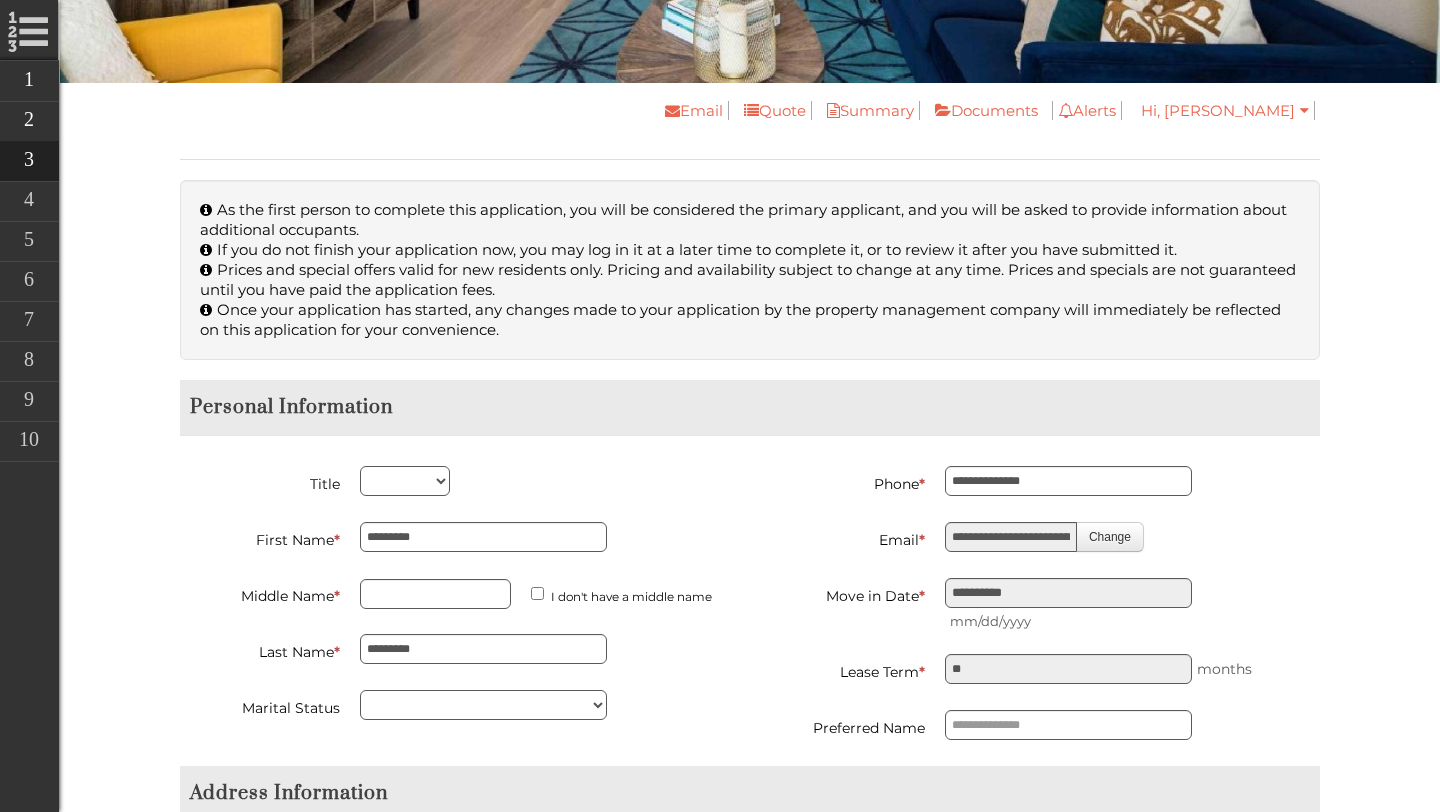 click on "Title
***
***
****
***
First Name  *
*********
Middle Name  *
I don't have a middle name
Last Name  *
*********
Marital Status
******
*******" at bounding box center (457, 606) 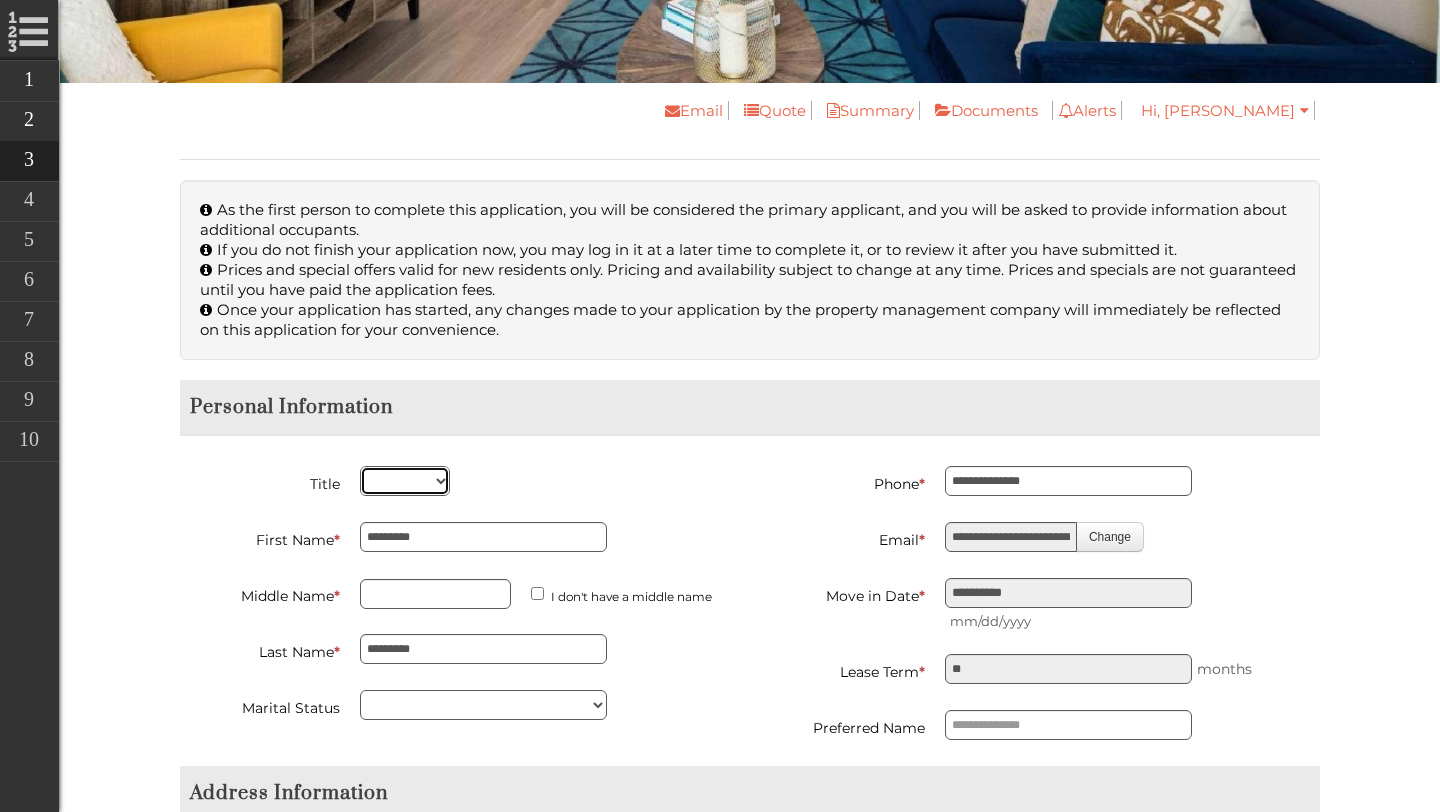 click on "***
***
****
***" at bounding box center (405, 481) 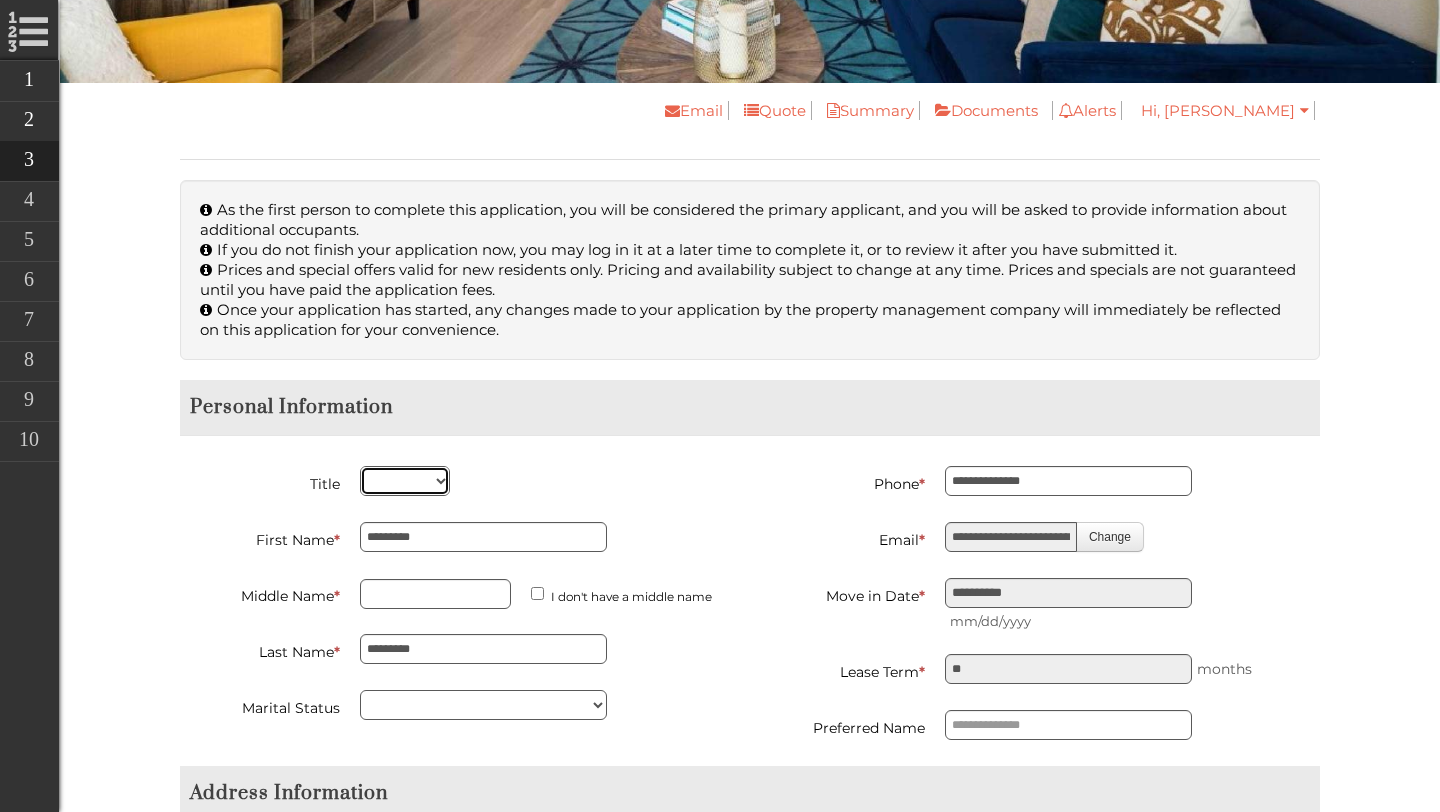 select on "***" 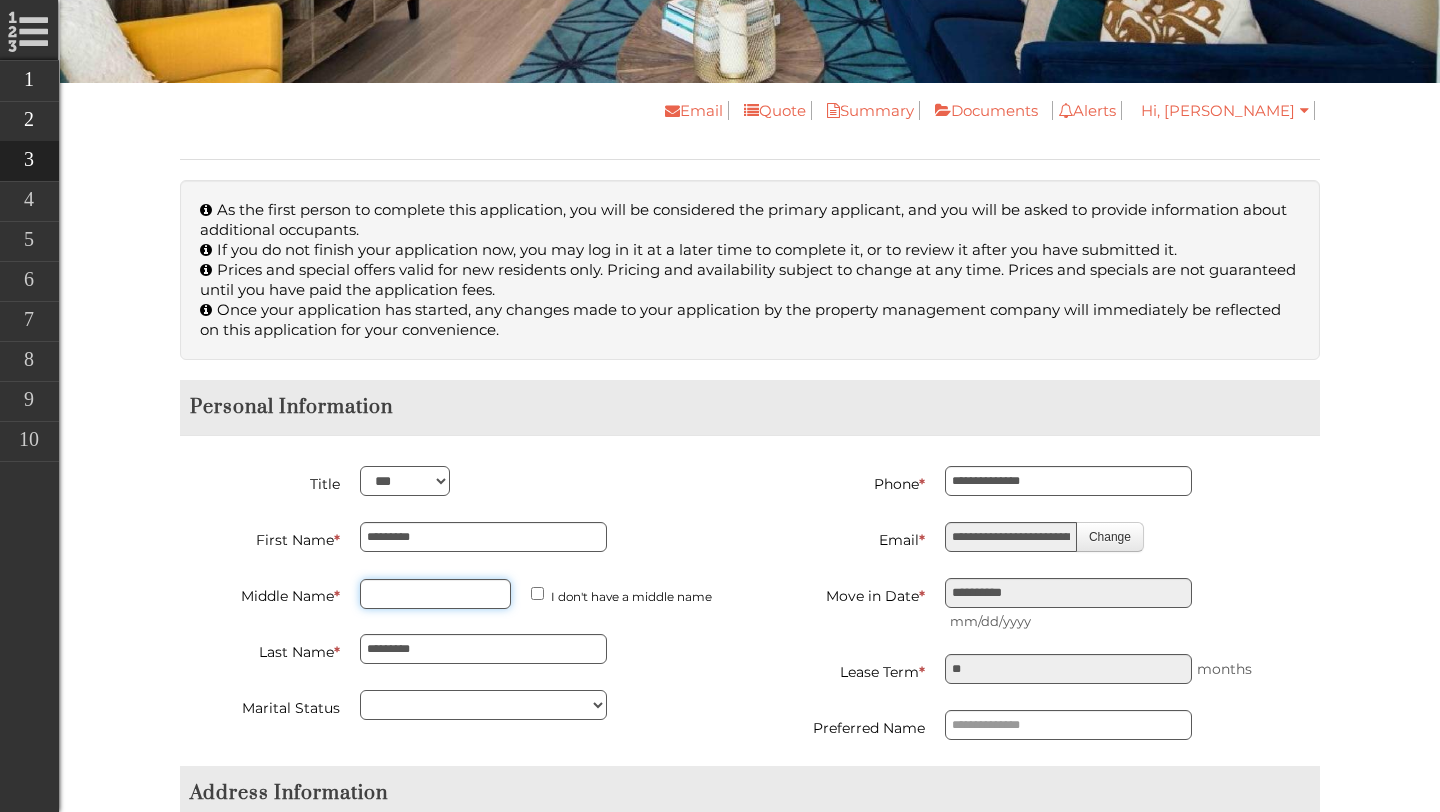 click on "Middle Name  *" at bounding box center [435, 594] 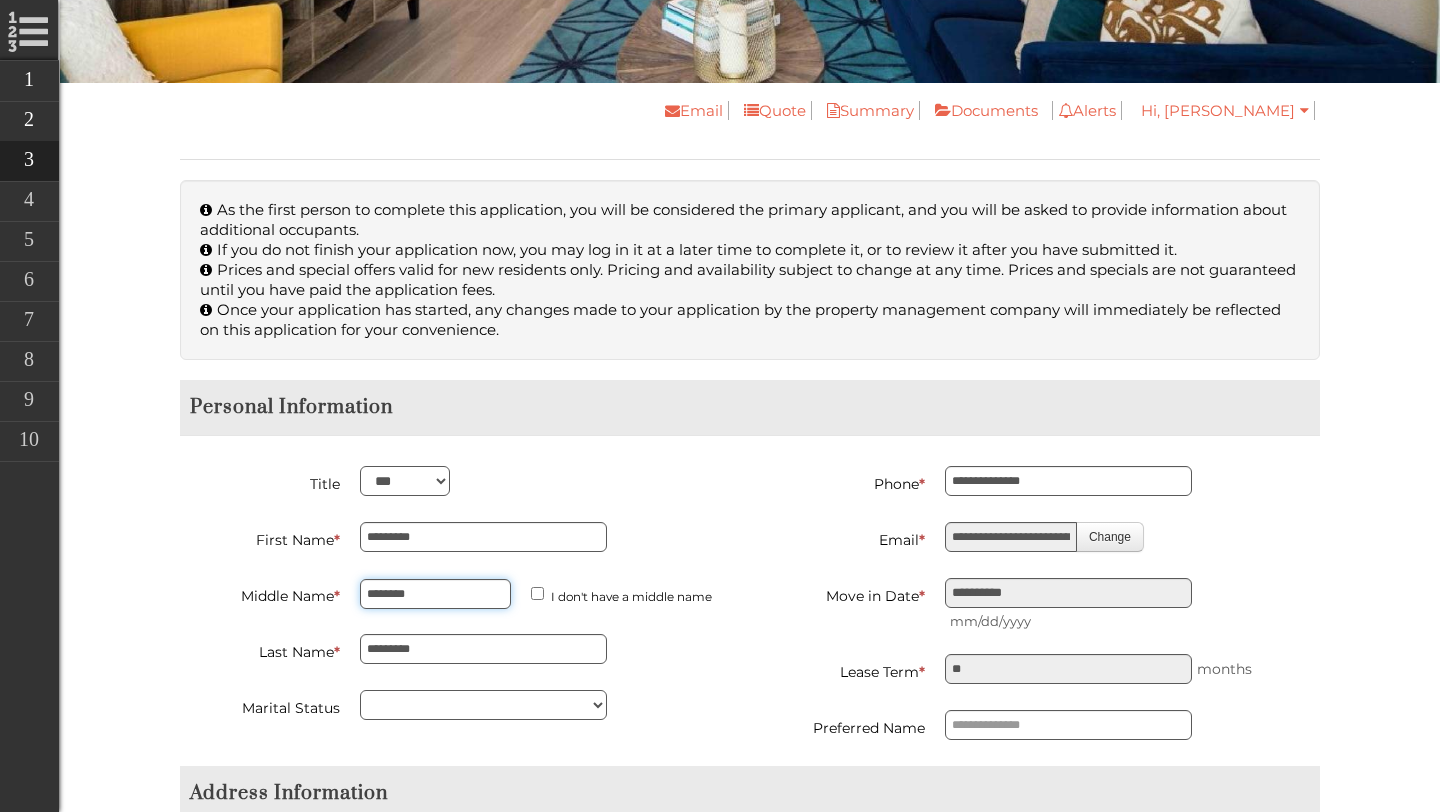 type on "********" 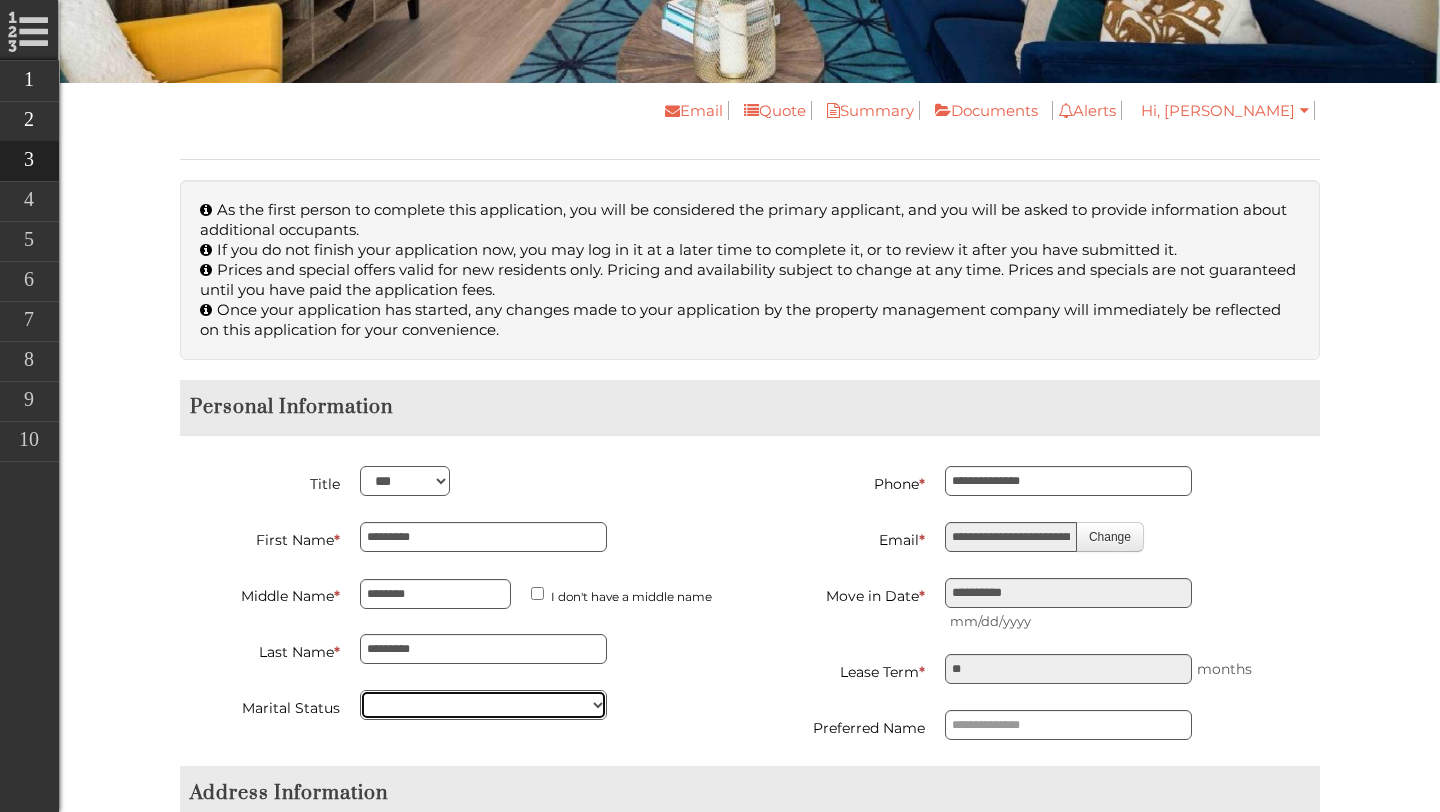 click on "******
*******" at bounding box center [483, 705] 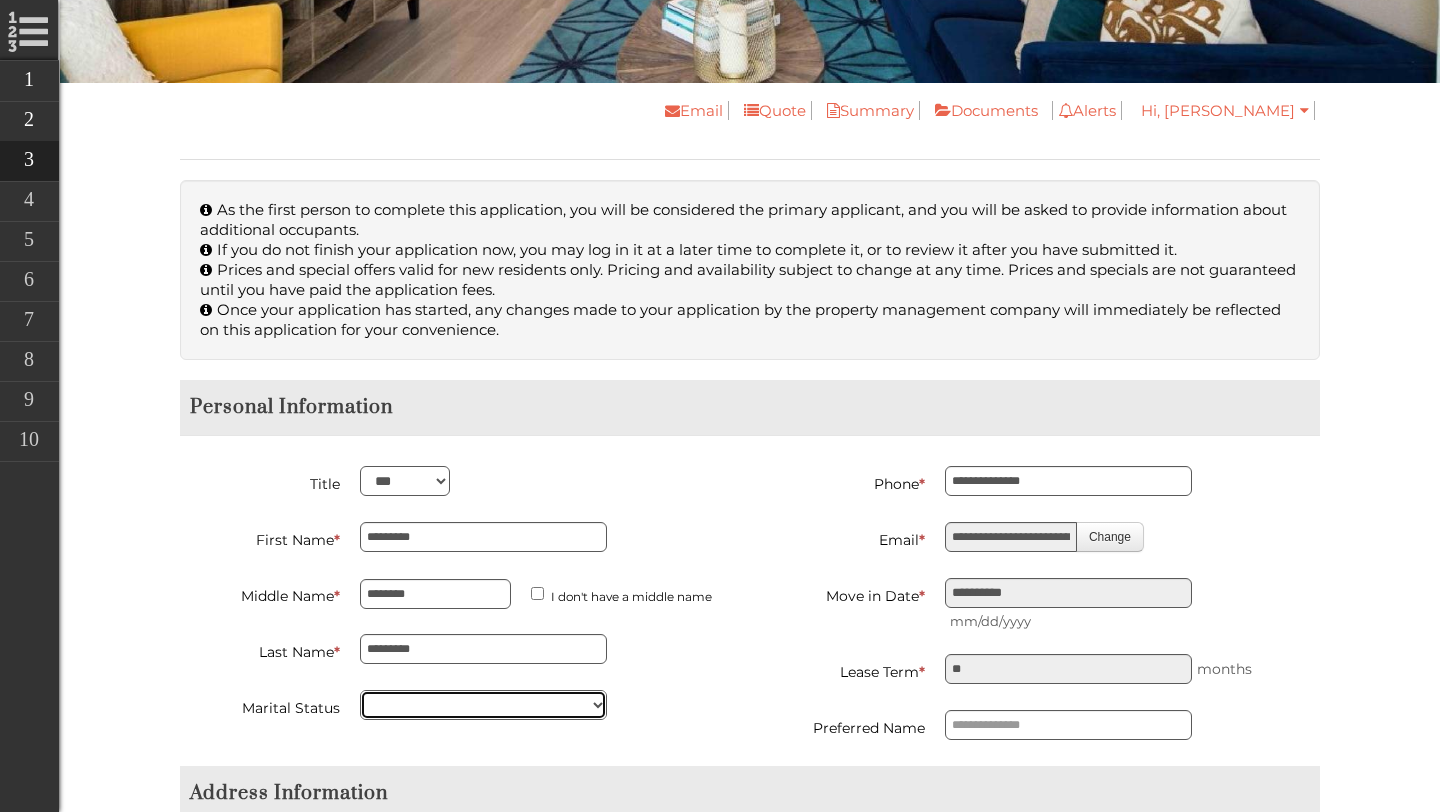 select on "******" 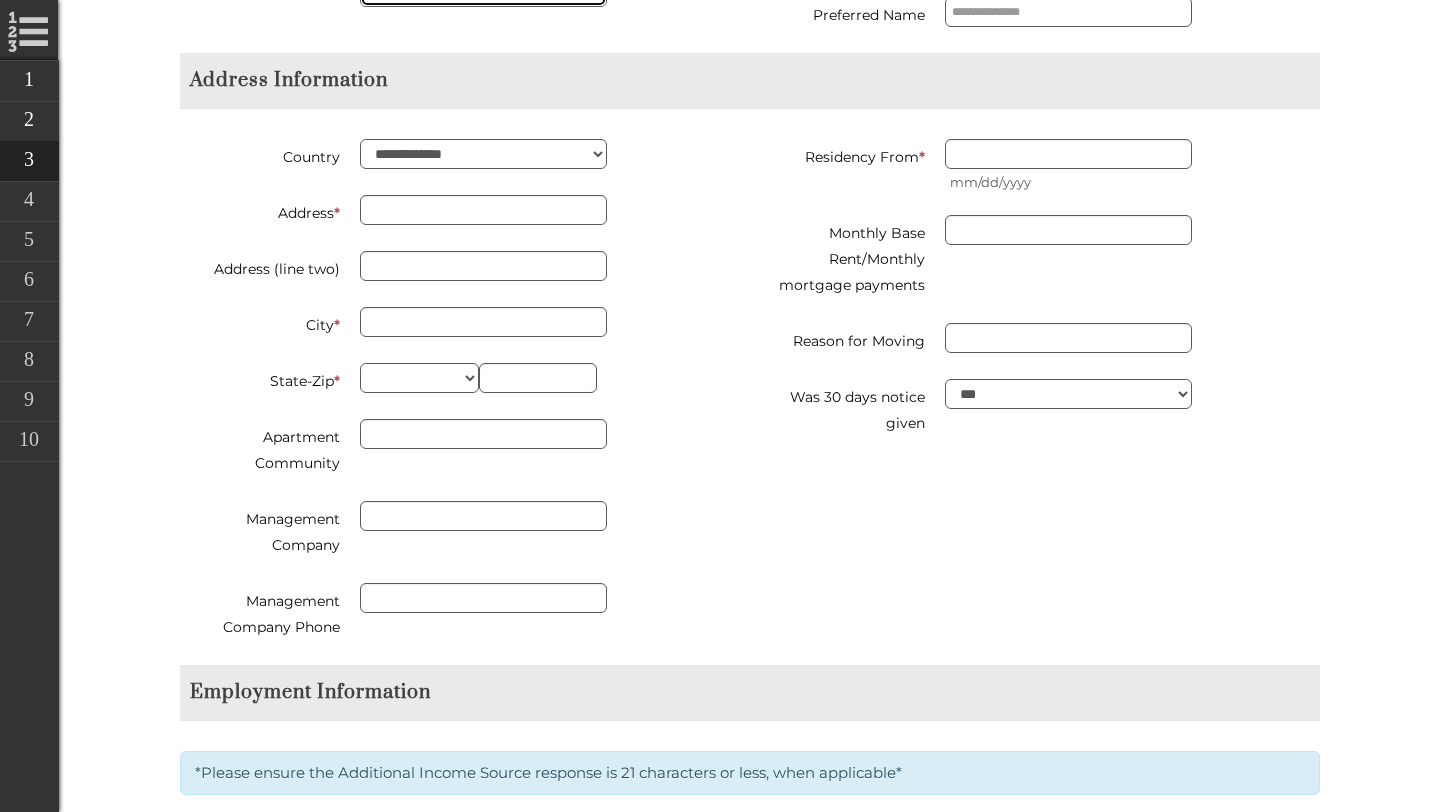 scroll, scrollTop: 1171, scrollLeft: 0, axis: vertical 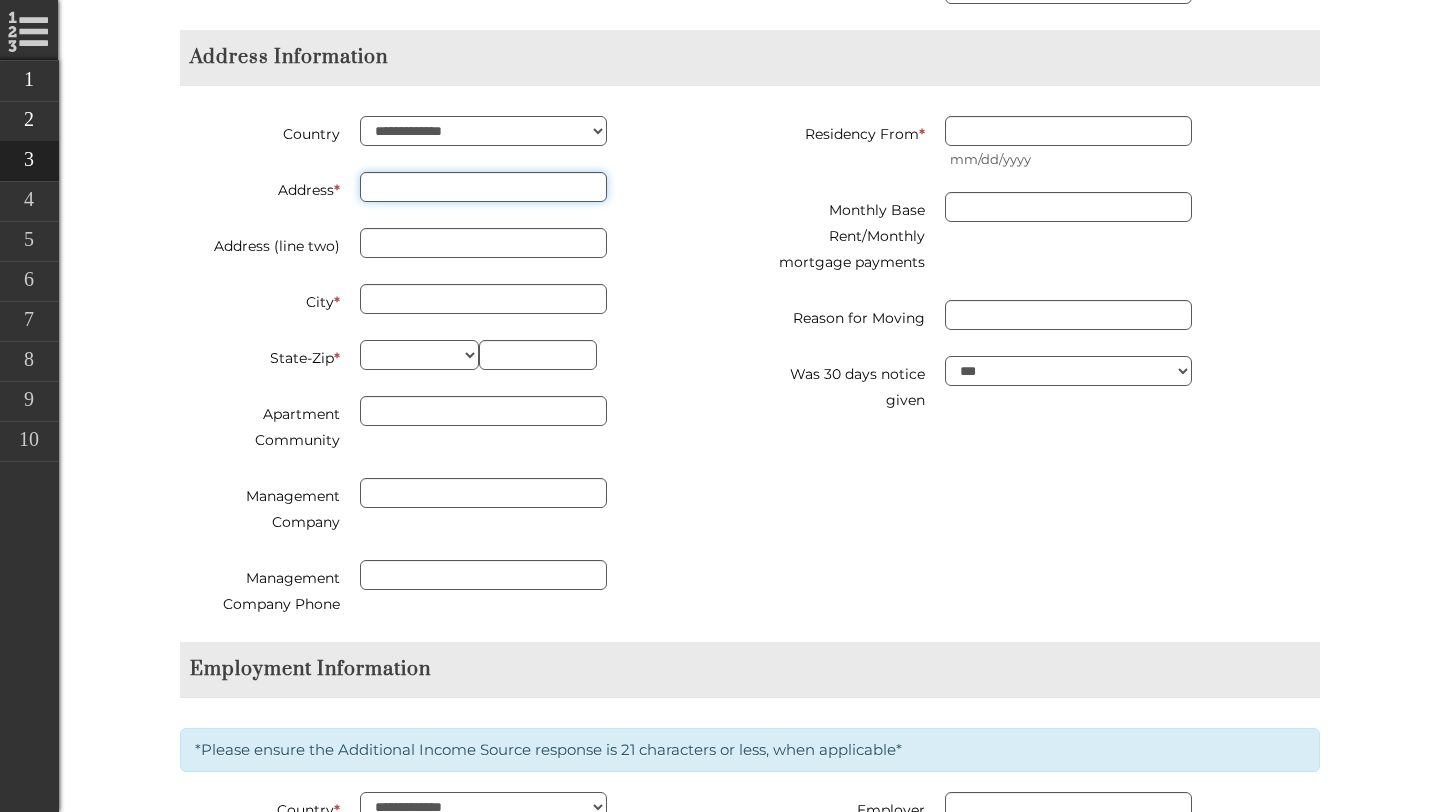 click on "Address  *" at bounding box center [483, 187] 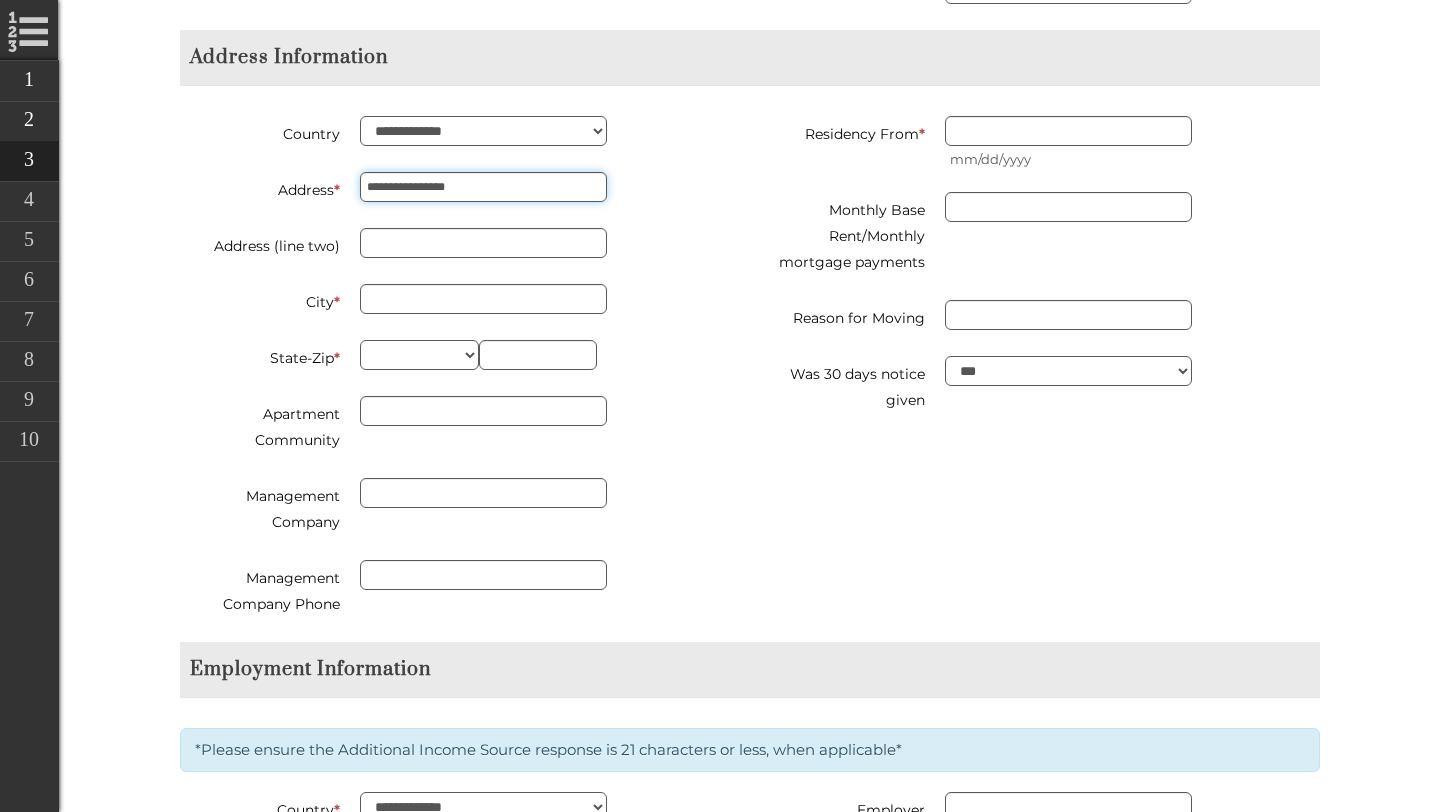type on "**********" 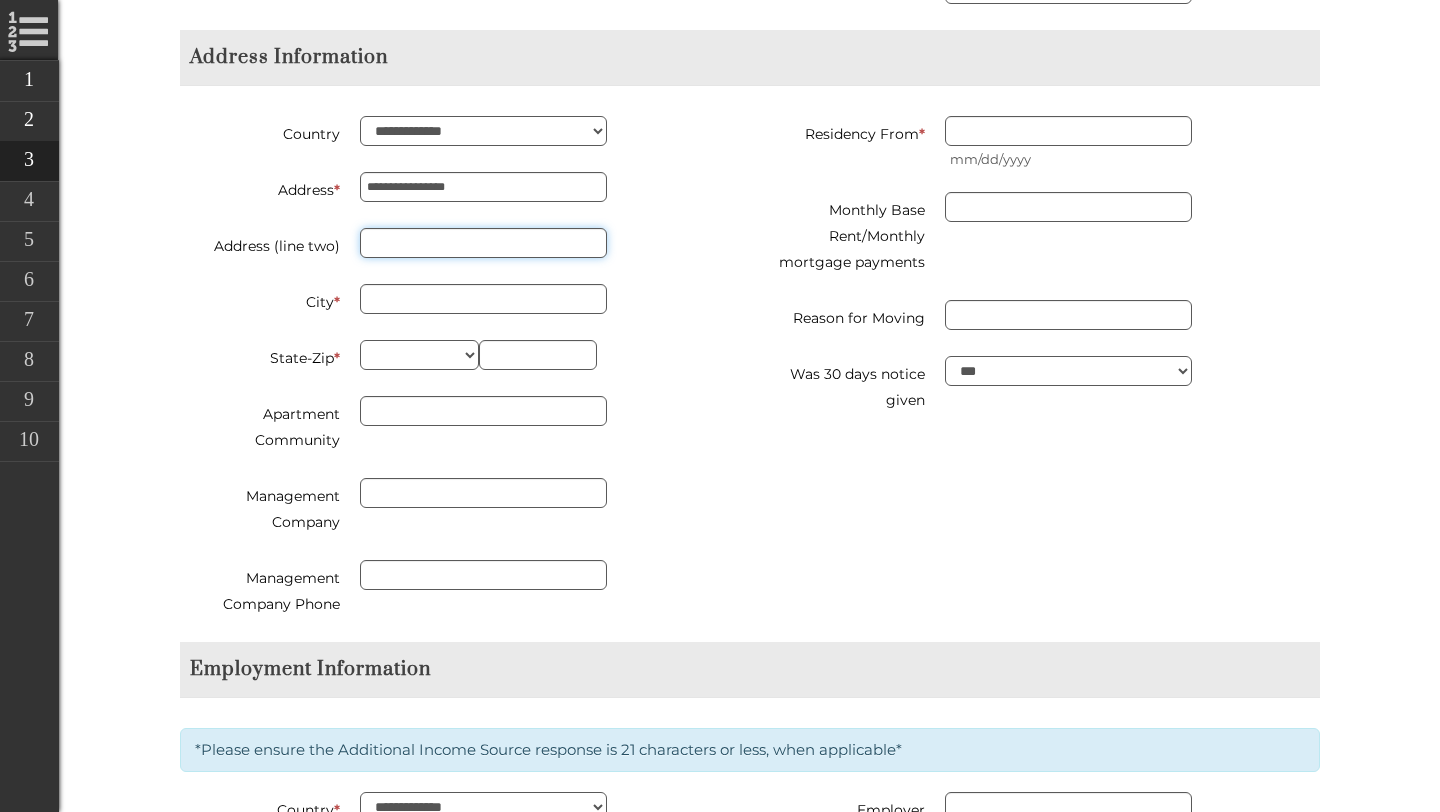 click on "Address (line two)" at bounding box center [483, 243] 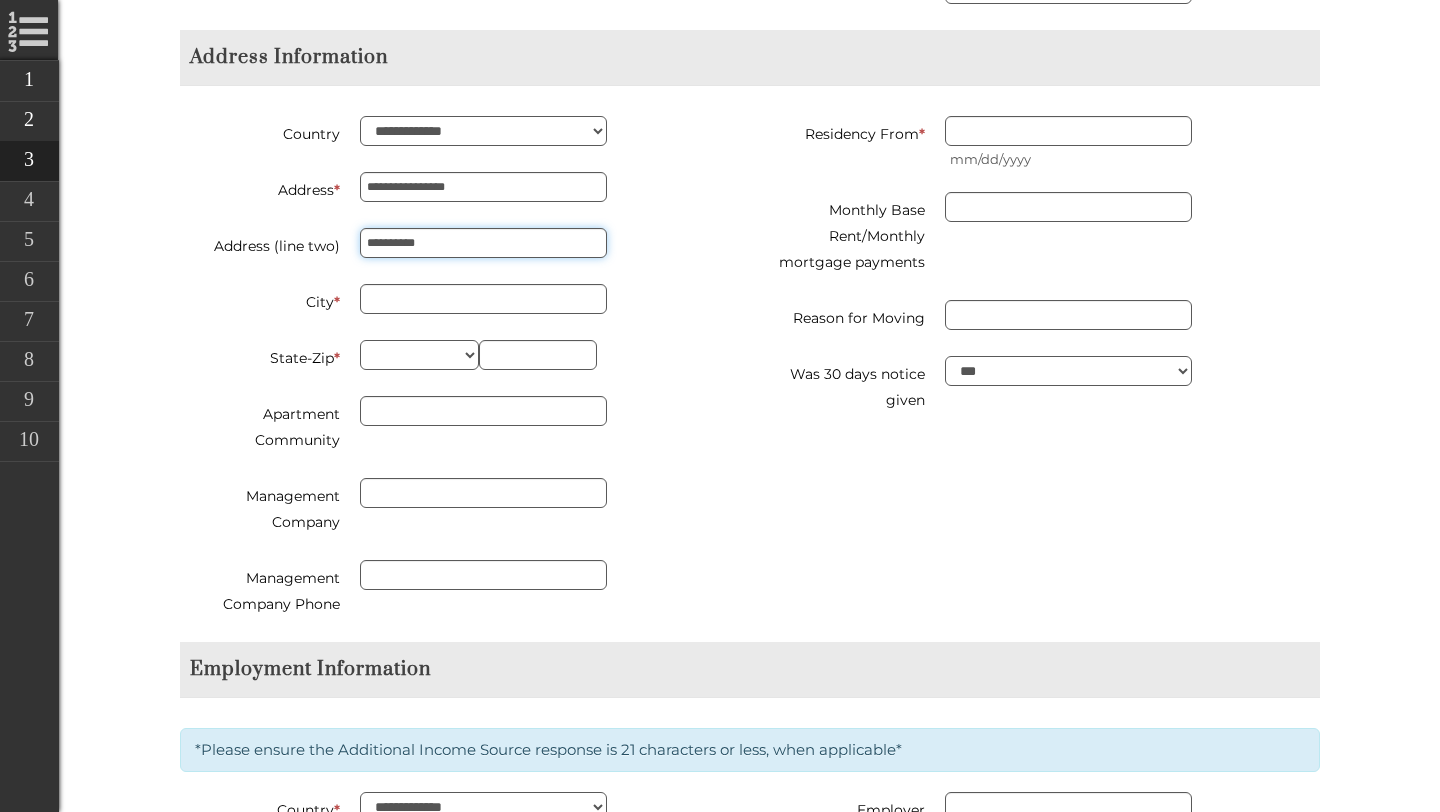 type on "**********" 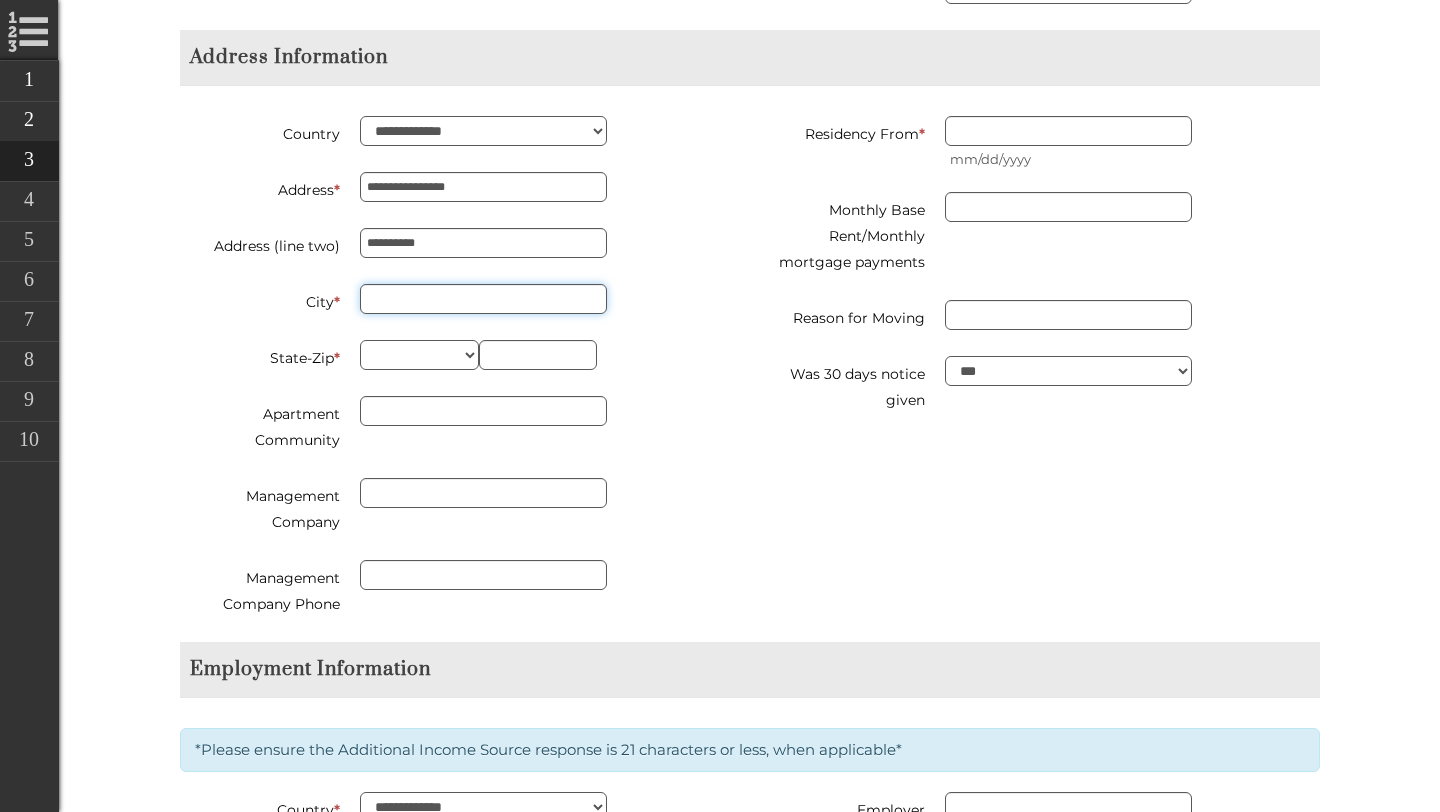 click on "City  *" at bounding box center [483, 299] 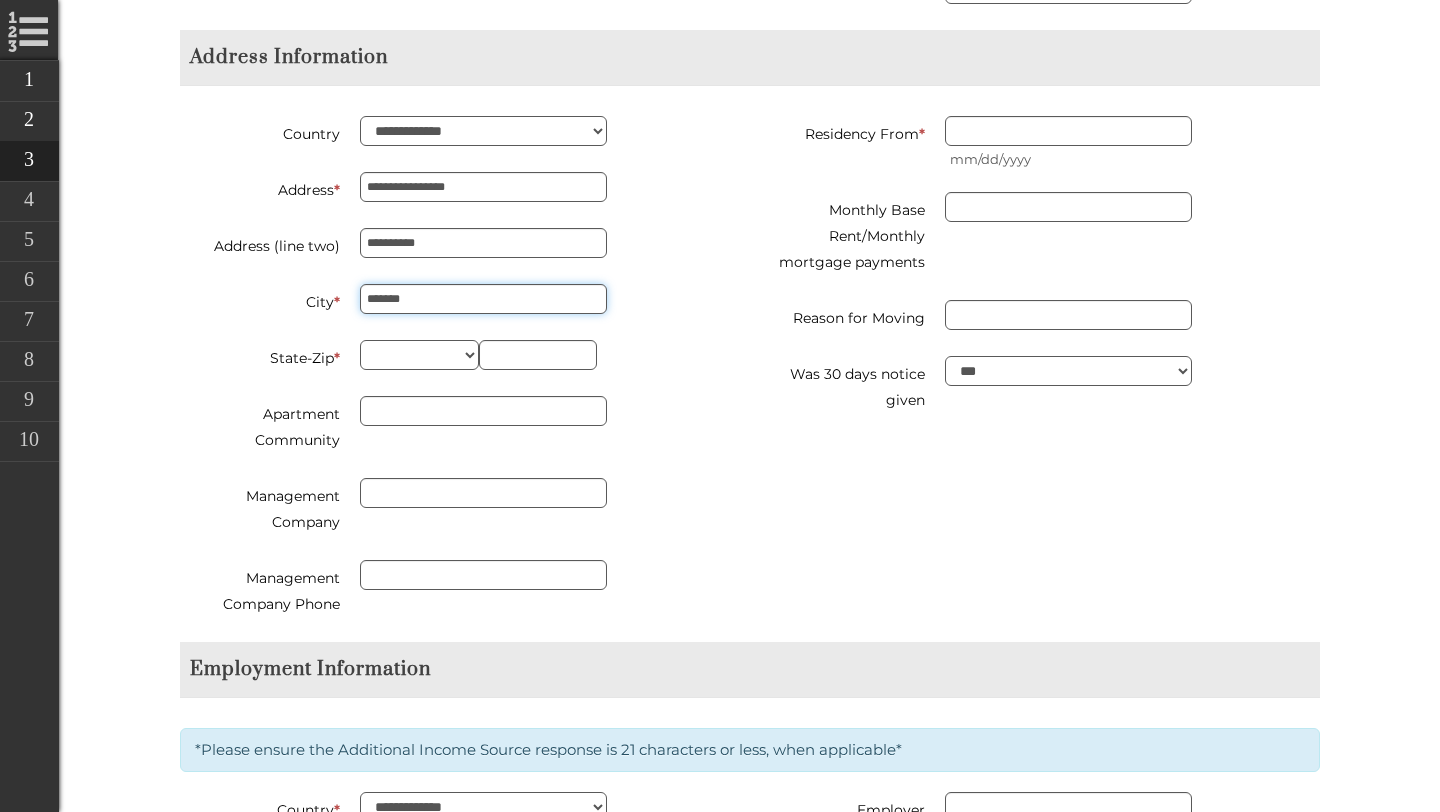 type on "*******" 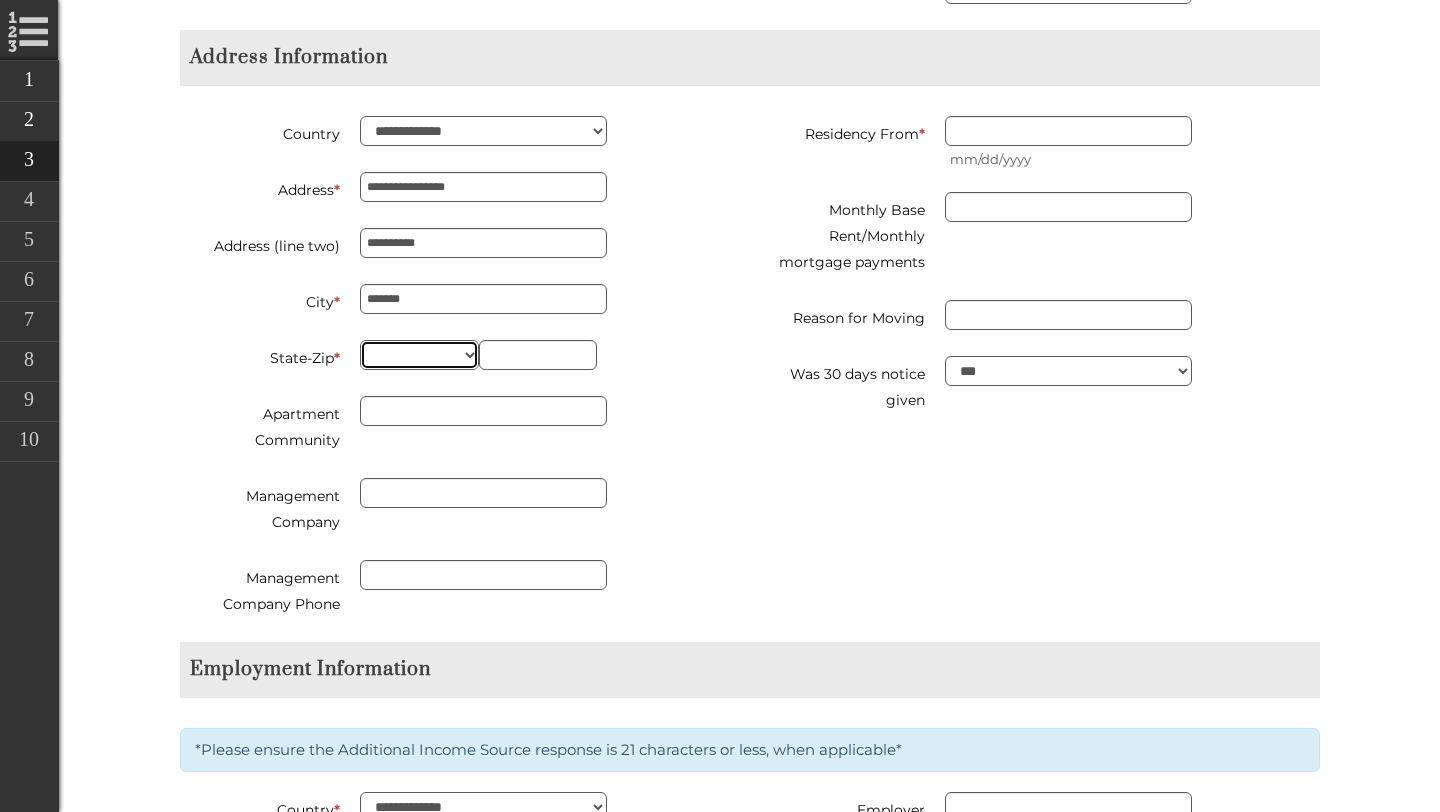 click on "**
**
**
**
**
**
**
**
**
**
**
**
**
**
**
**
**
**
**
**
**
**
**
**
**
**
**
**
**
**
**
**
**
**
**
**
**
**
**
**
**
**
**
**
**
**
**
**
**
**
**
**
**
**
**
**
**
**
**
**
**" at bounding box center [419, 355] 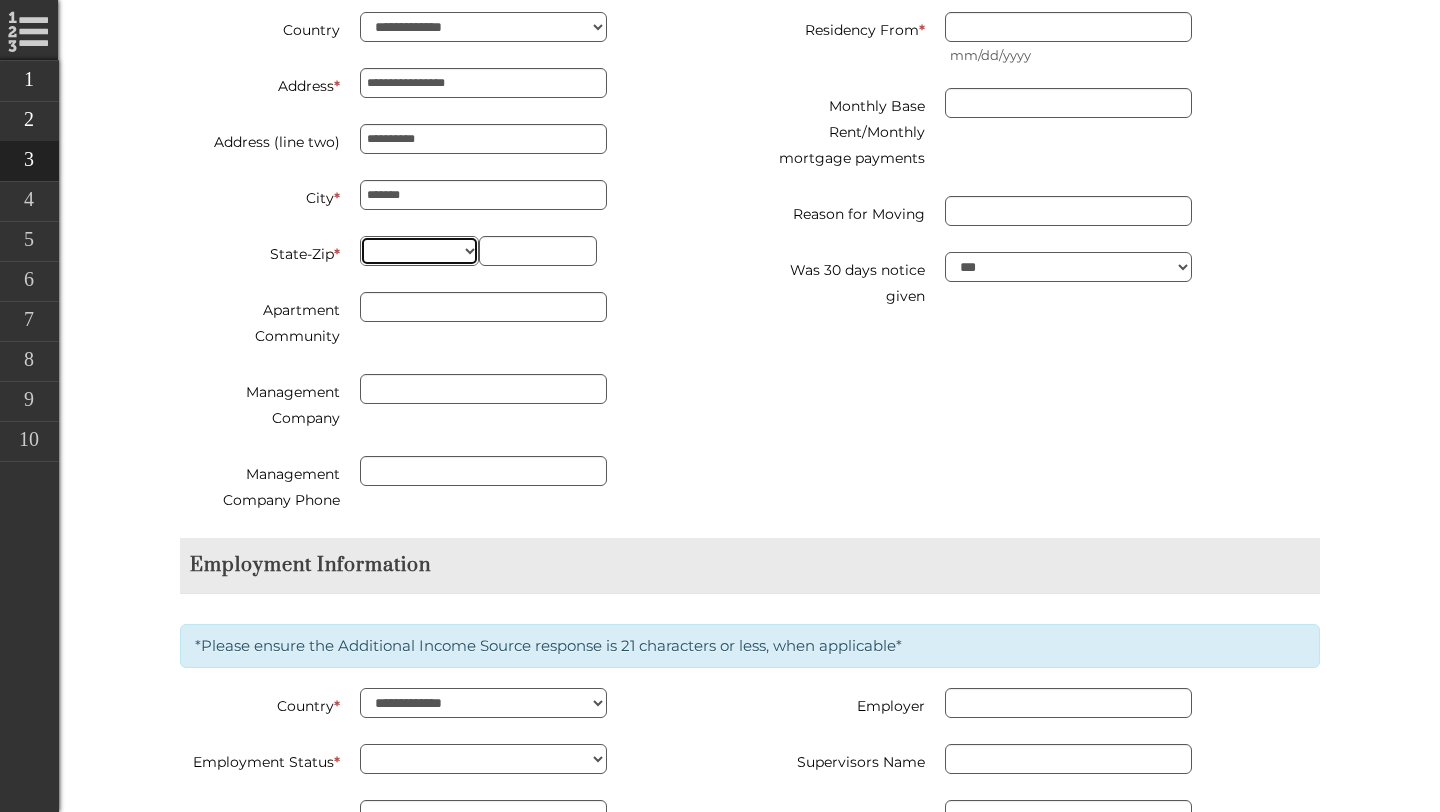 scroll, scrollTop: 1286, scrollLeft: 0, axis: vertical 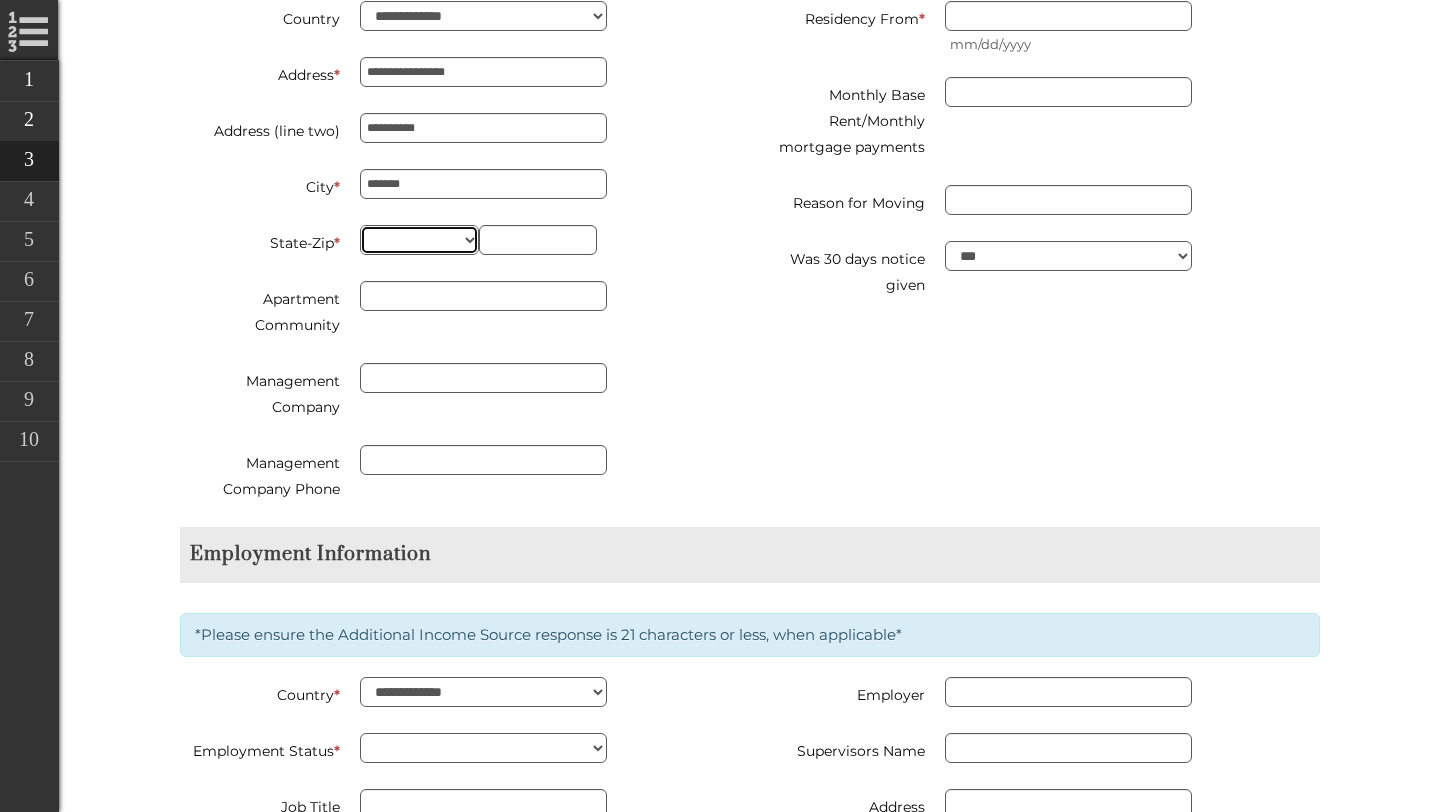click on "**
**
**
**
**
**
**
**
**
**
**
**
**
**
**
**
**
**
**
**
**
**
**
**
**
**
**
**
**
**
**
**
**
**
**
**
**
**
**
**
**
**
**
**
**
**
**
**
**
**
**
**
**
**
**
**
**
**
**
**
**" at bounding box center [419, 240] 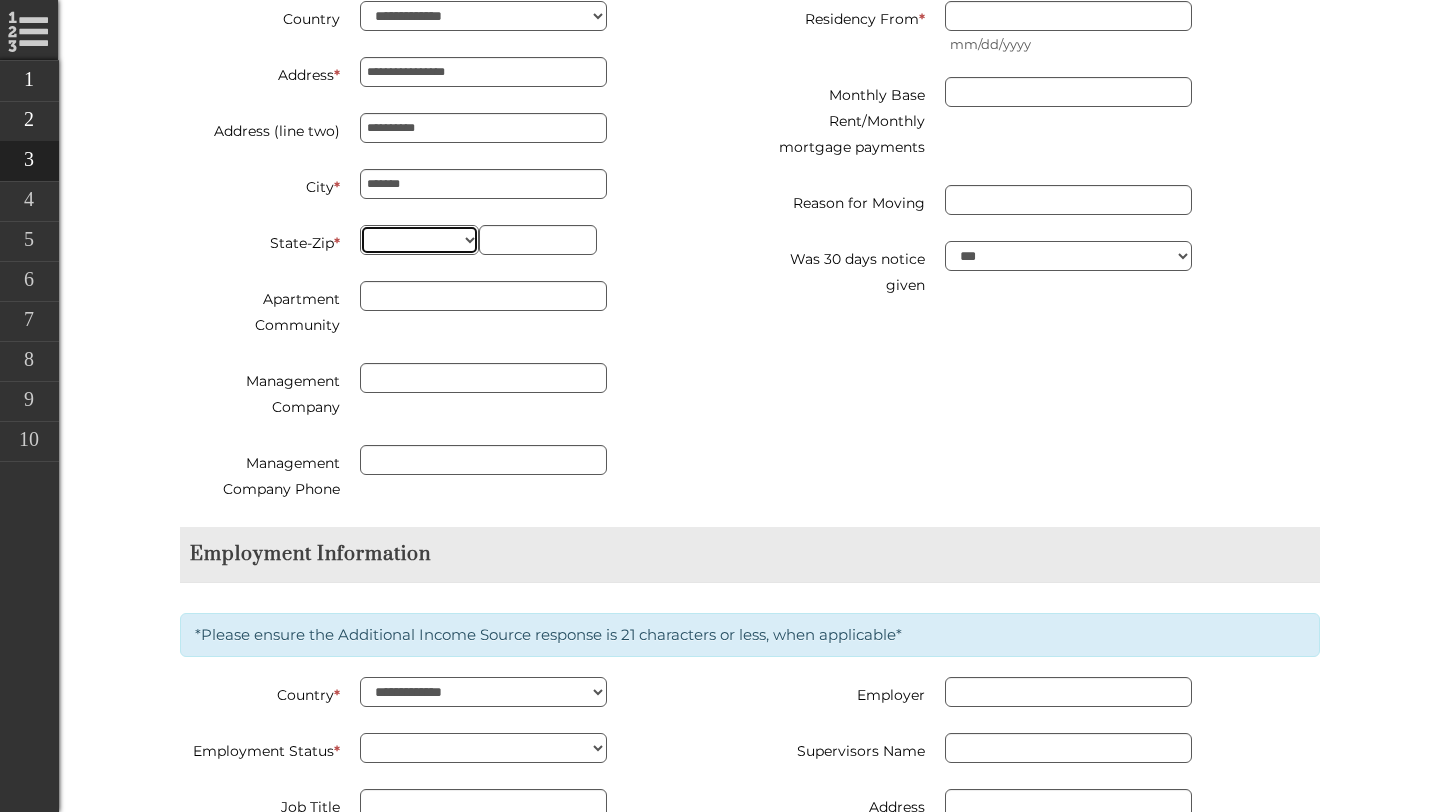 click on "**
**
**
**
**
**
**
**
**
**
**
**
**
**
**
**
**
**
**
**
**
**
**
**
**
**
**
**
**
**
**
**
**
**
**
**
**
**
**
**
**
**
**
**
**
**
**
**
**
**
**
**
**
**
**
**
**
**
**
**
**" at bounding box center (419, 240) 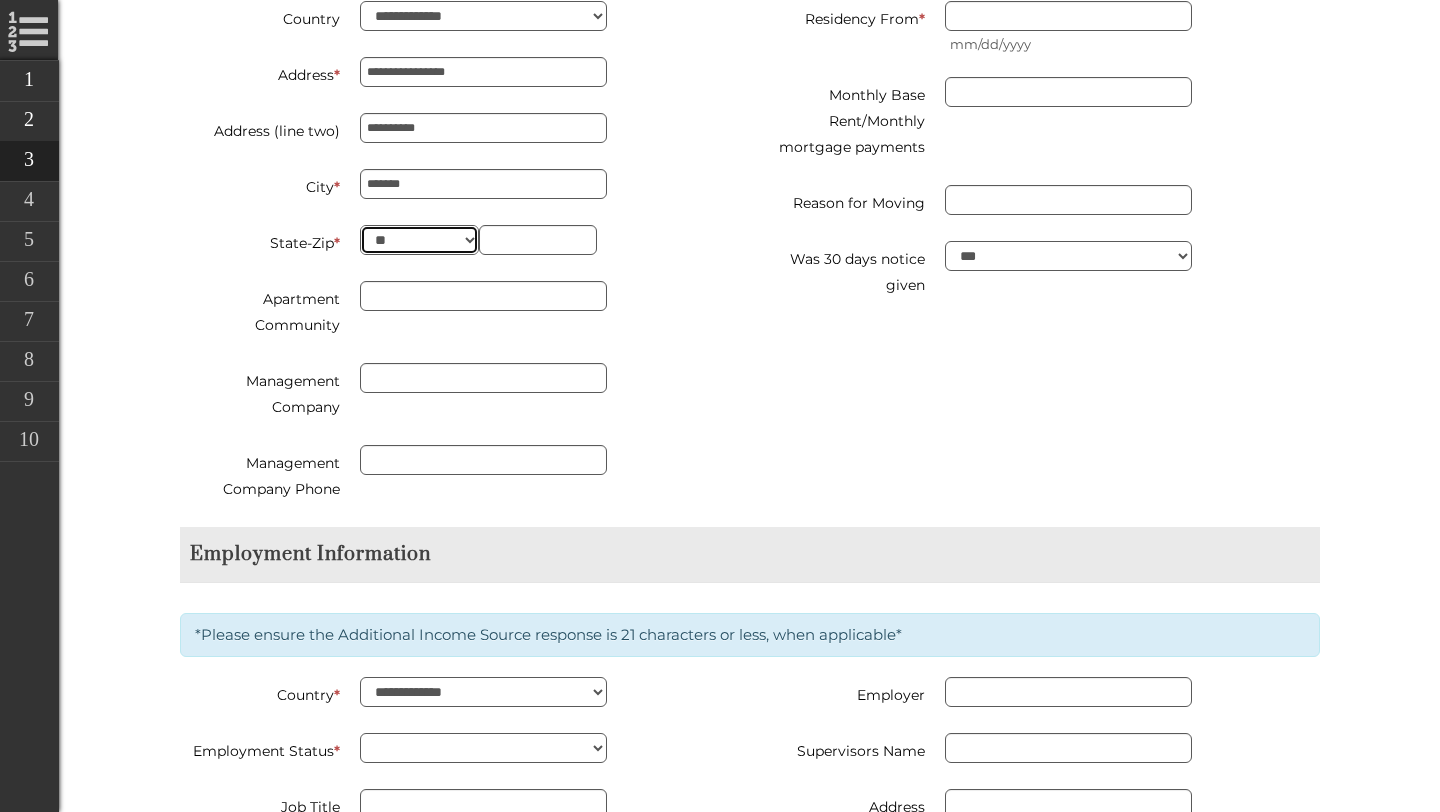 select on "**" 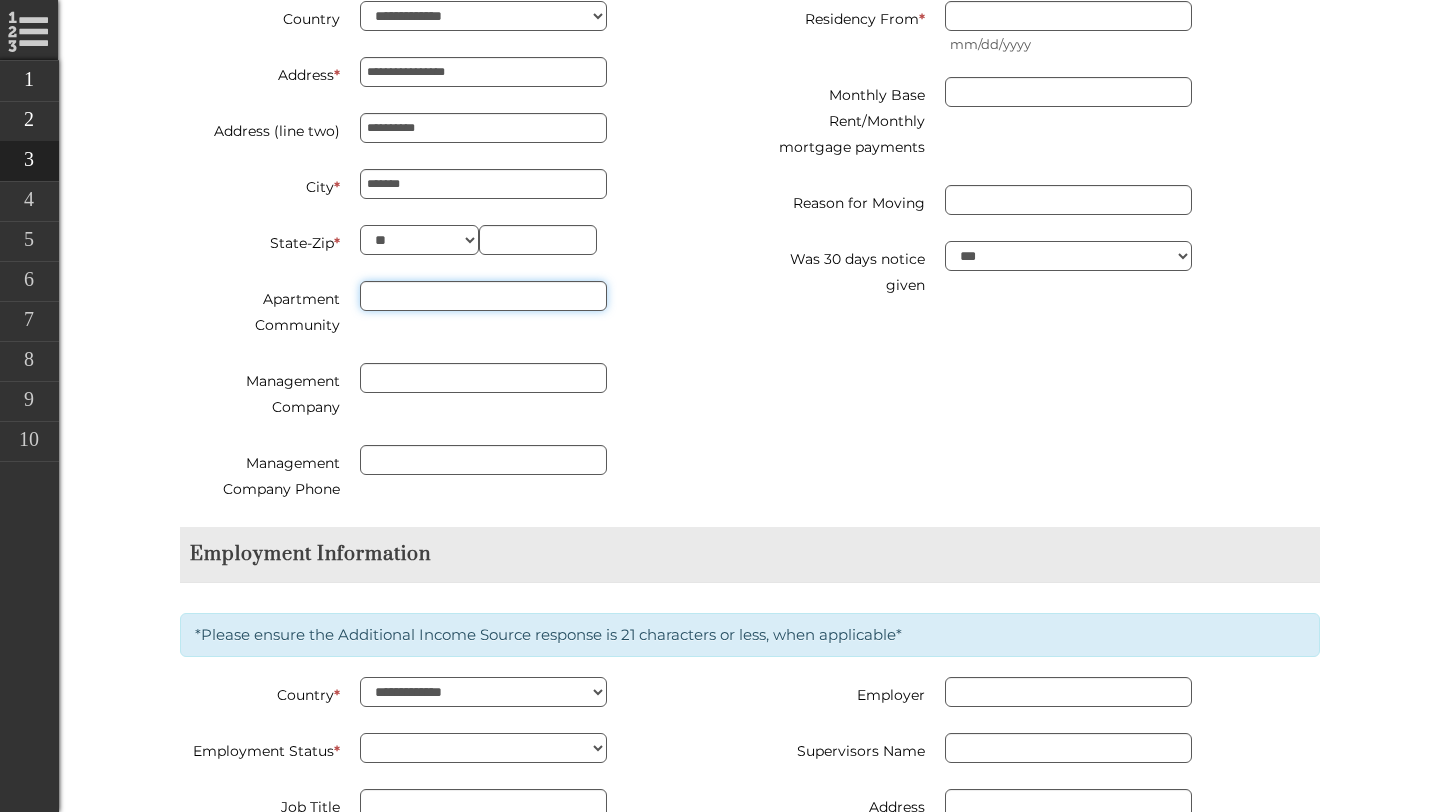 click on "Apartment Community" at bounding box center [483, 296] 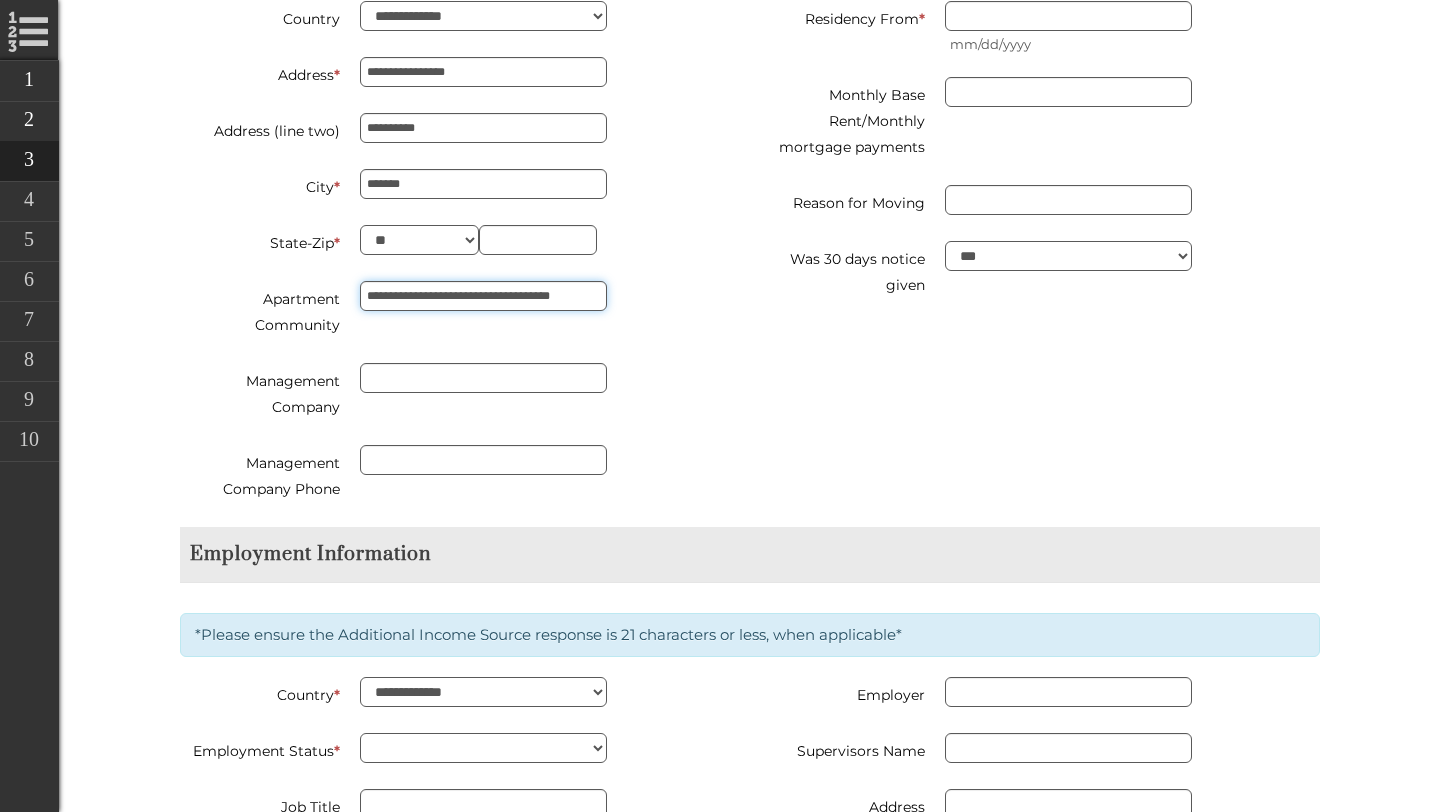 scroll, scrollTop: 0, scrollLeft: 0, axis: both 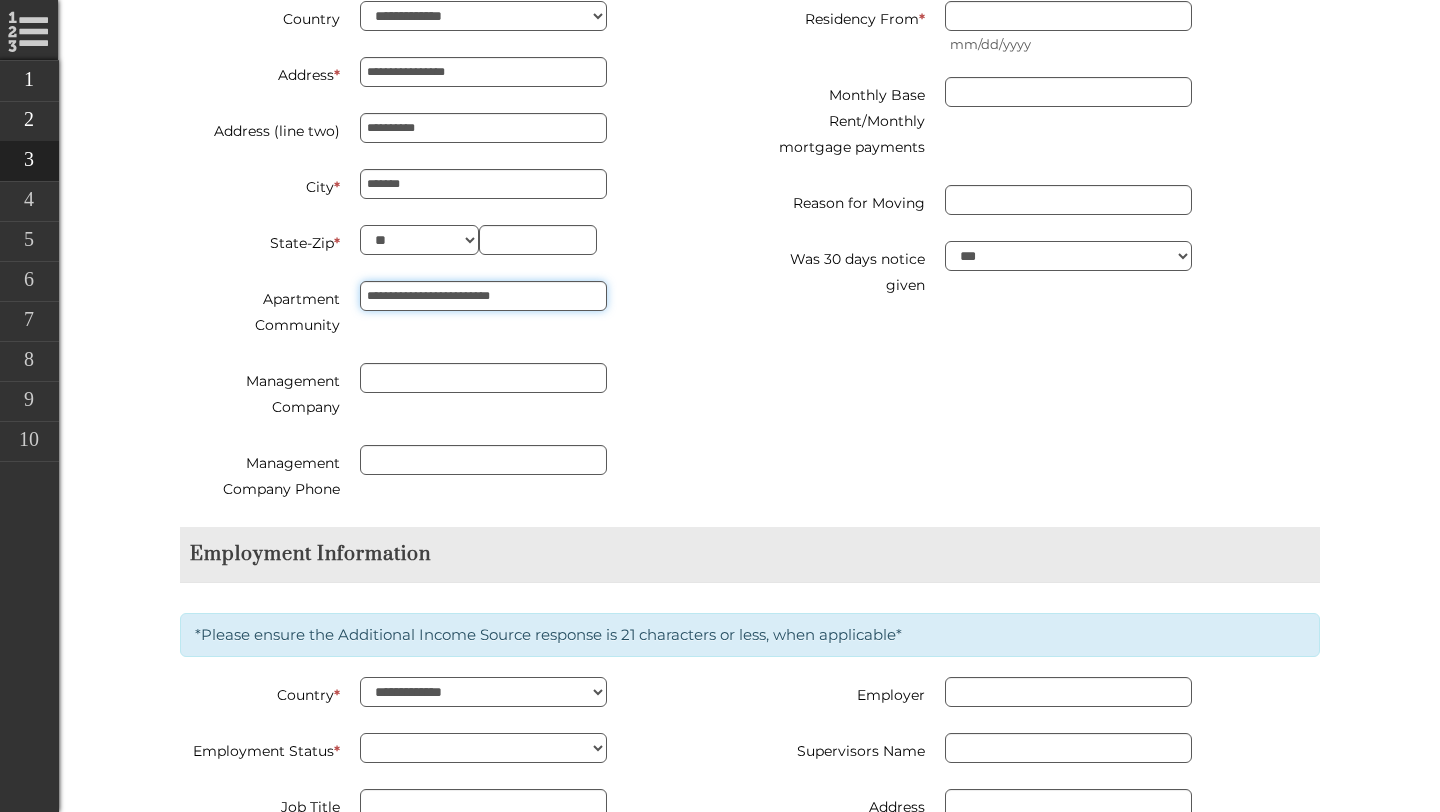 click on "**********" at bounding box center [483, 296] 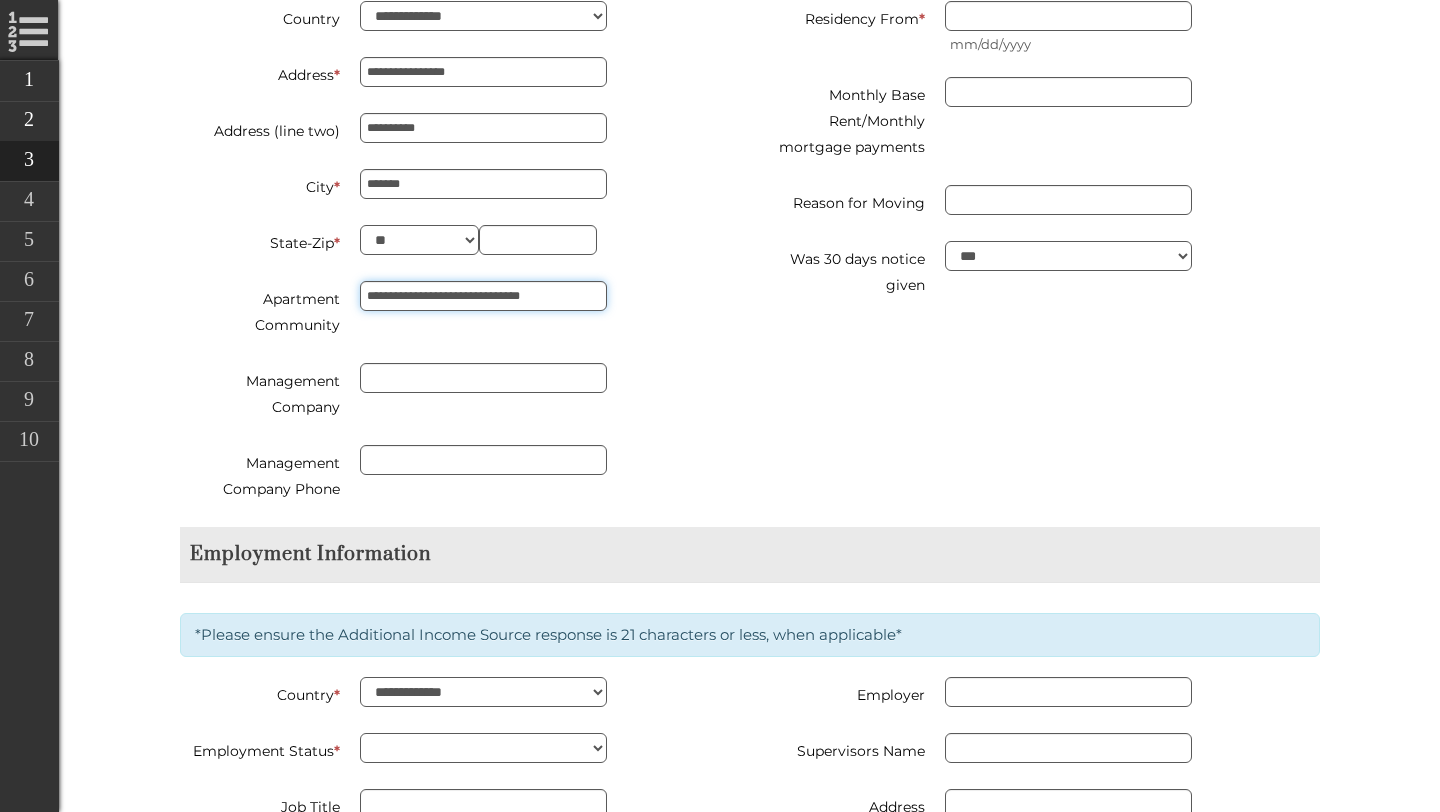 type on "**********" 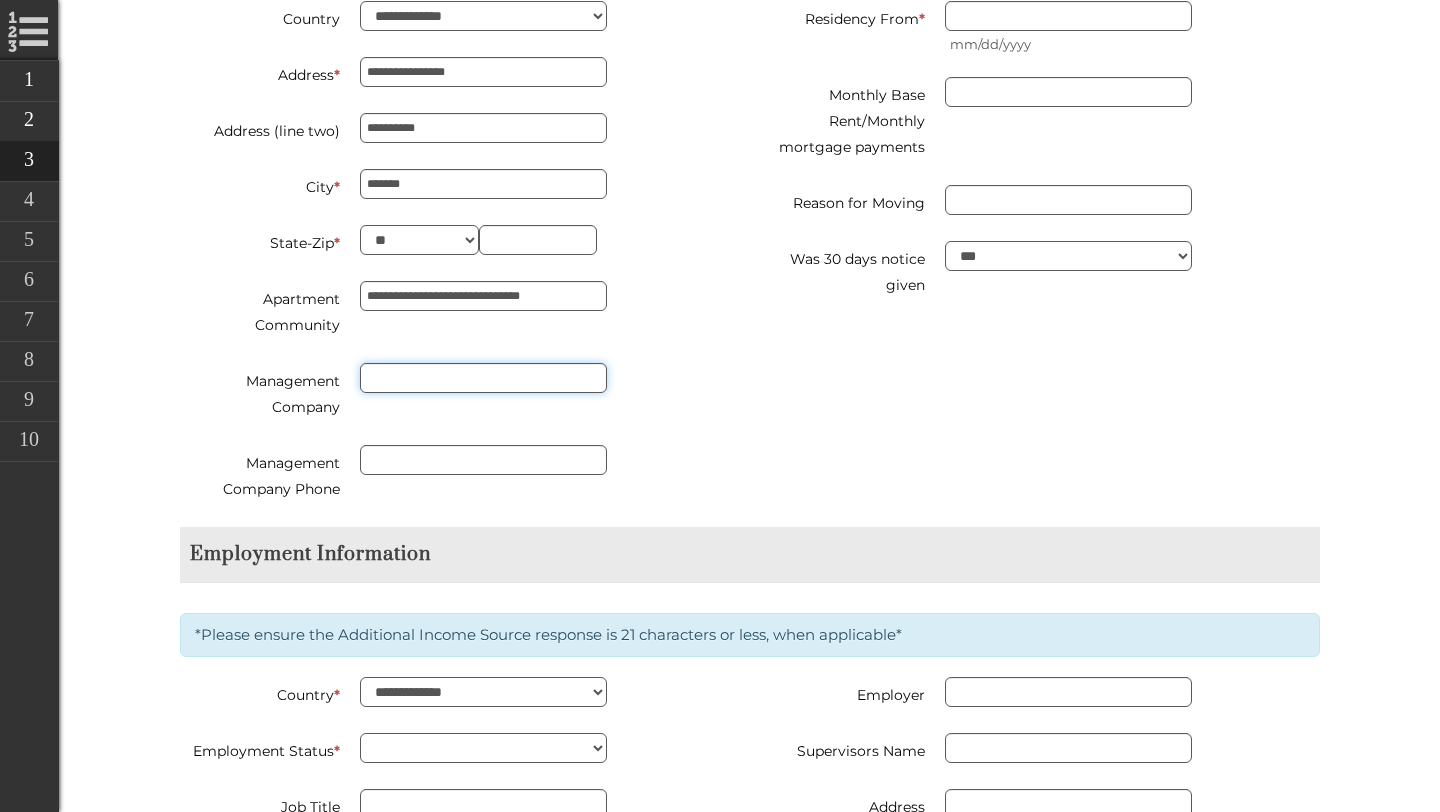 click on "Management Company" at bounding box center [483, 378] 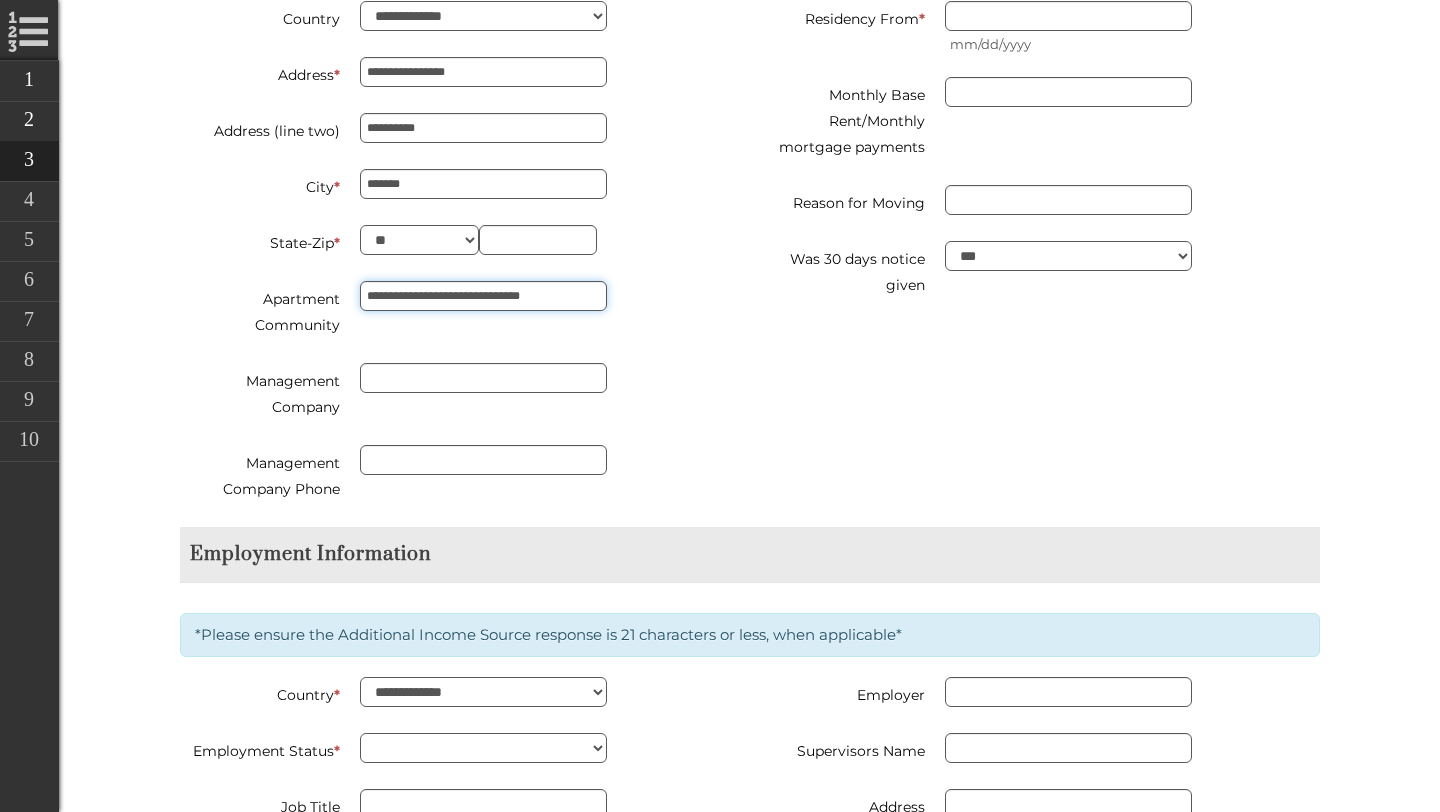 drag, startPoint x: 555, startPoint y: 302, endPoint x: 312, endPoint y: 282, distance: 243.82166 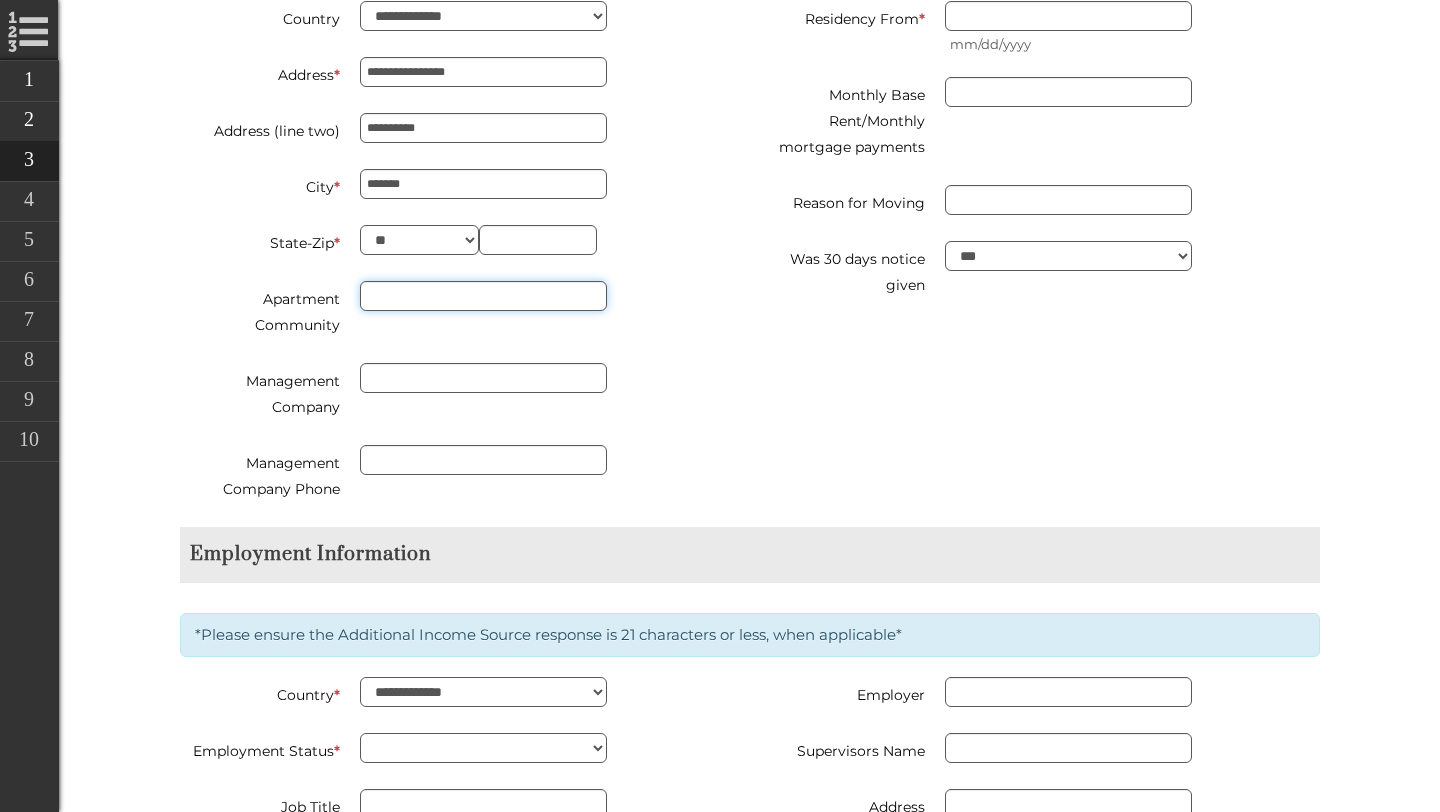 type 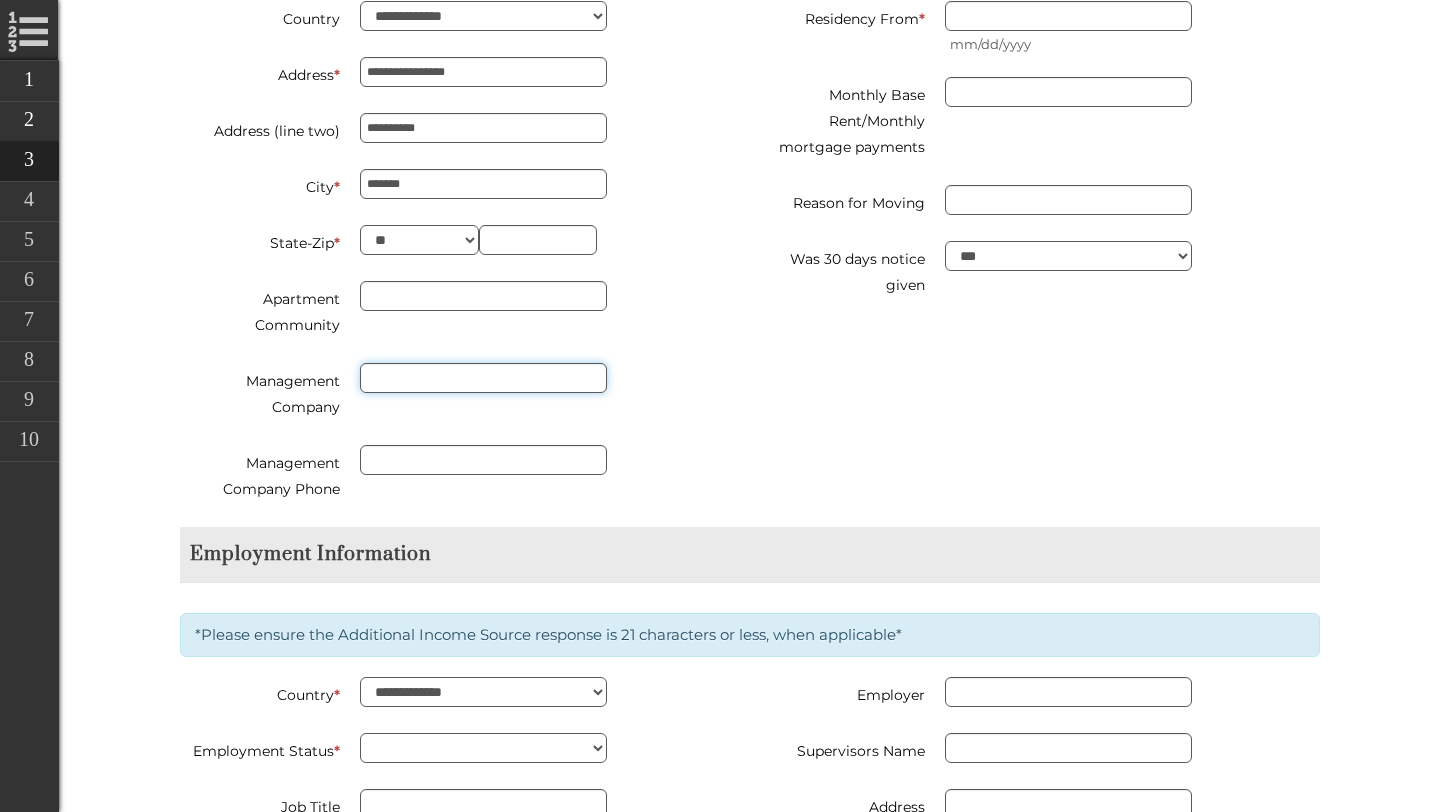 click on "Management Company" at bounding box center (483, 378) 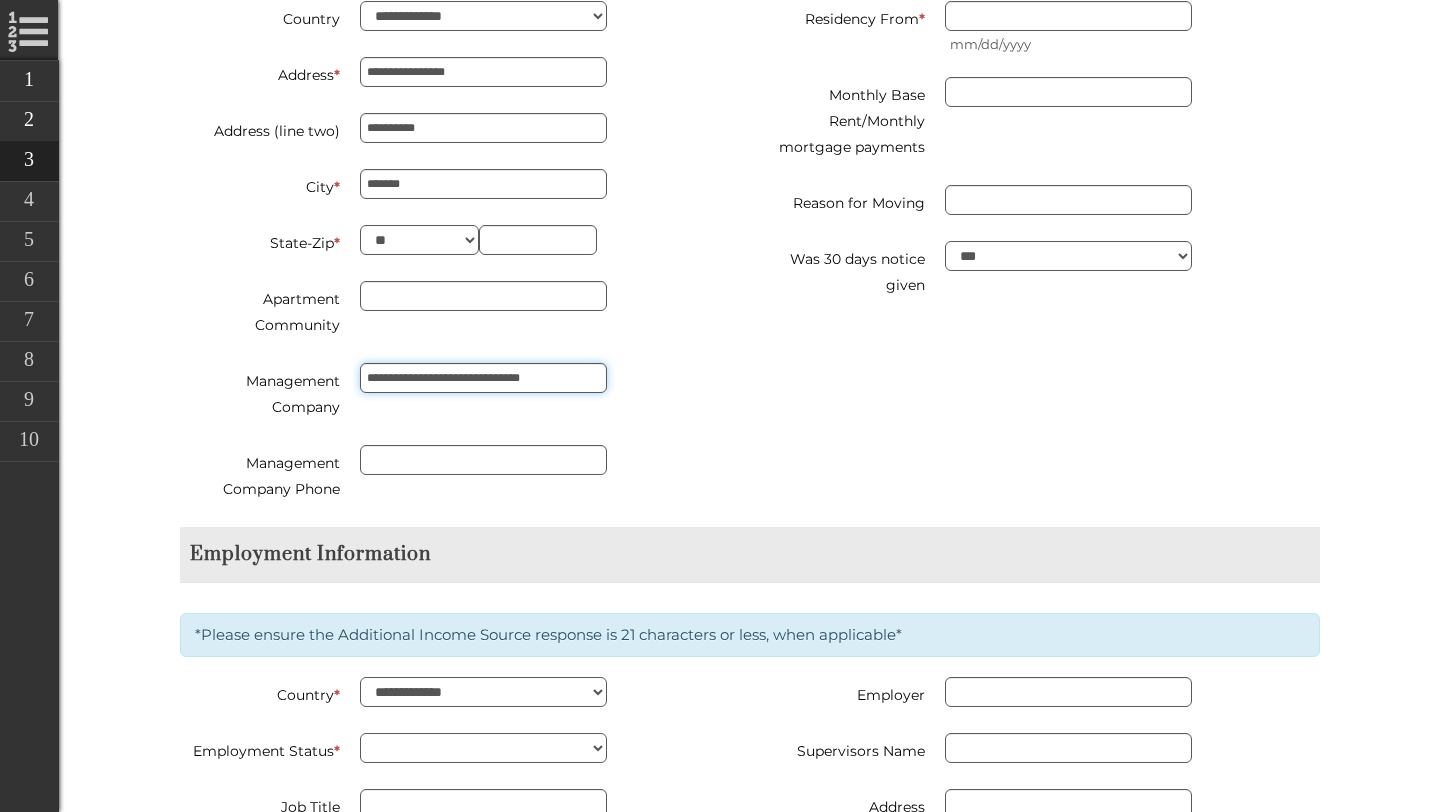 type on "**********" 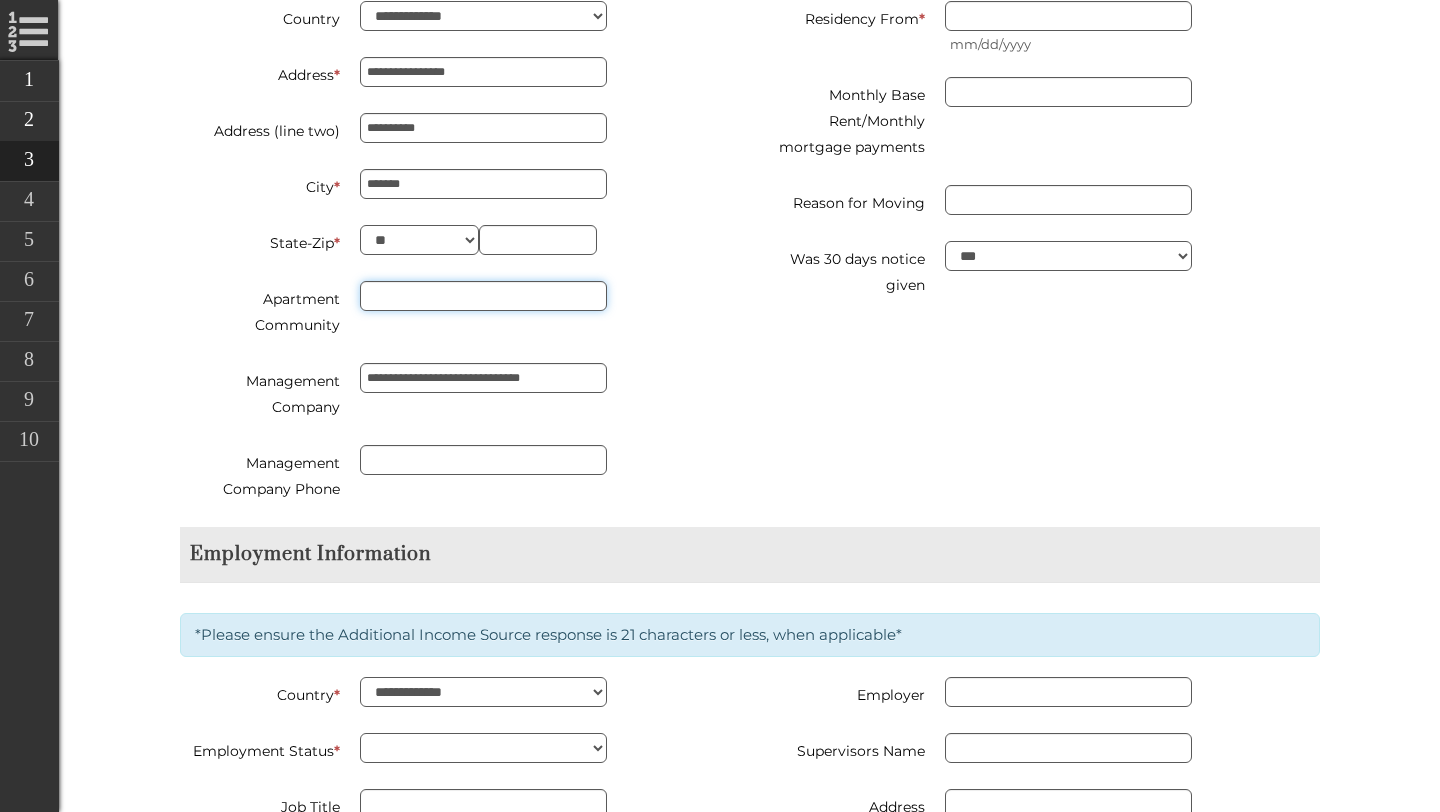 click on "Apartment Community" at bounding box center (483, 296) 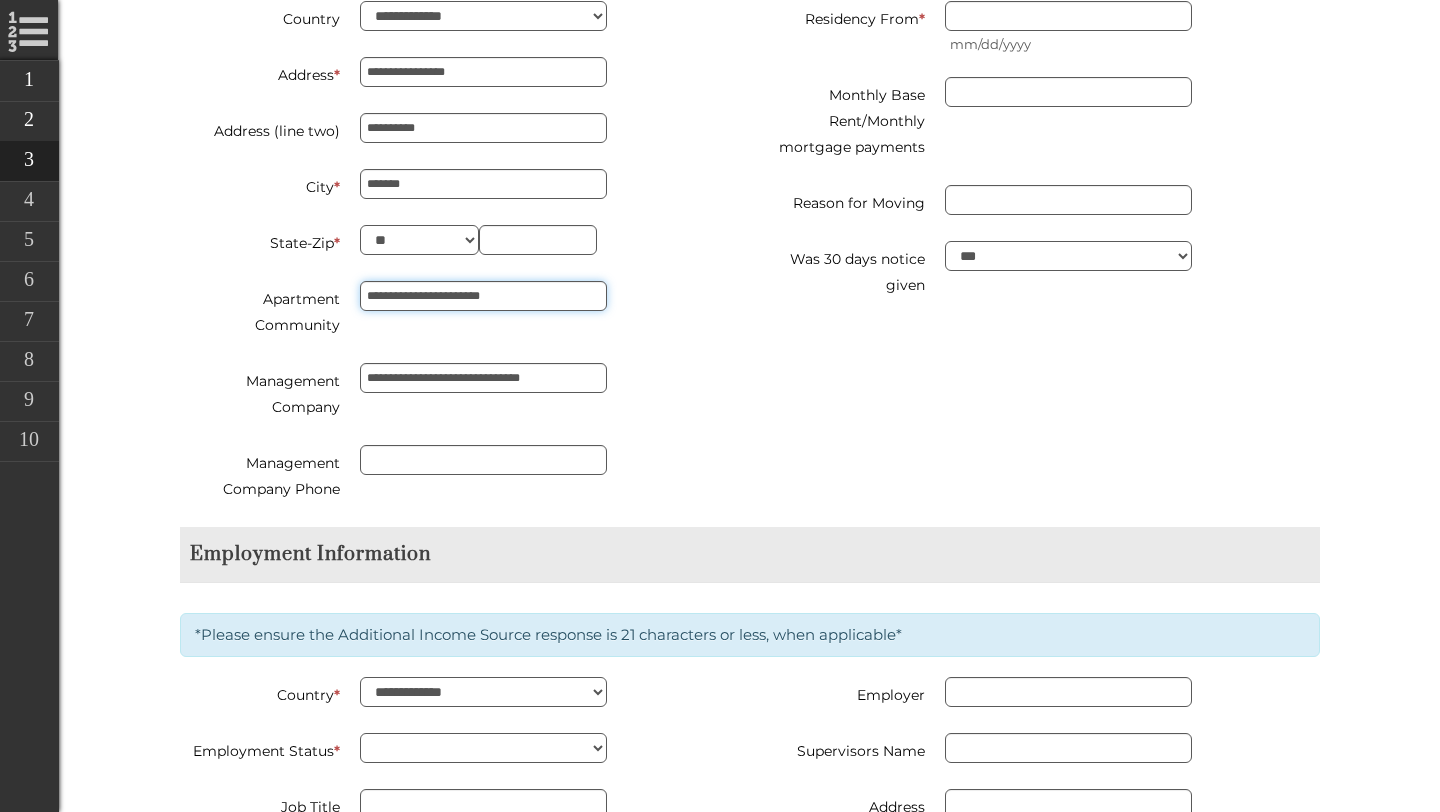 type on "**********" 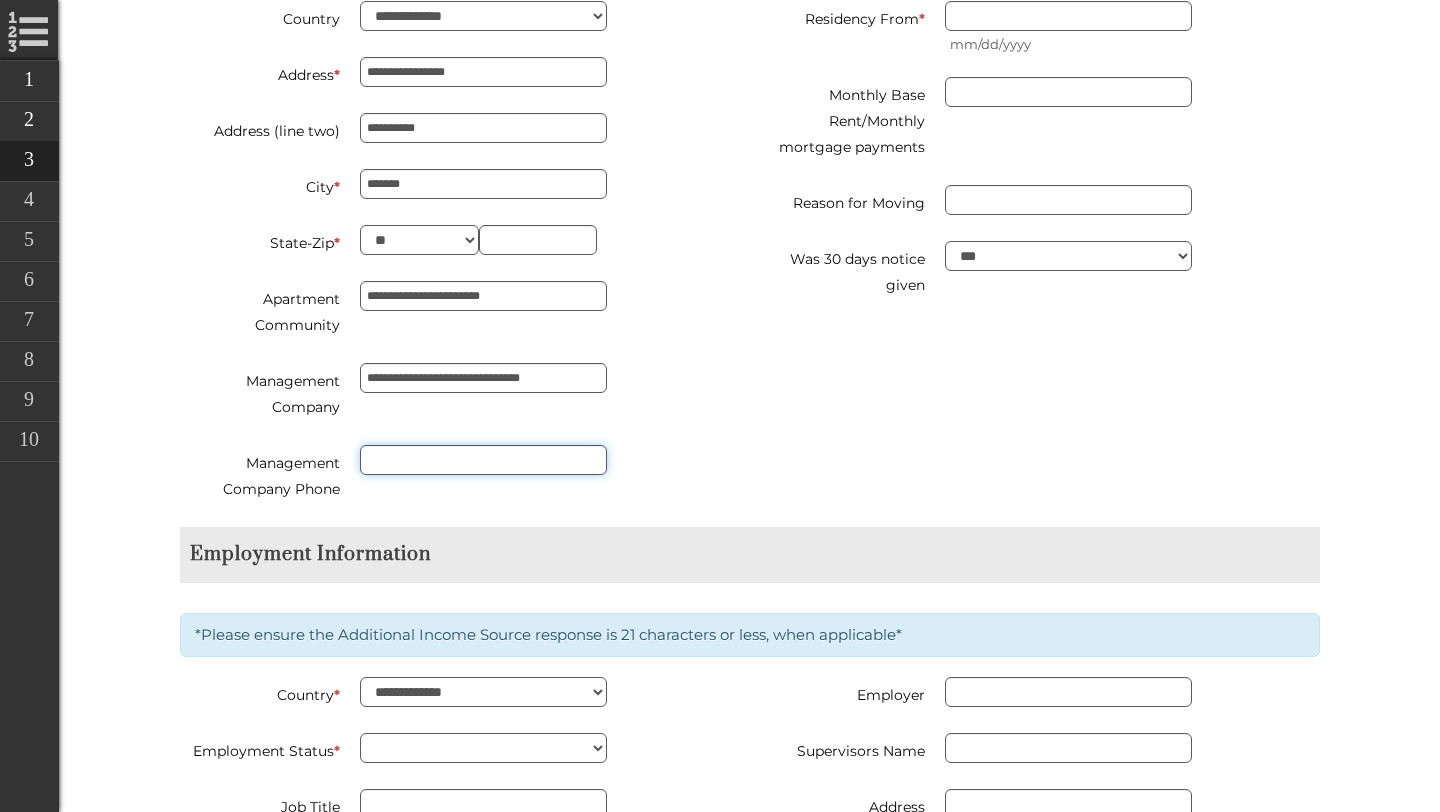 click on "Management Company Phone" at bounding box center (483, 460) 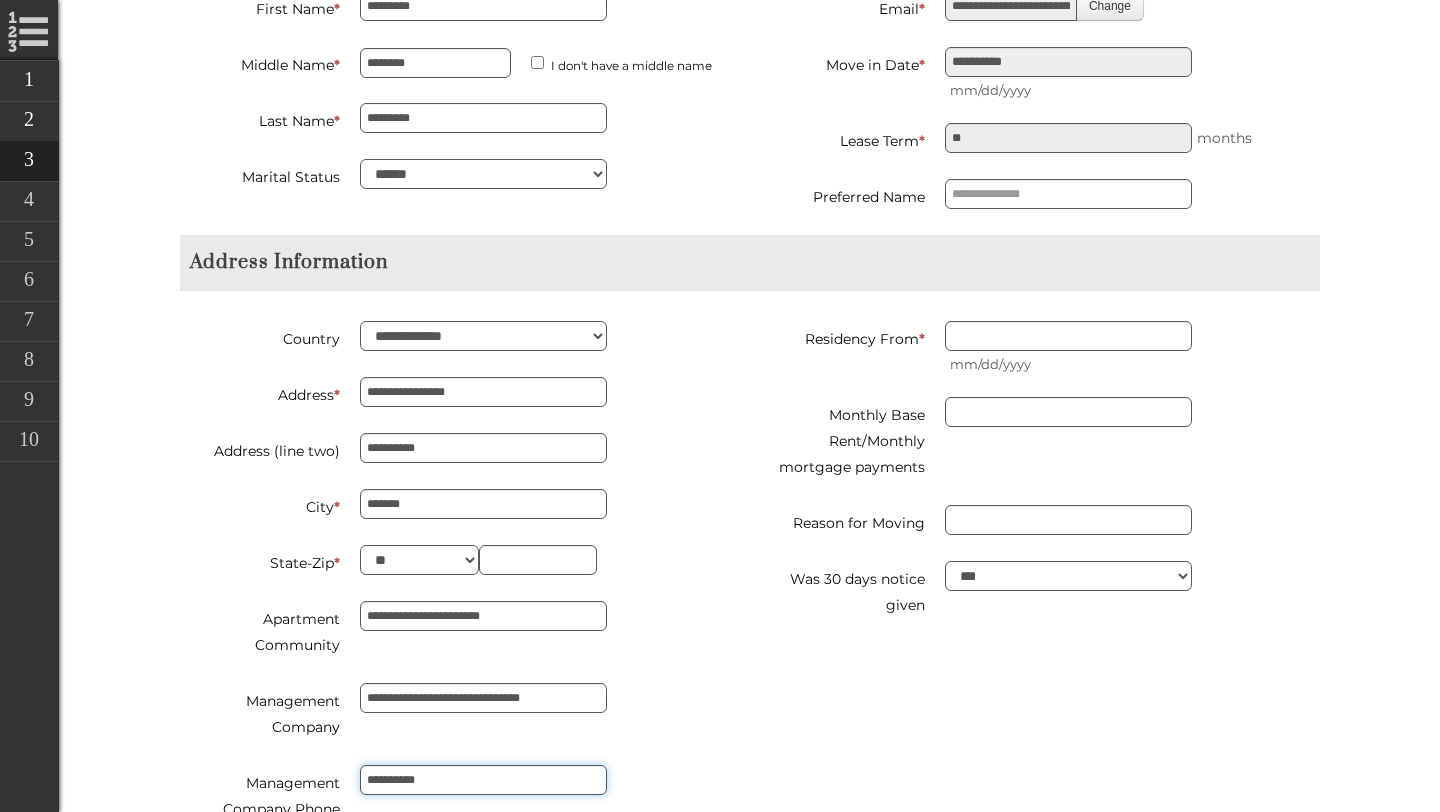 scroll, scrollTop: 960, scrollLeft: 0, axis: vertical 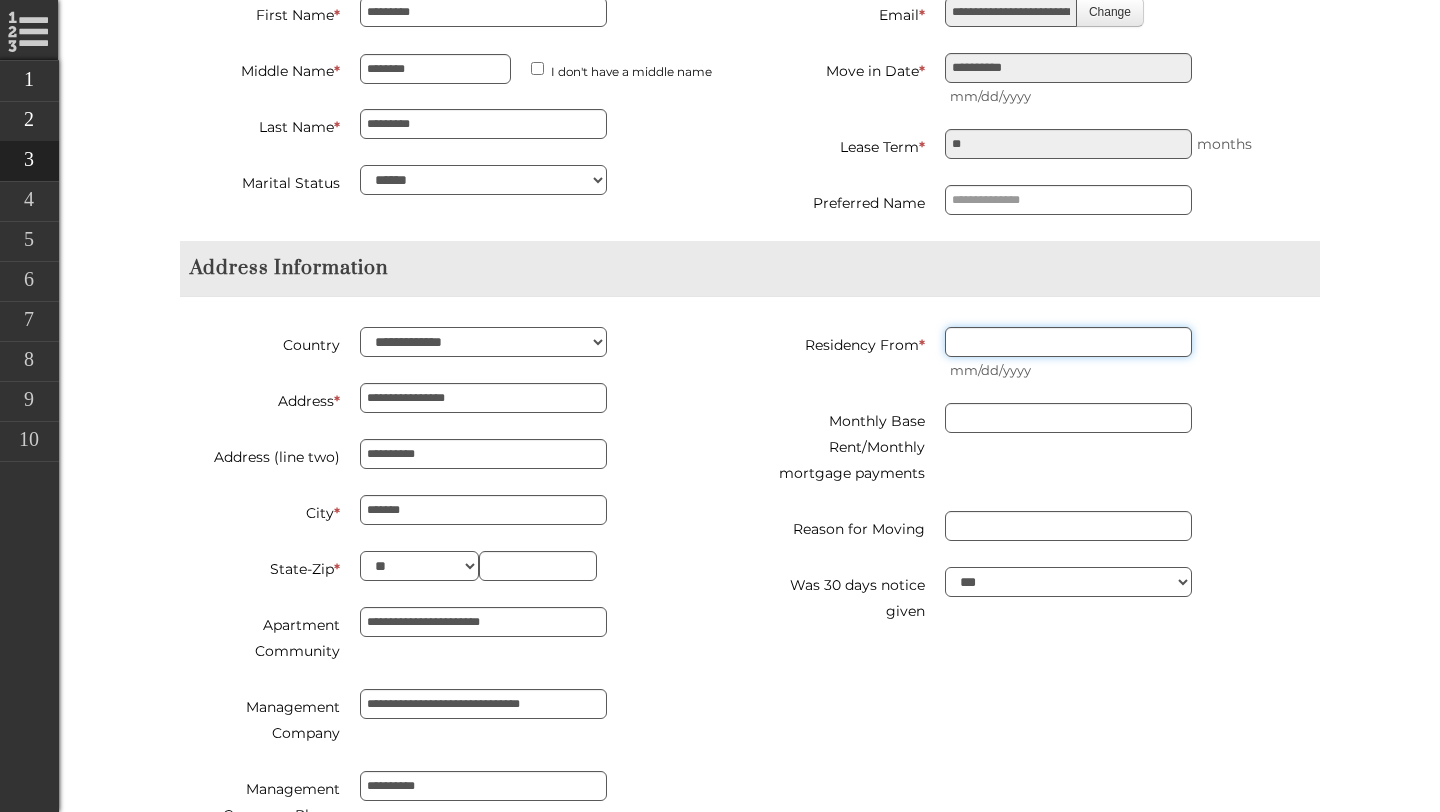click on "Residency From  *" at bounding box center [1068, 342] 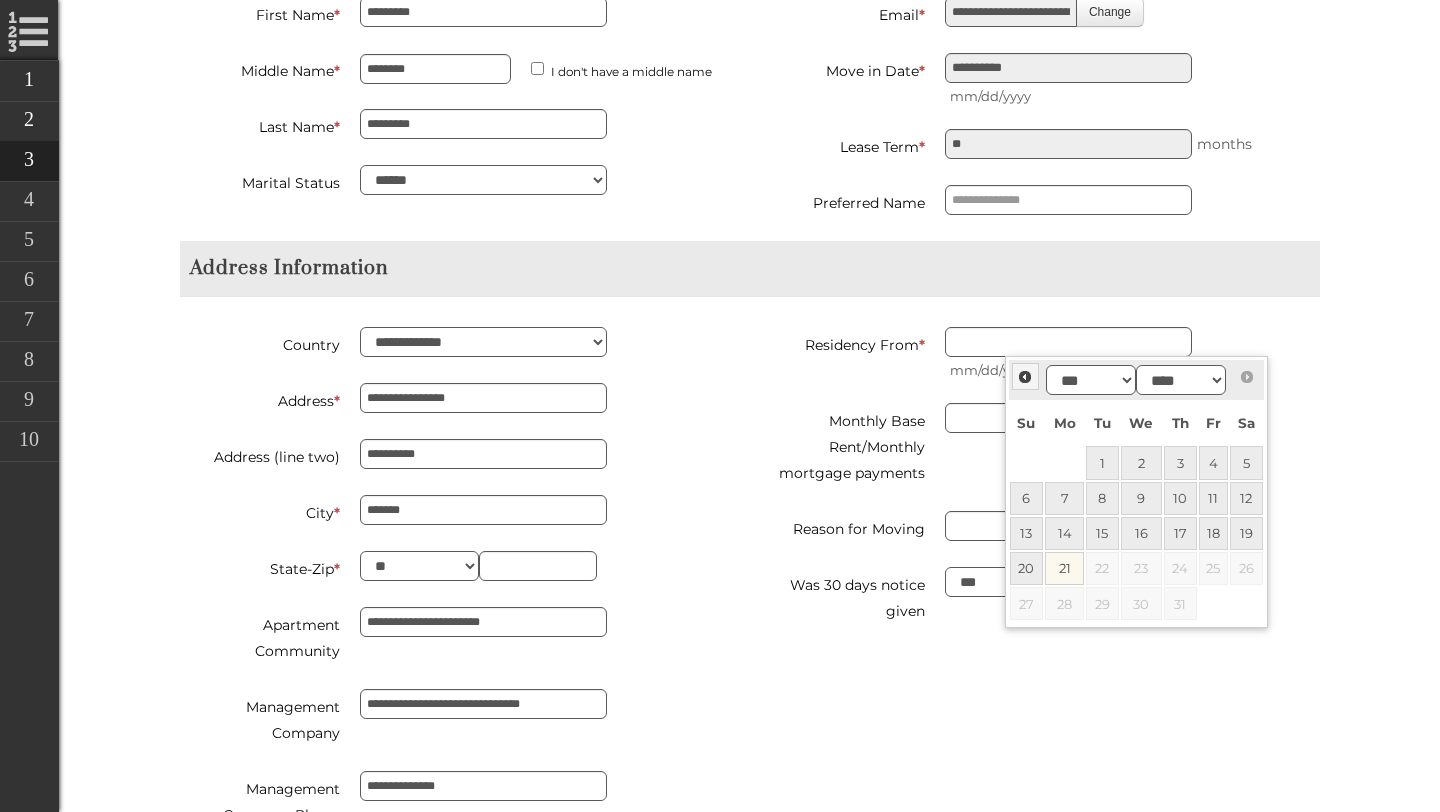 click on "Prev" at bounding box center (1025, 377) 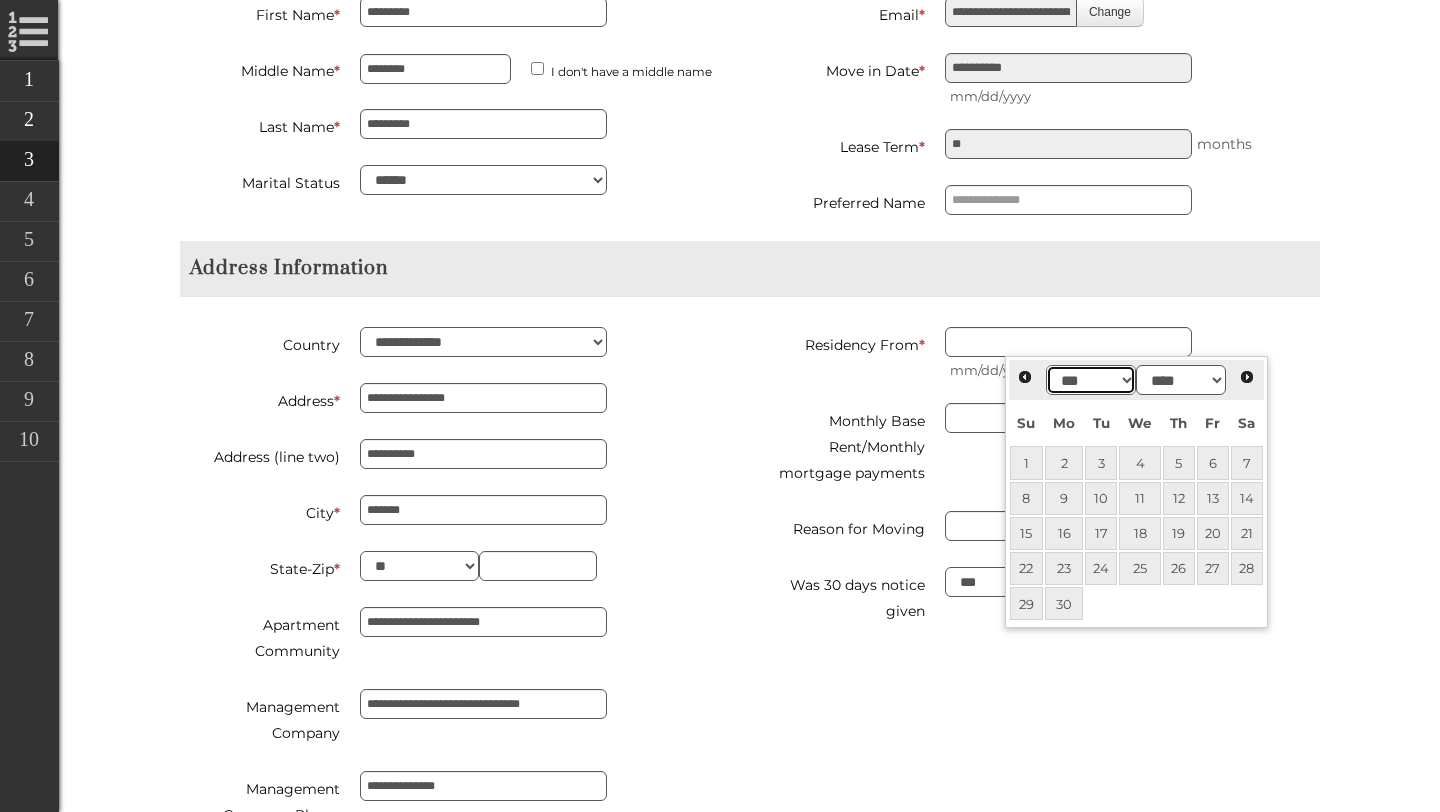 click on "*** *** *** *** *** *** ***" at bounding box center [1091, 380] 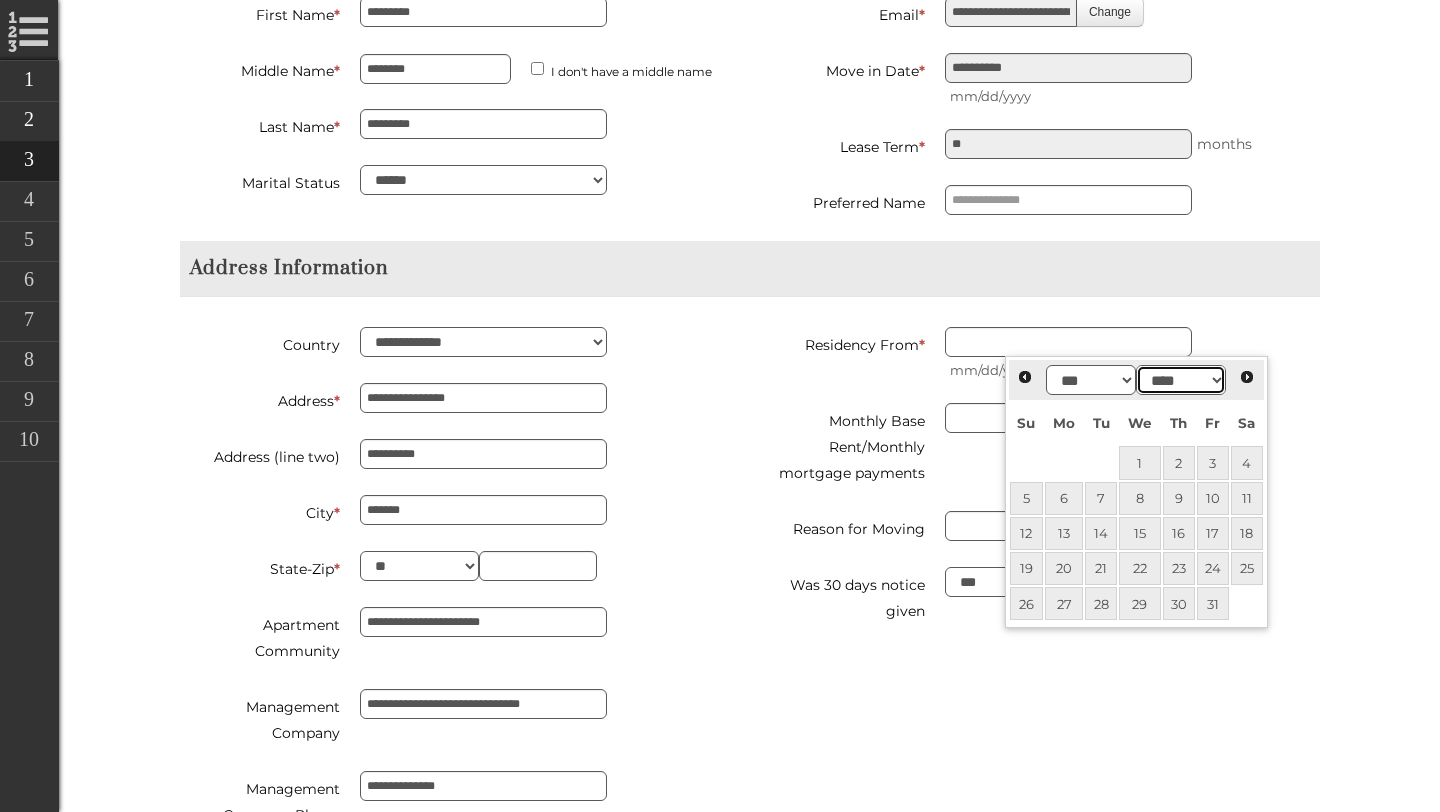 click on "**** **** **** **** **** **** **** **** **** **** **** **** **** **** **** **** **** **** **** **** **** **** **** **** **** **** **** **** **** **** **** **** **** **** **** **** **** **** **** **** **** **** **** **** **** **** **** **** **** **** **** **** **** **** **** **** **** **** **** **** **** **** **** **** **** **** **** **** **** **** **** **** **** **** **** **** **** **** **** **** **** **** **** **** **** **** **** **** **** **** **** **** **** **** **** **** **** **** **** **** **** **** **** **** **** ****" at bounding box center [1181, 380] 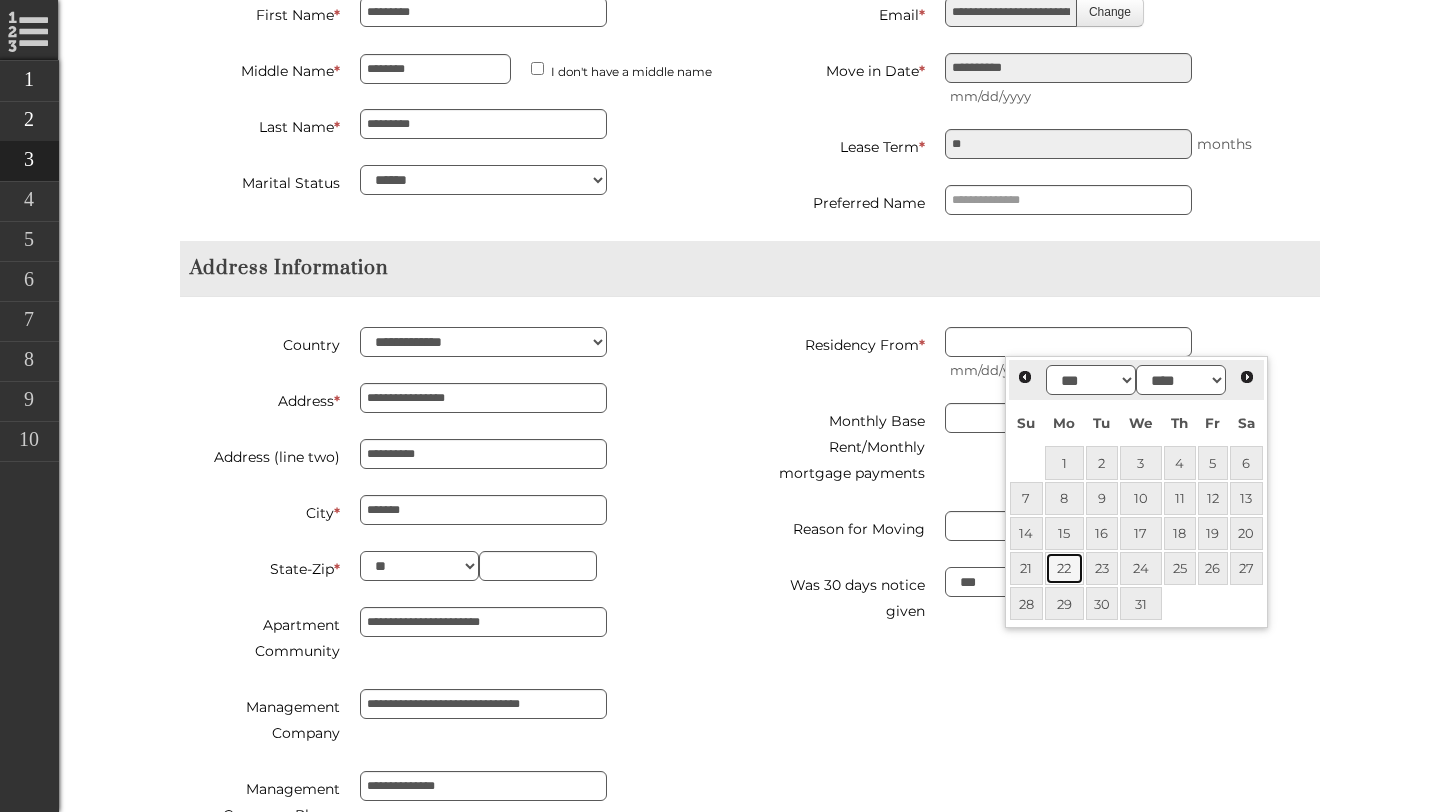 click on "22" at bounding box center [1064, 568] 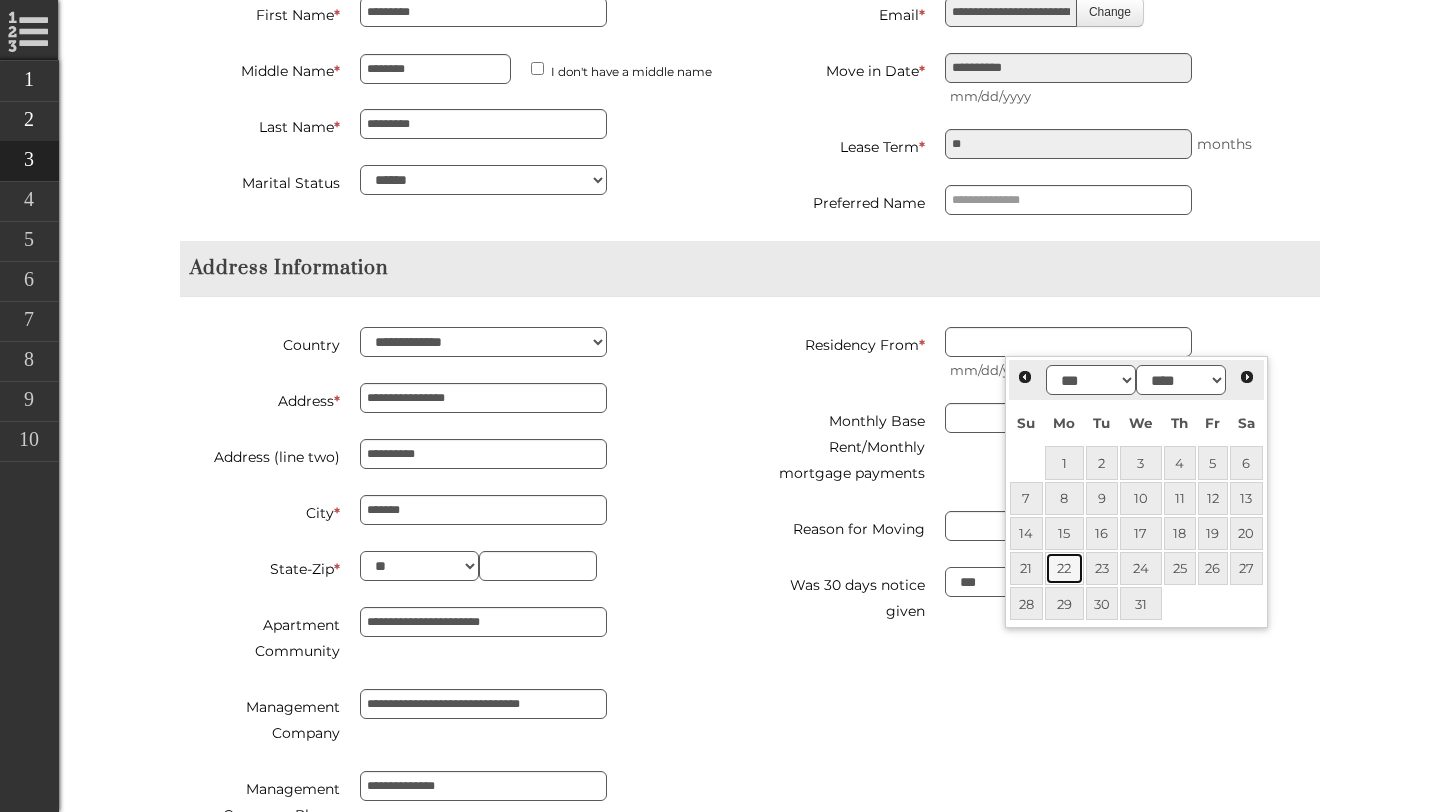 type on "**********" 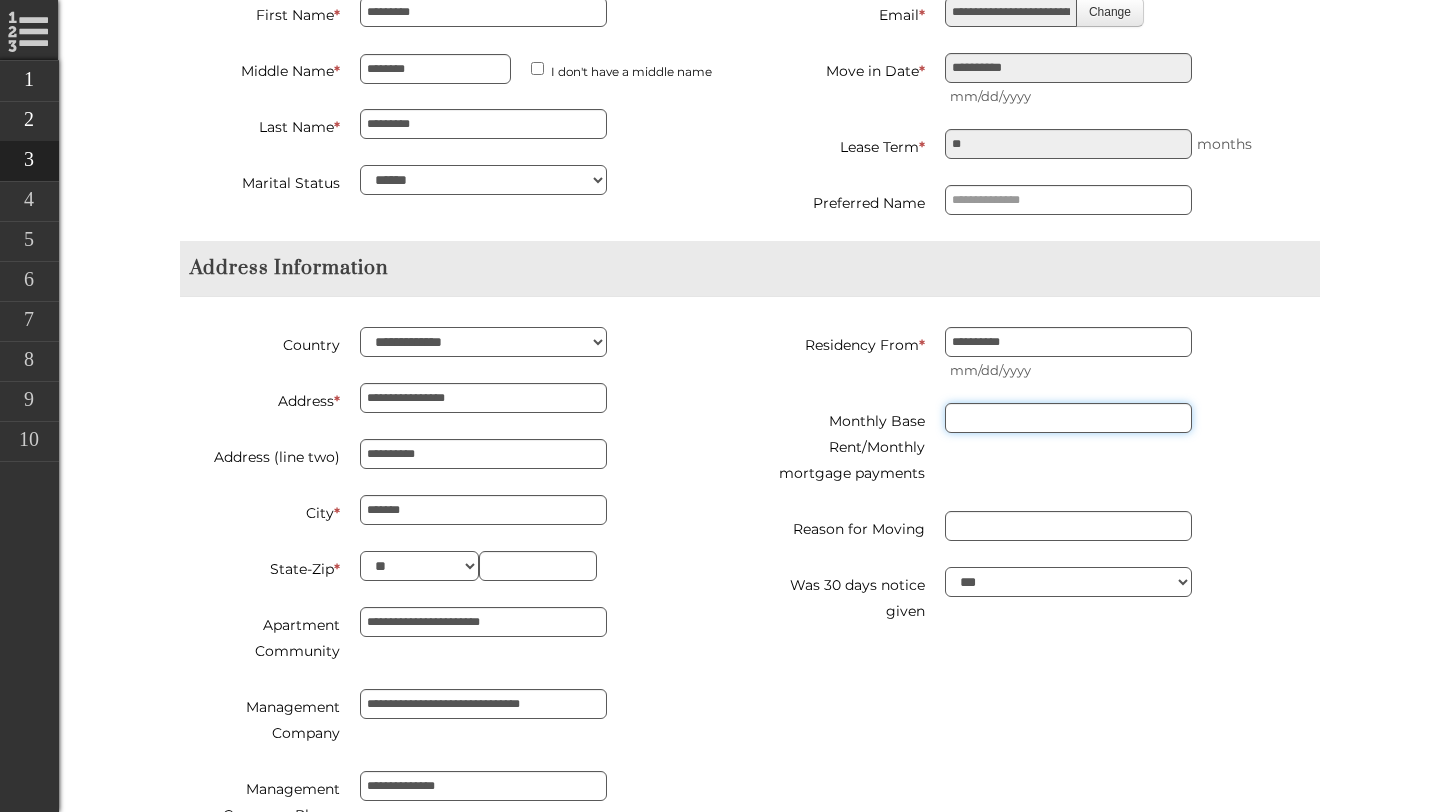 click at bounding box center (1068, 418) 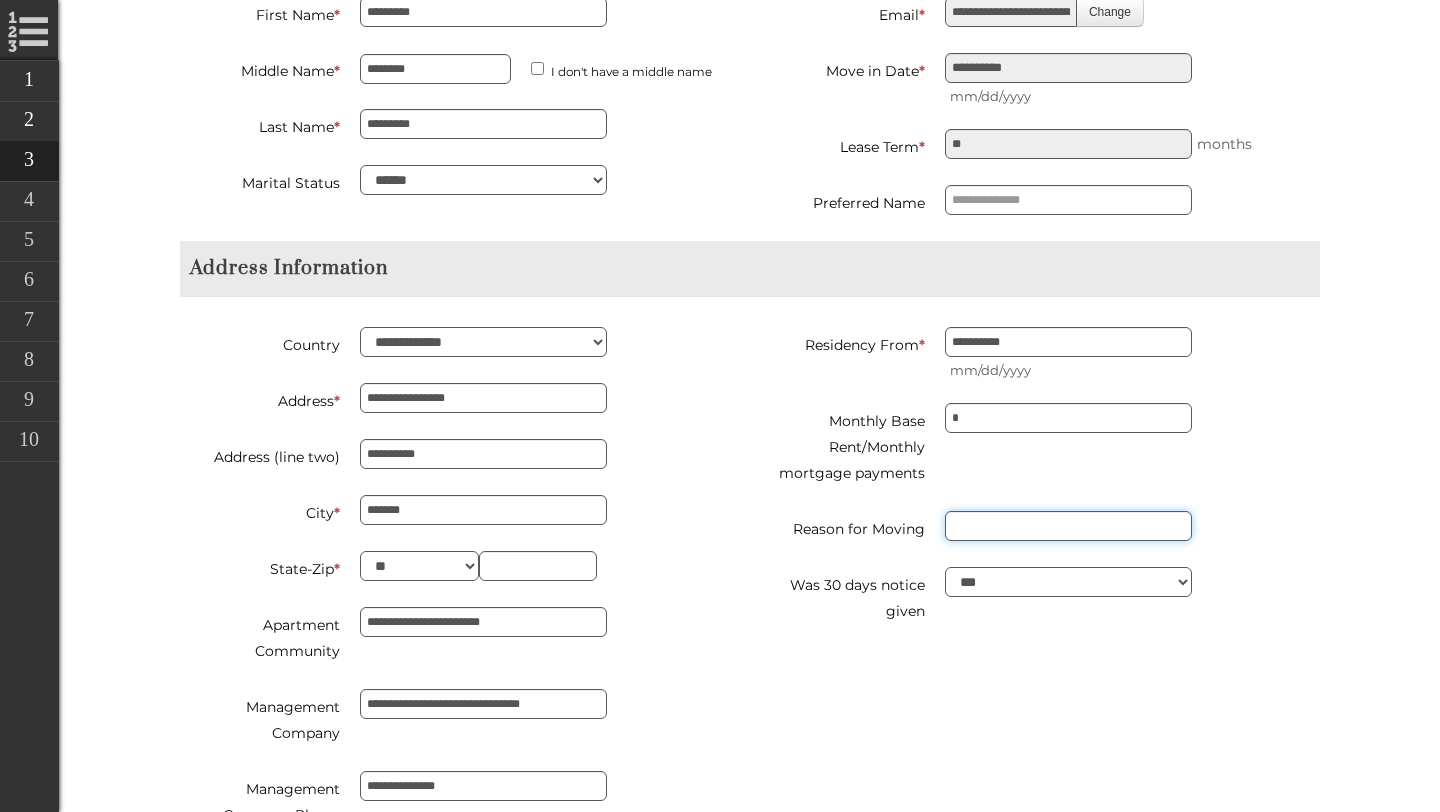 type on "*****" 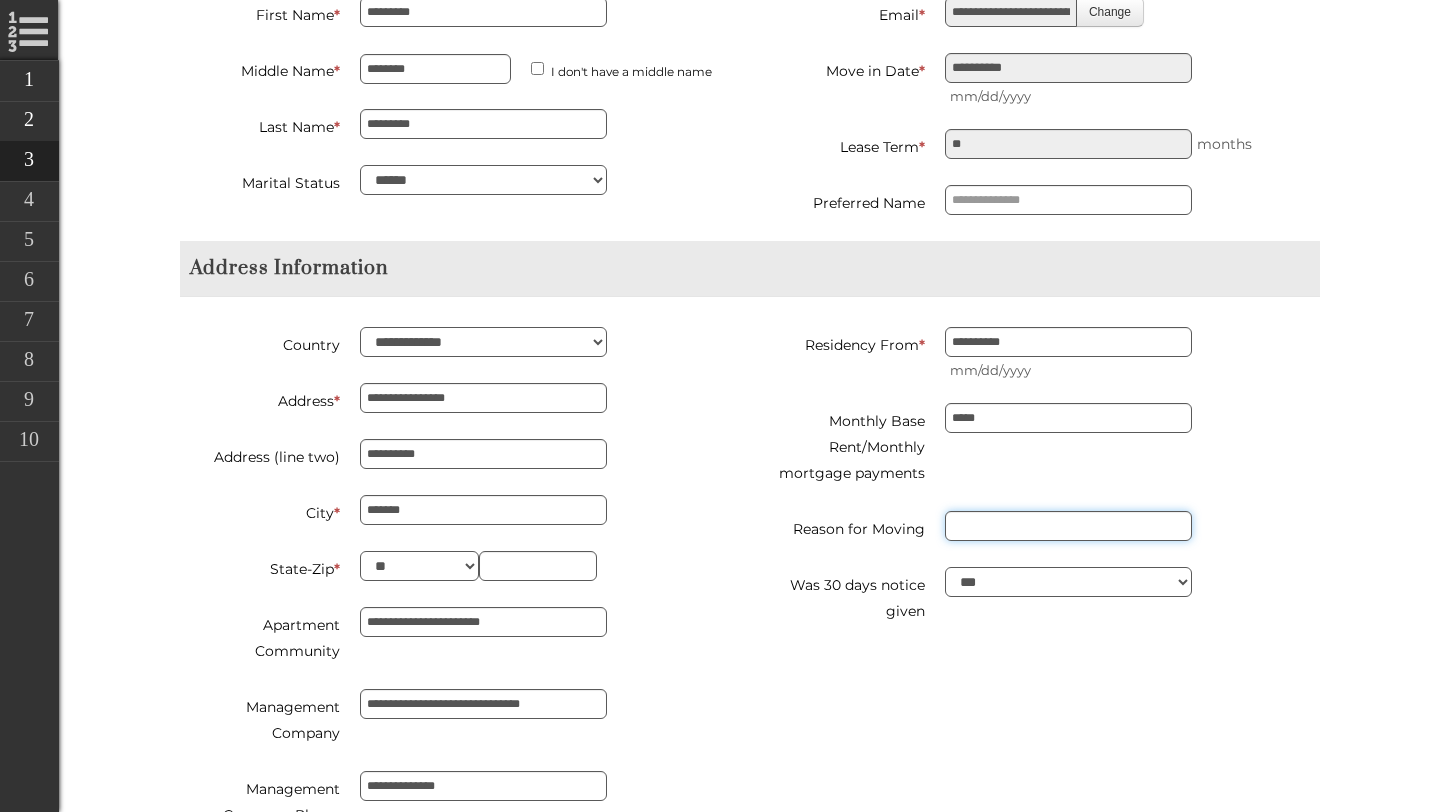 click on "Reason for Moving" at bounding box center [1068, 526] 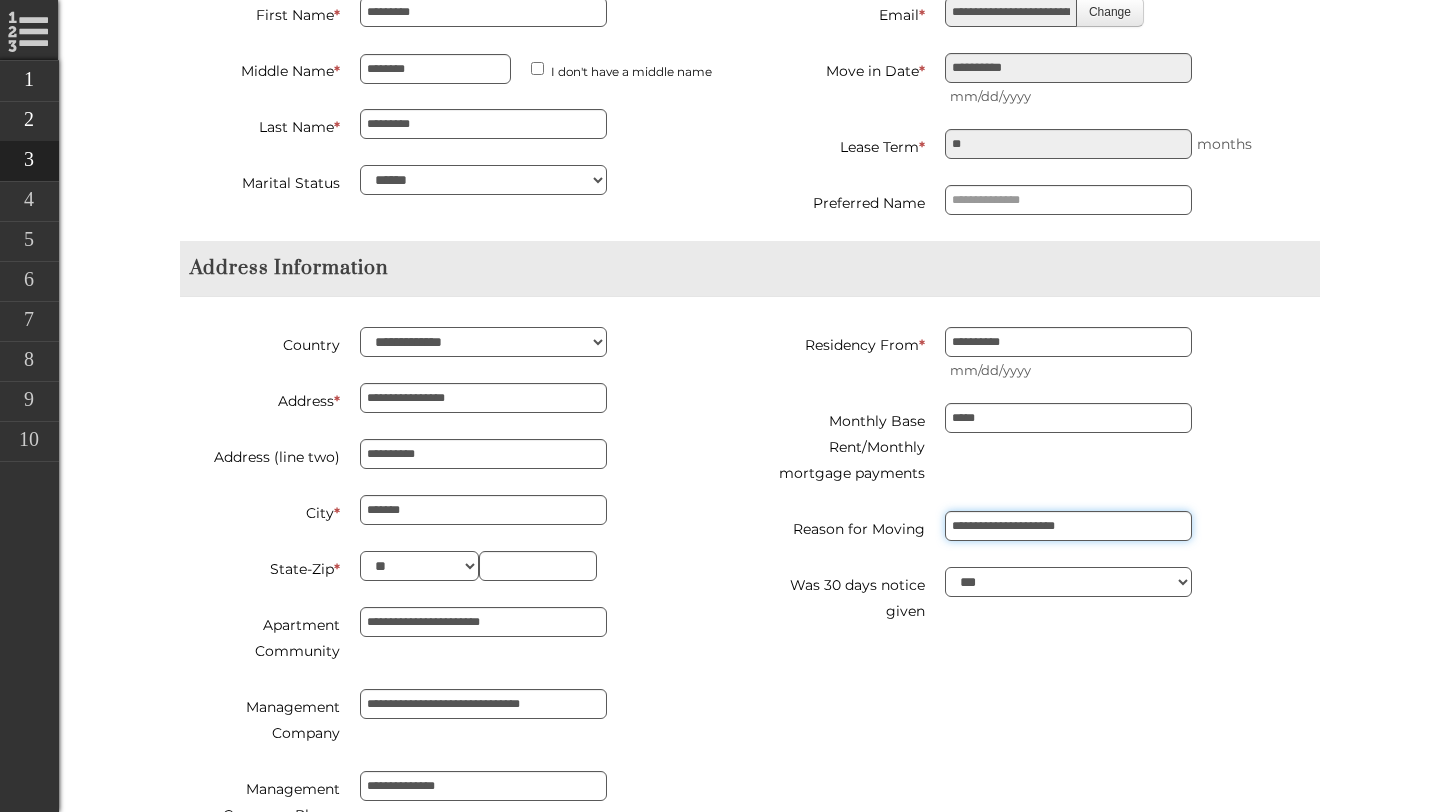 scroll, scrollTop: 934, scrollLeft: 0, axis: vertical 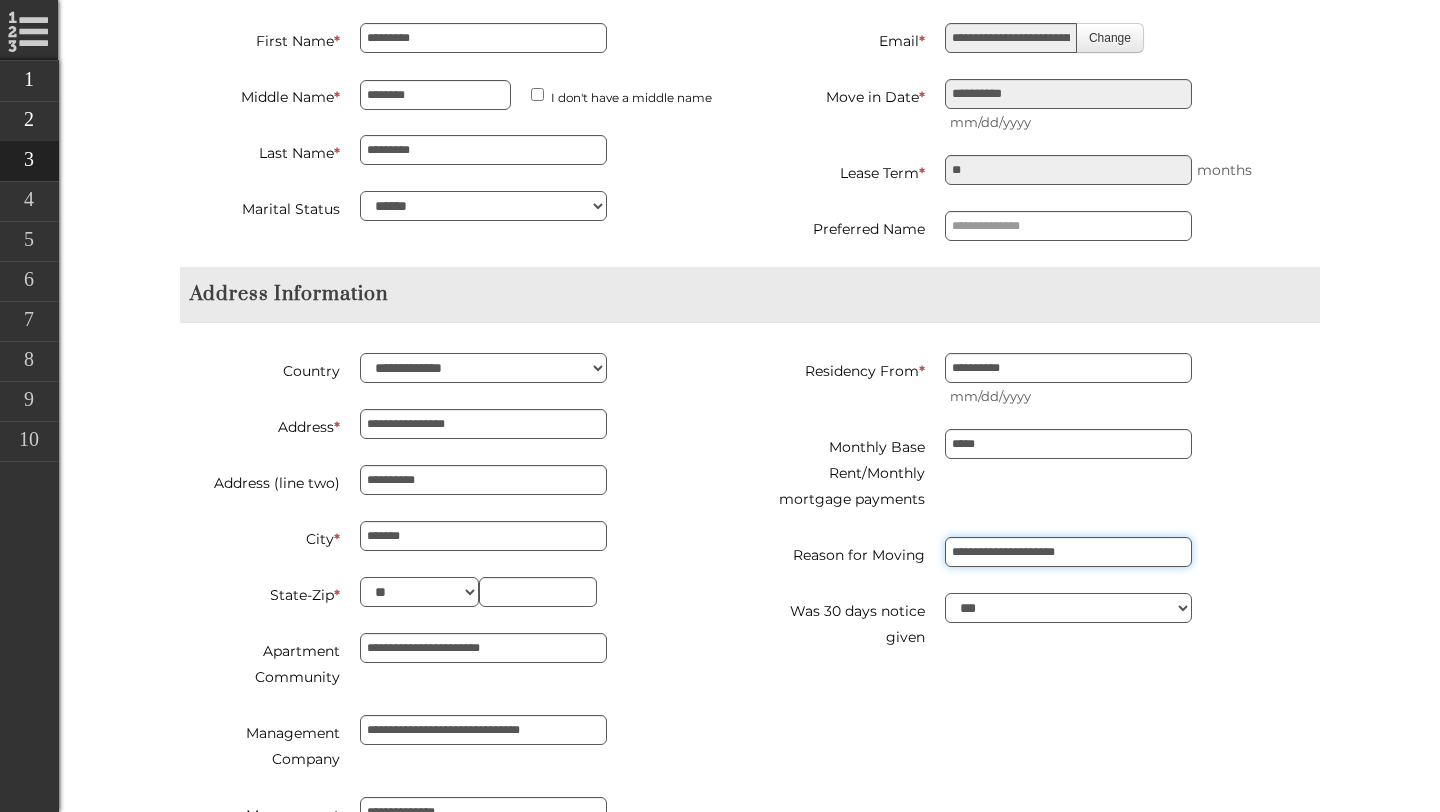 type on "**********" 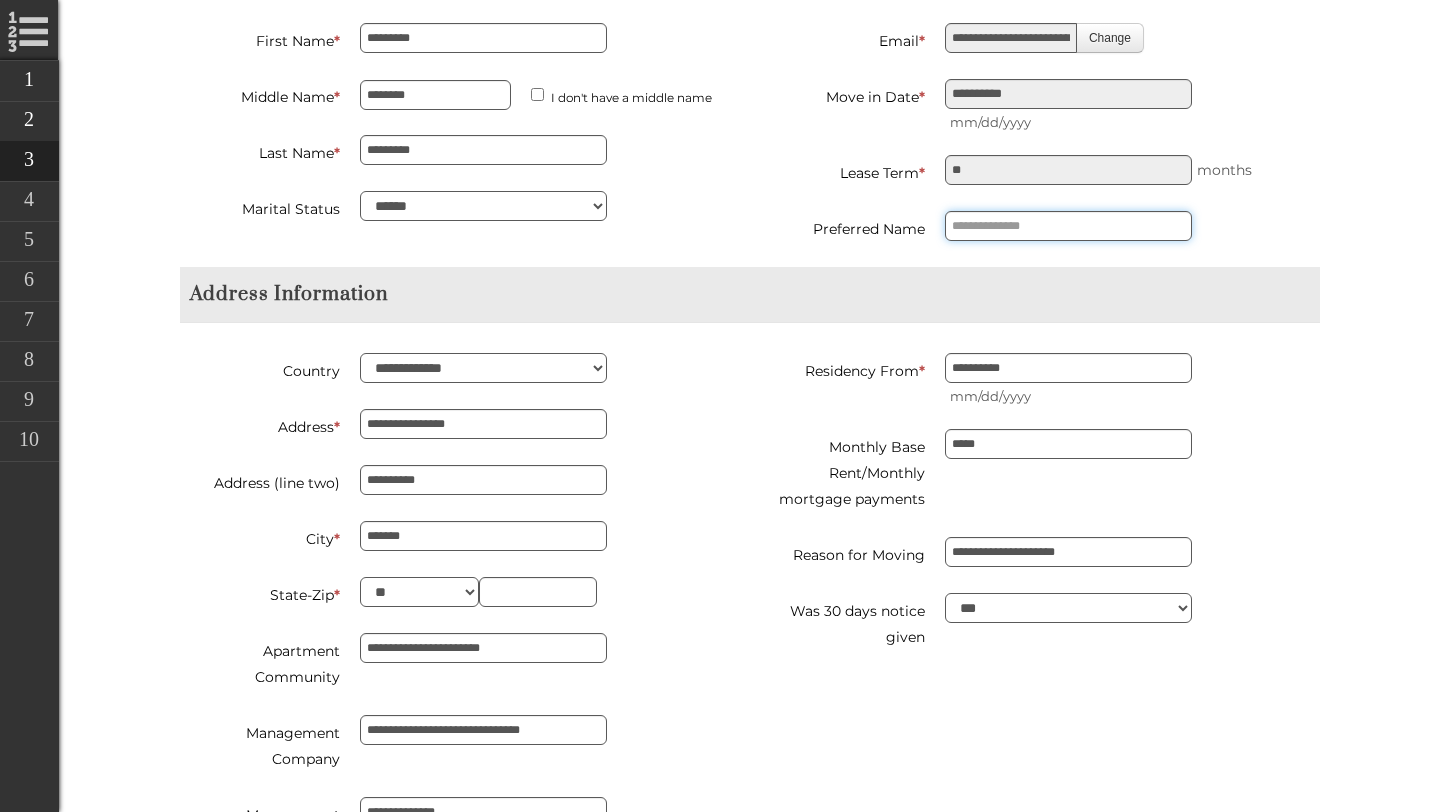 click at bounding box center (1068, 226) 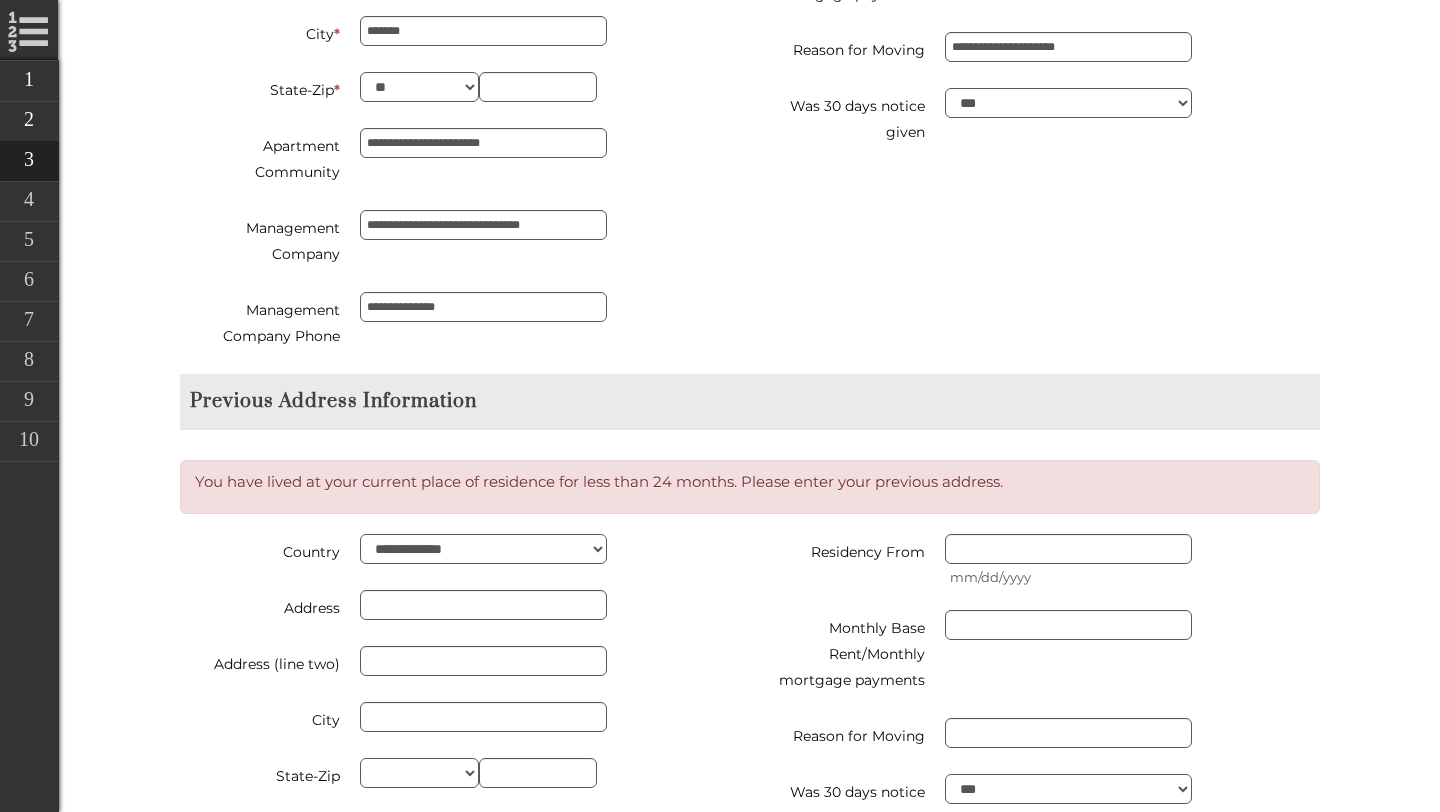 scroll, scrollTop: 1545, scrollLeft: 0, axis: vertical 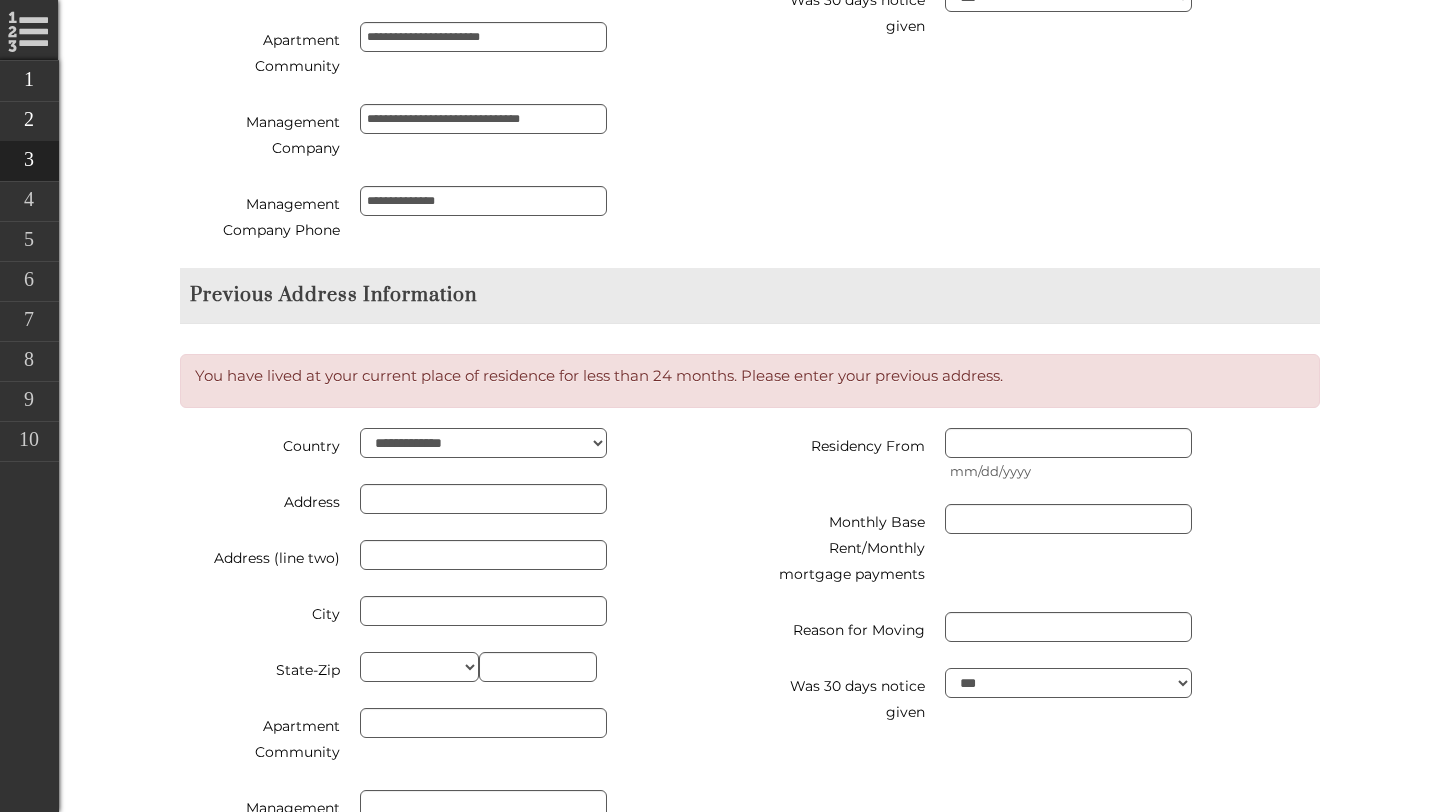 type on "**********" 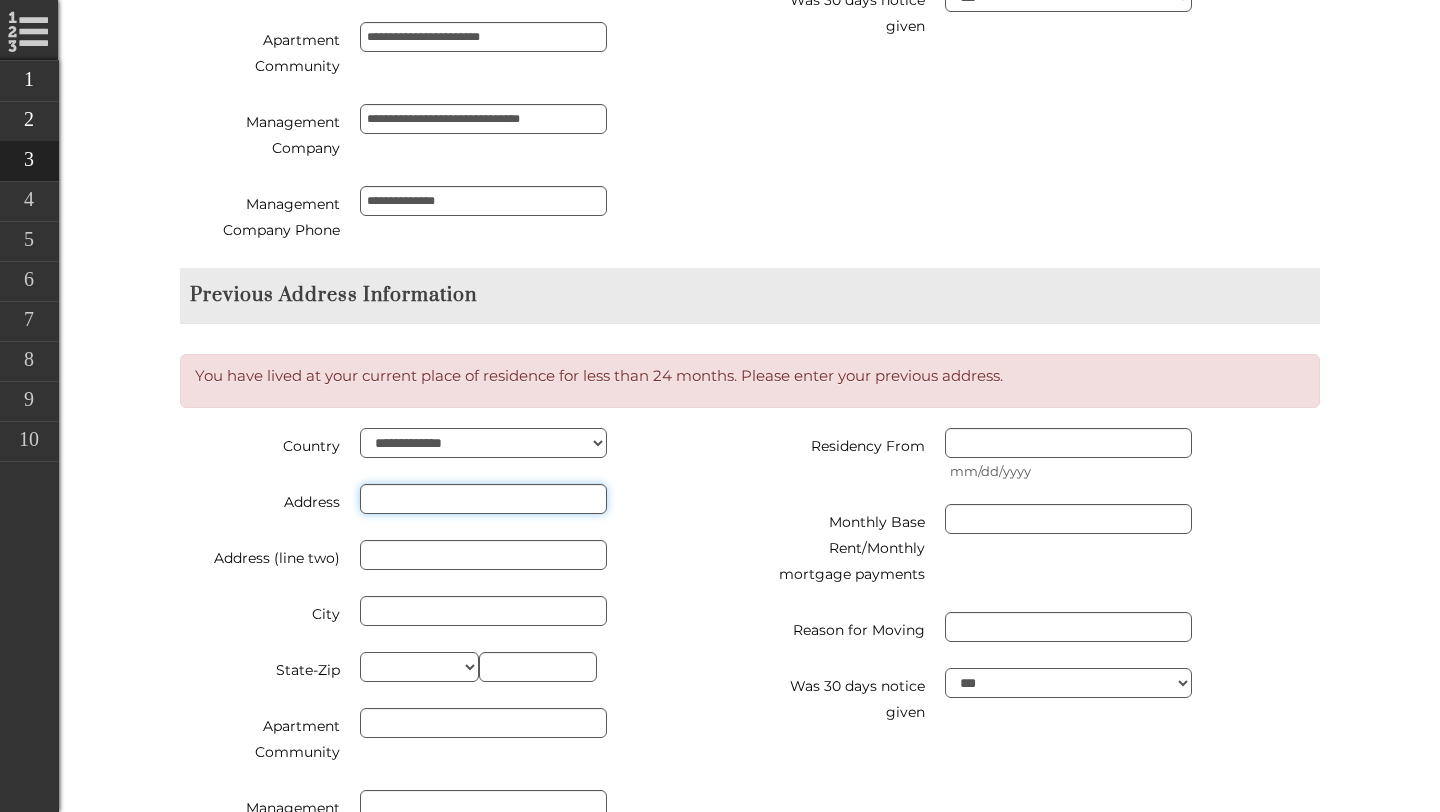 click at bounding box center [483, 499] 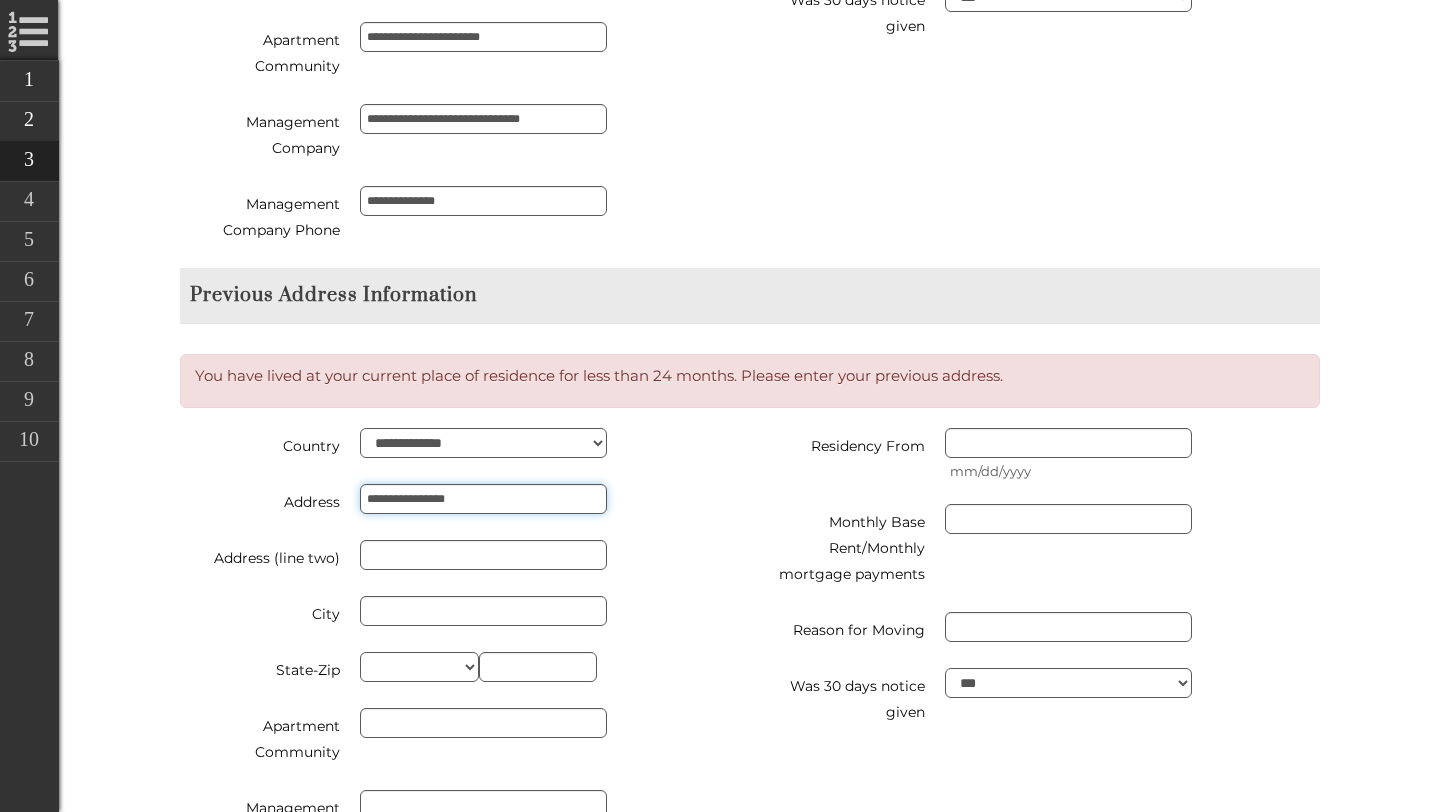 type on "**********" 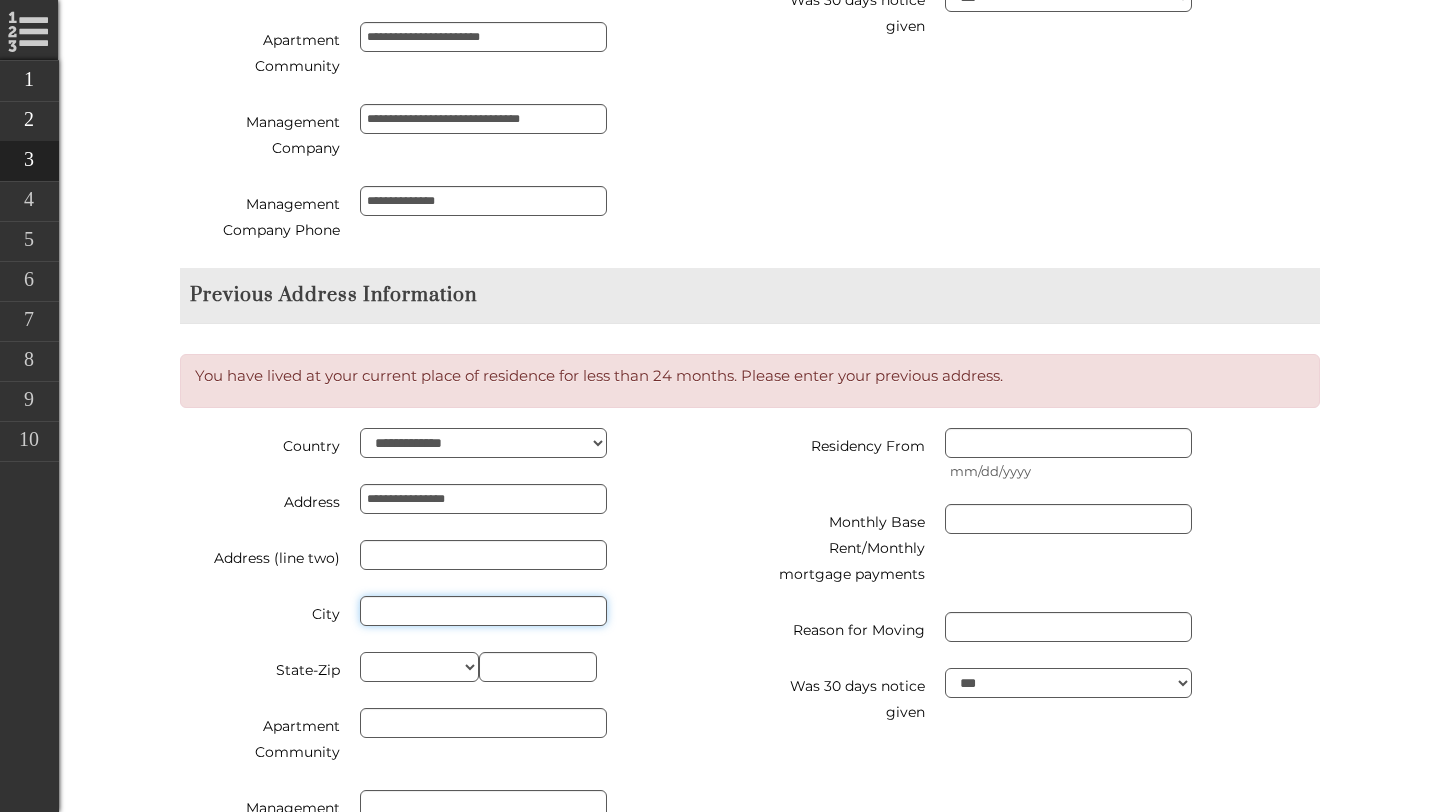 click on "City" at bounding box center (483, 611) 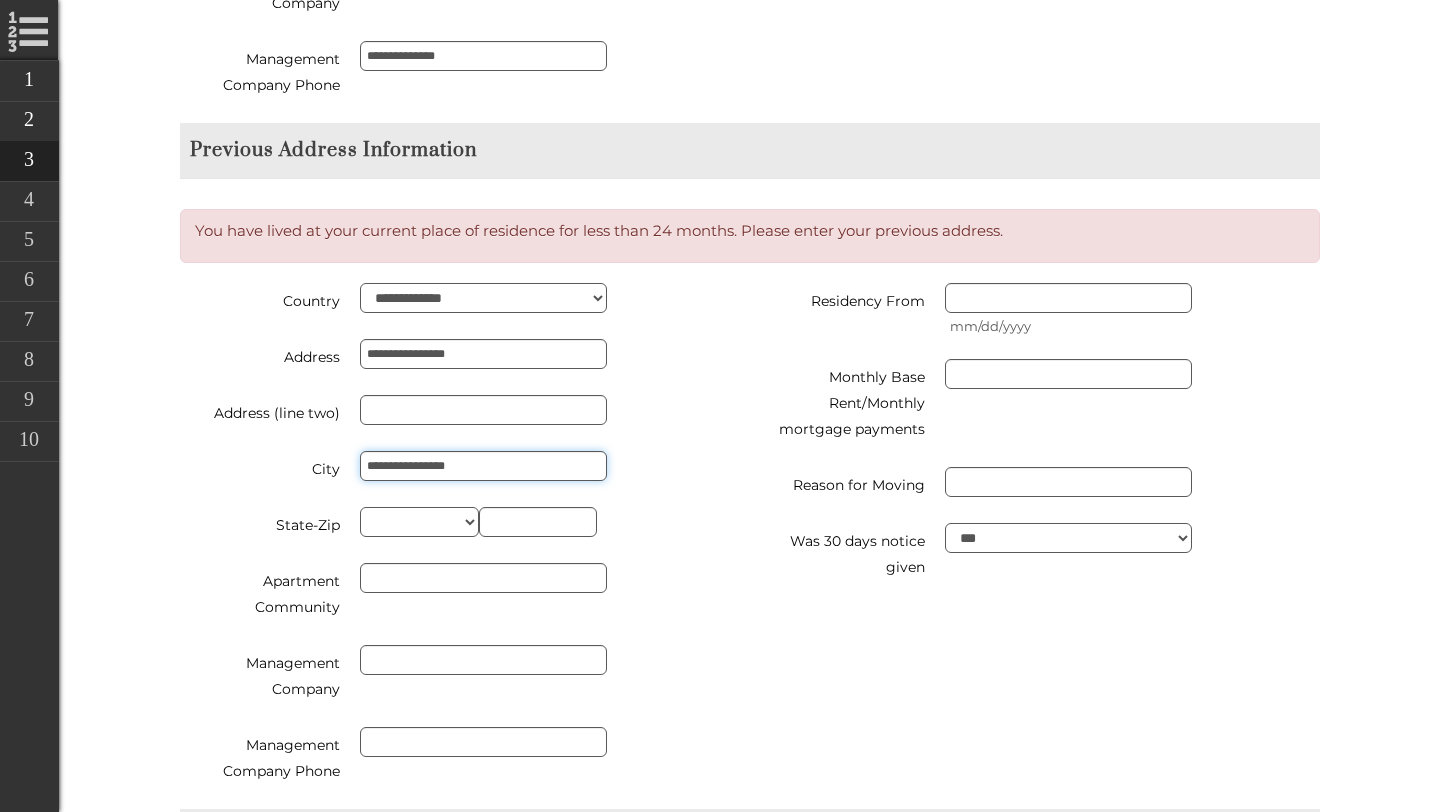 scroll, scrollTop: 1724, scrollLeft: 0, axis: vertical 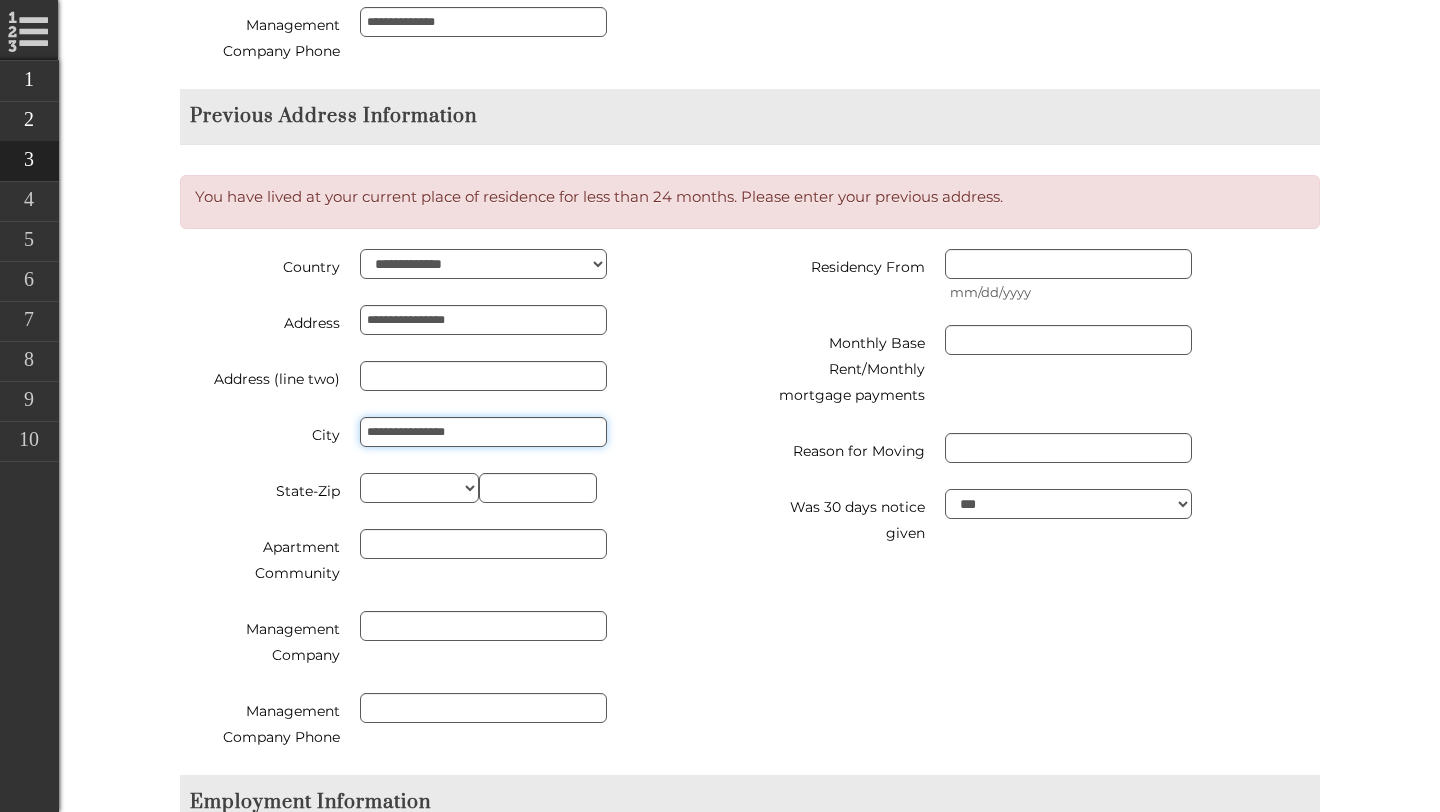type on "**********" 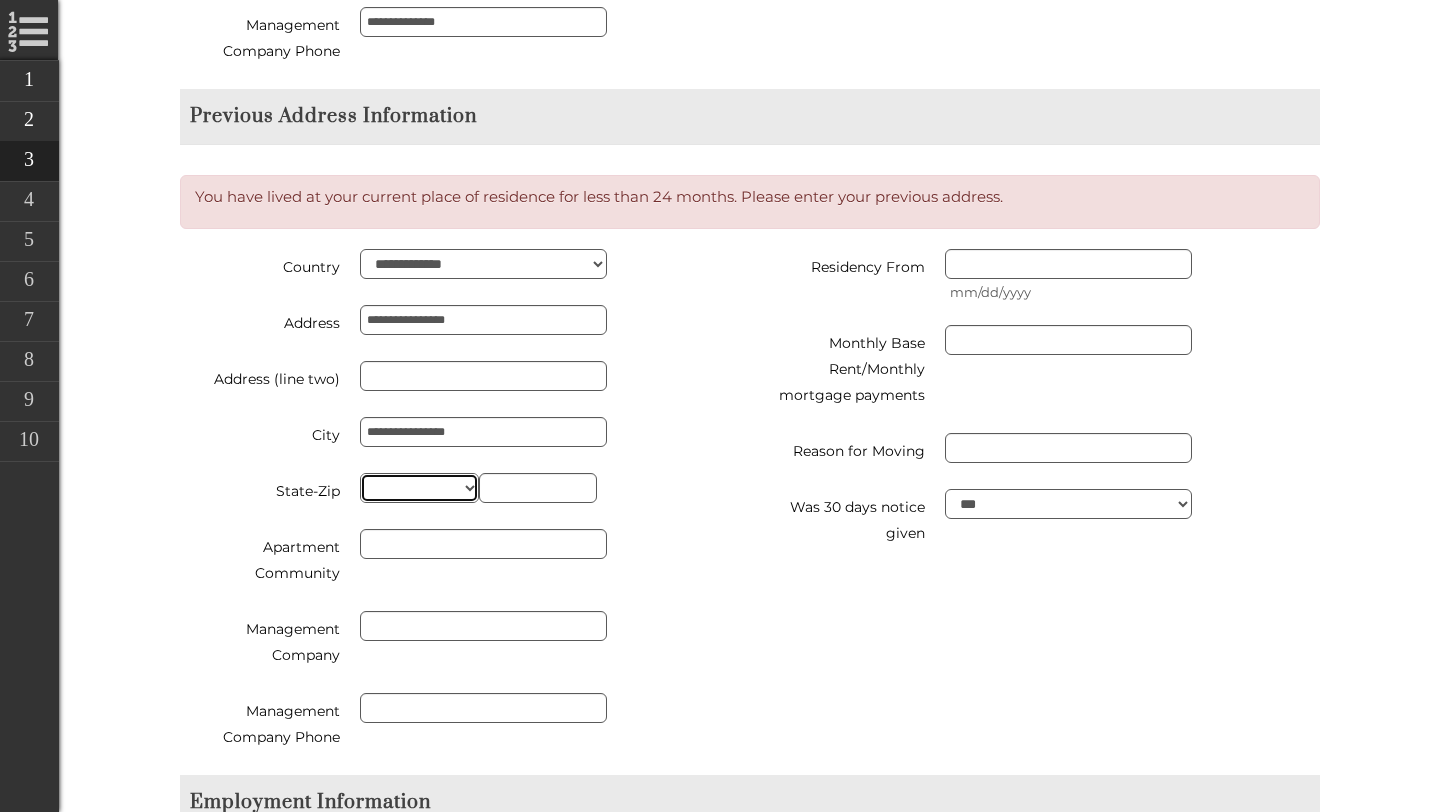 click on "**
**
**
**
**
**
**
**
**
**
**
**
**
**
**
**
**
**
**
**
**
**
**
**
**
**
**
**
**
**
**
**
**
**
**
**
**
**
**
**
**
**
**
**
**
**
**
**
**
**
**
**
**
**
**
**
**
**
**
**
**" at bounding box center (419, 488) 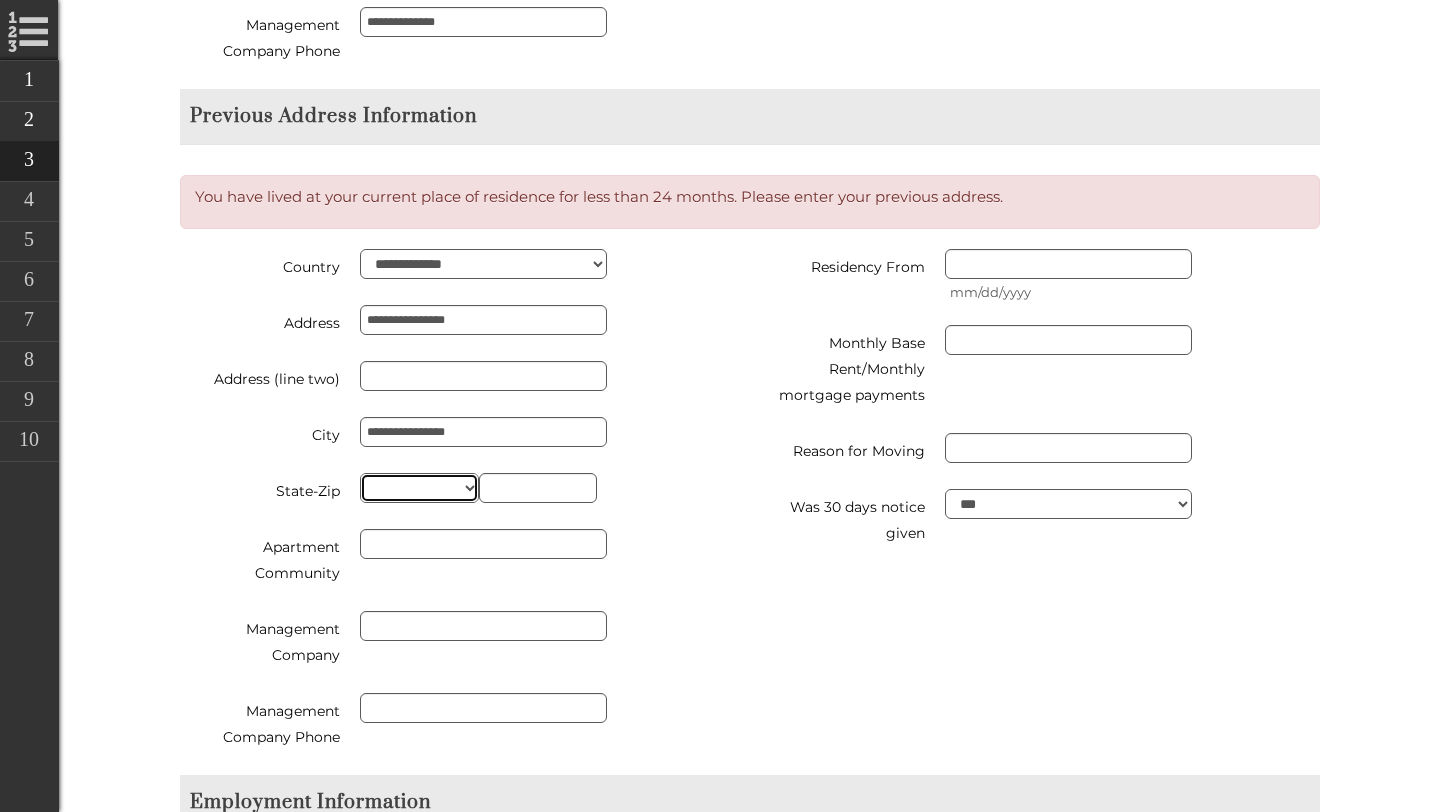 click on "**
**
**
**
**
**
**
**
**
**
**
**
**
**
**
**
**
**
**
**
**
**
**
**
**
**
**
**
**
**
**
**
**
**
**
**
**
**
**
**
**
**
**
**
**
**
**
**
**
**
**
**
**
**
**
**
**
**
**
**
**" at bounding box center (419, 488) 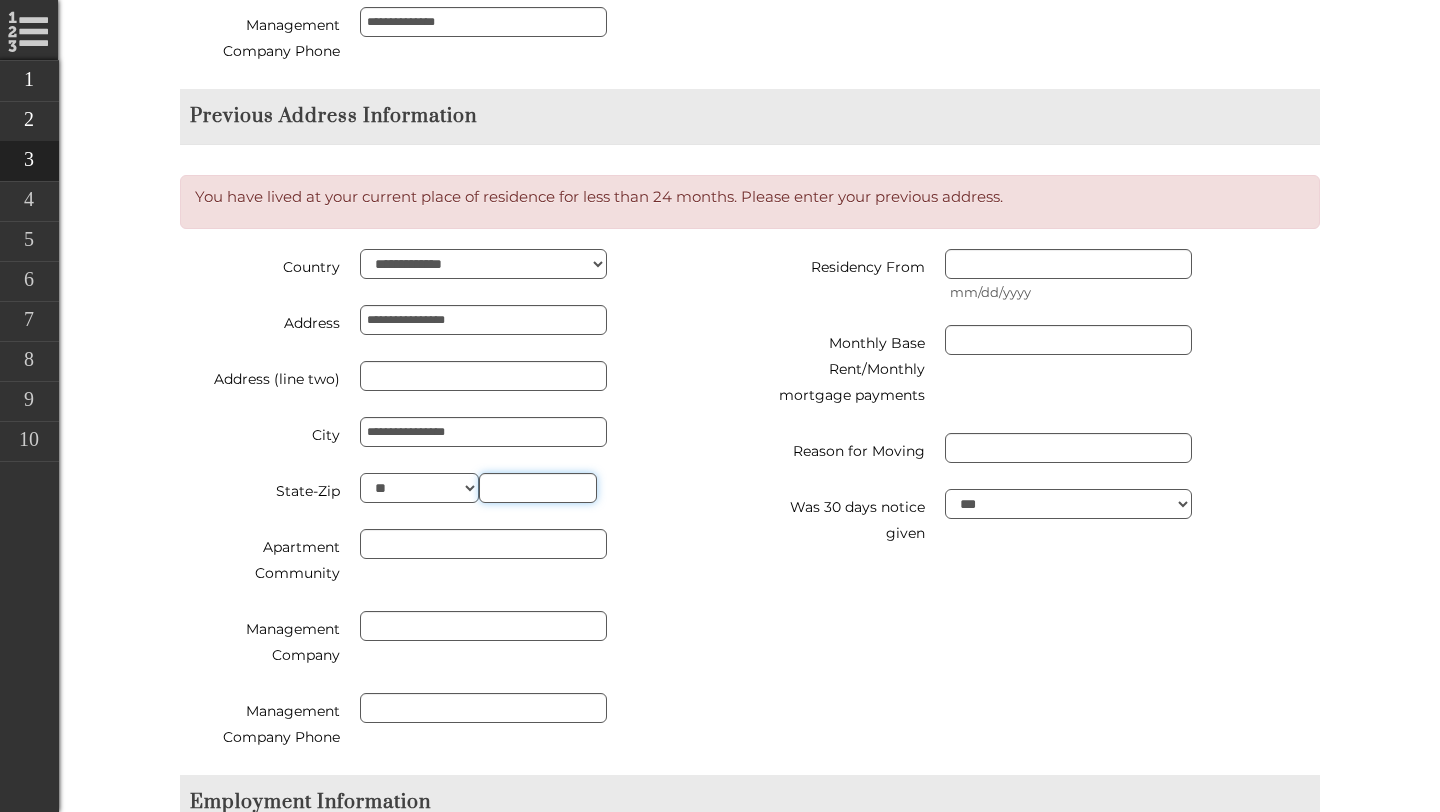 click at bounding box center (538, 488) 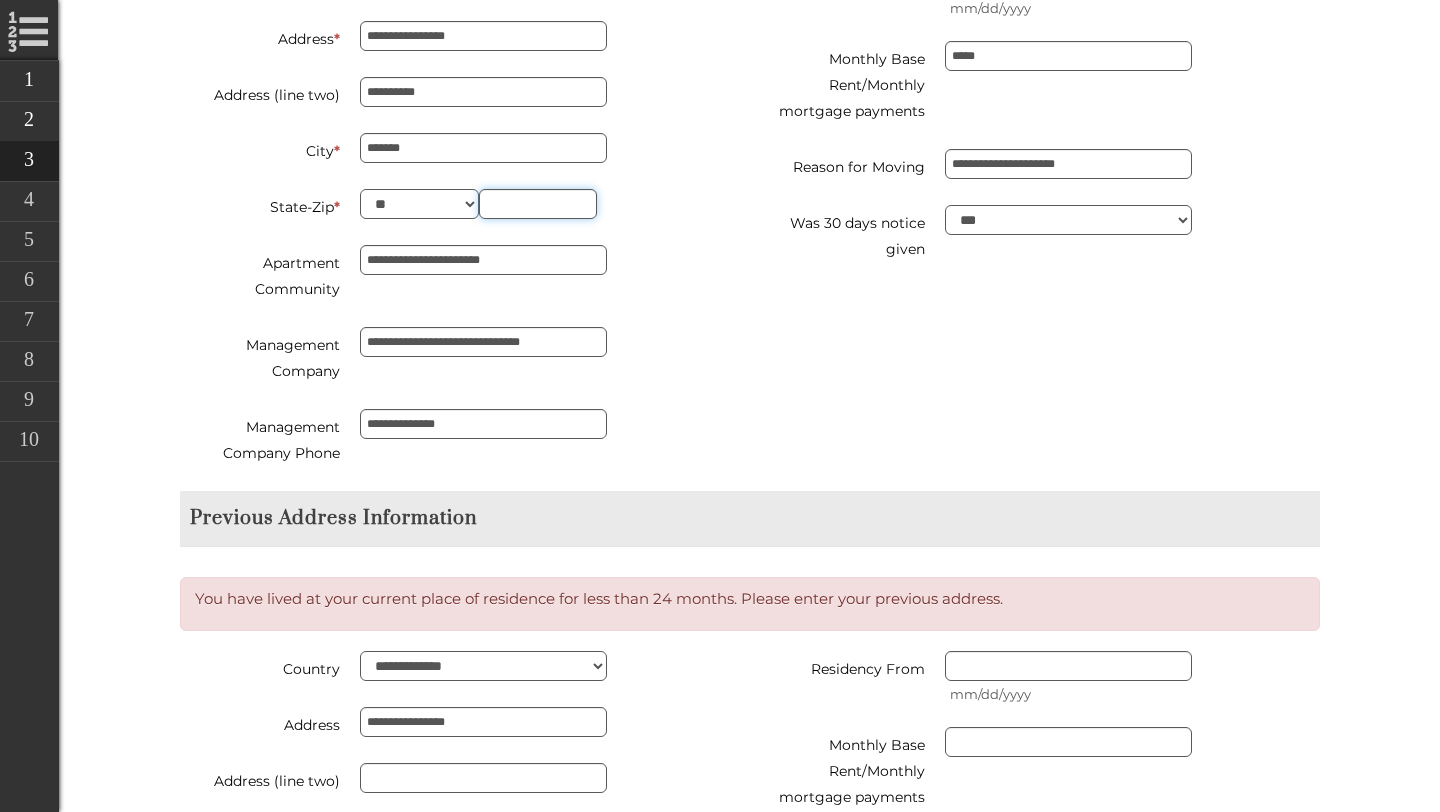 click at bounding box center (538, 204) 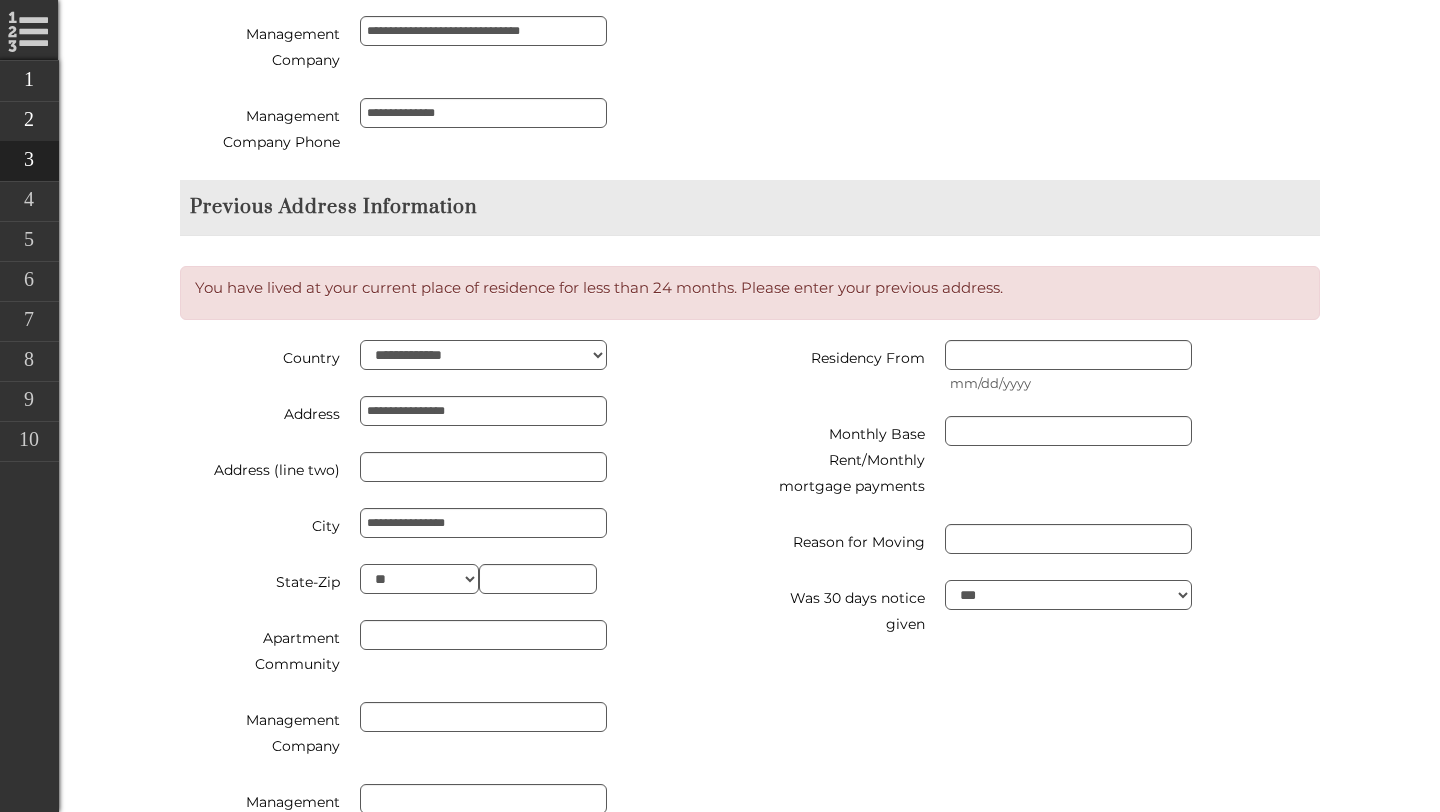 scroll, scrollTop: 1769, scrollLeft: 0, axis: vertical 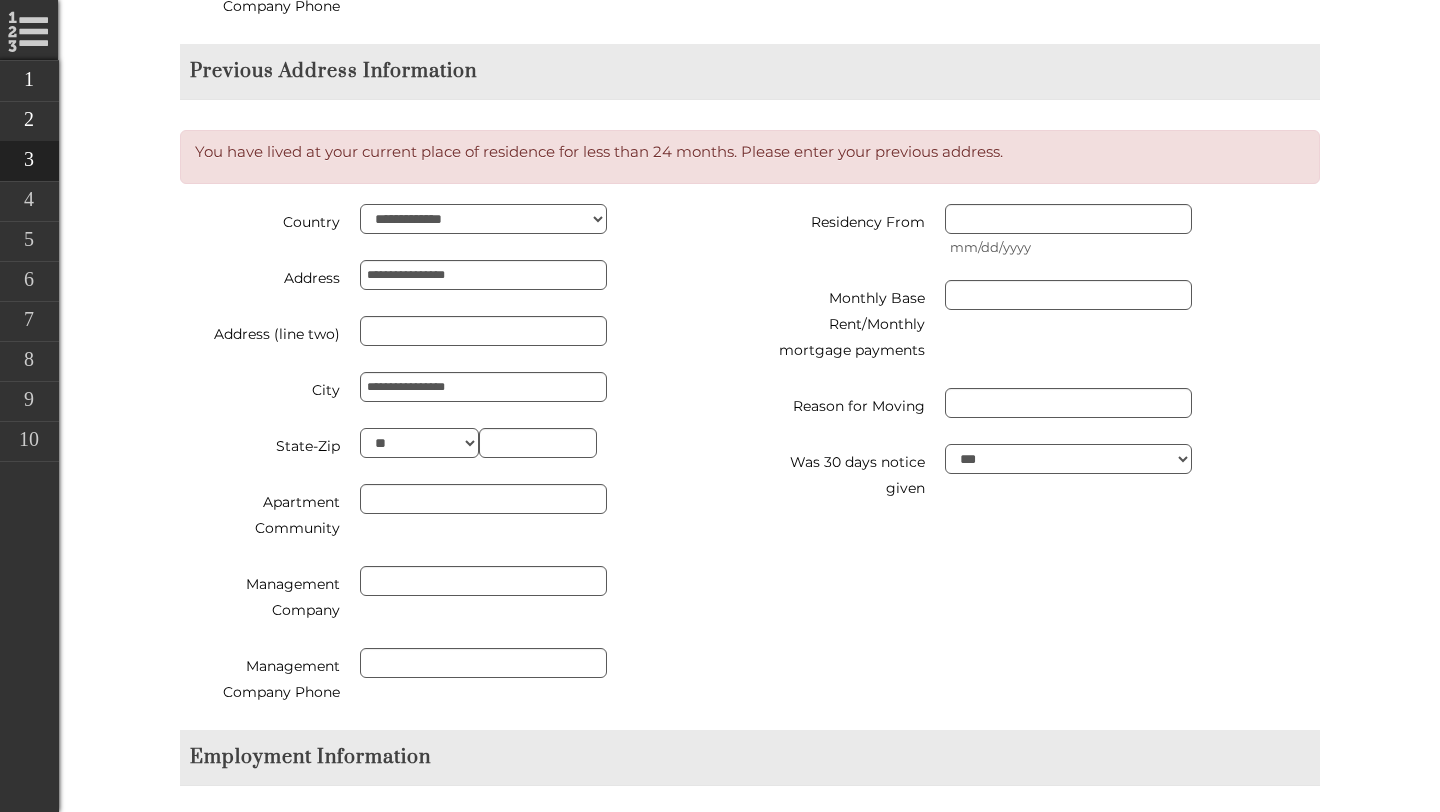 type on "*****" 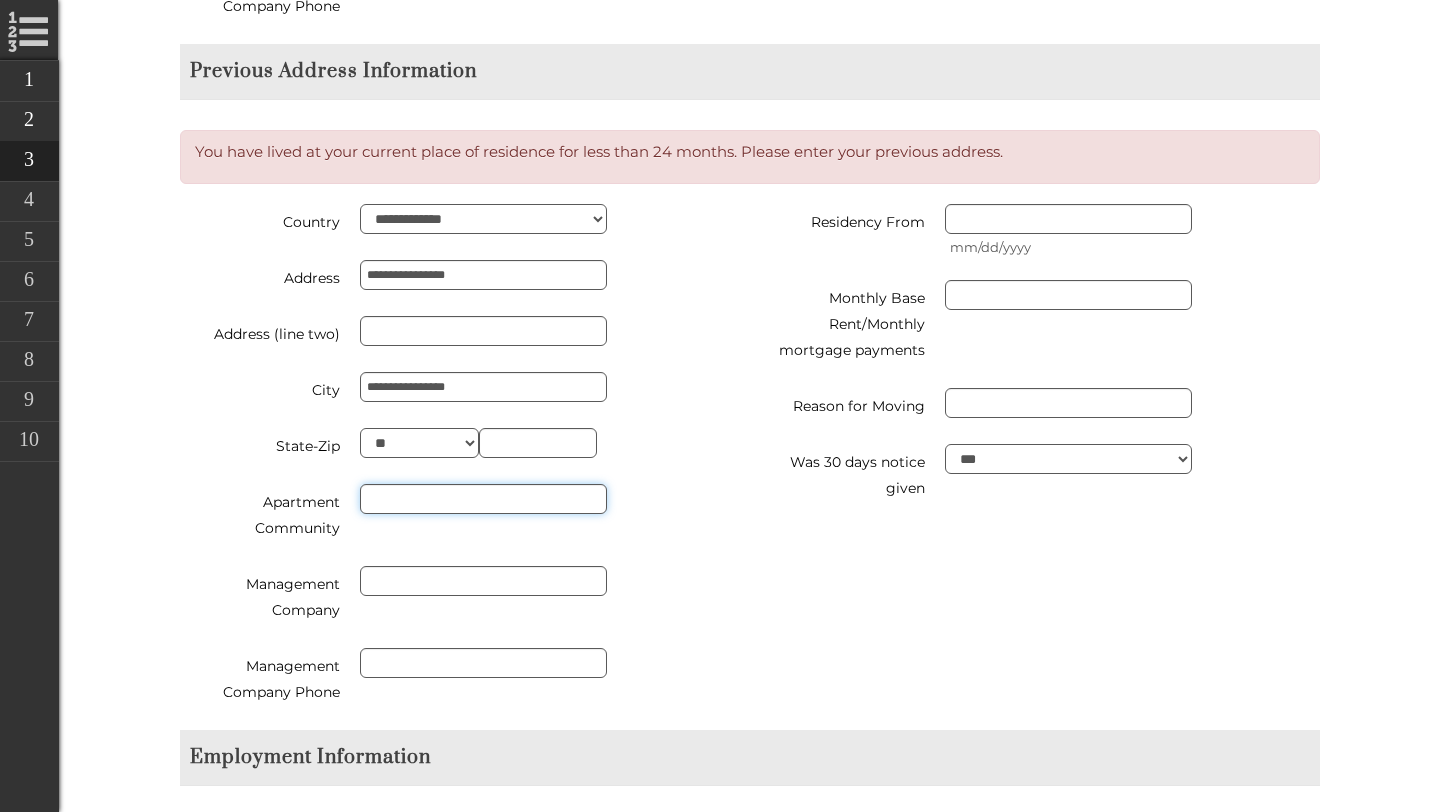 click on "Apartment Community" at bounding box center (483, 499) 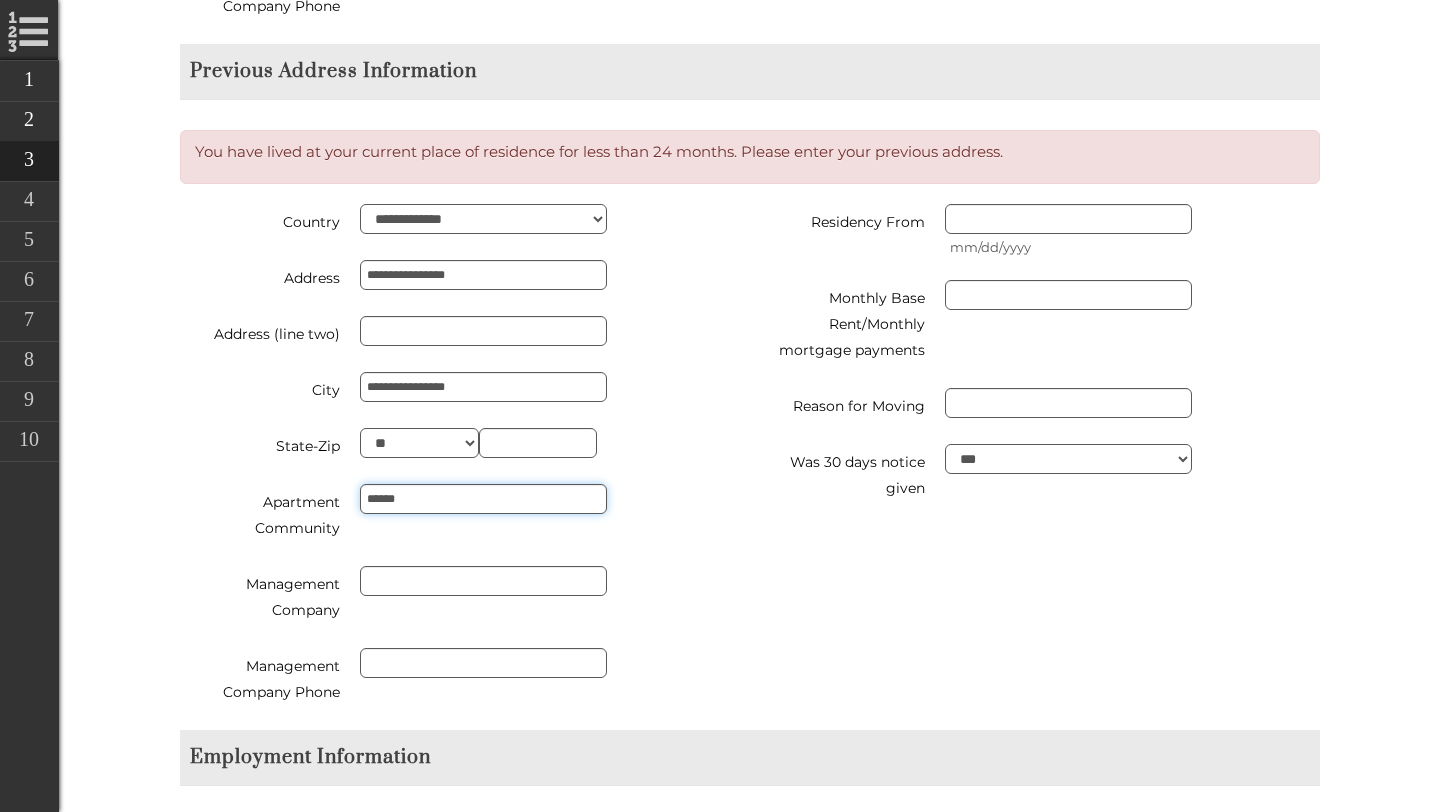 type on "******" 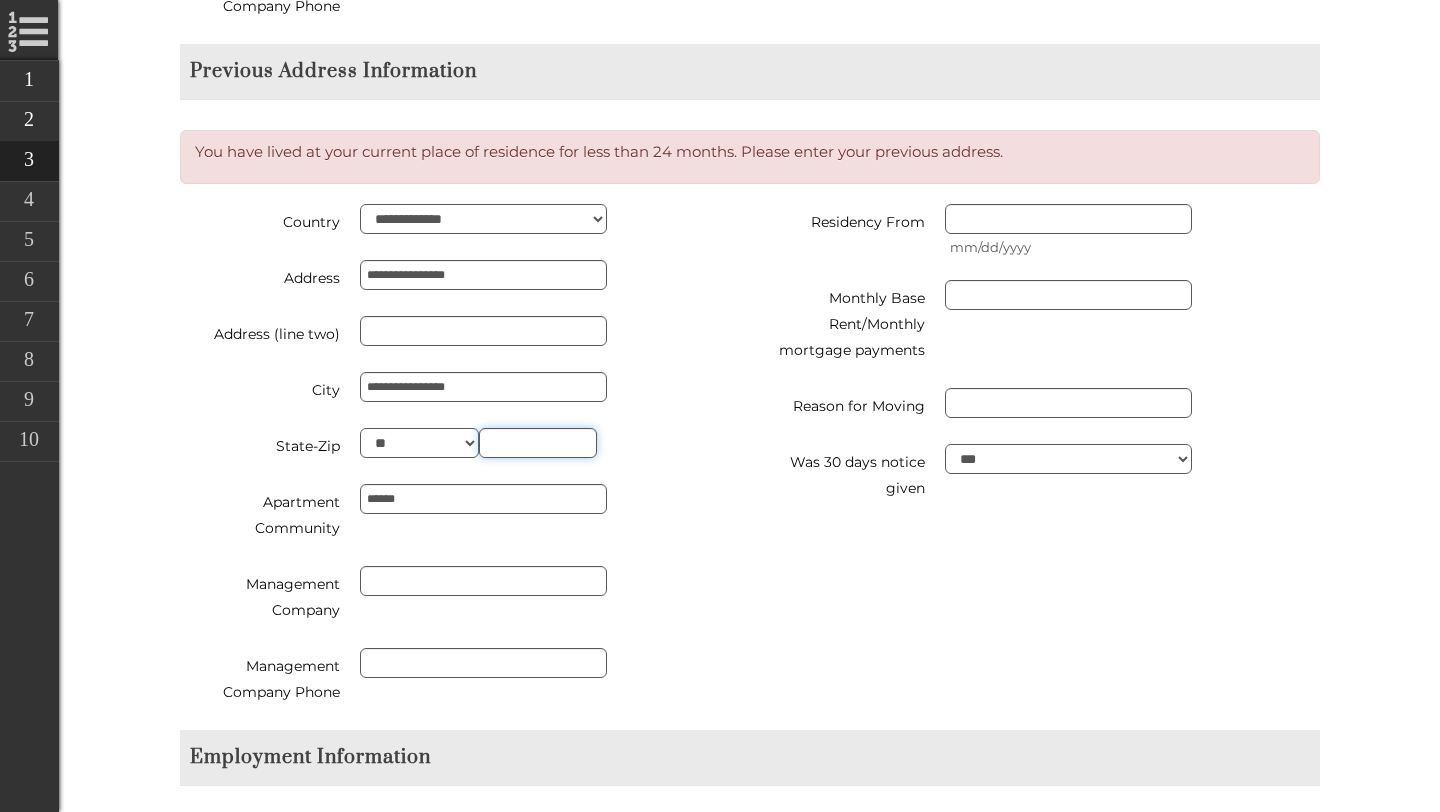 click at bounding box center [538, 443] 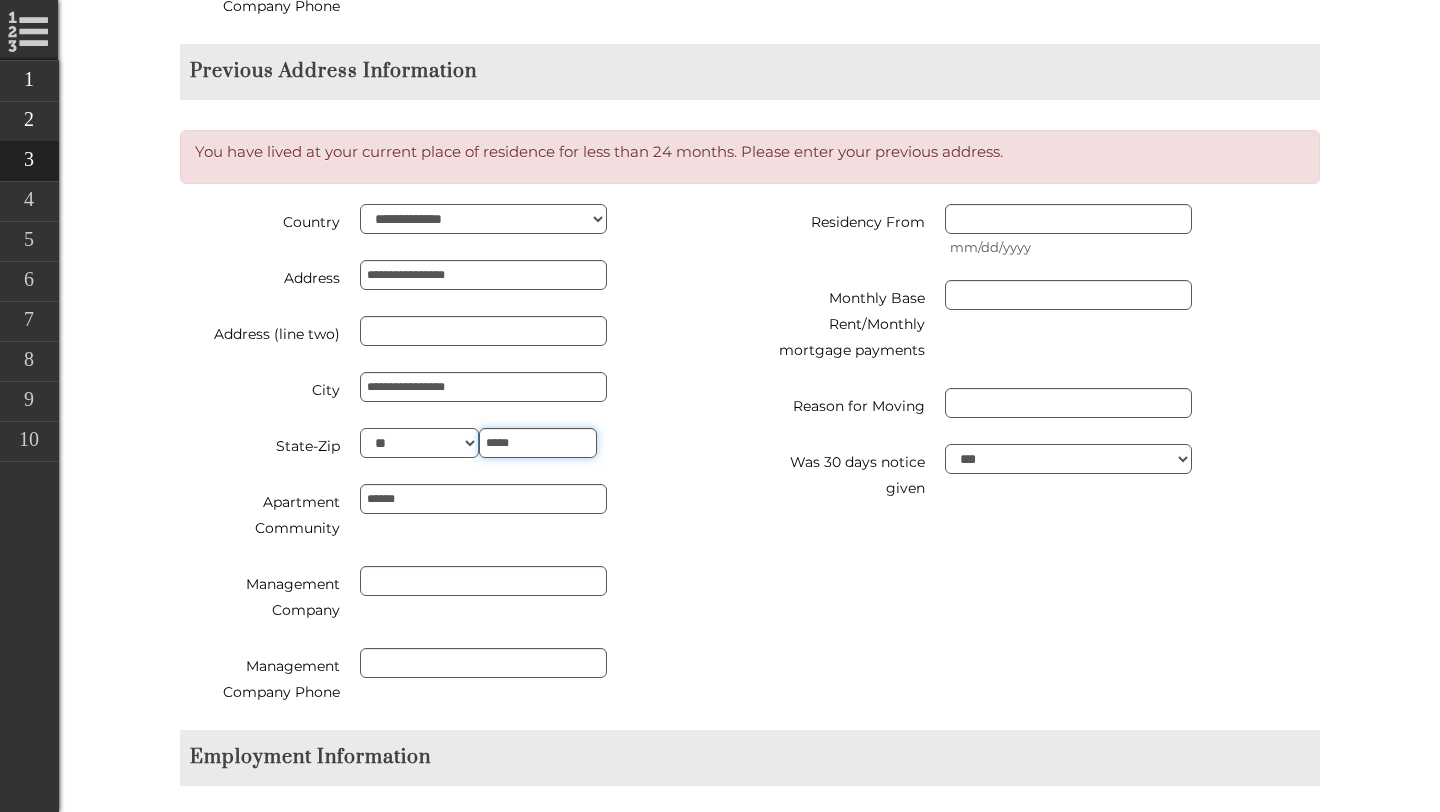 scroll, scrollTop: 1792, scrollLeft: 0, axis: vertical 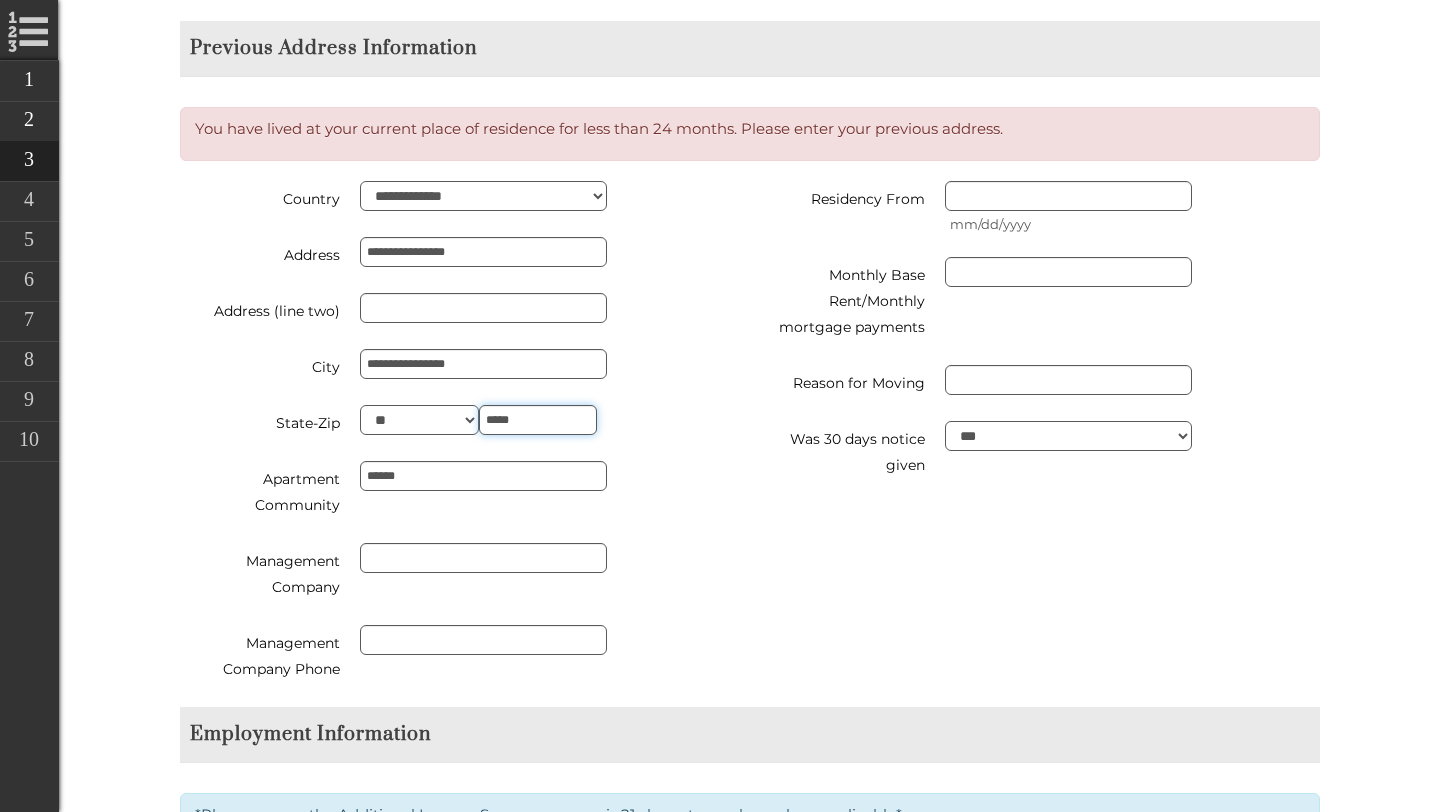 type on "*****" 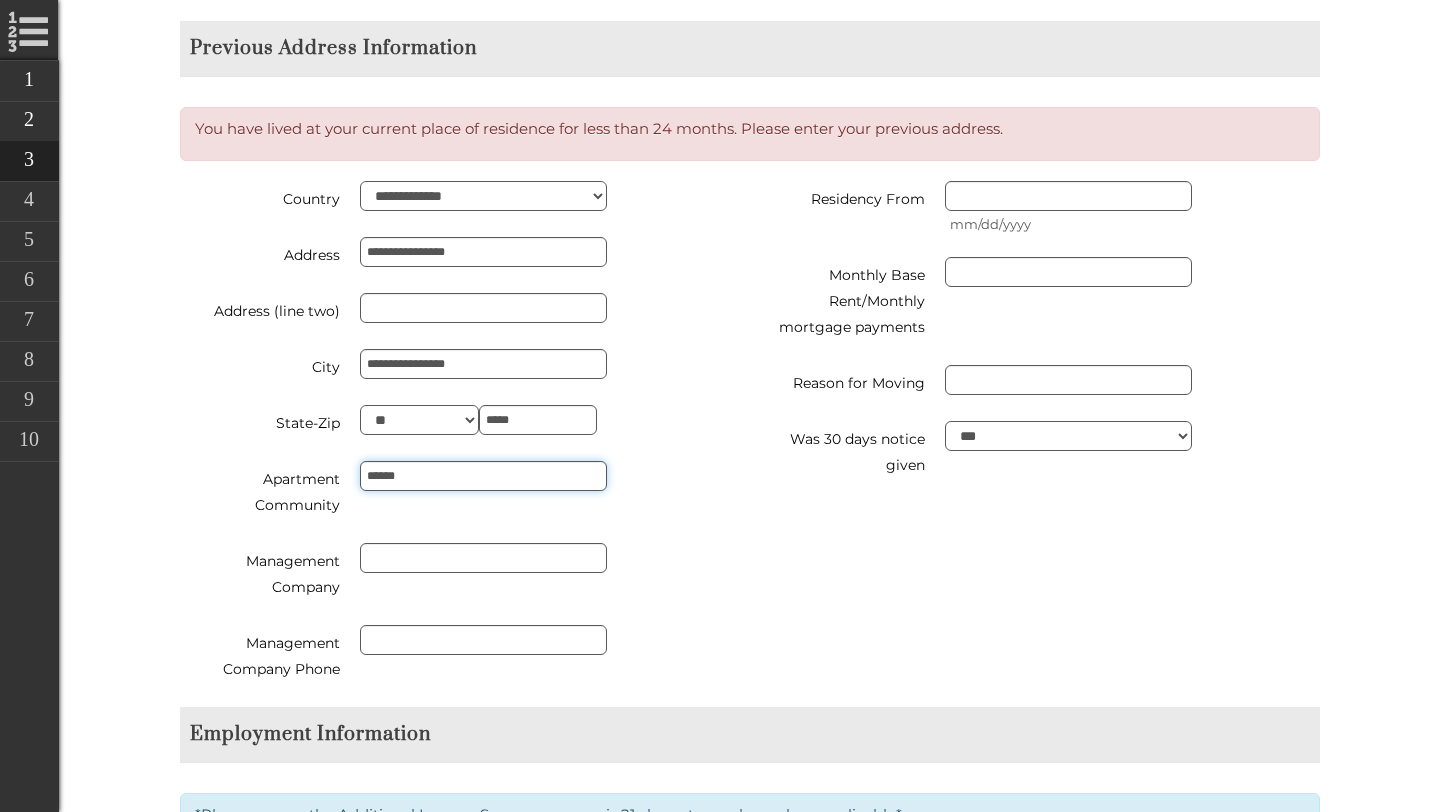 click on "******" at bounding box center [483, 476] 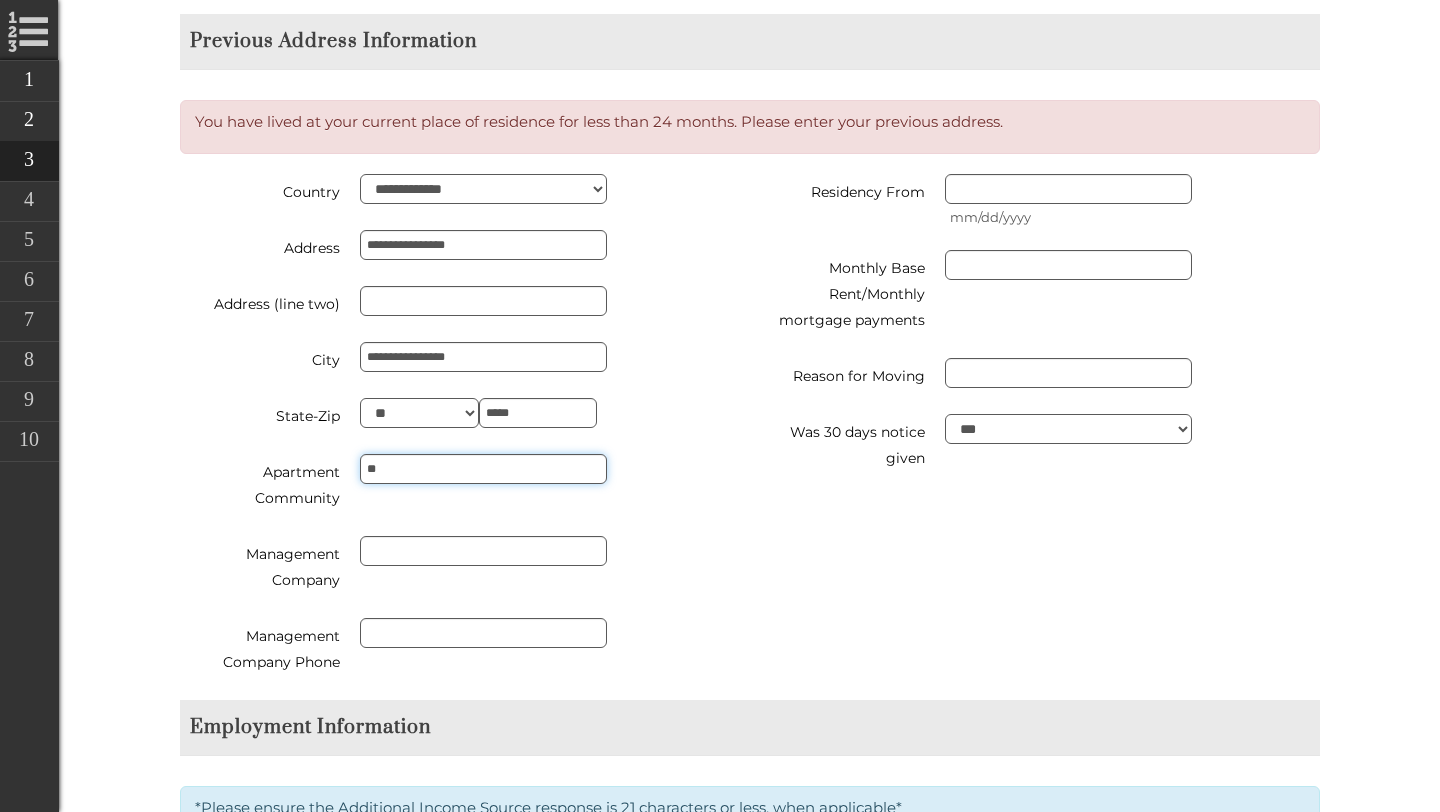 type on "*" 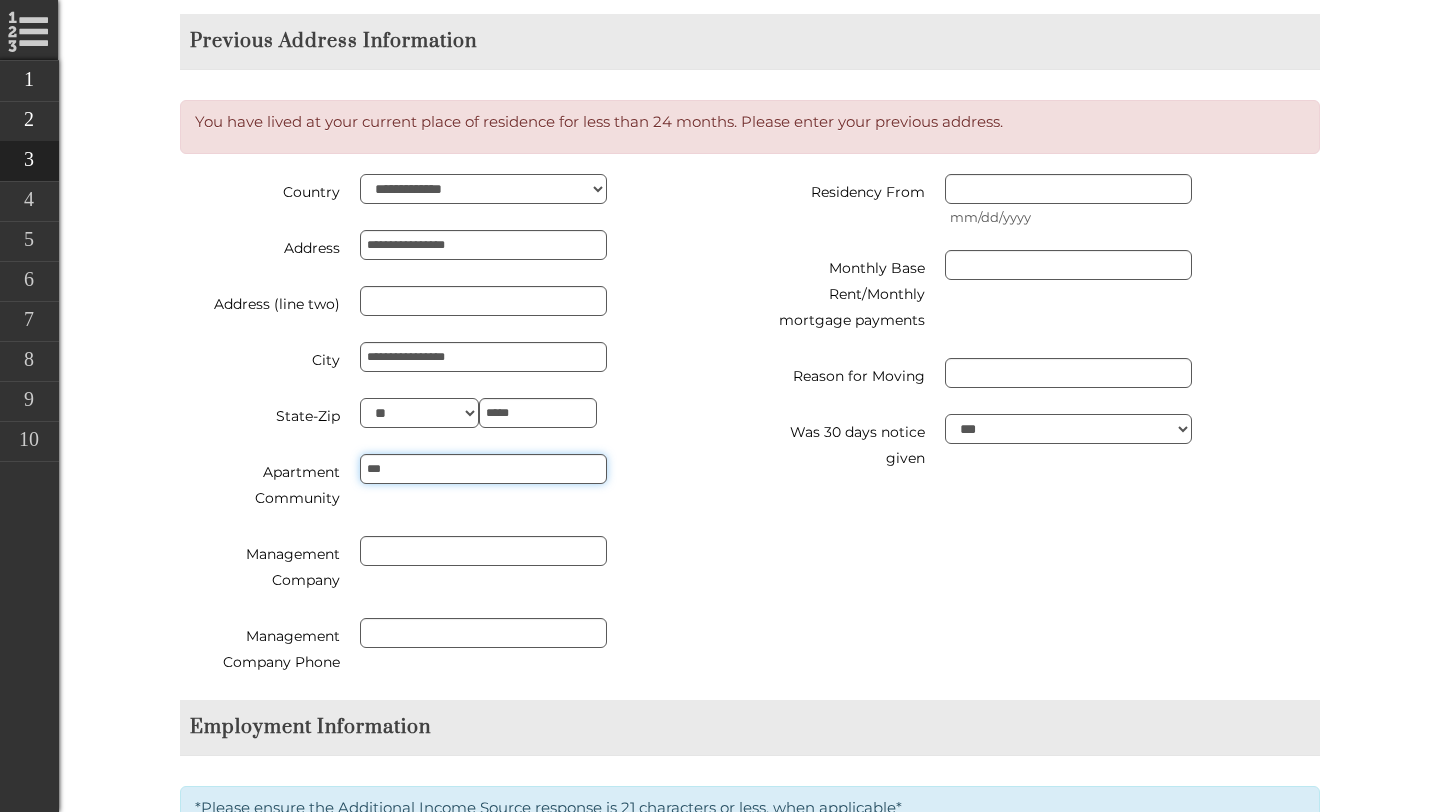scroll, scrollTop: 1886, scrollLeft: 0, axis: vertical 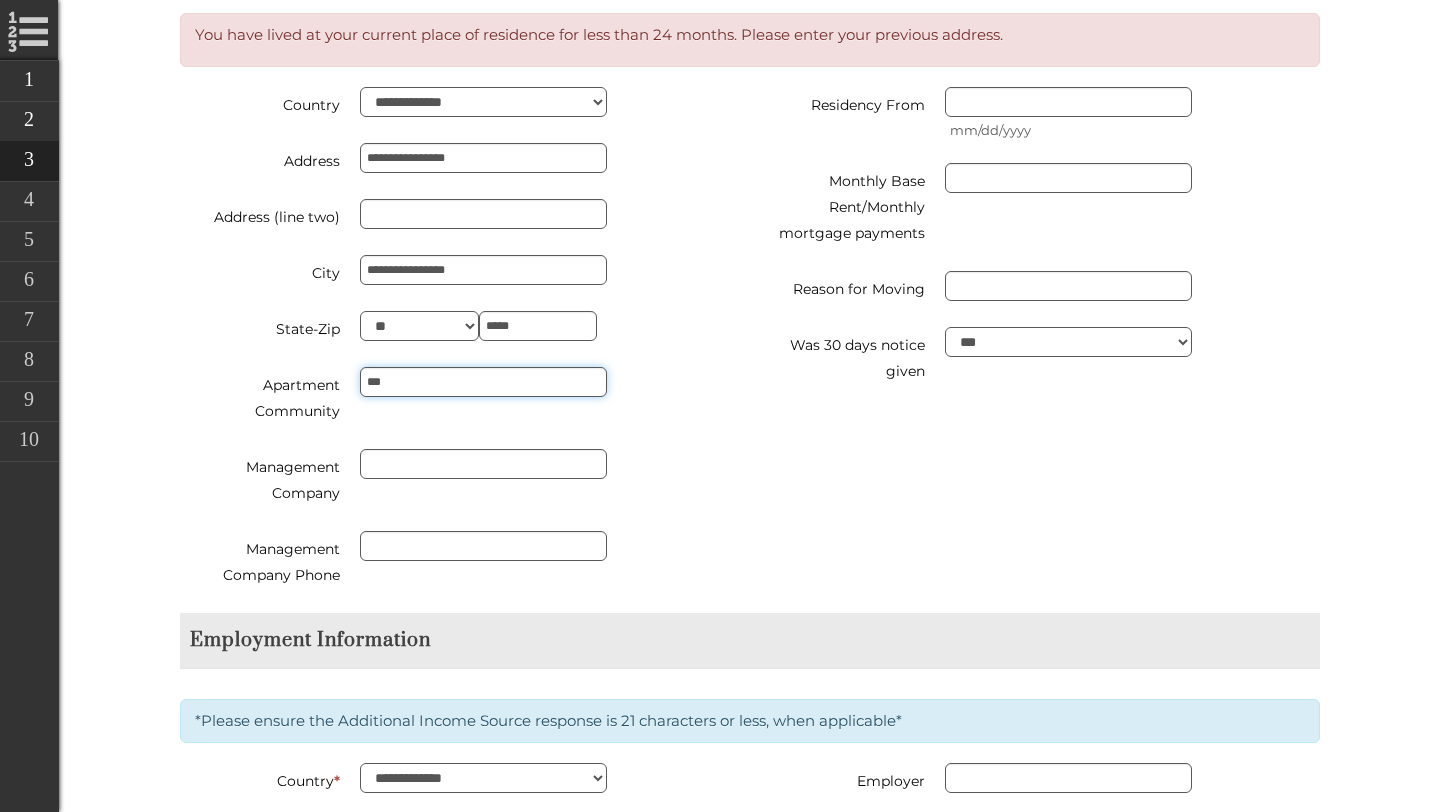 type on "***" 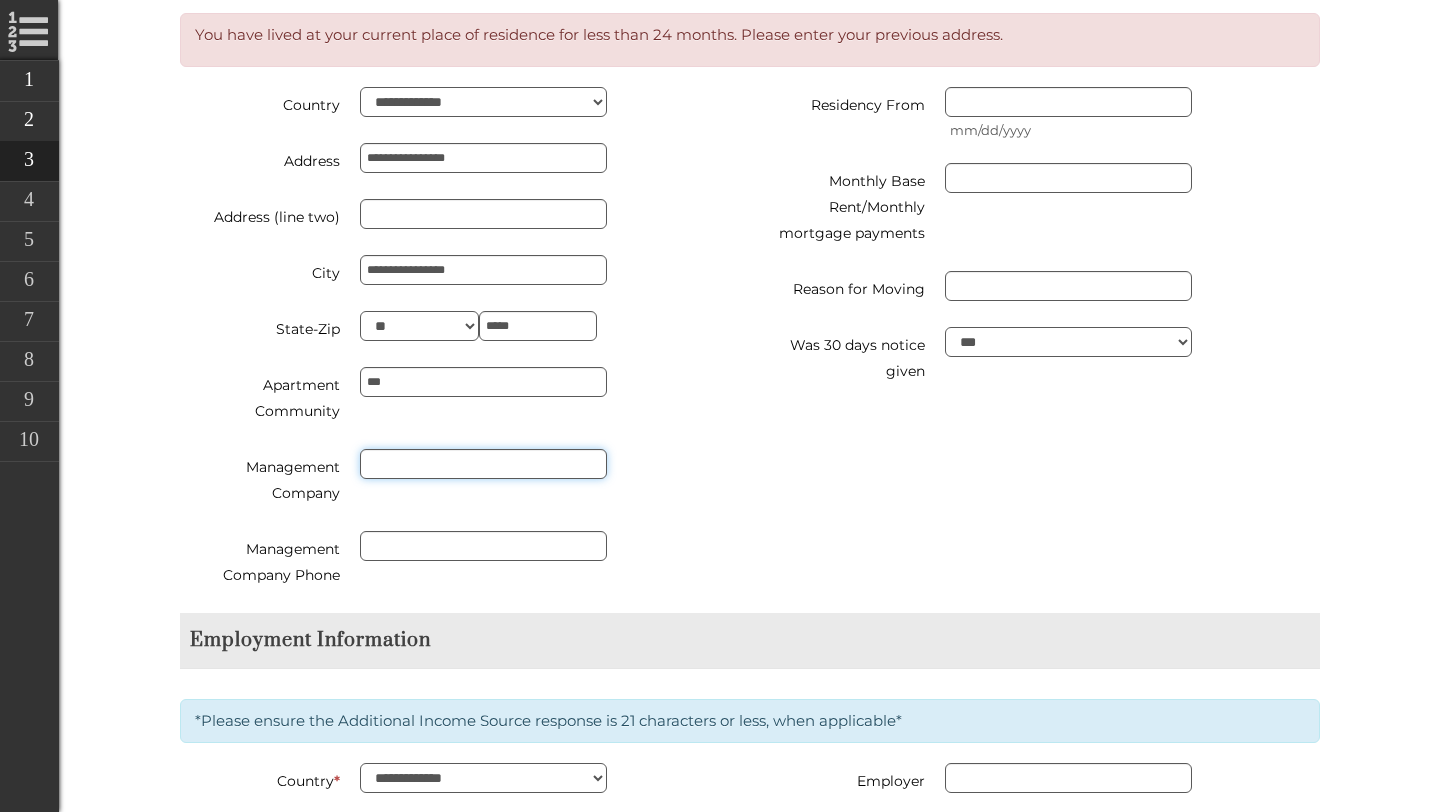 click on "Management Company" at bounding box center [483, 464] 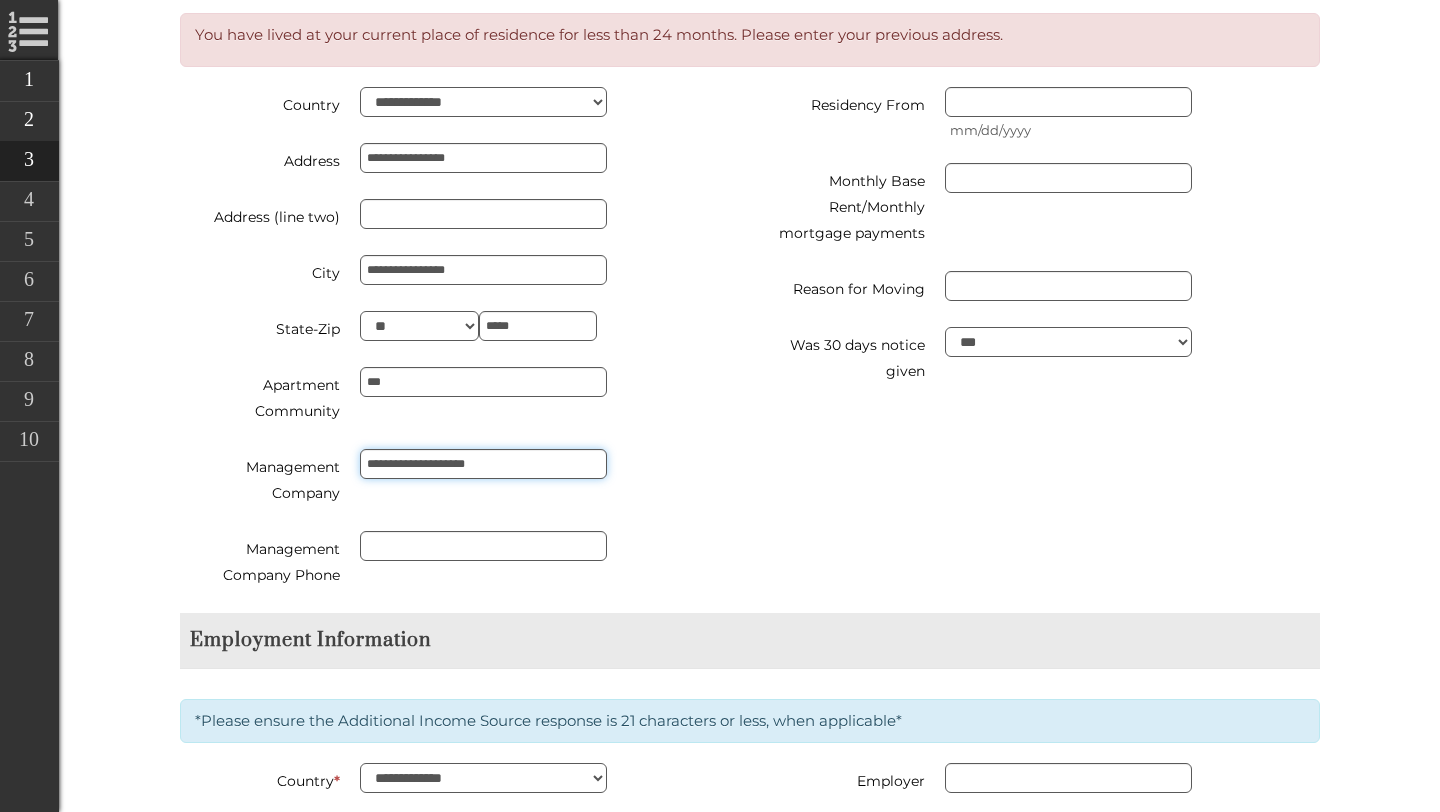 type on "**********" 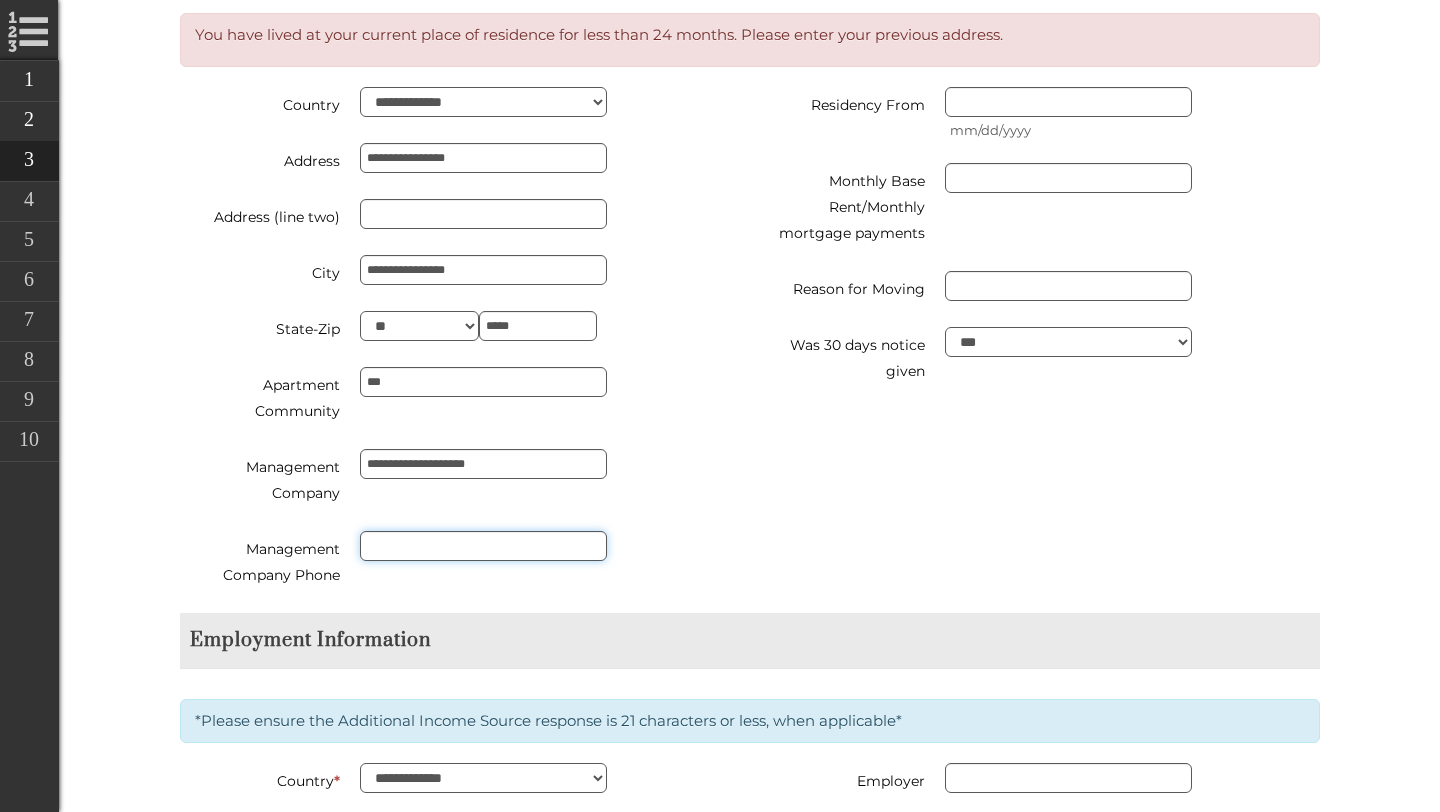 click on "Management Company Phone" at bounding box center [483, 546] 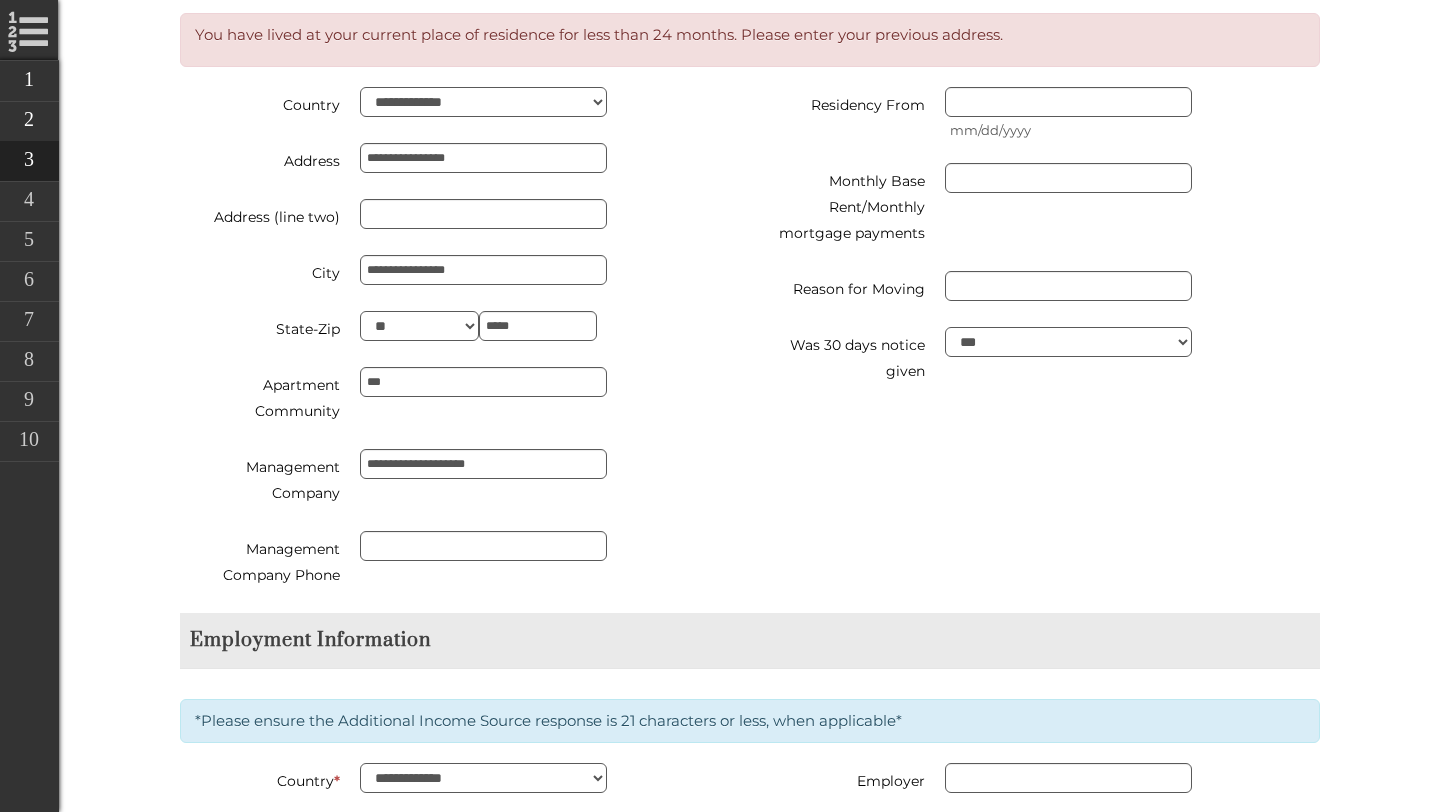 type on "**********" 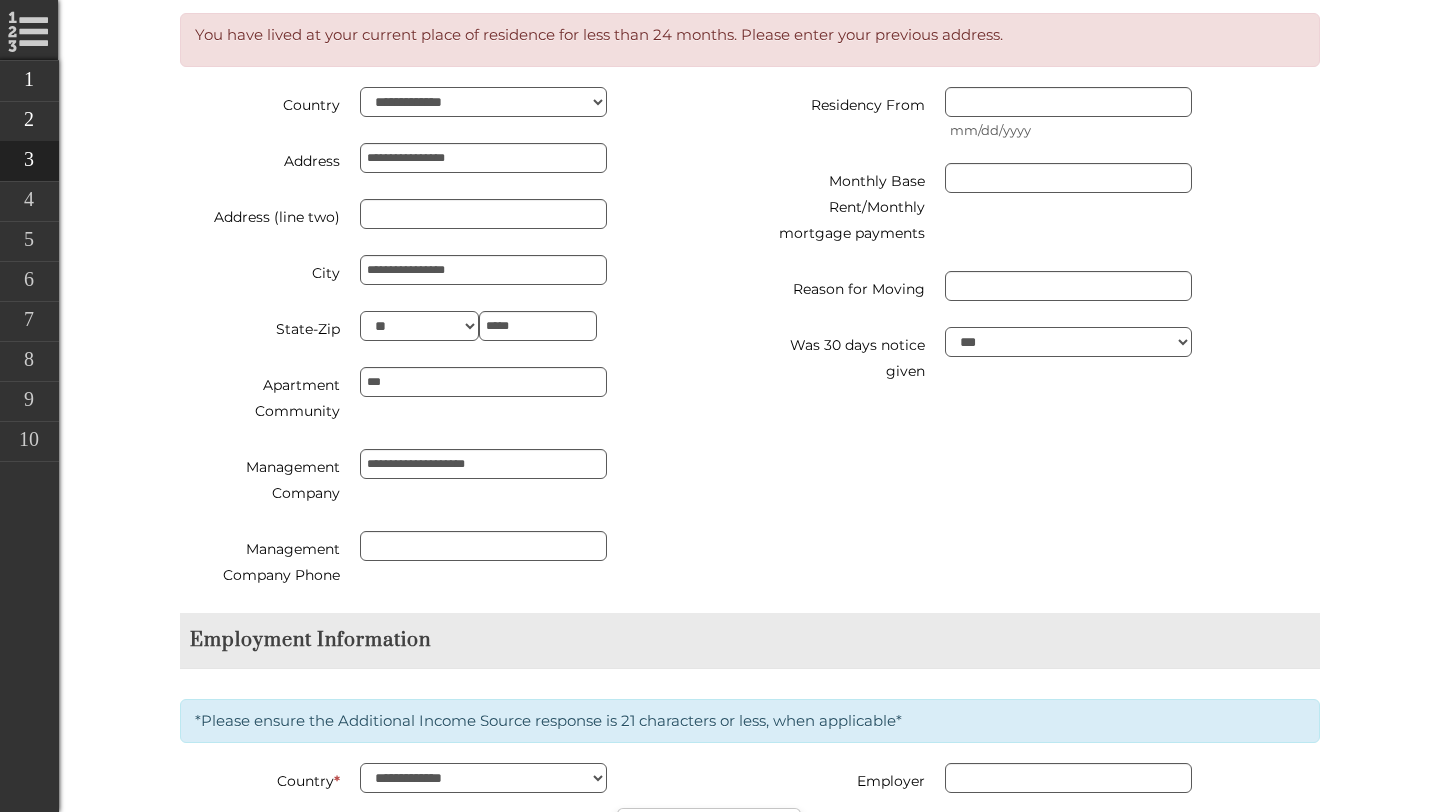 scroll, scrollTop: 2312, scrollLeft: 0, axis: vertical 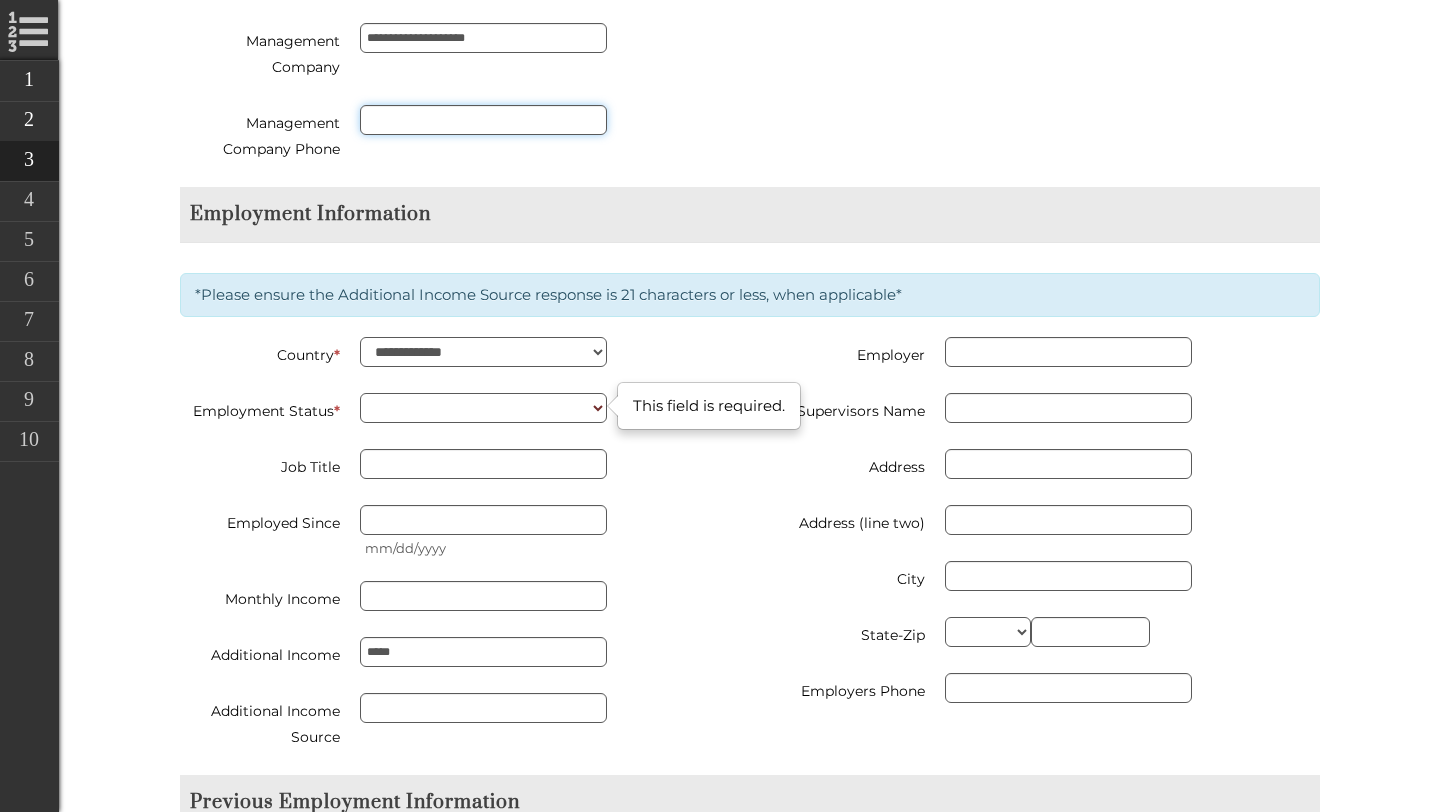 click on "Management Company Phone" at bounding box center [483, 120] 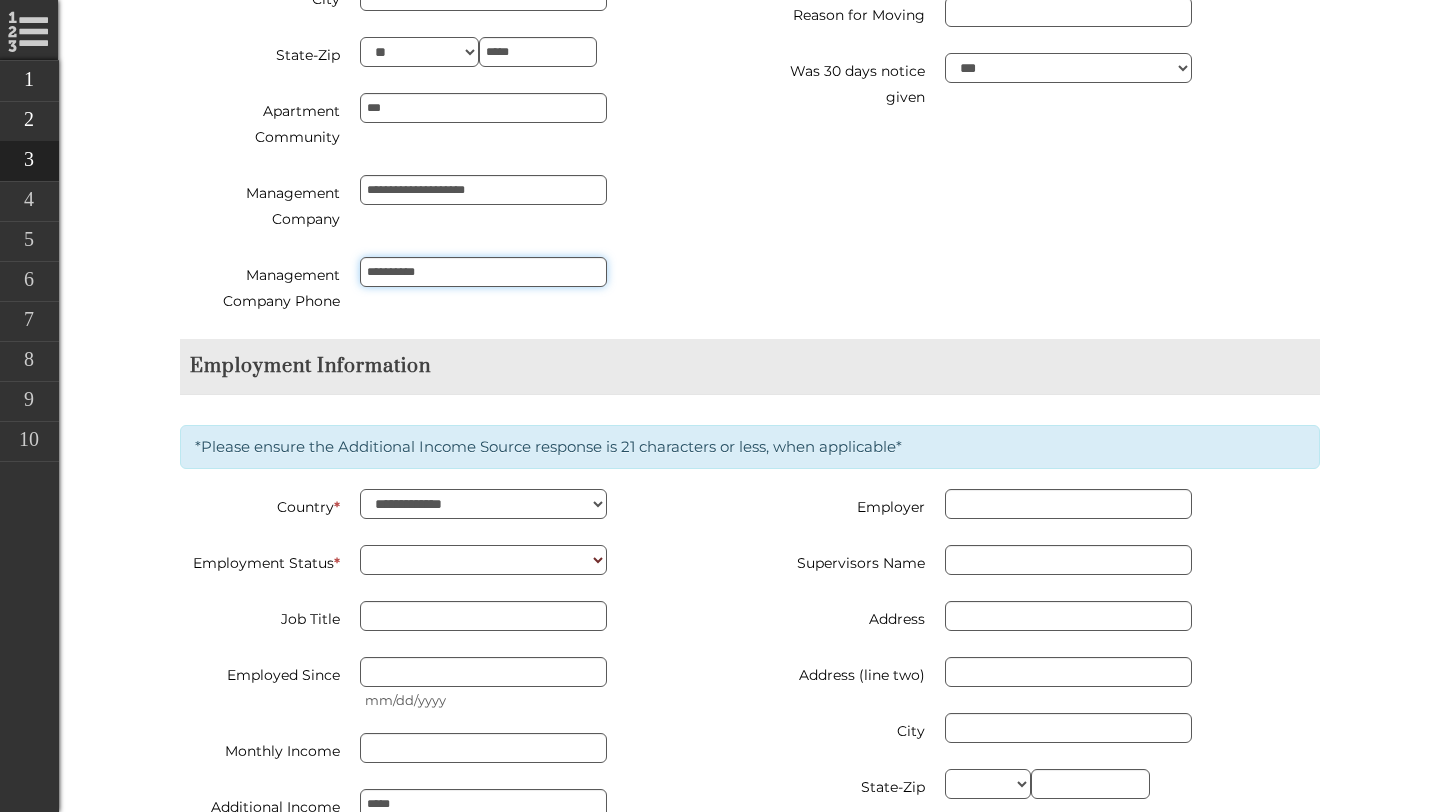 scroll, scrollTop: 1508, scrollLeft: 0, axis: vertical 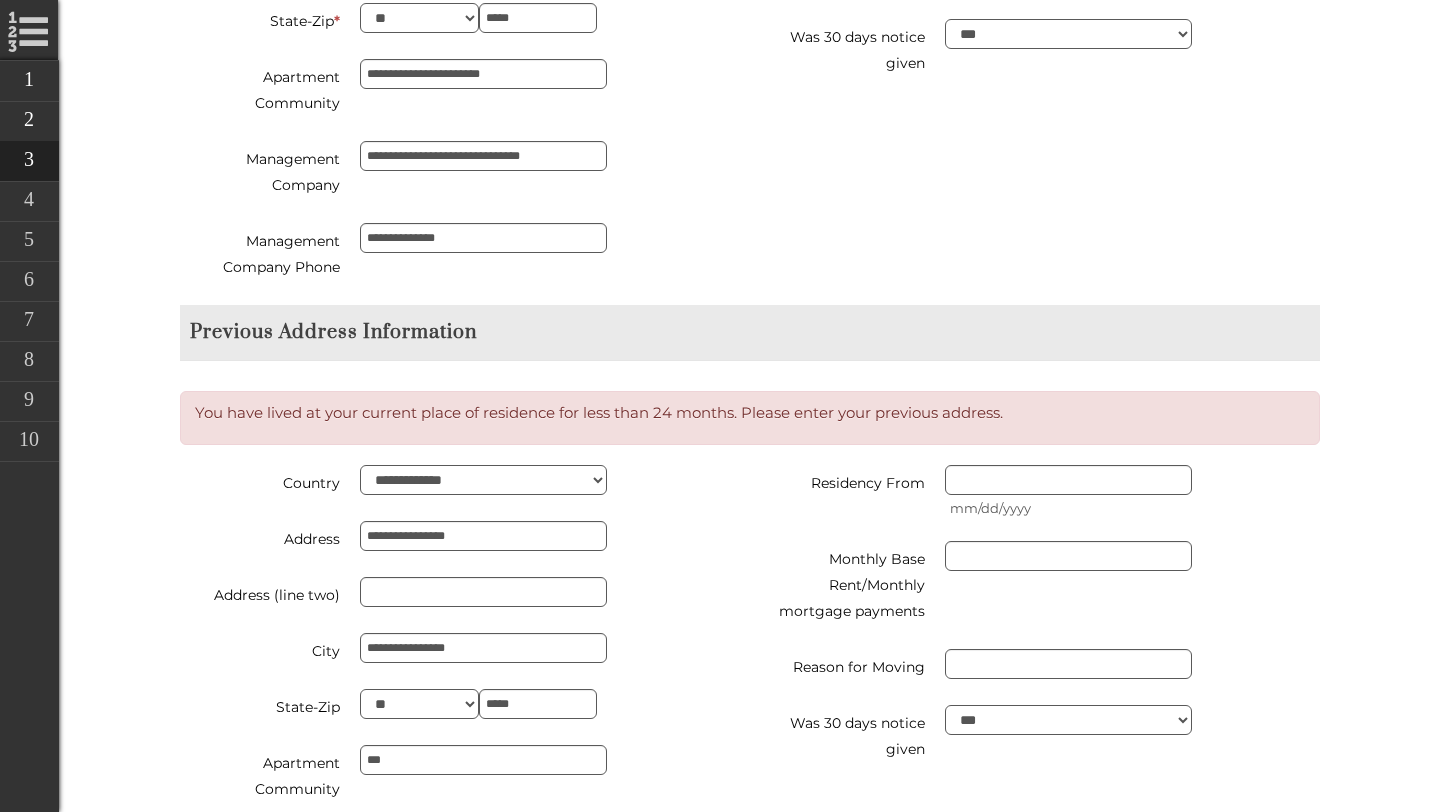 type on "**********" 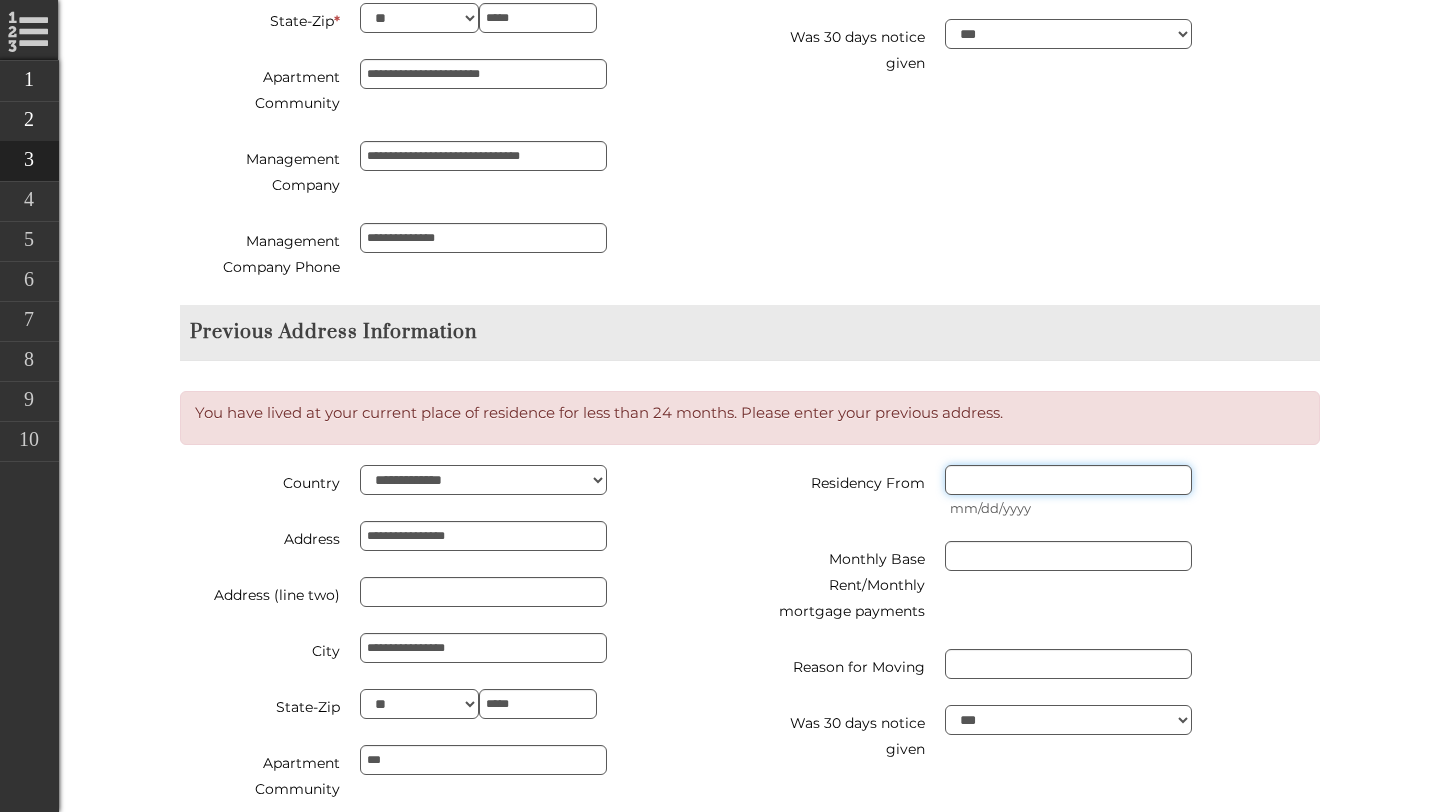 click on "Residency From" at bounding box center (1068, 480) 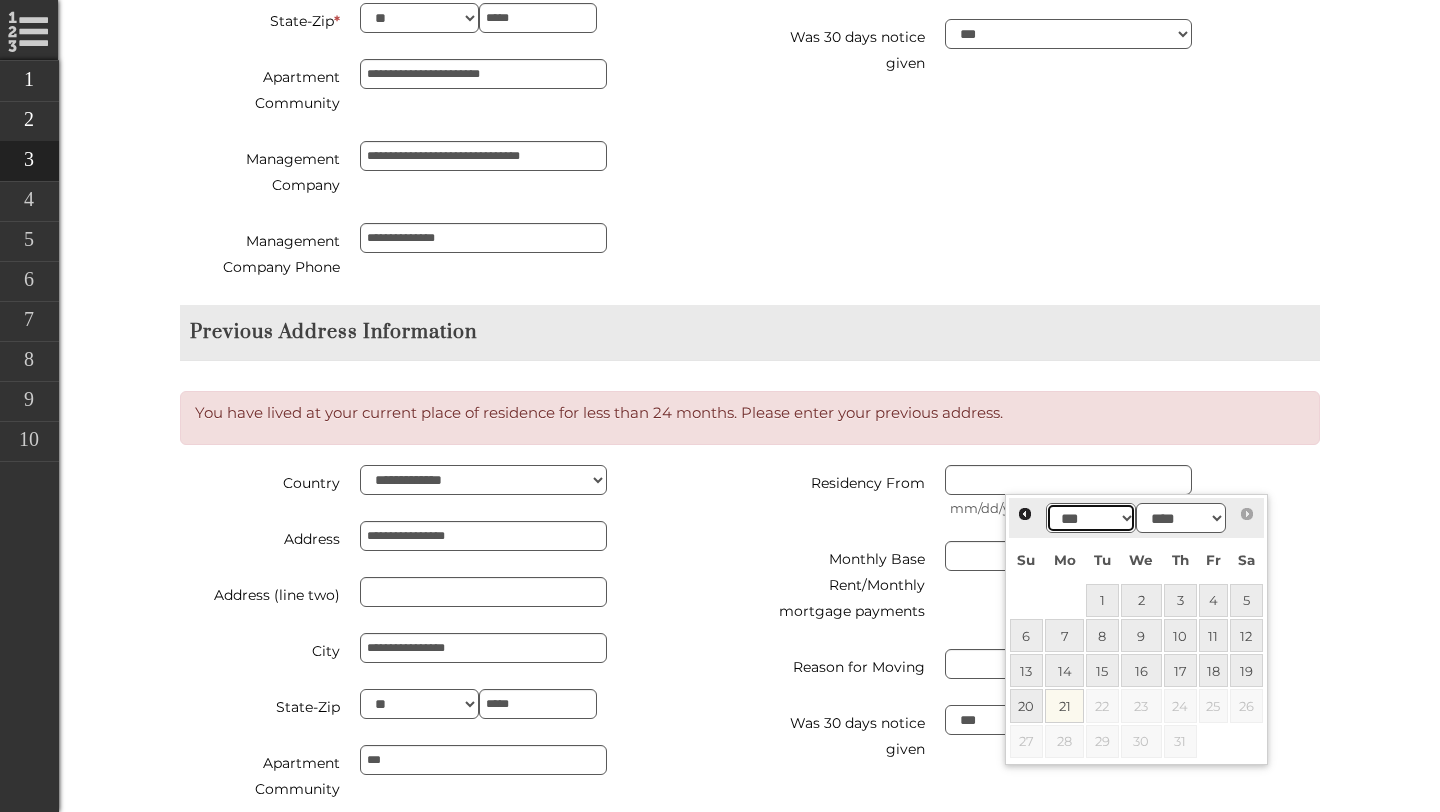 click on "*** *** *** *** *** *** ***" at bounding box center [1091, 518] 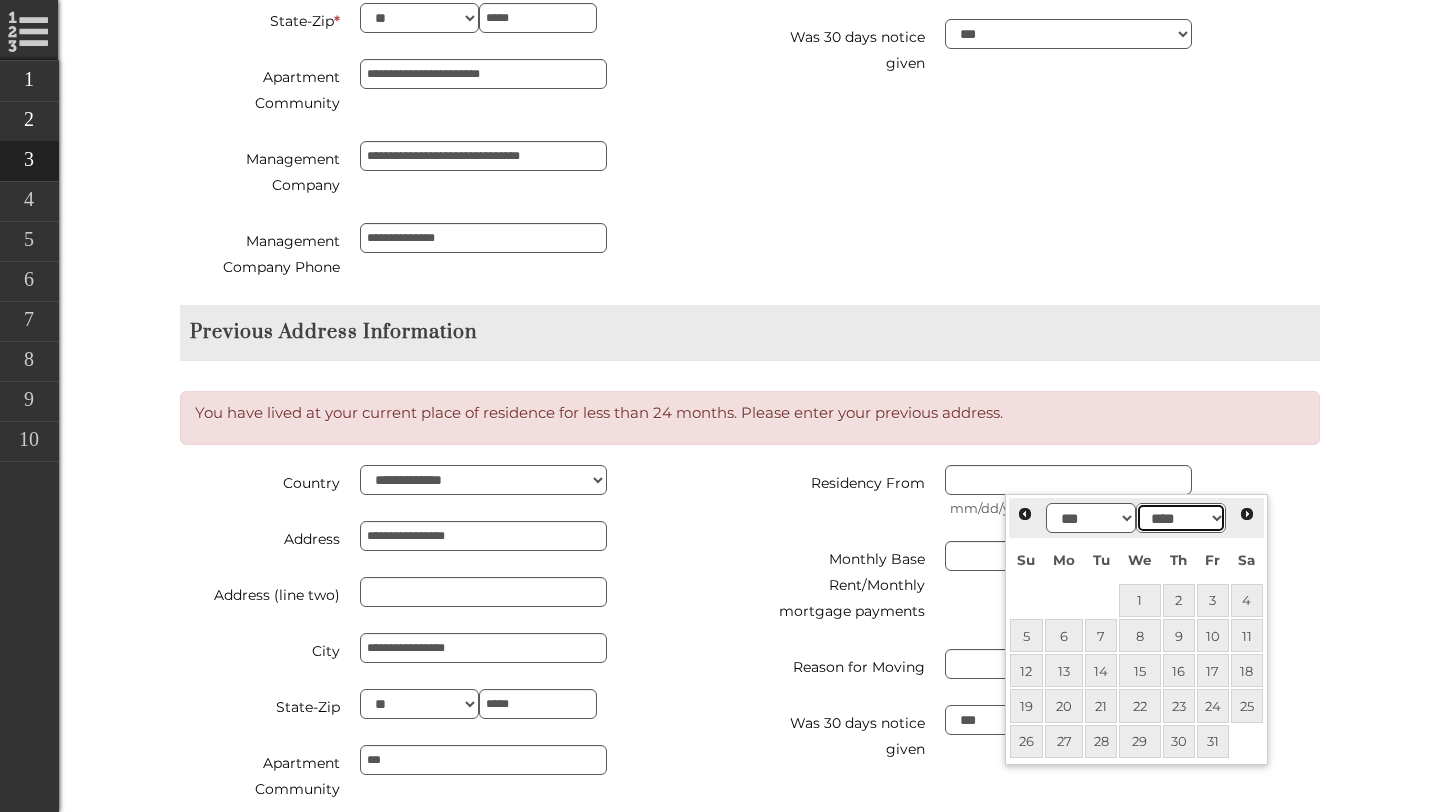 click on "**** **** **** **** **** **** **** **** **** **** **** **** **** **** **** **** **** **** **** **** **** **** **** **** **** **** **** **** **** **** **** **** **** **** **** **** **** **** **** **** **** **** **** **** **** **** **** **** **** **** **** **** **** **** **** **** **** **** **** **** **** **** **** **** **** **** **** **** **** **** **** **** **** **** **** **** **** **** **** **** **** **** **** **** **** **** **** **** **** **** **** **** **** **** **** **** **** **** **** **** **** **** **** **** **** ****" at bounding box center (1181, 518) 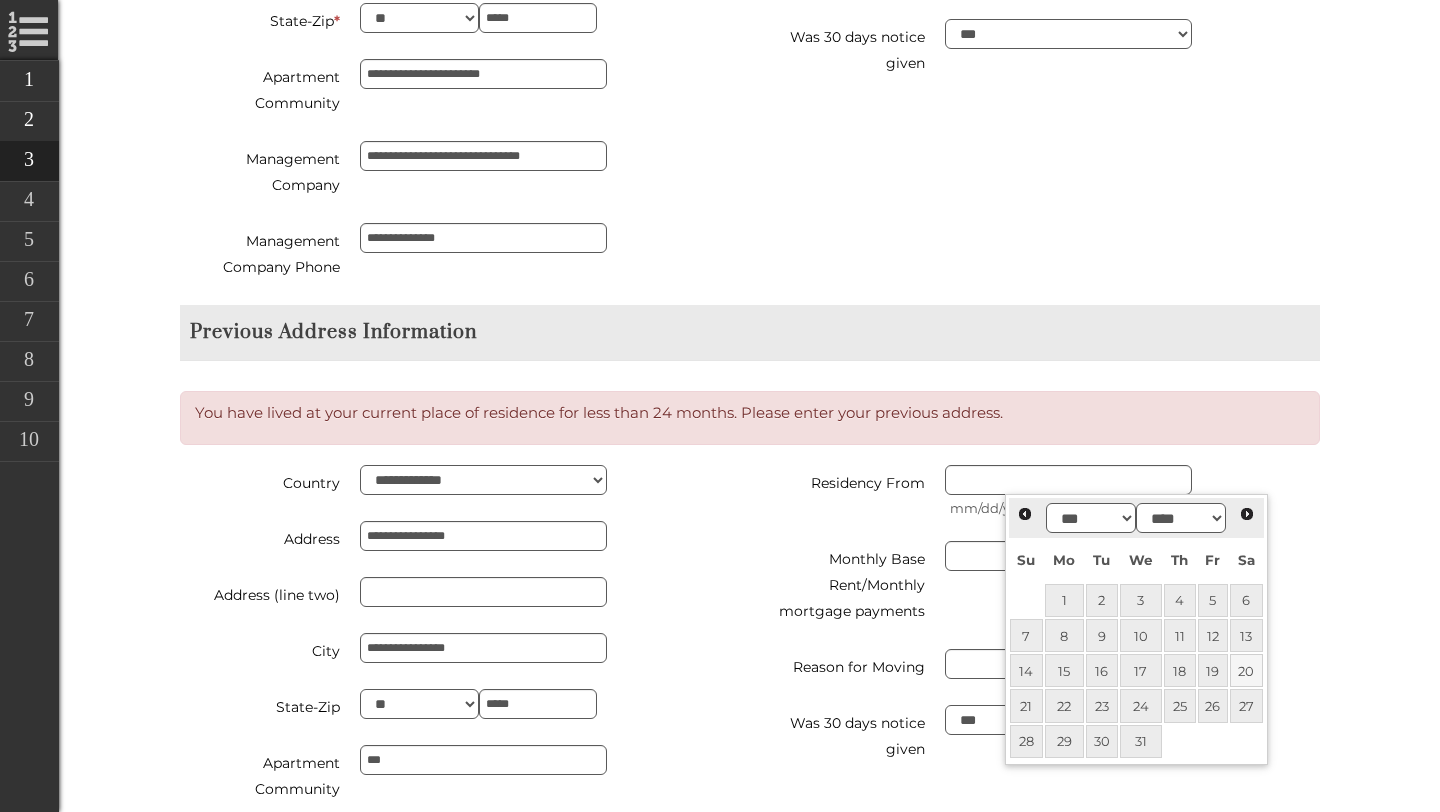 click on "20" at bounding box center (1246, 670) 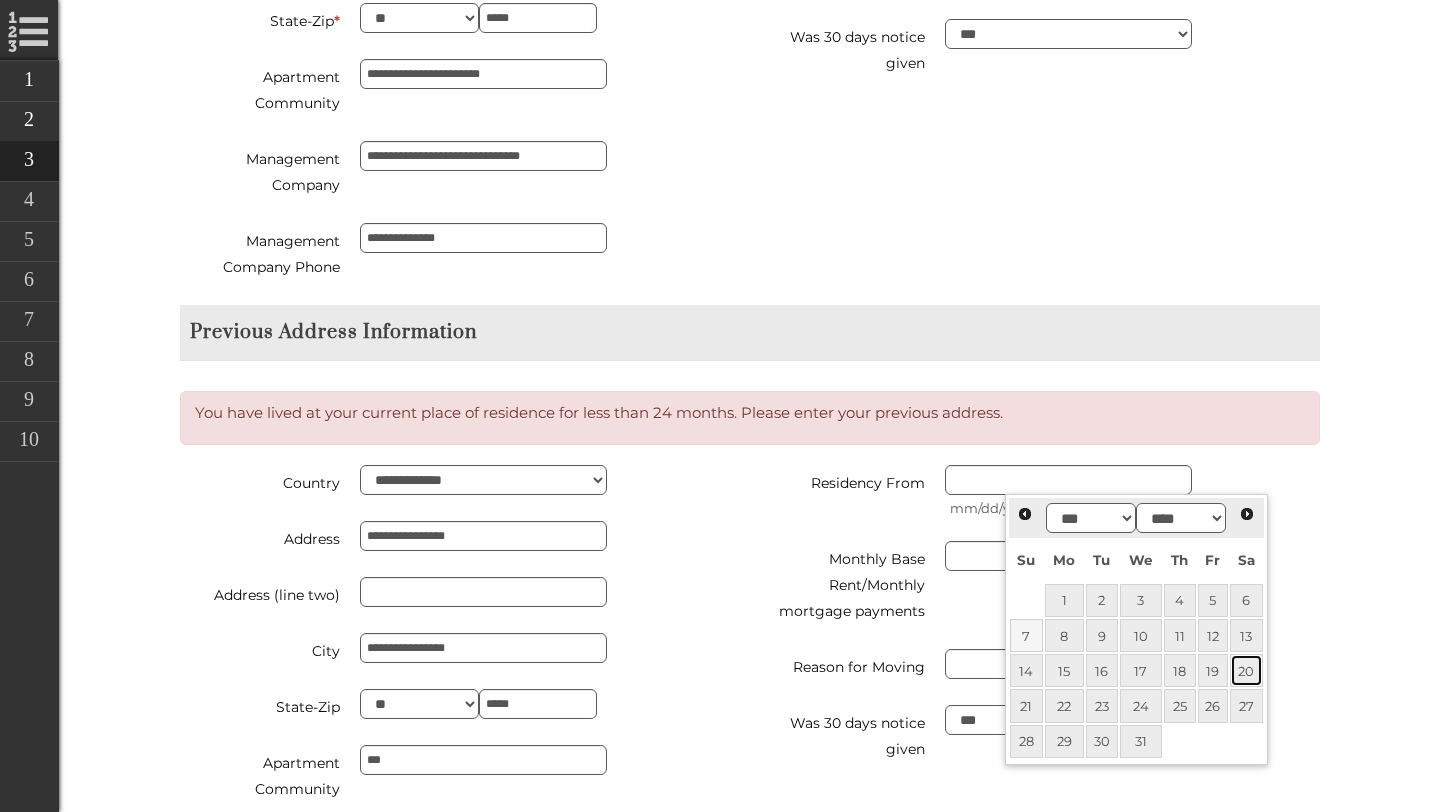 type on "**********" 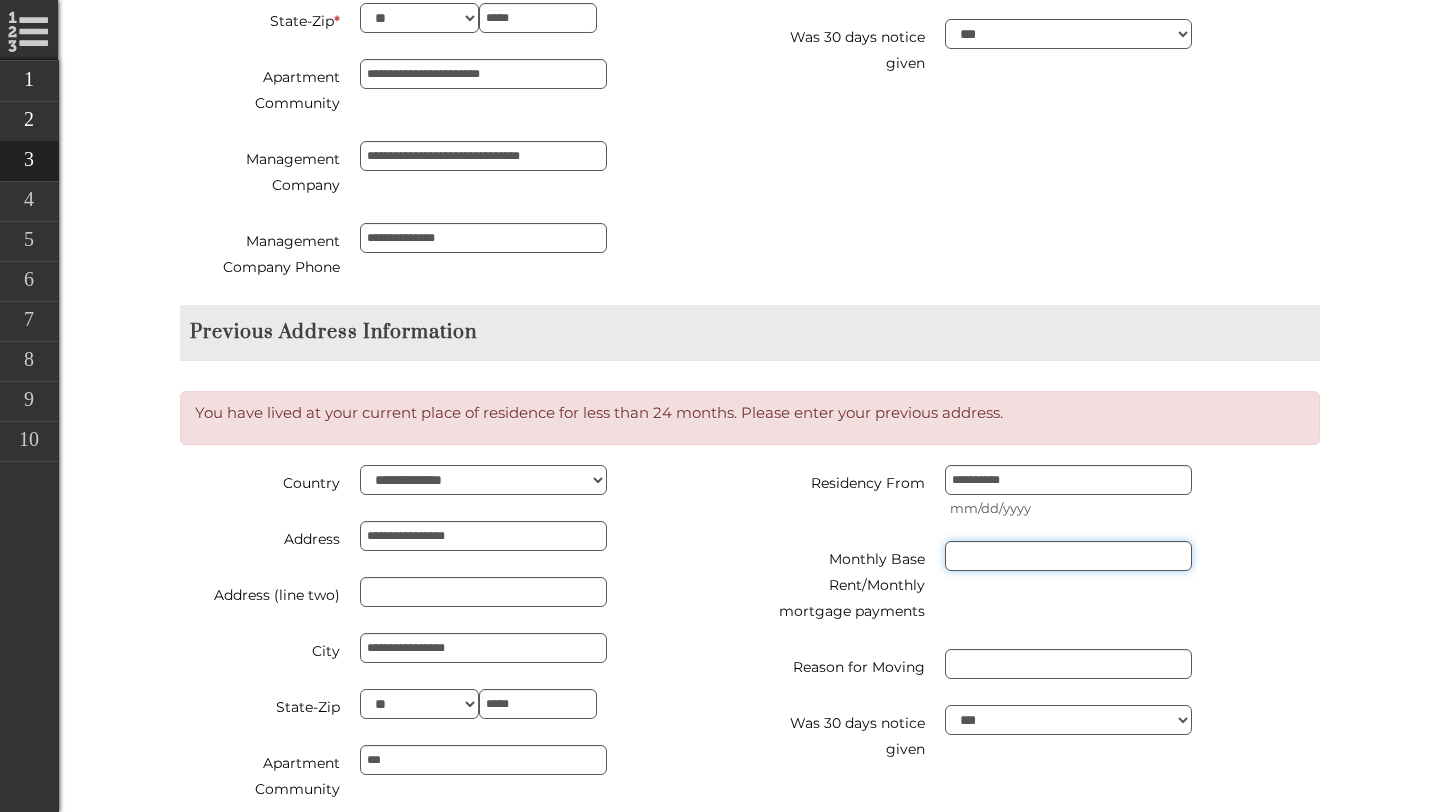click on "Monthly Base Rent/Monthly mortgage payments" at bounding box center (1068, 556) 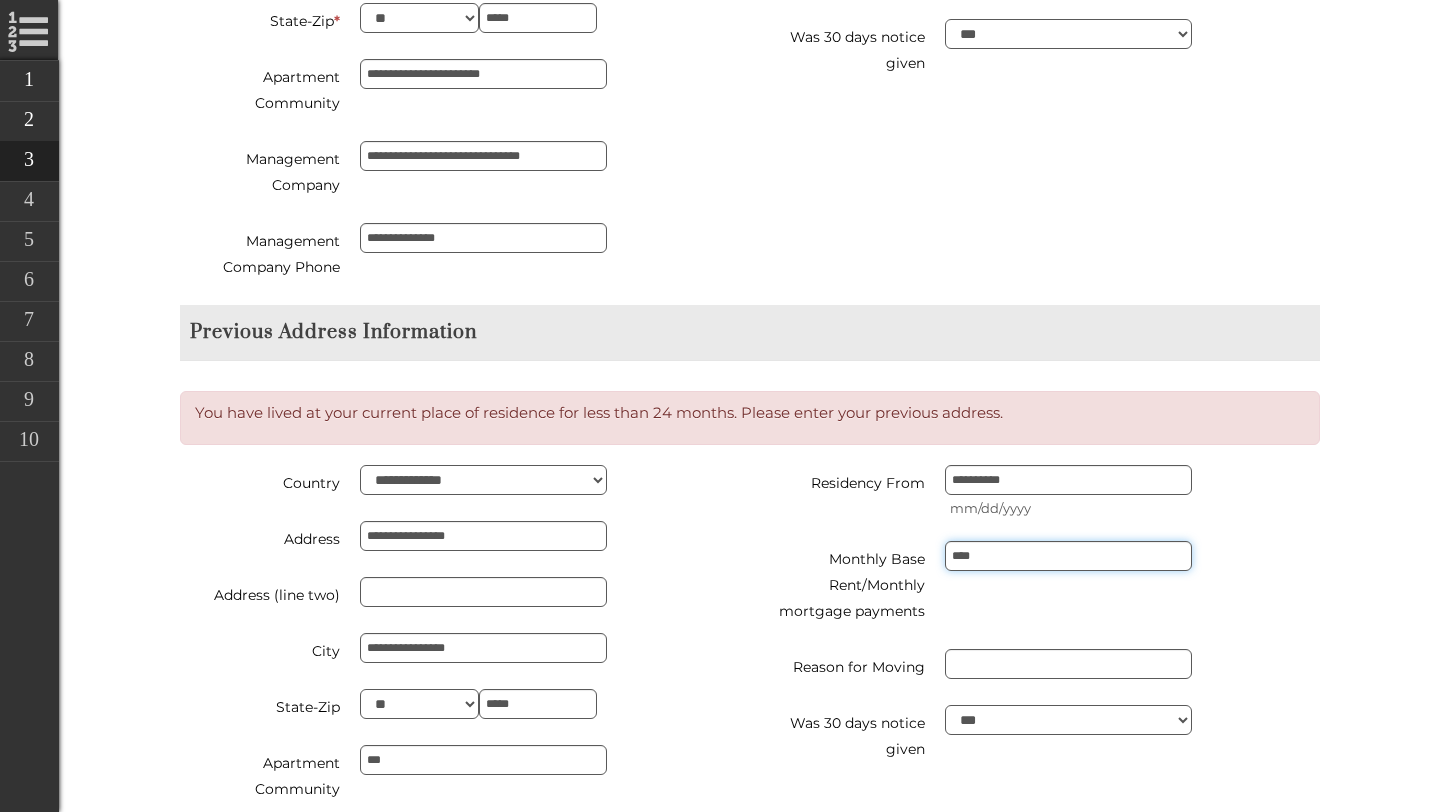 type on "****" 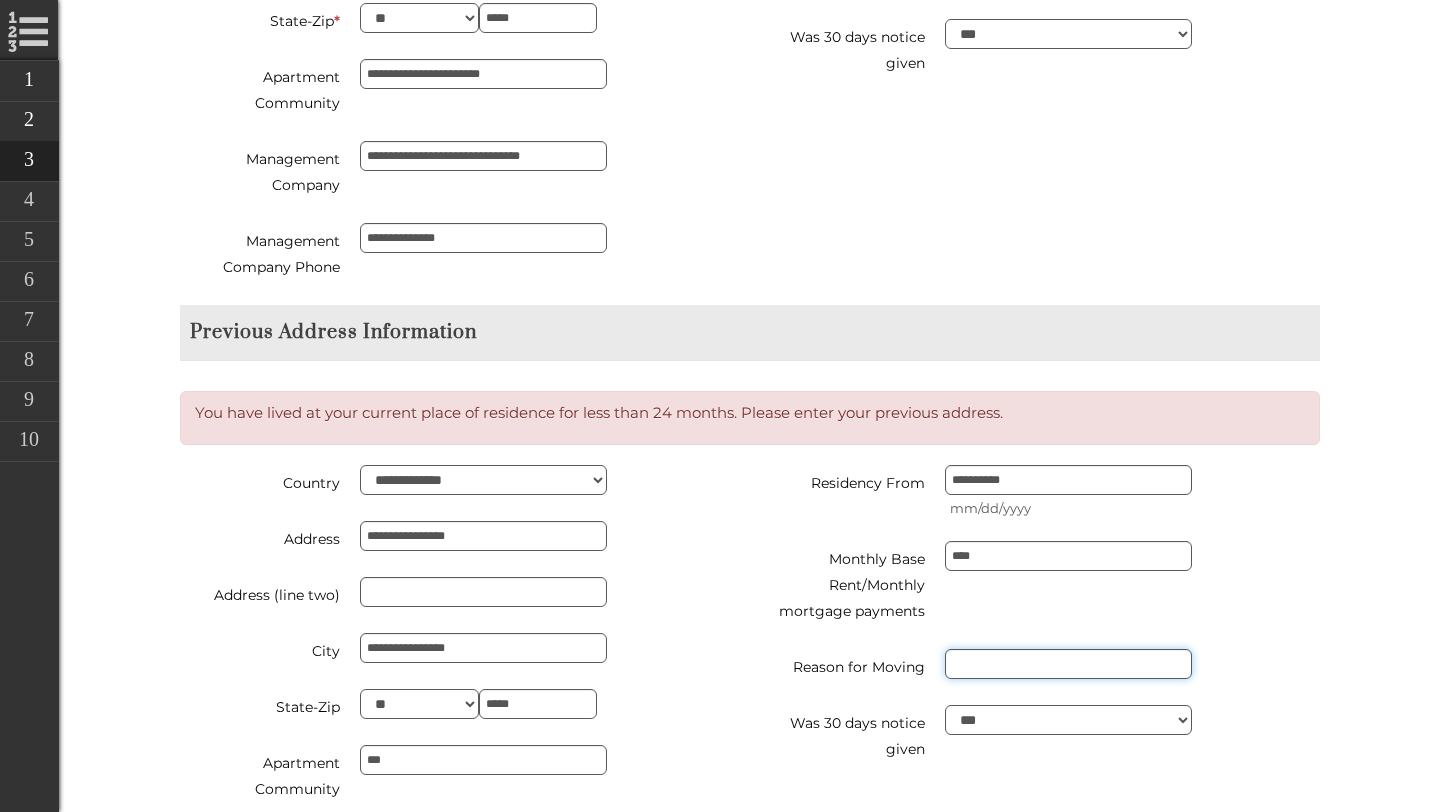 click on "Reason for Moving" at bounding box center (1068, 664) 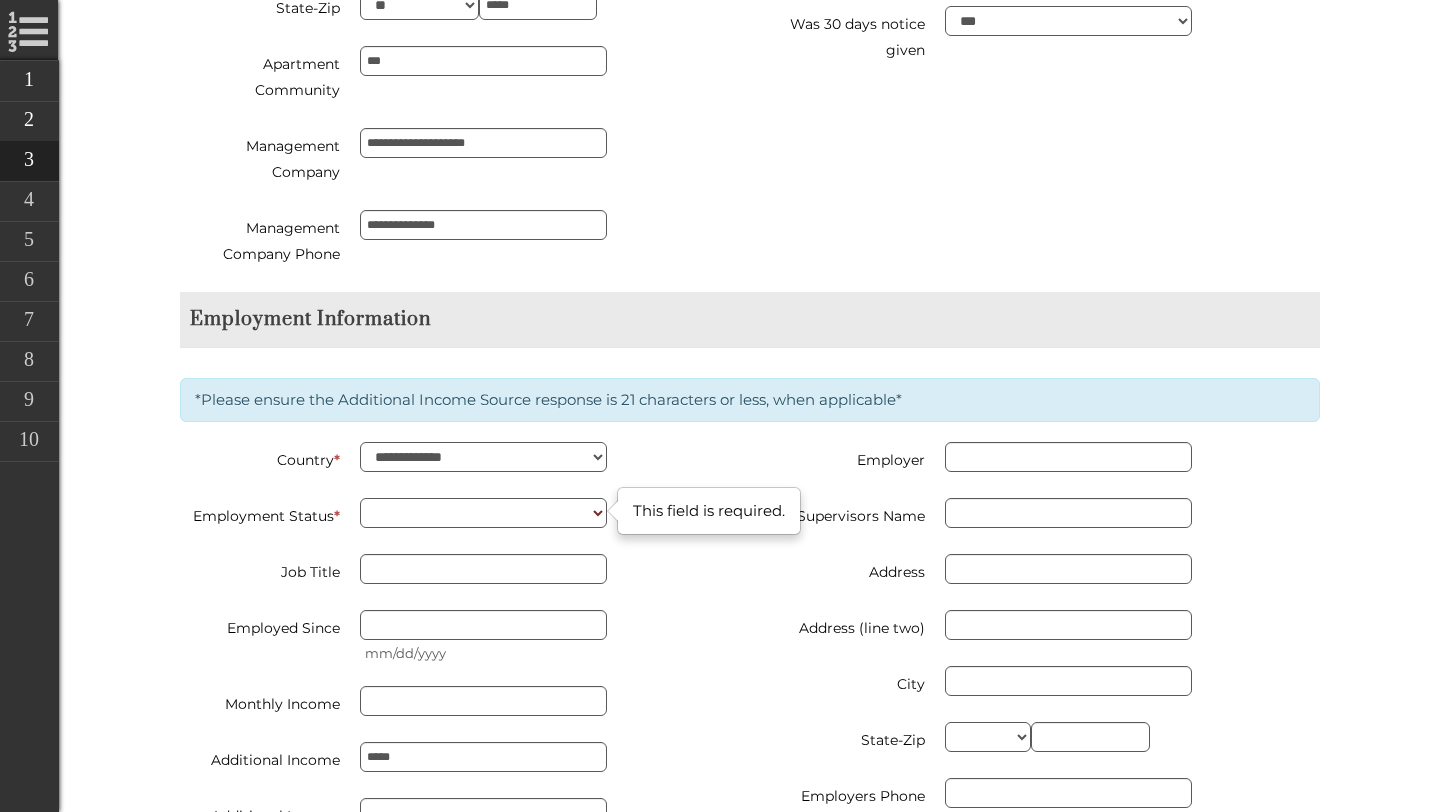 scroll, scrollTop: 2217, scrollLeft: 0, axis: vertical 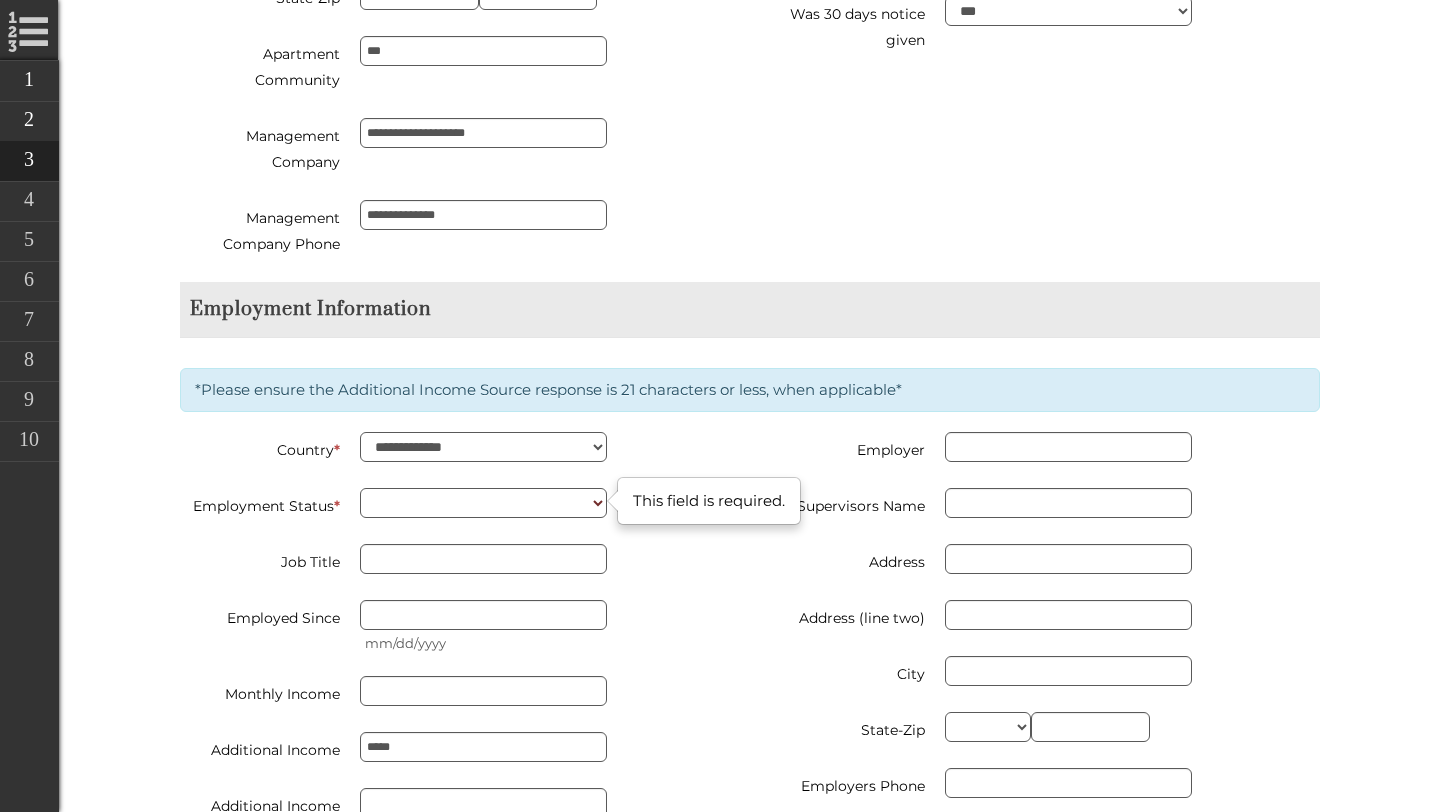 type on "**********" 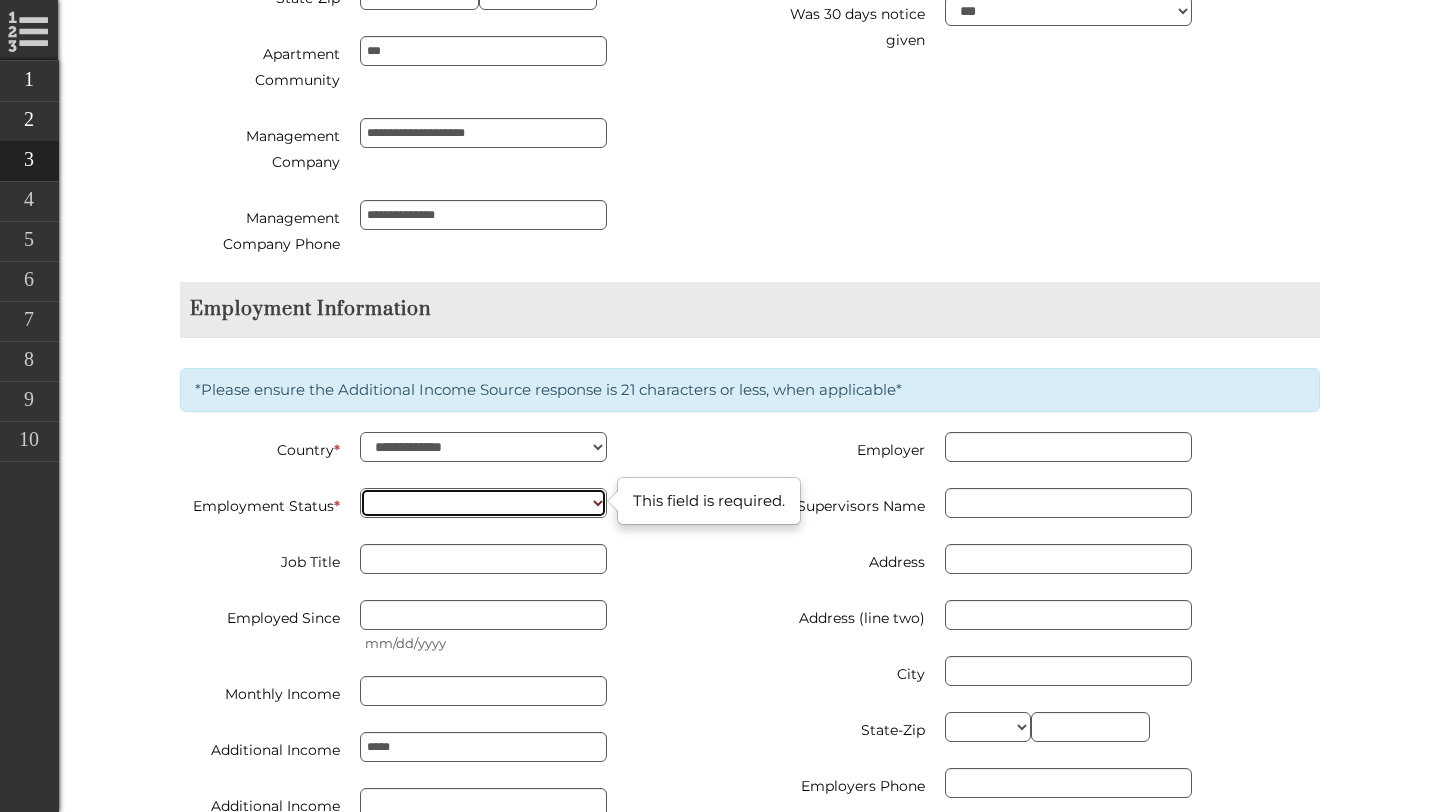click on "**********" at bounding box center (483, 503) 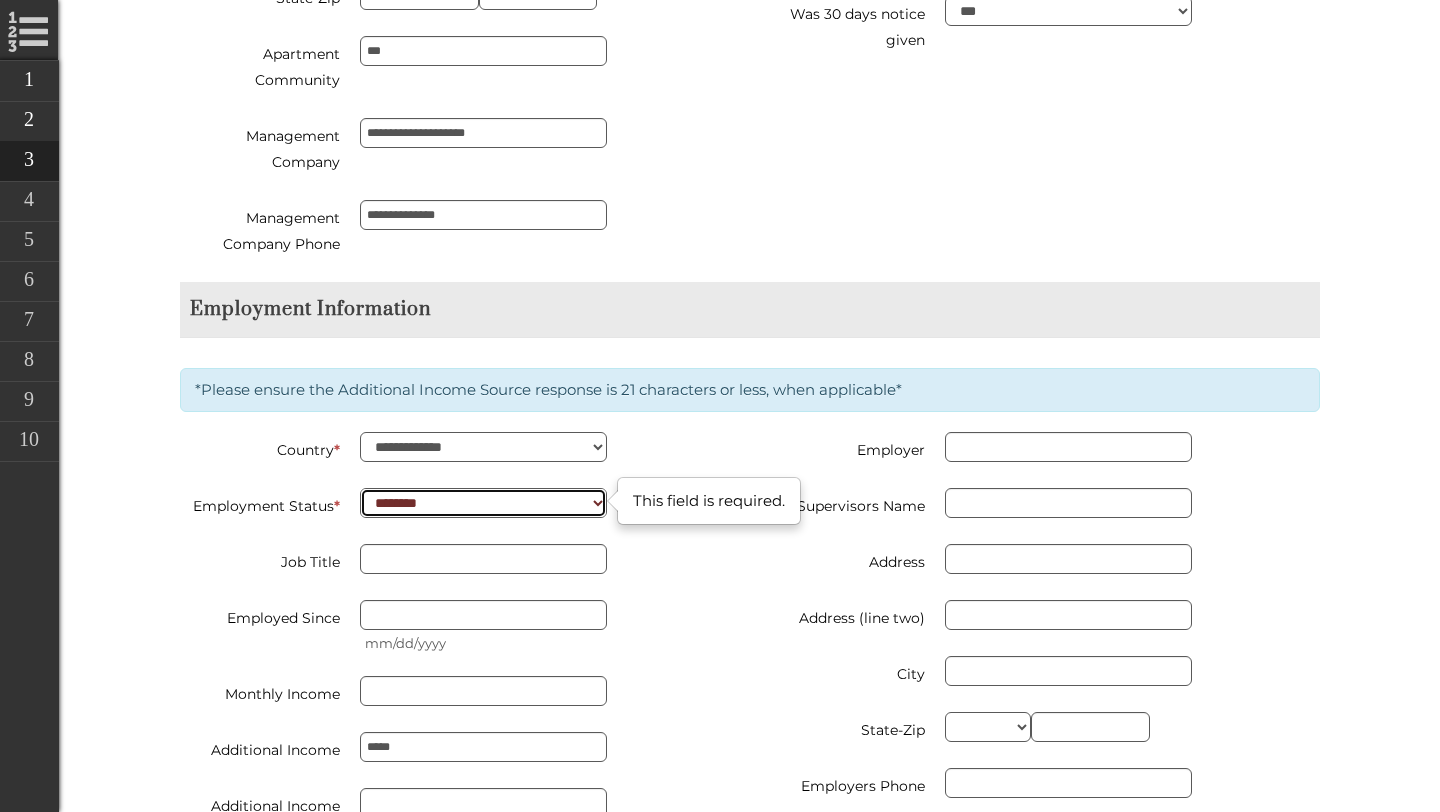 click on "**********" at bounding box center (483, 503) 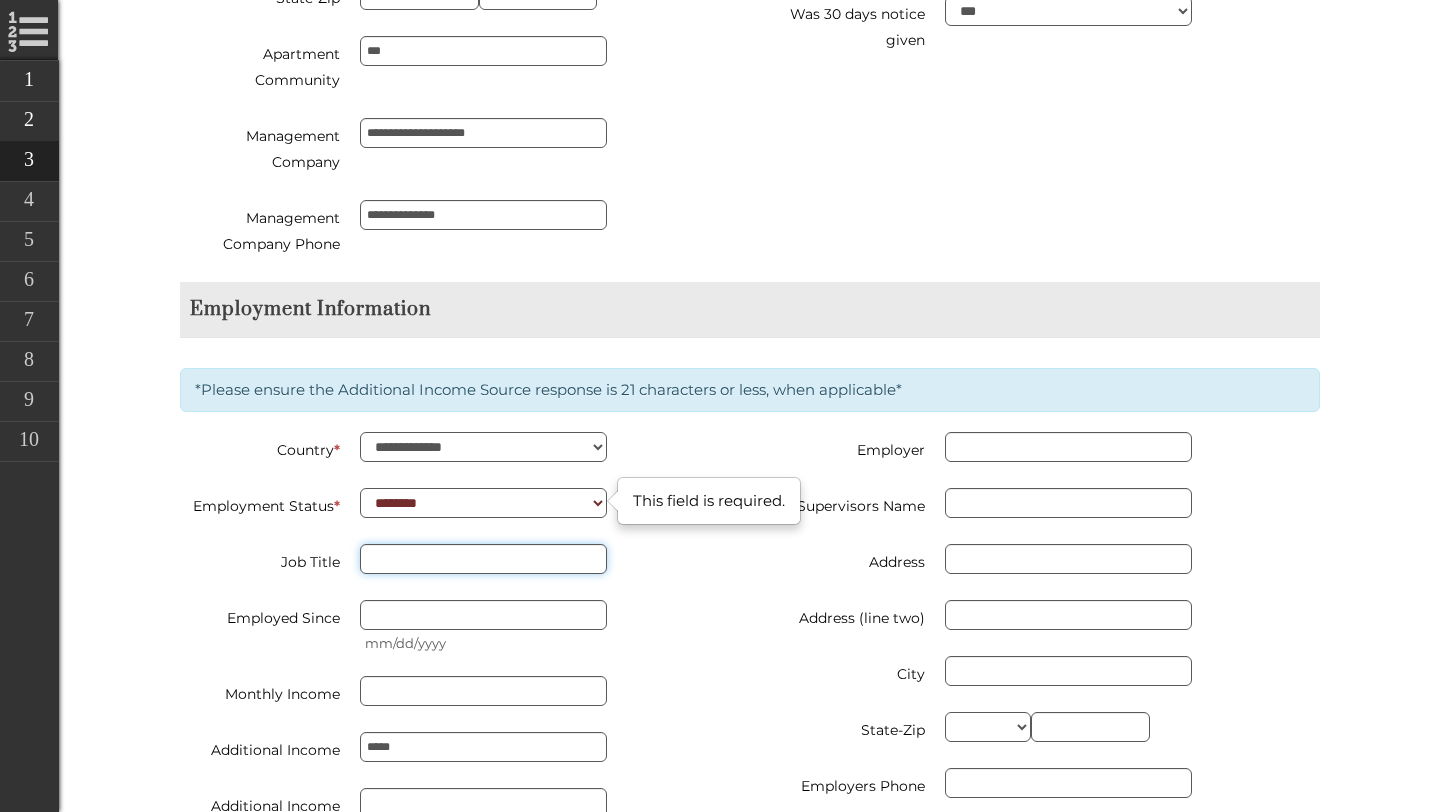 click on "Job Title" at bounding box center [483, 559] 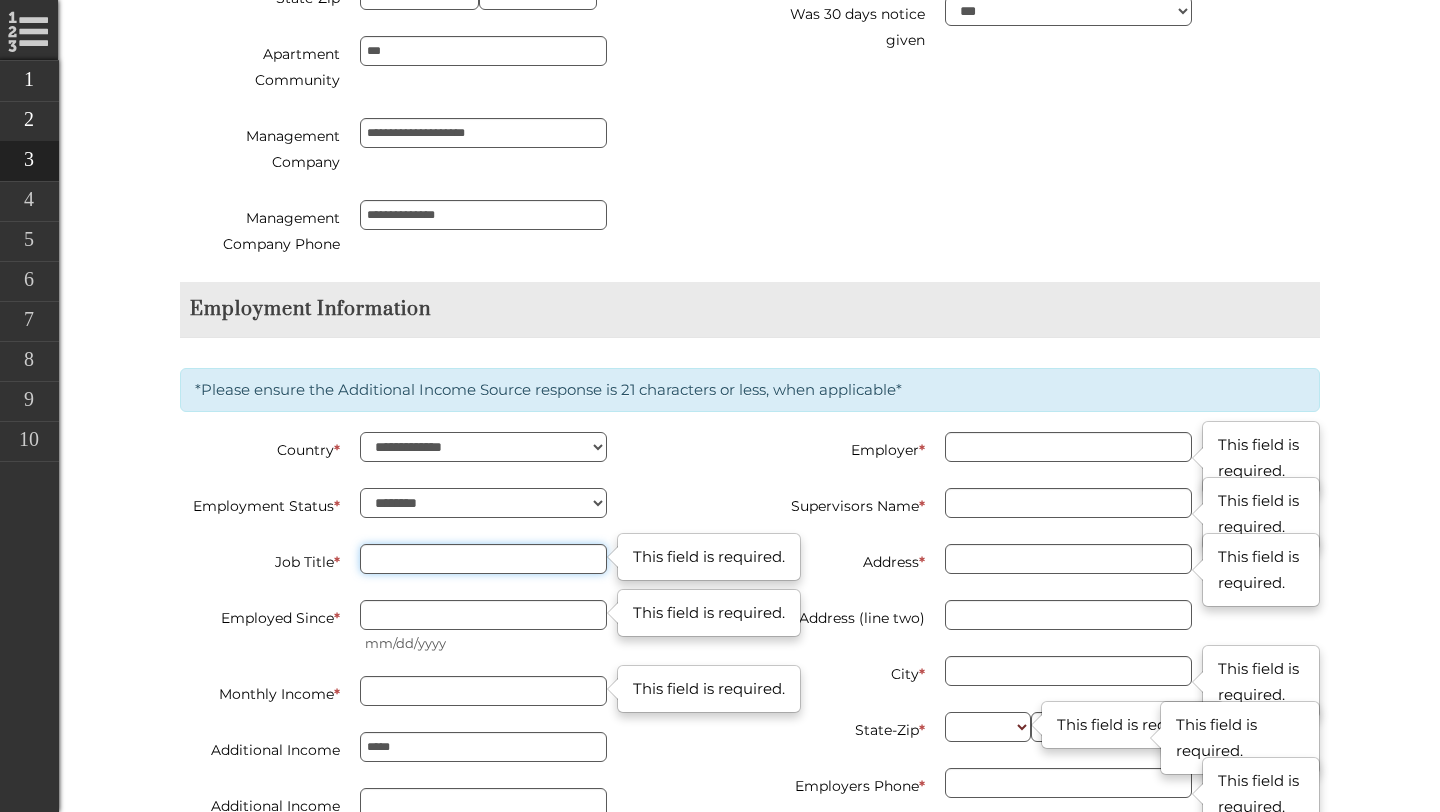 type on "**********" 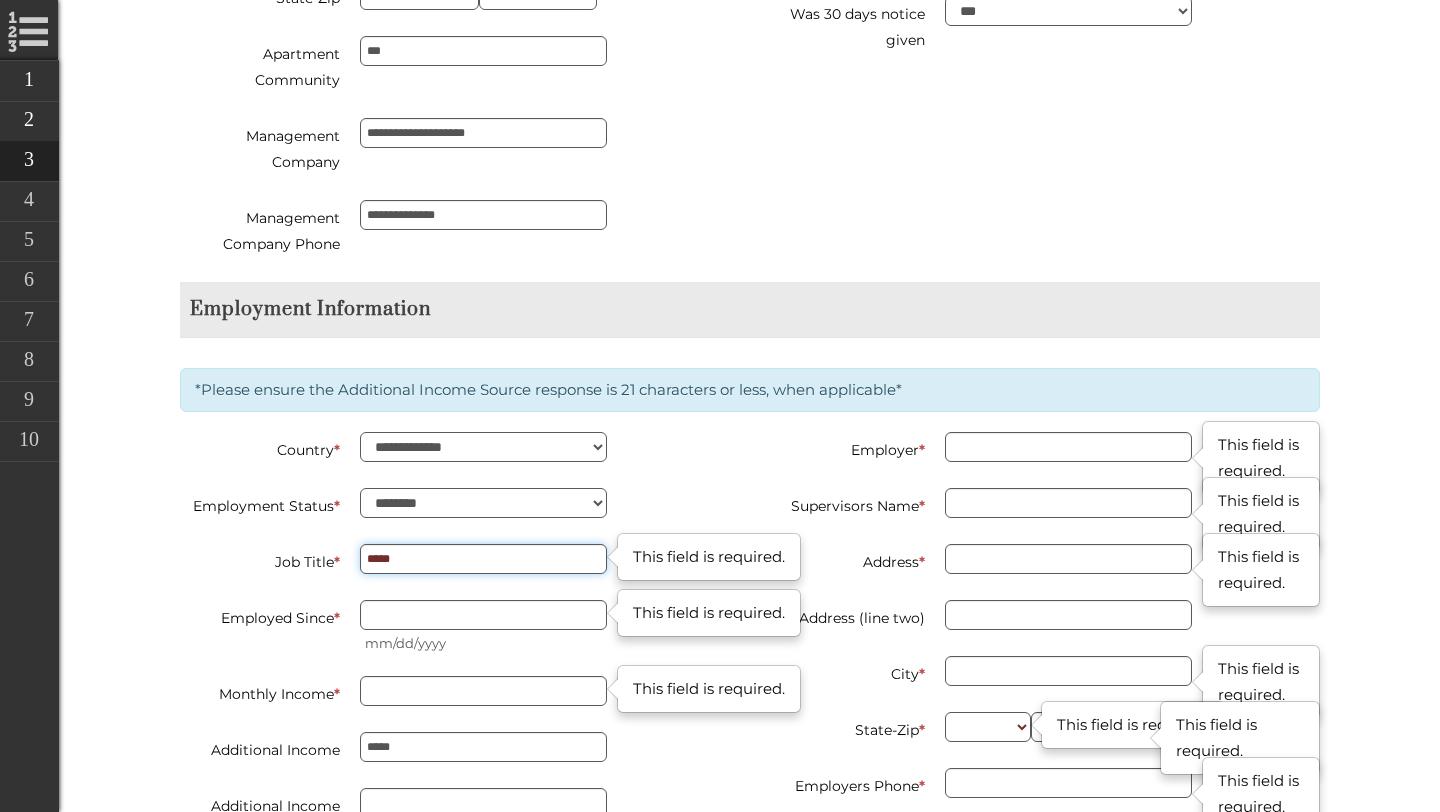 type on "*****" 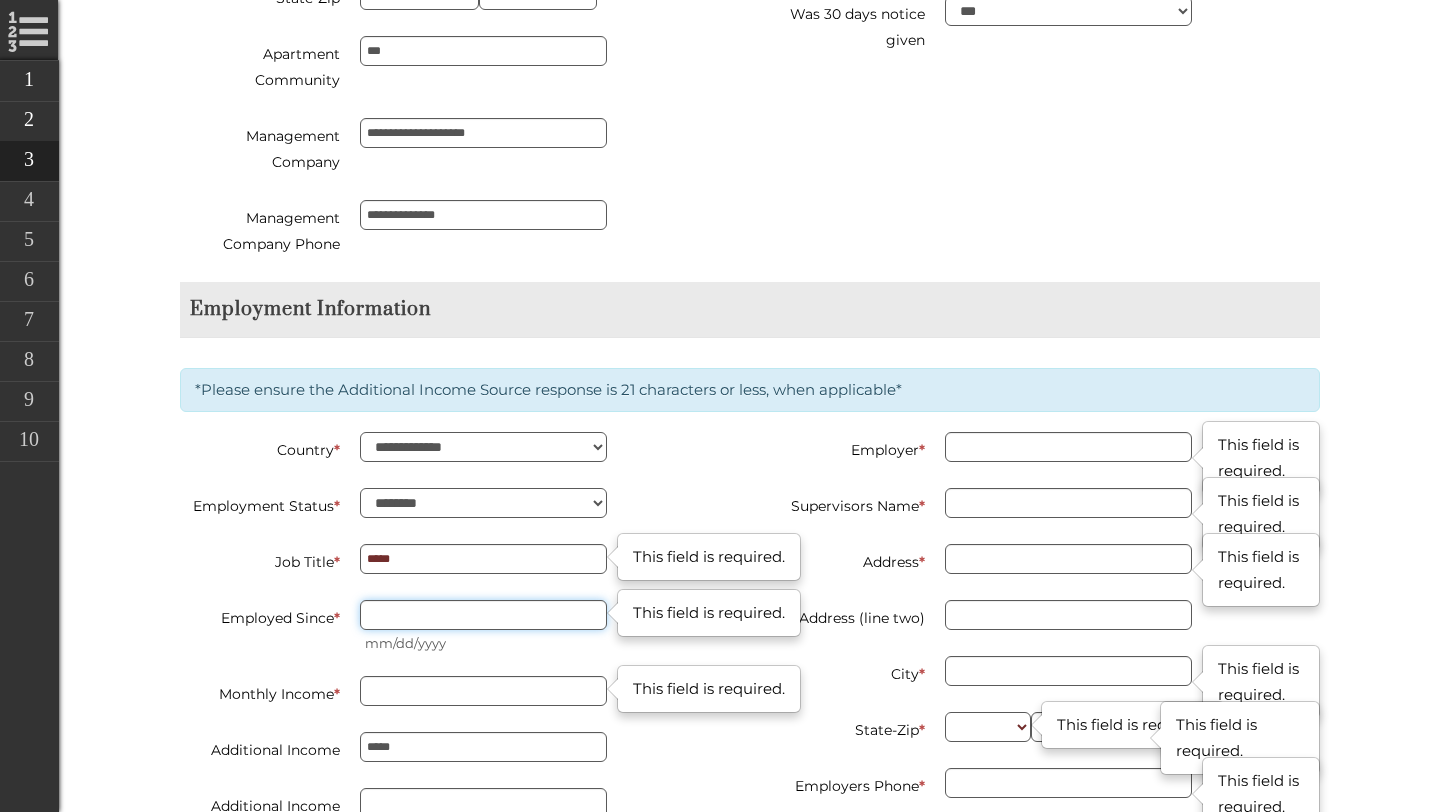 click on "Employed Since  *" at bounding box center [483, 615] 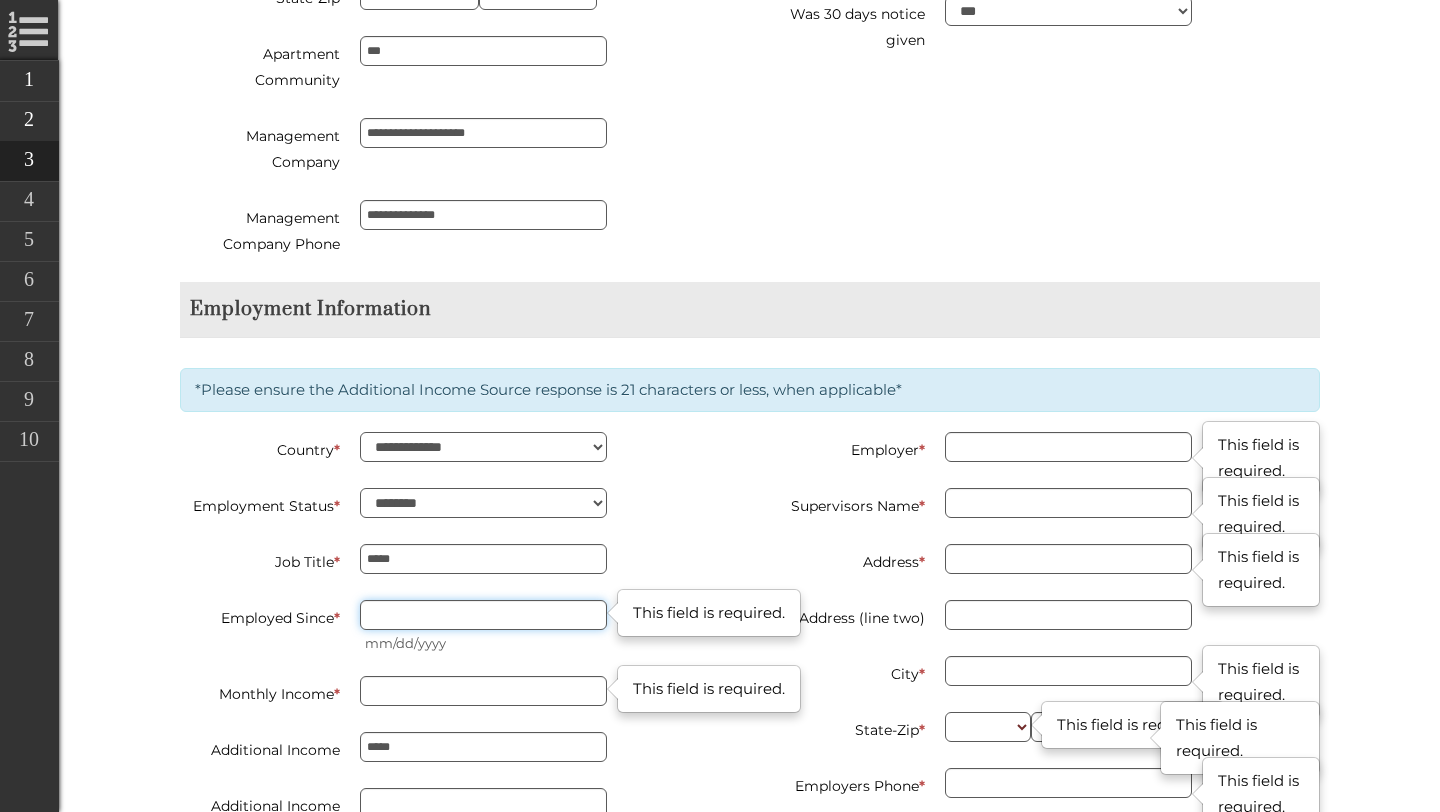type on "**********" 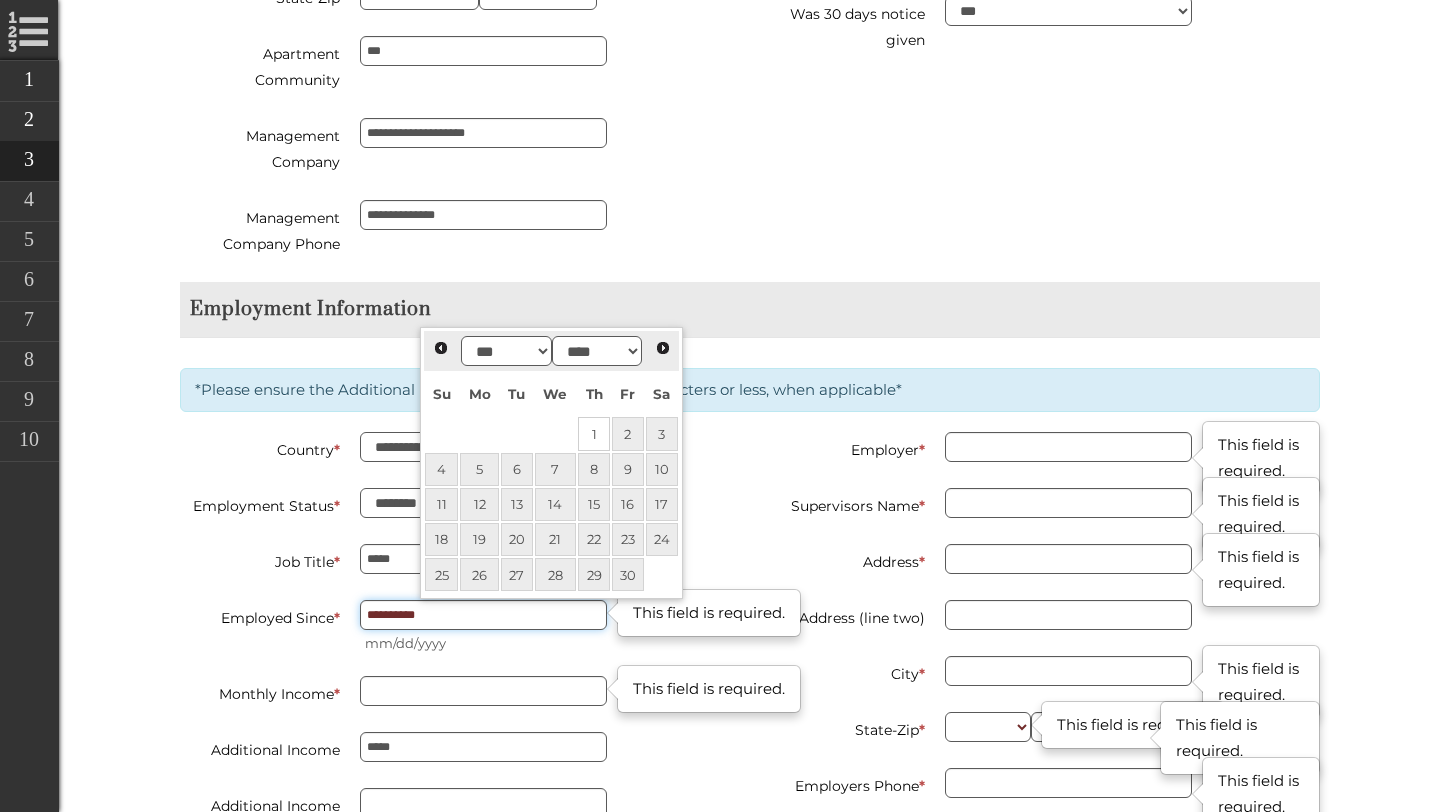 type on "**********" 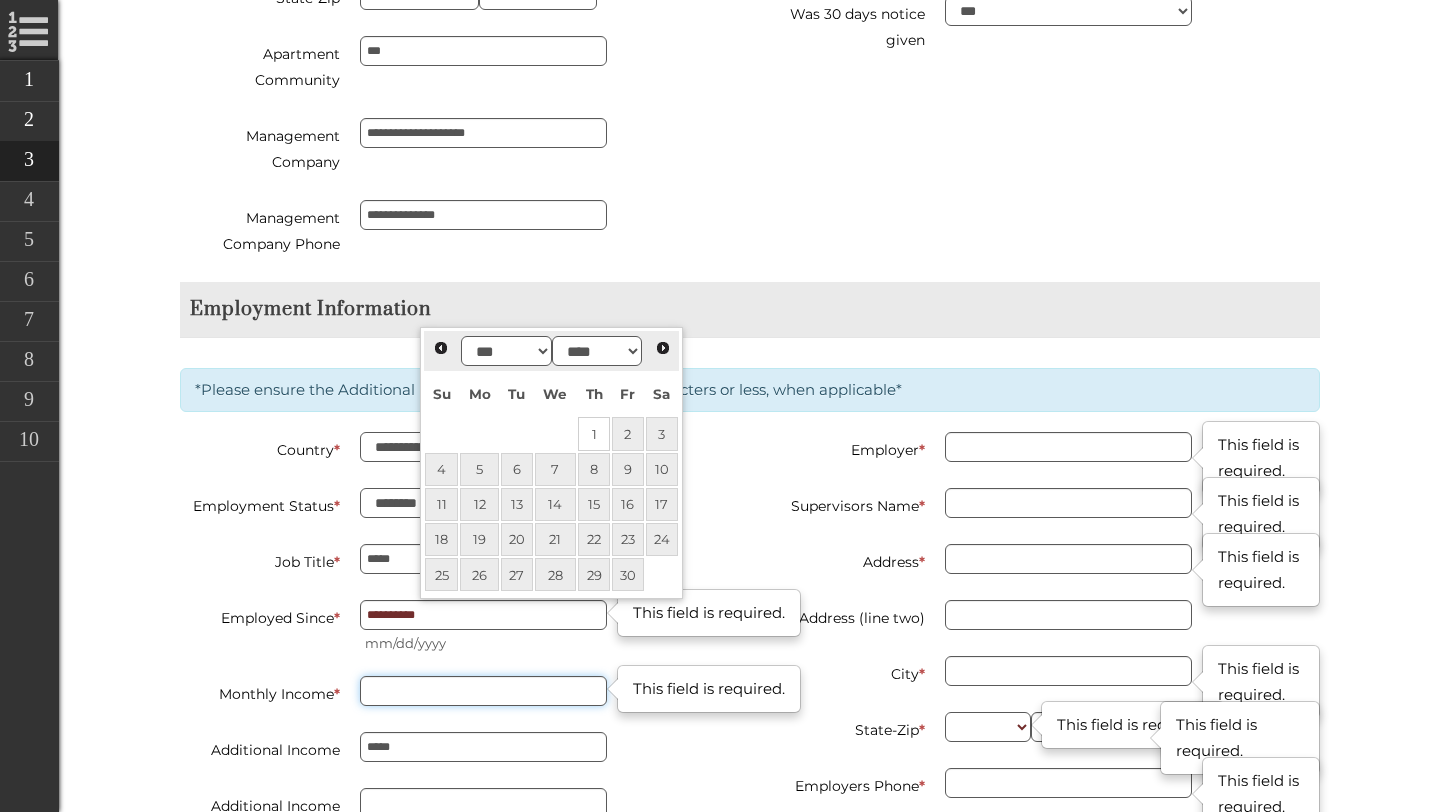 click on "Monthly Income  *" at bounding box center (483, 691) 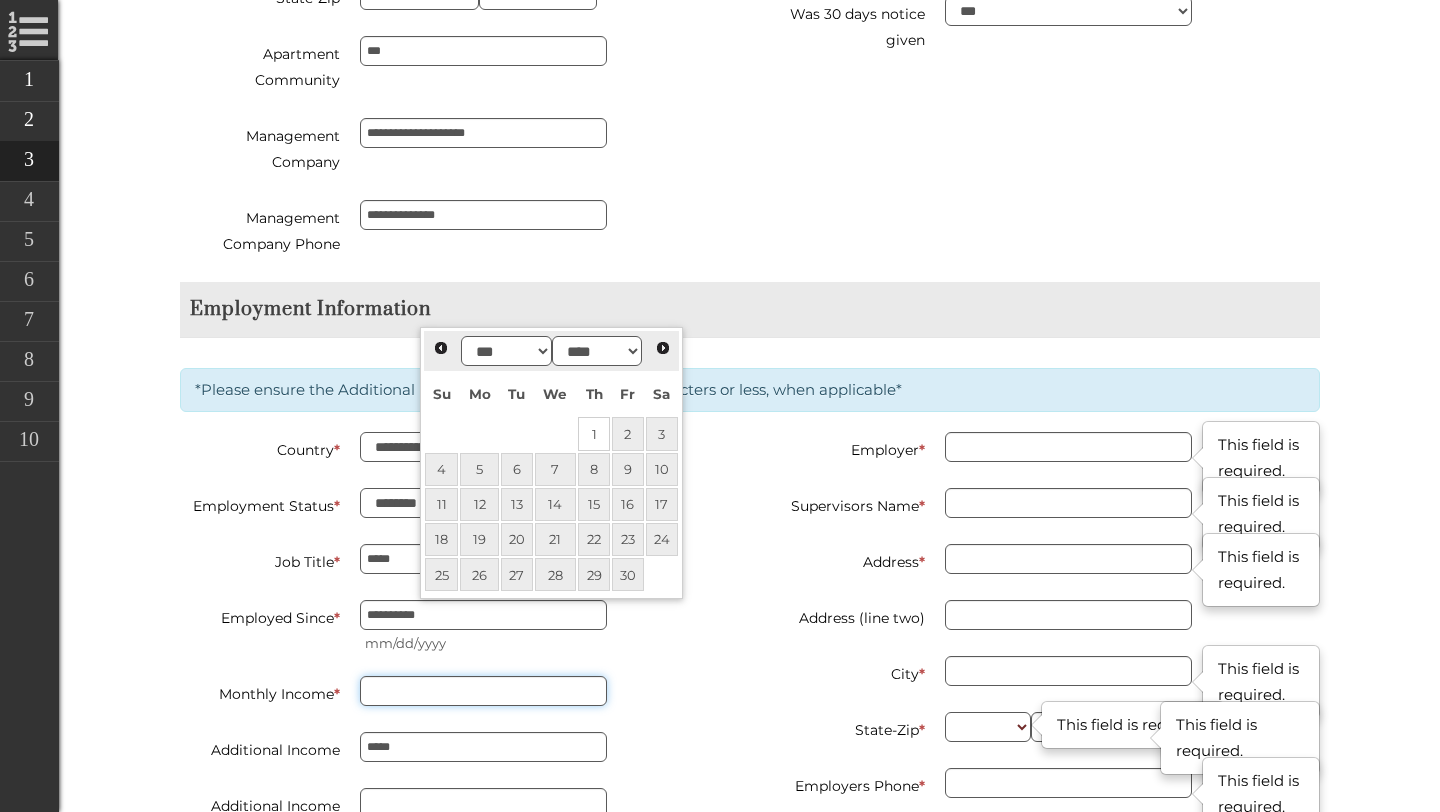 type on "**********" 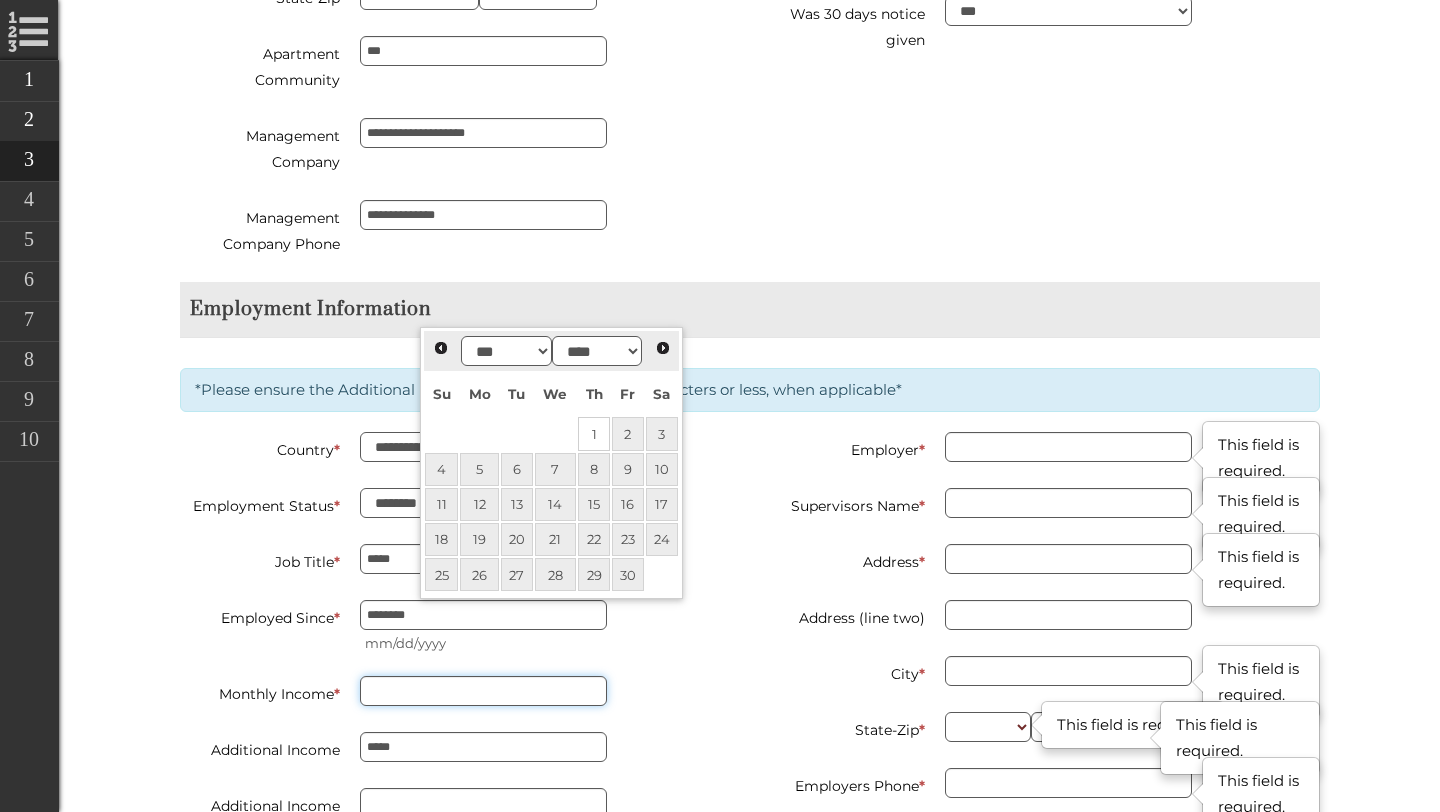 type on "*" 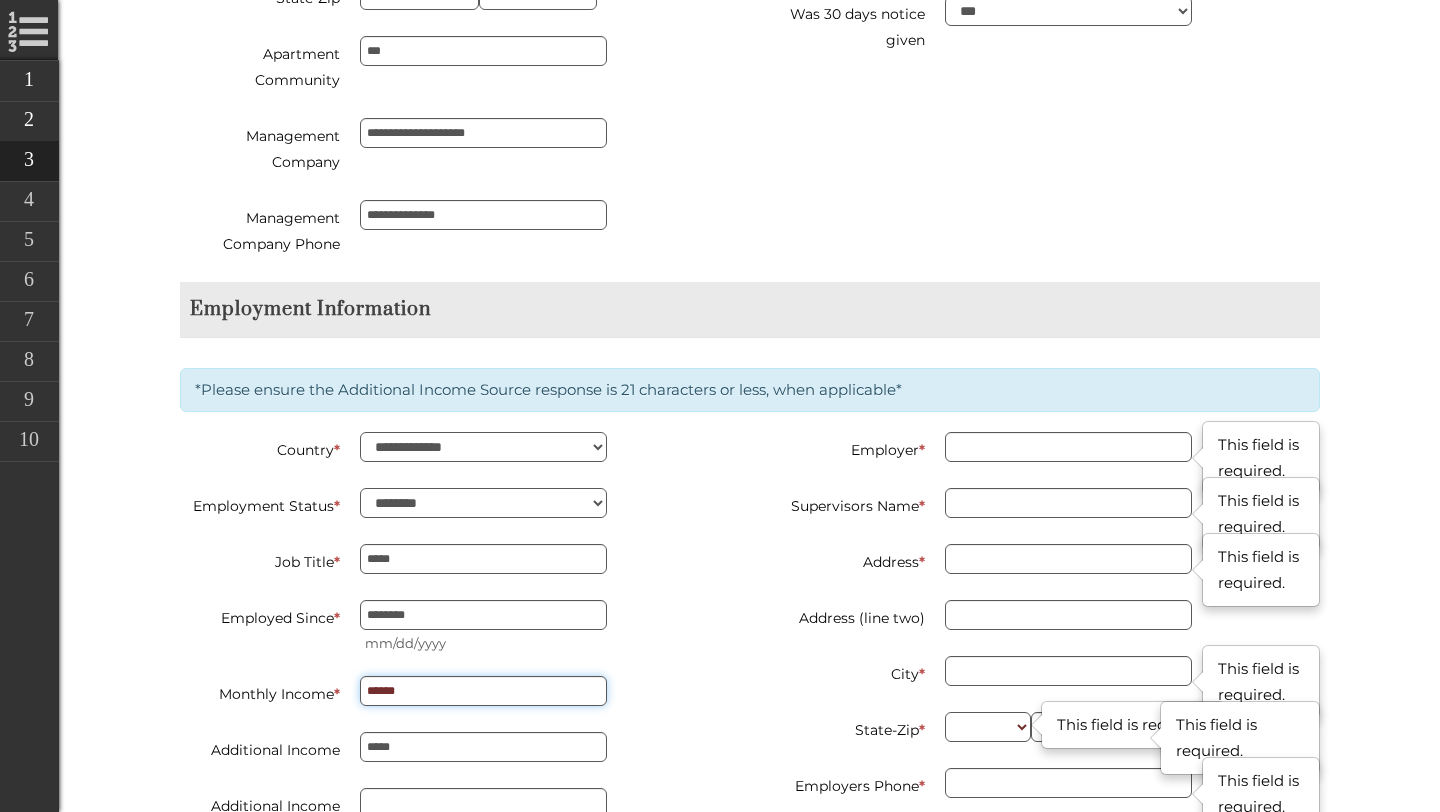 scroll, scrollTop: 2428, scrollLeft: 0, axis: vertical 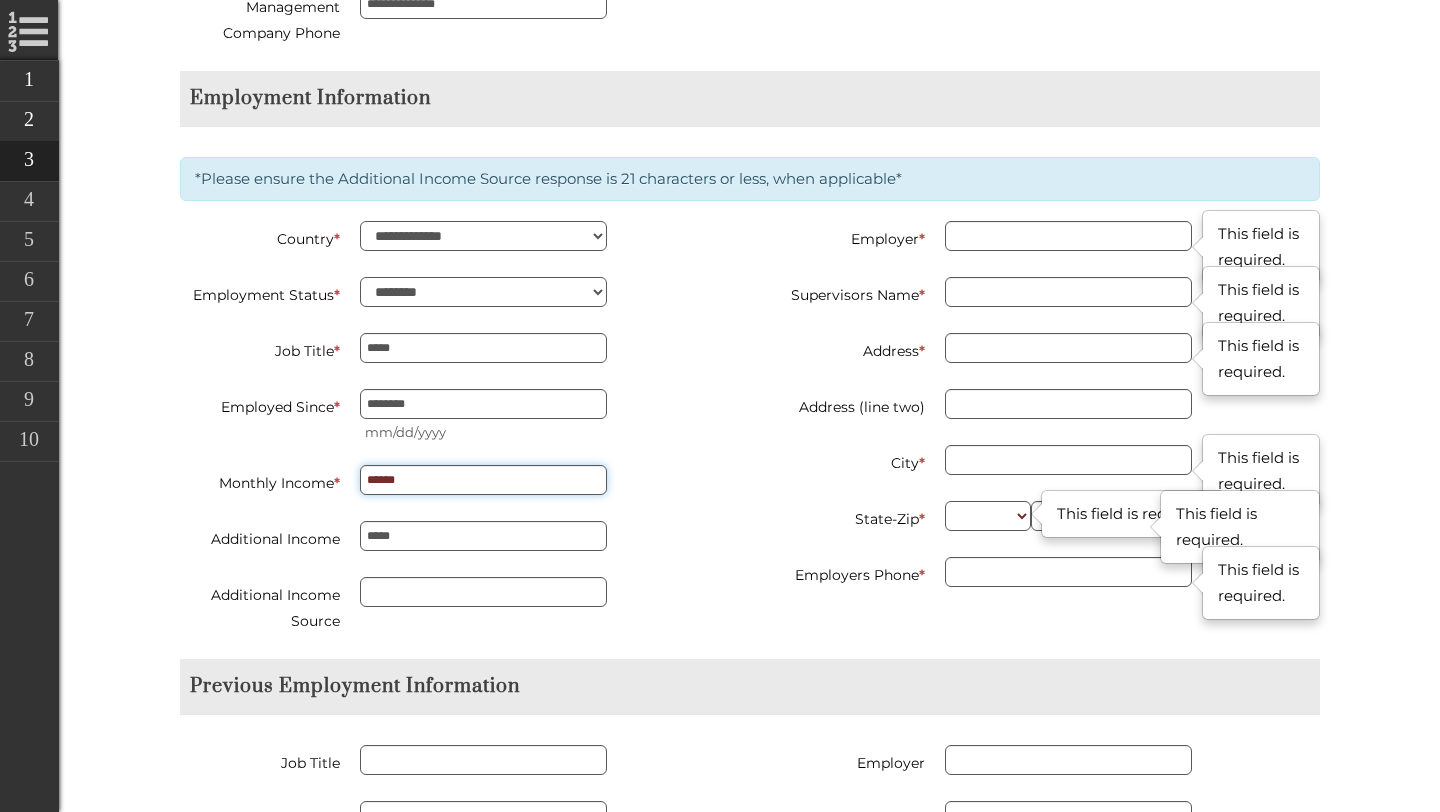 type on "******" 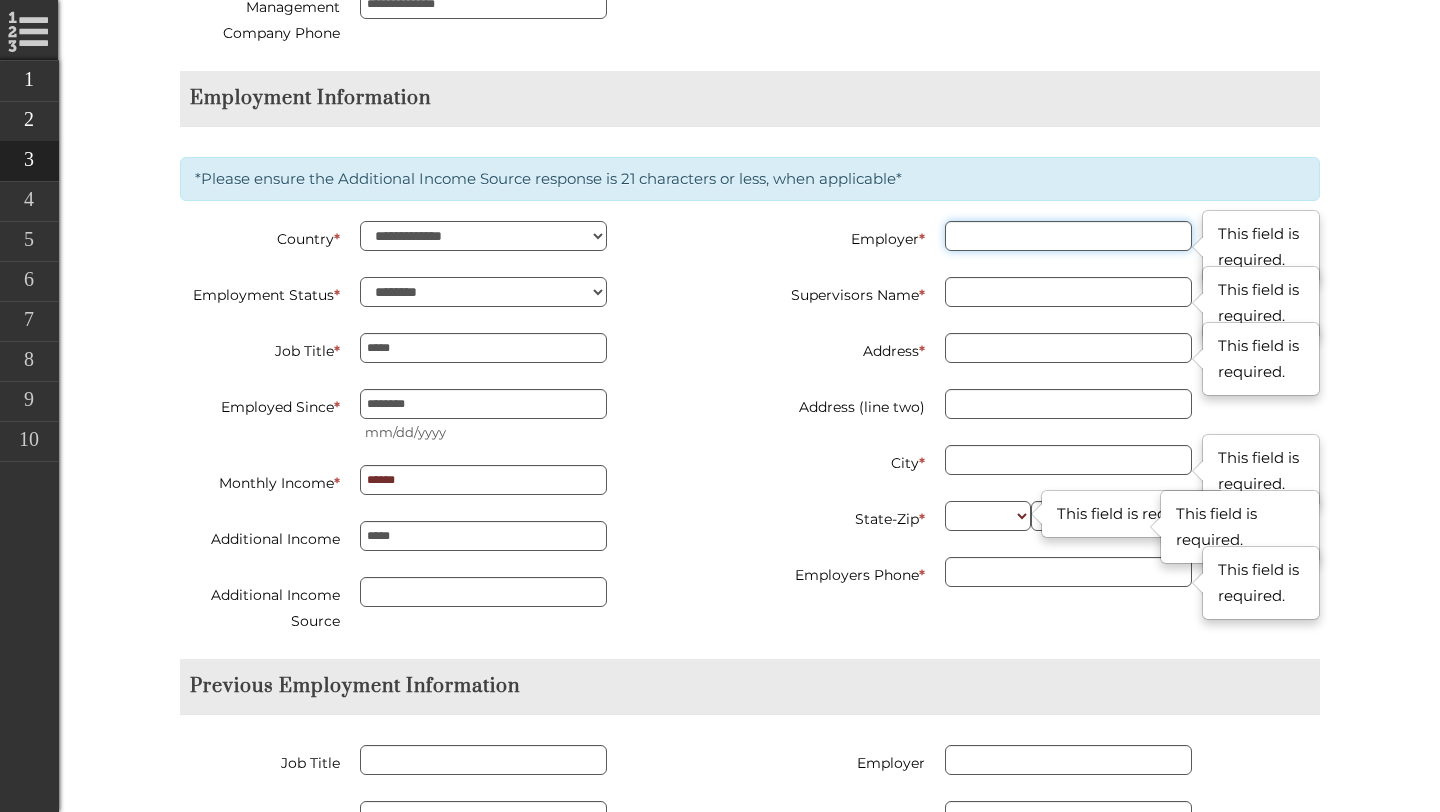 click on "Employer  *" at bounding box center [1068, 236] 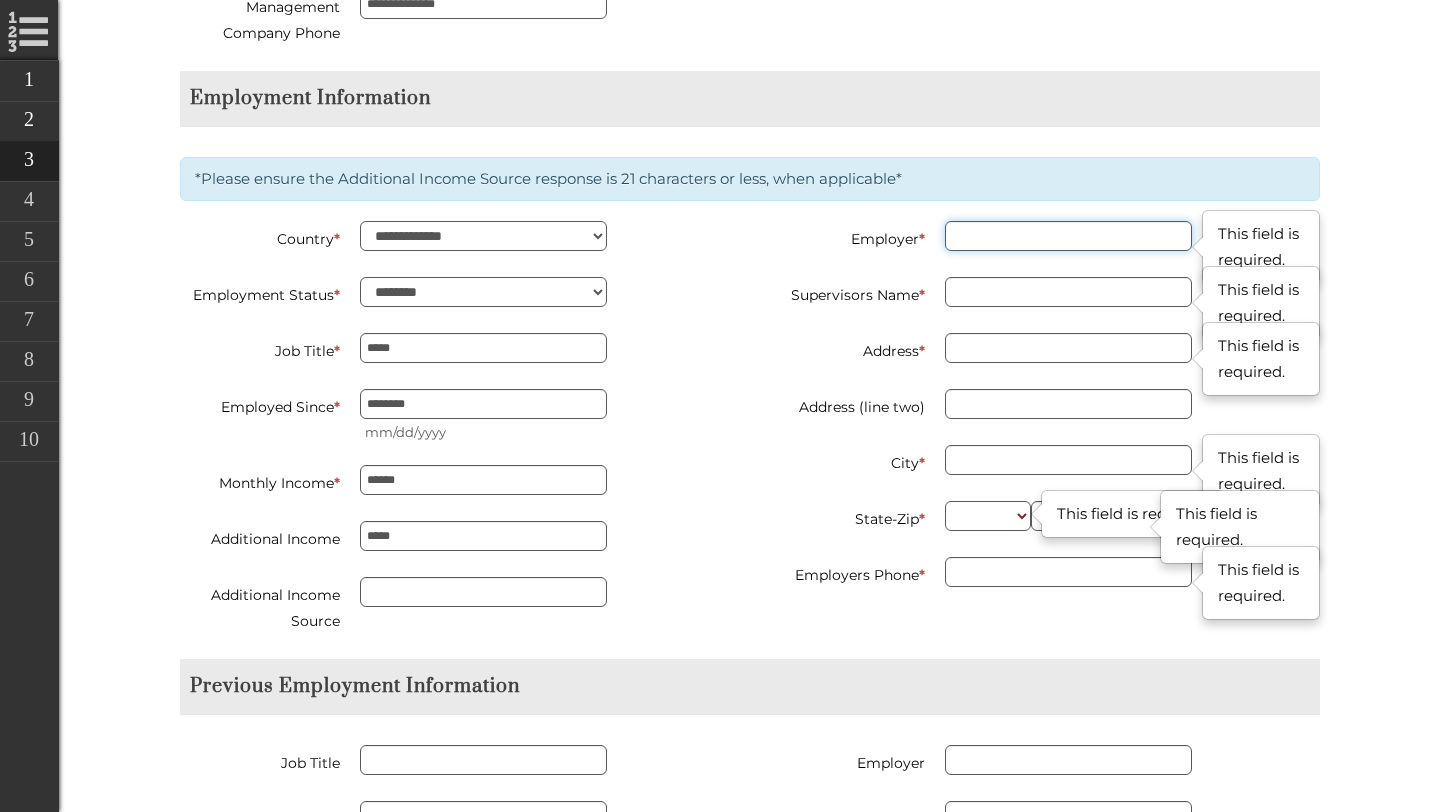 type on "**********" 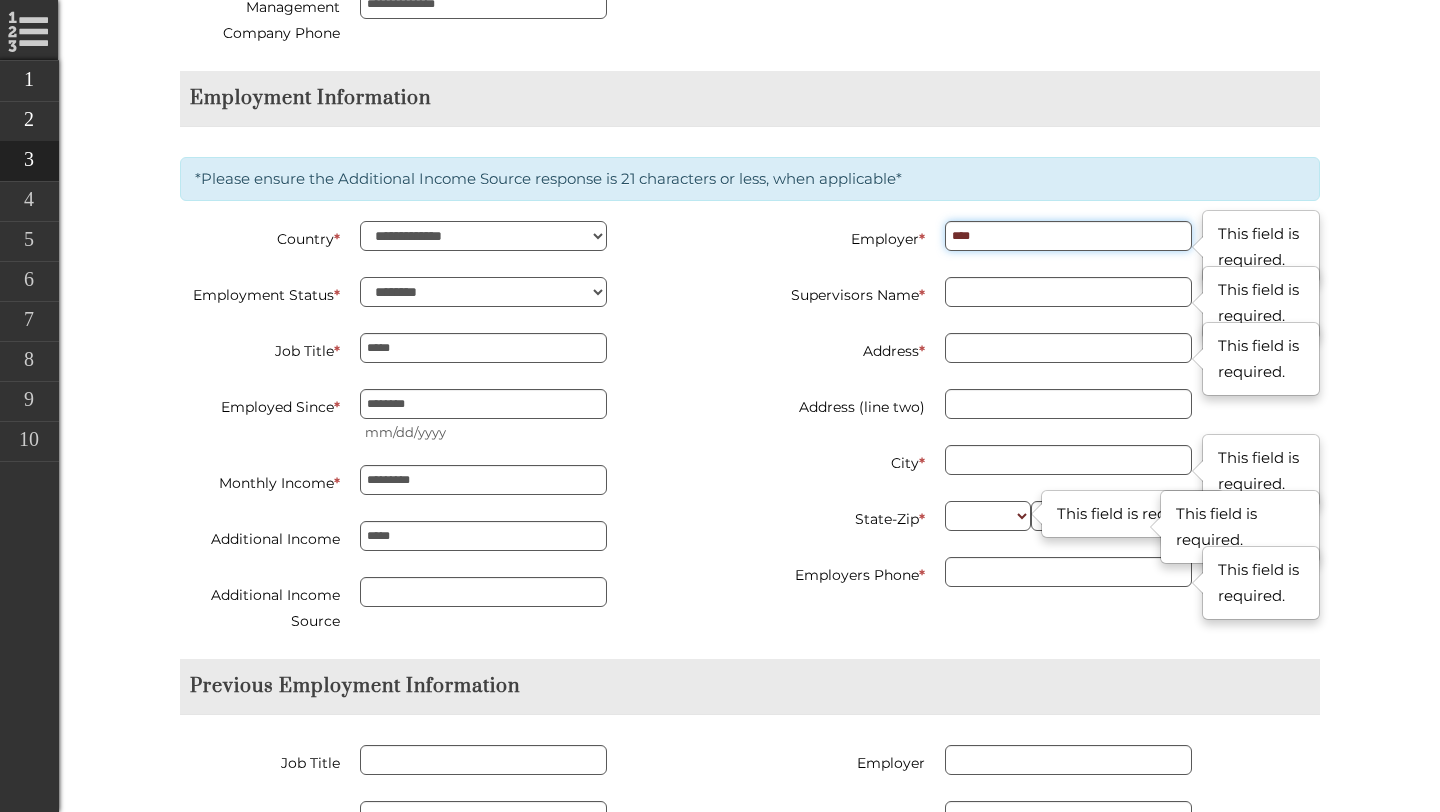 type on "****" 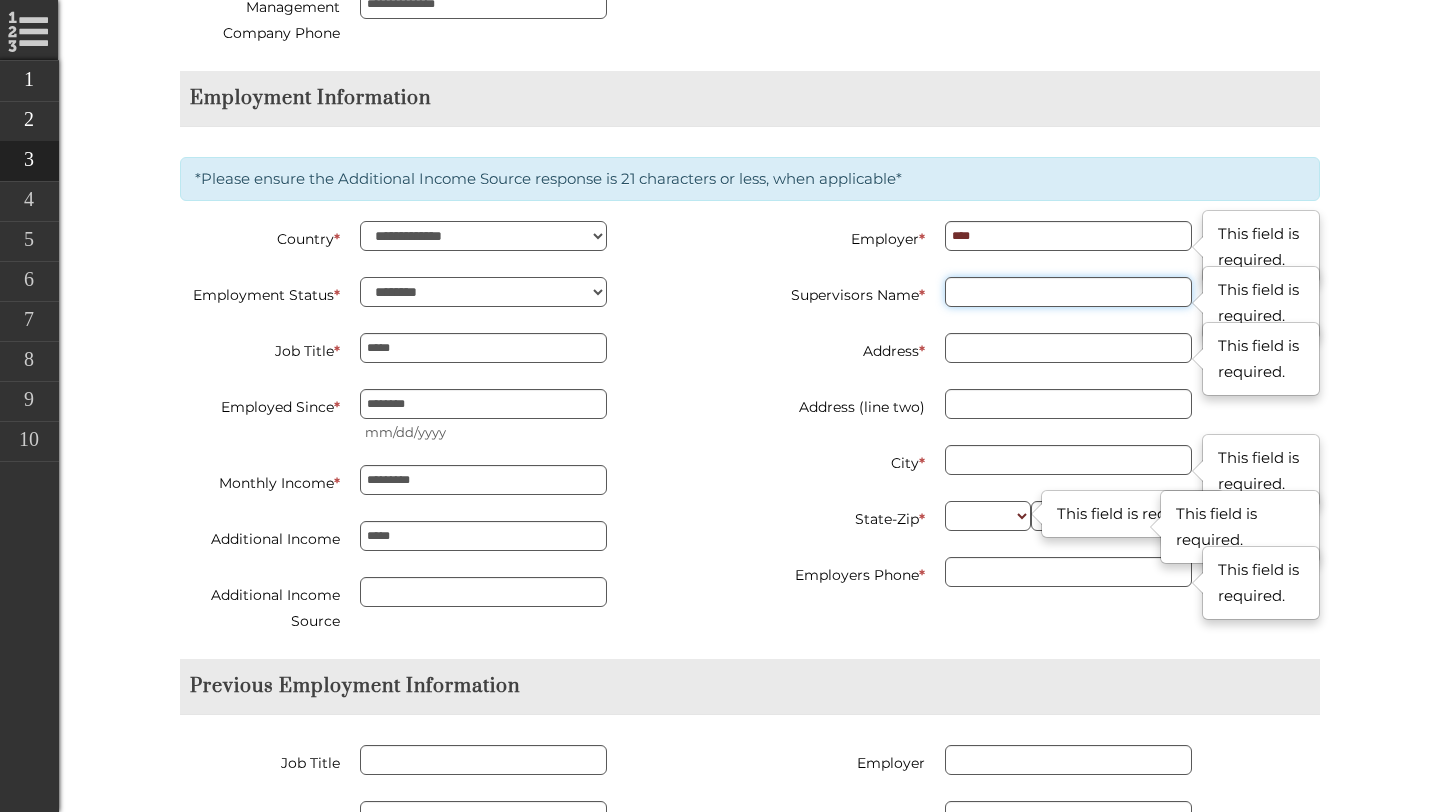 click on "Supervisors Name  *" at bounding box center [1068, 292] 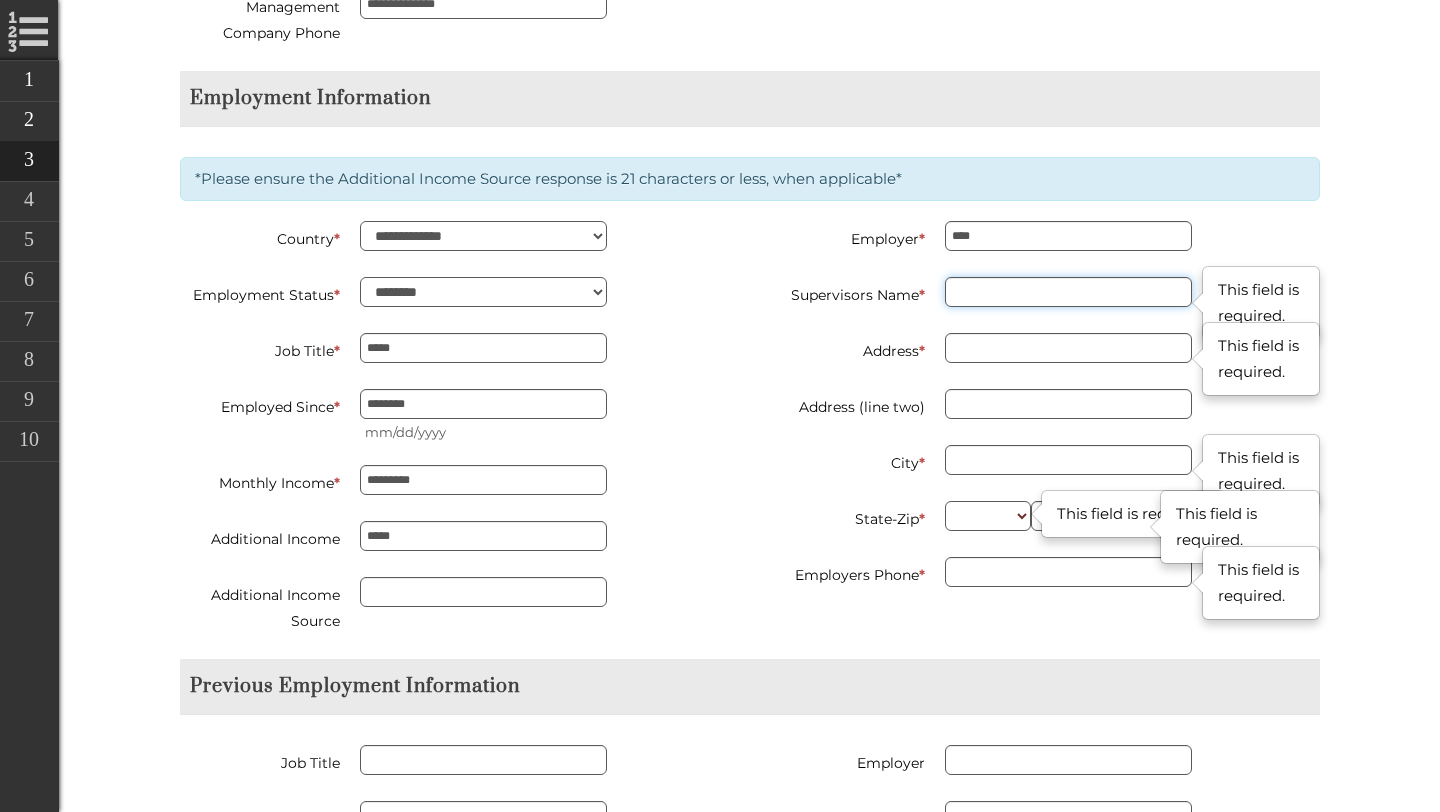 type on "**********" 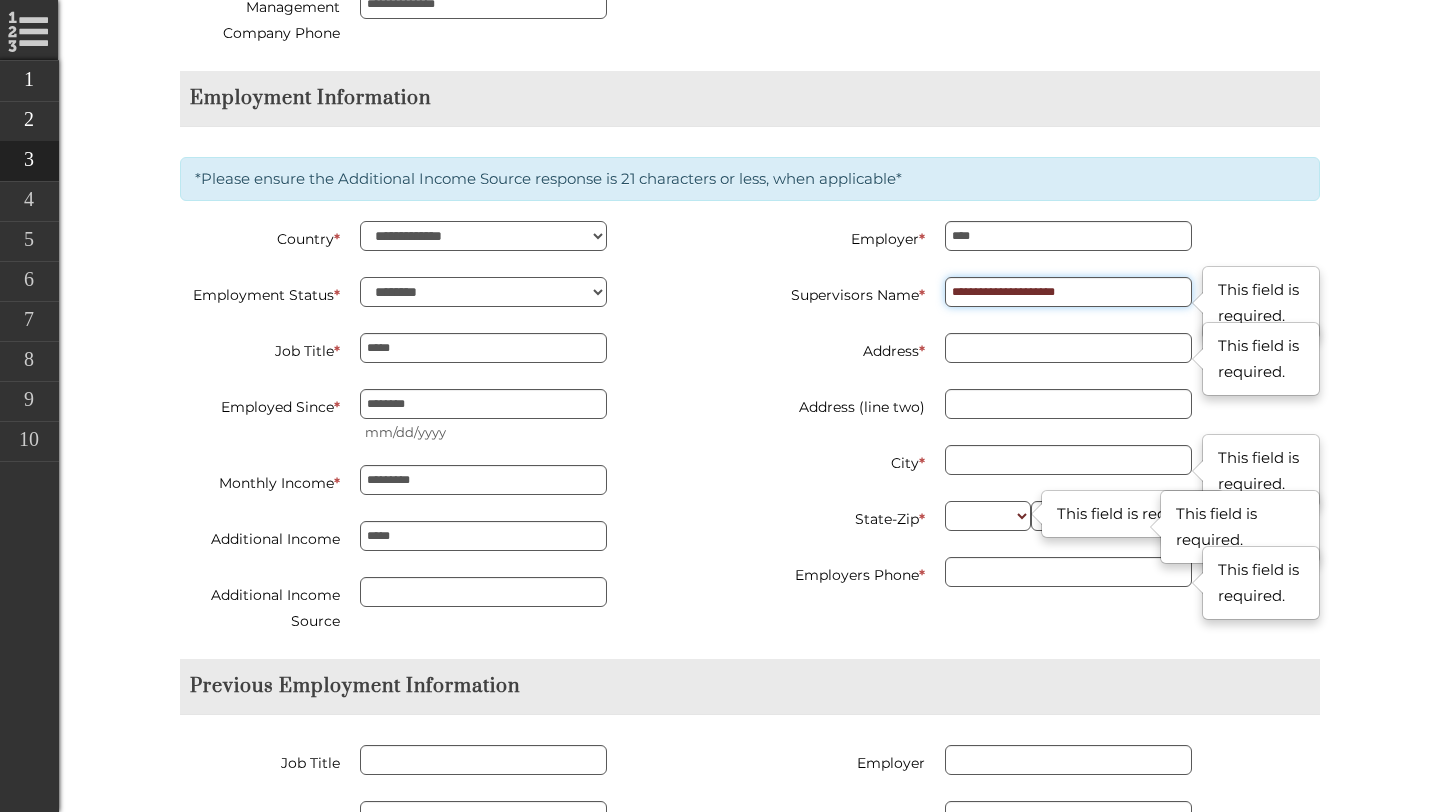 type on "**********" 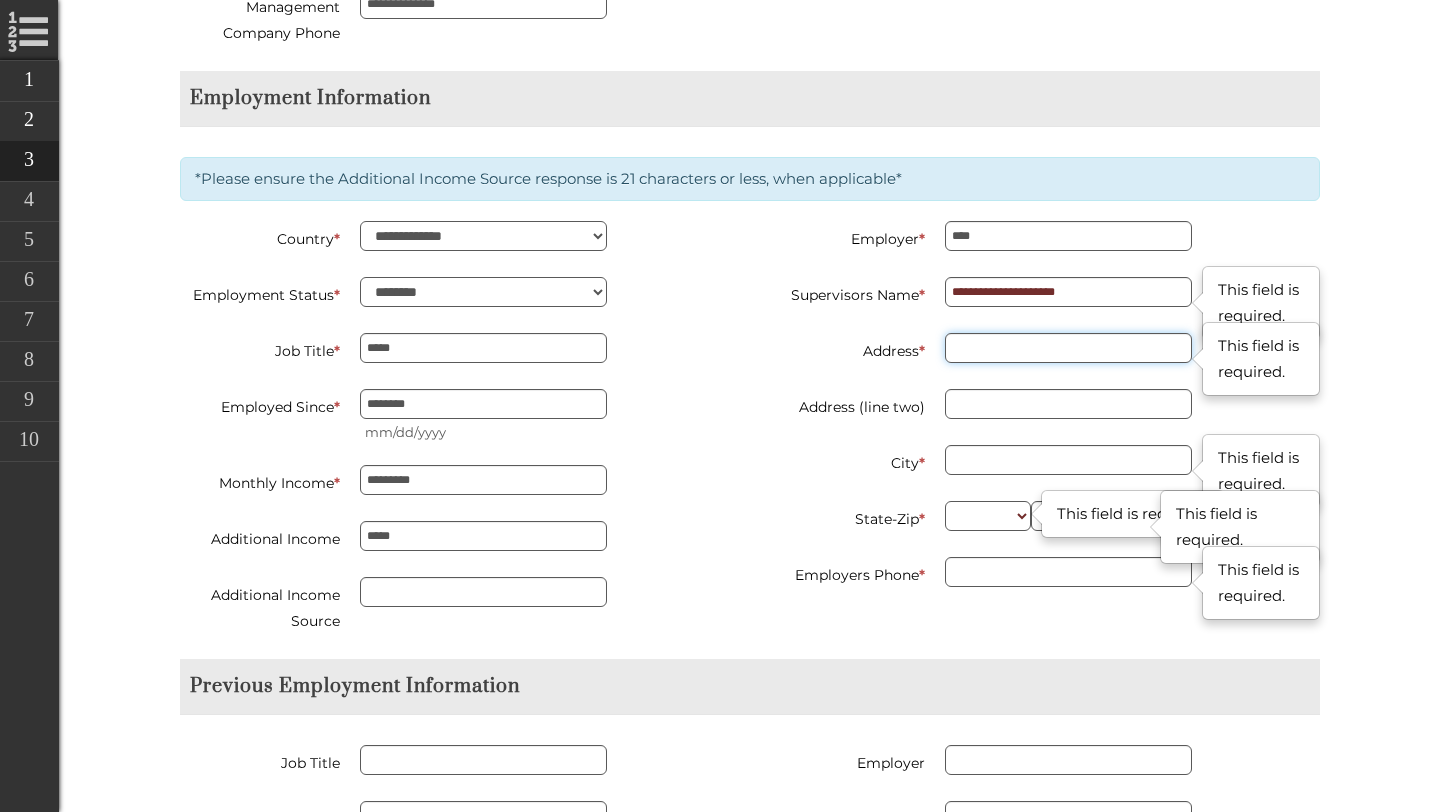 click on "Address  *" at bounding box center [1068, 348] 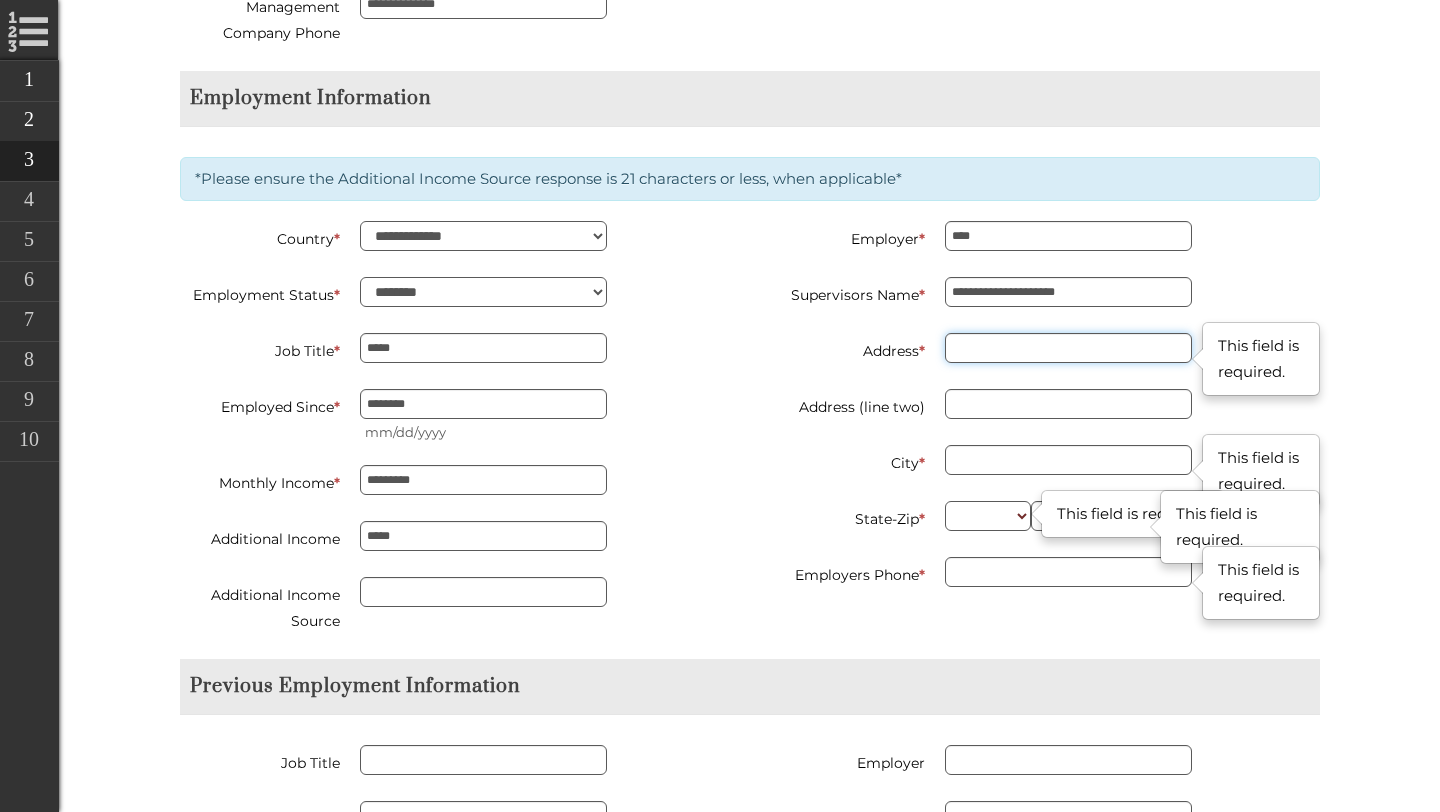 type on "**********" 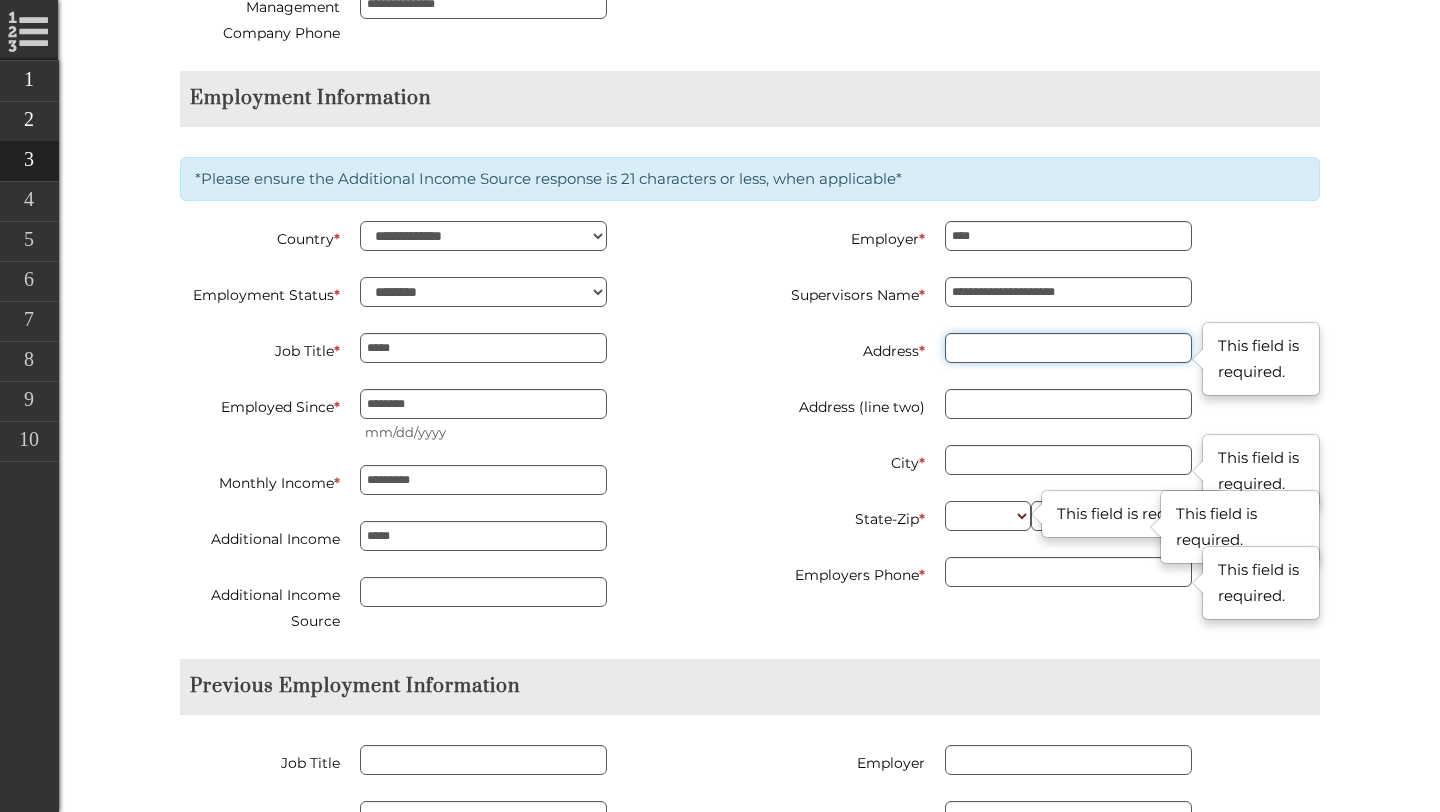 type on "*********" 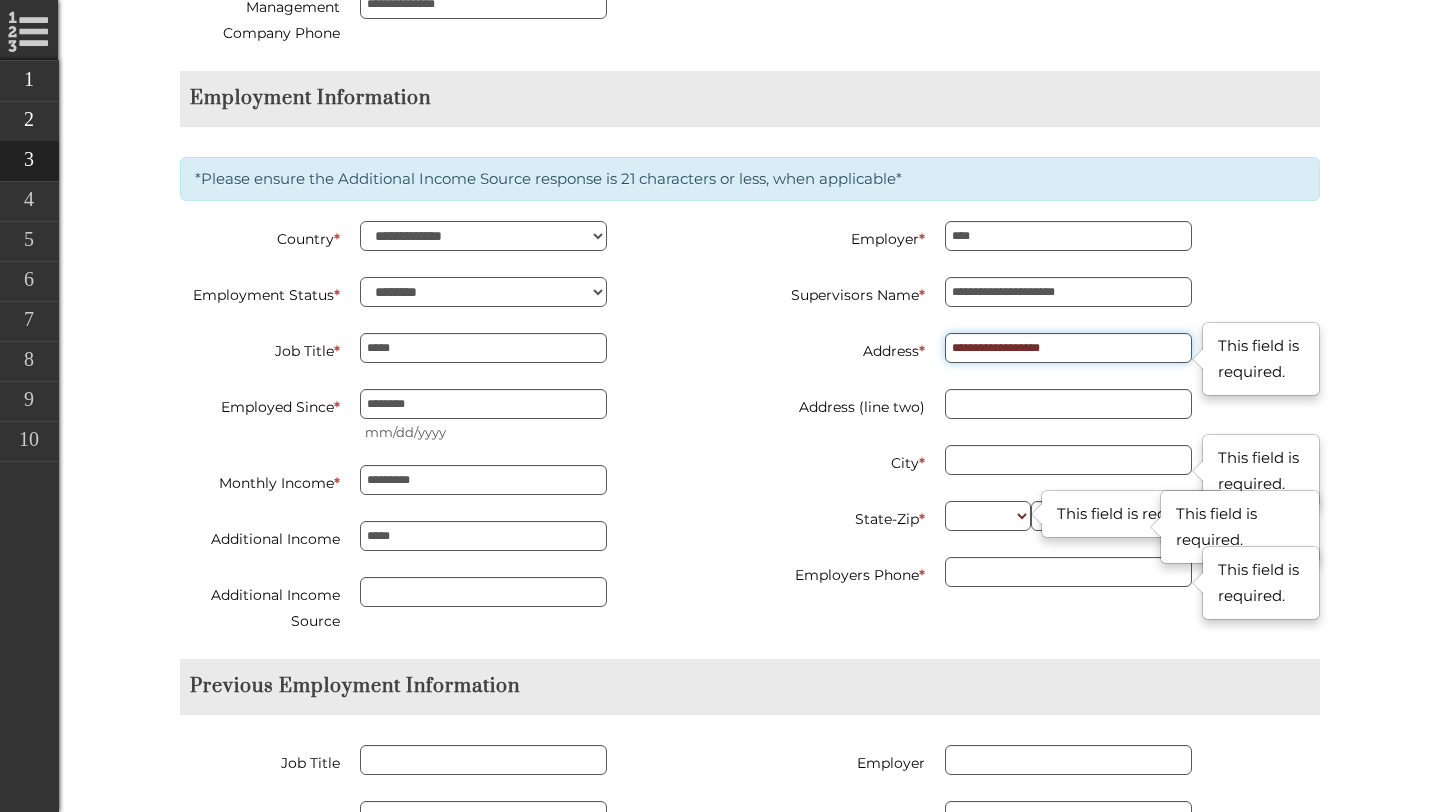 type on "**********" 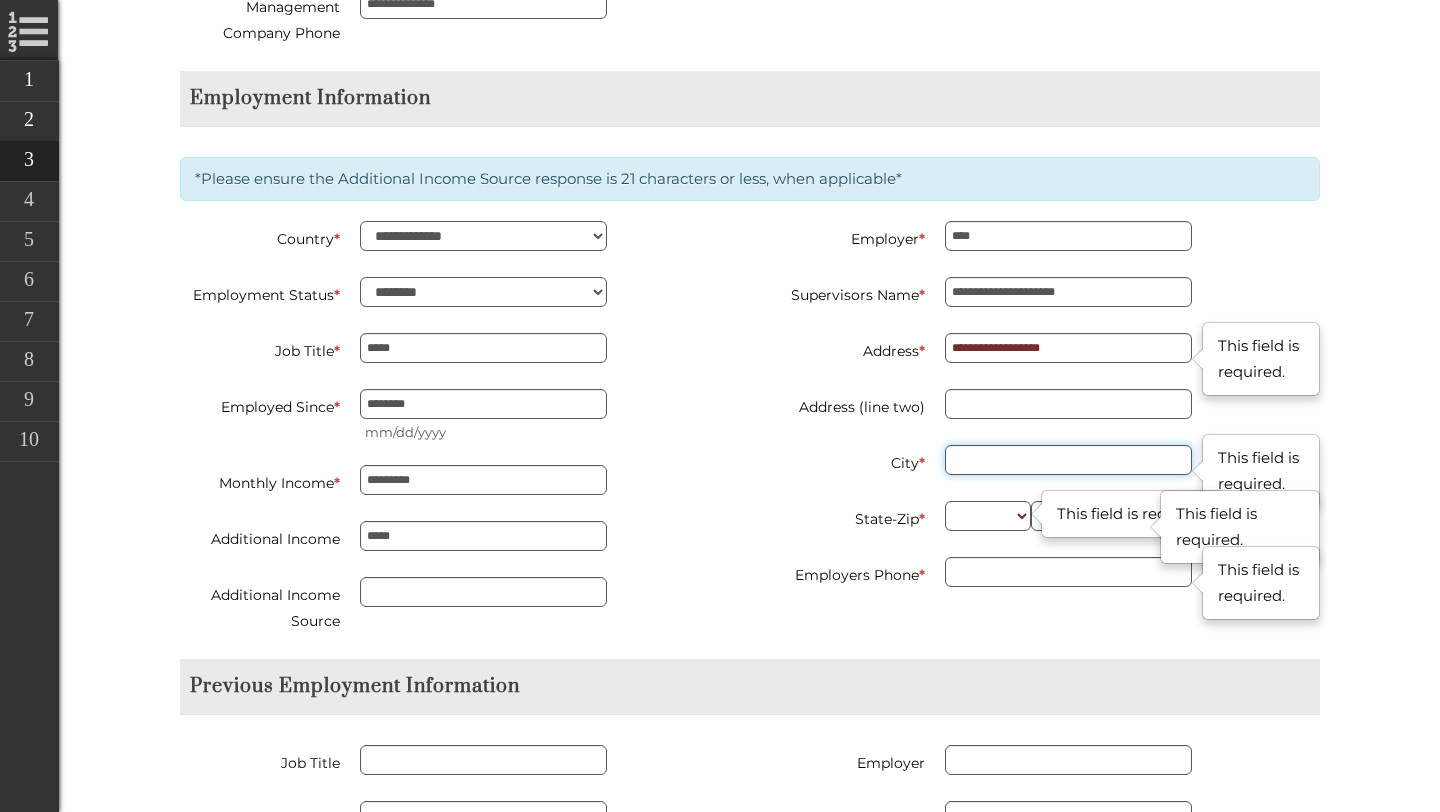 click on "City  *" at bounding box center [1068, 460] 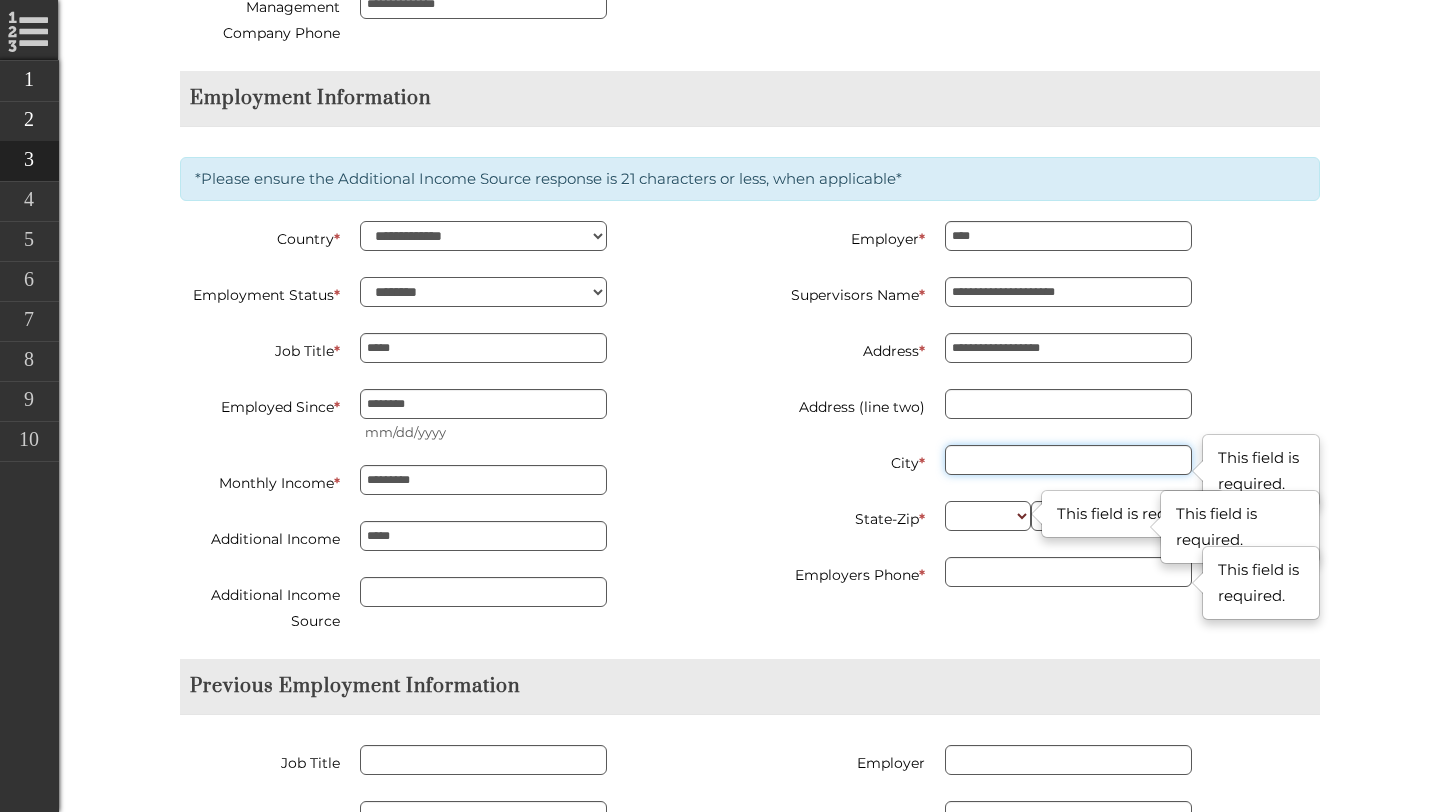 type on "**********" 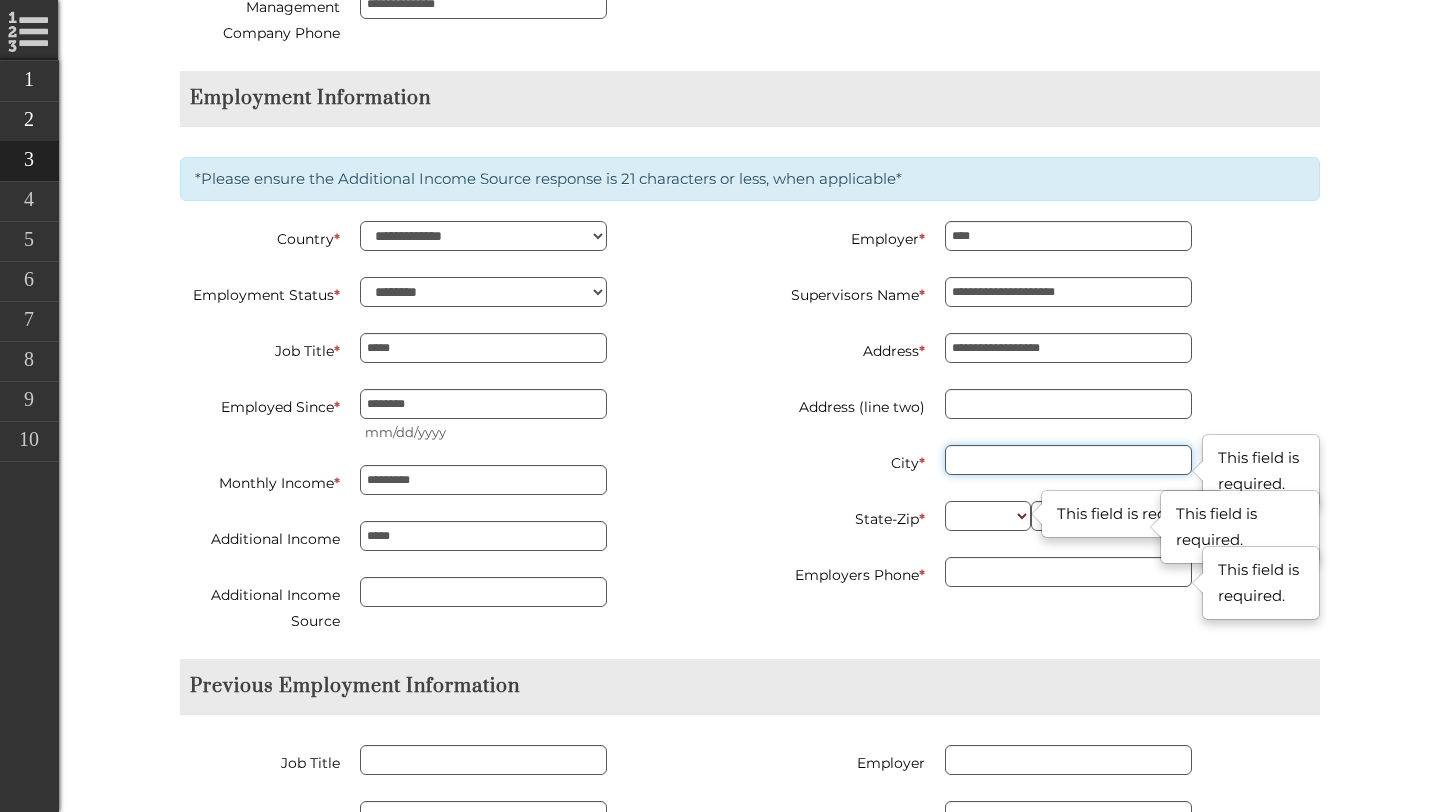 type on "*********" 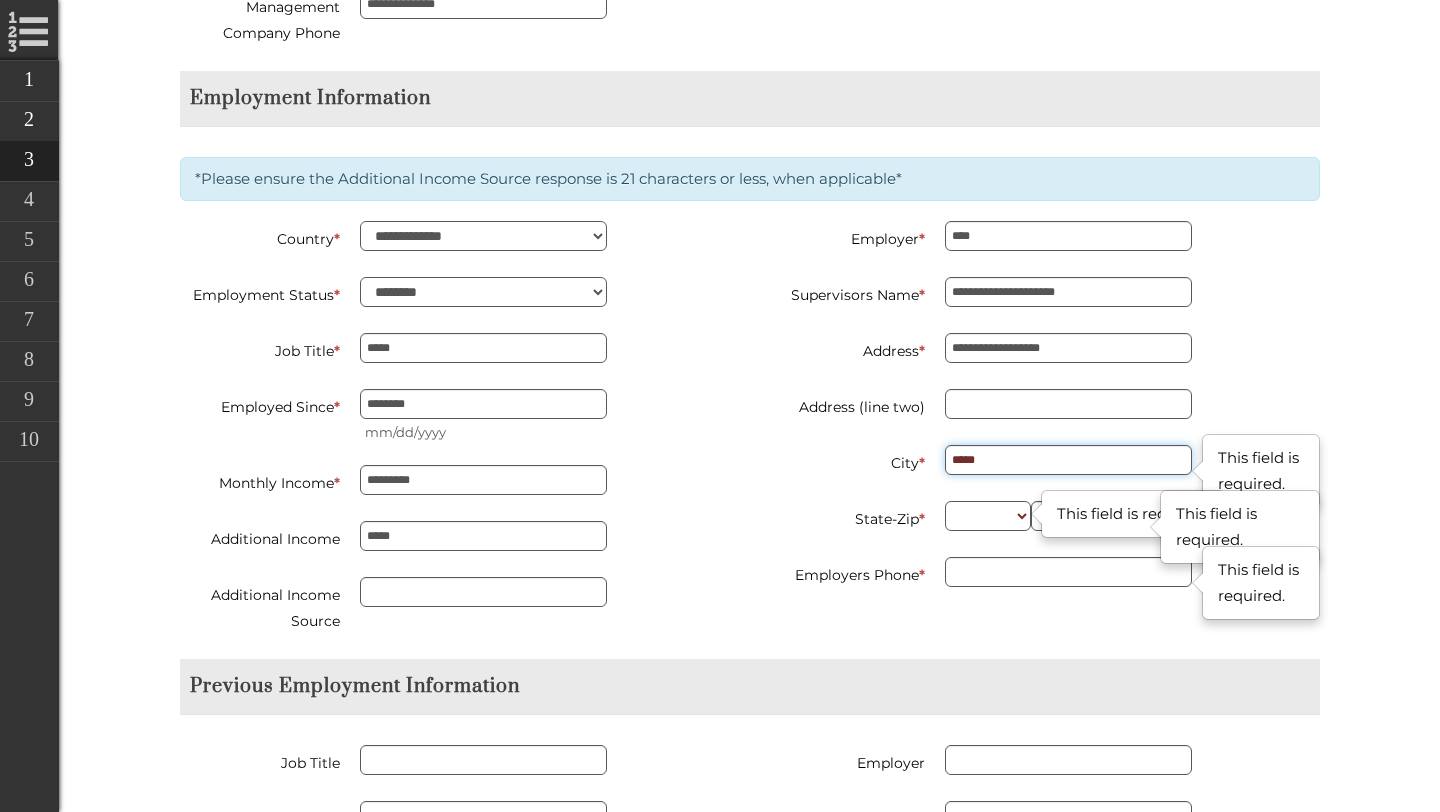 type on "*****" 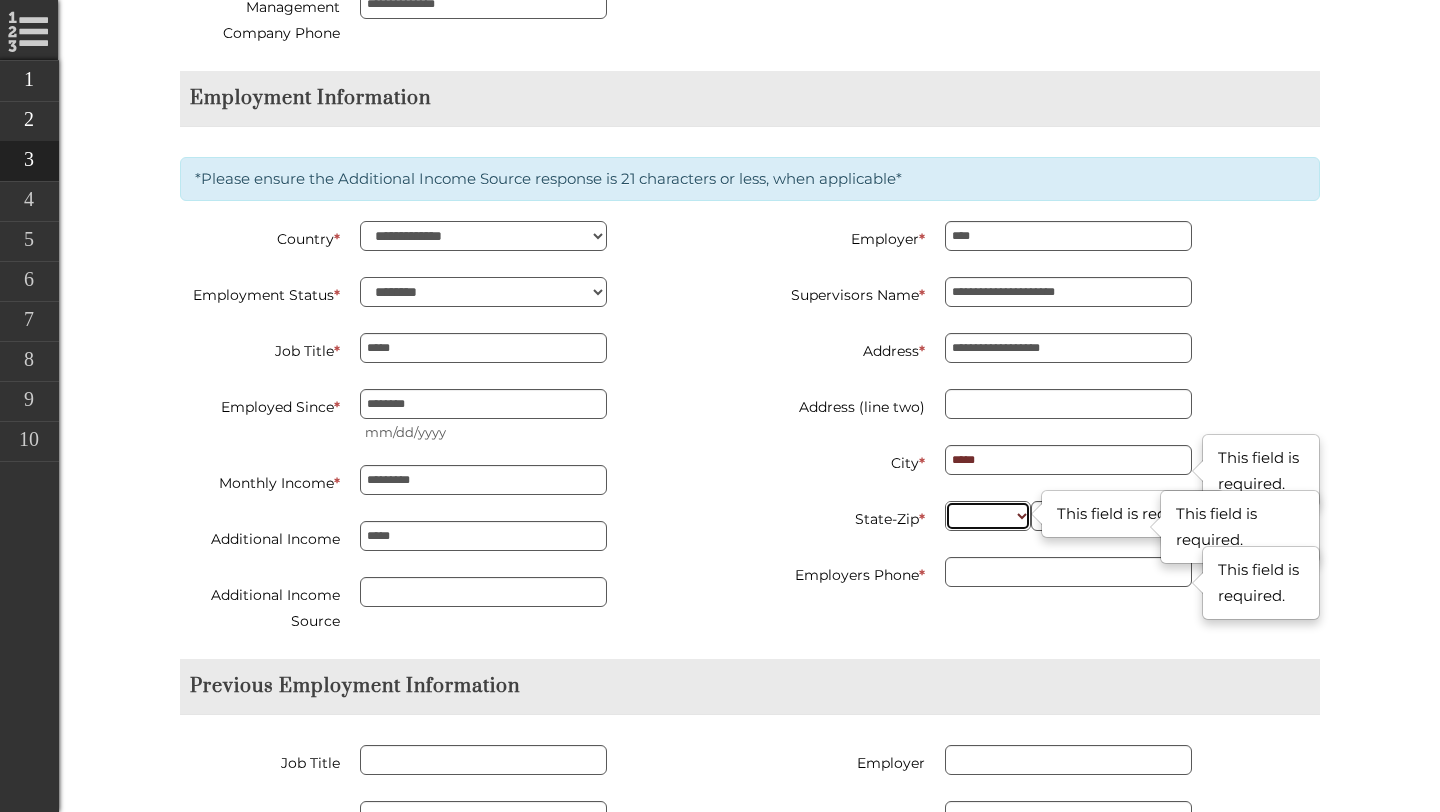 click on "**
**
**
**
**
**
**
**
**
**
**
**
**
**
**
**
**
**
**
**
**
**
**
**
**
**
**
**
**
**
**
**
**
**
**
**
**
**
**
**
**
**
**
**
**
**
**
**
**
**
**
**
**
**
**
**
**
**
**
**
**" at bounding box center [988, 516] 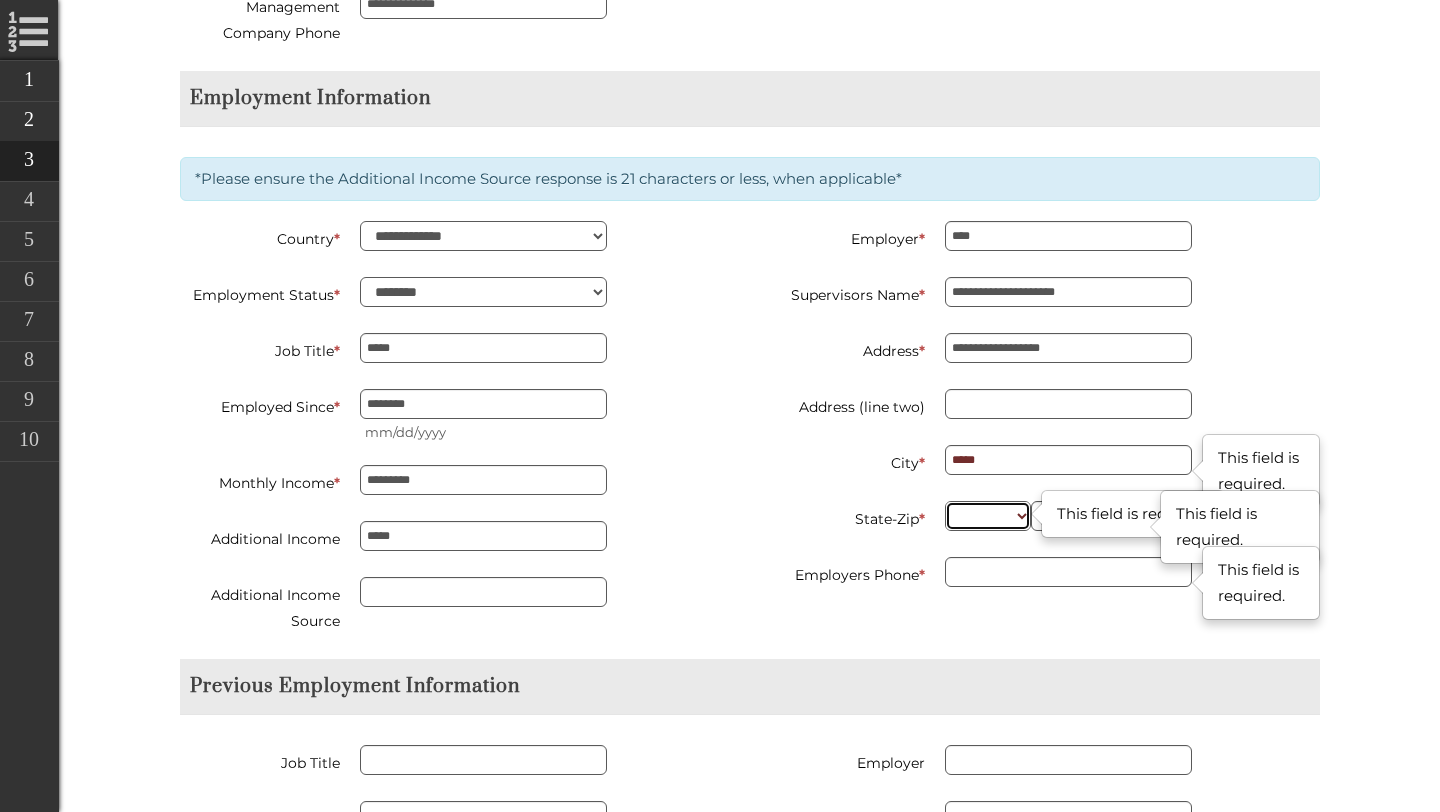 type on "**********" 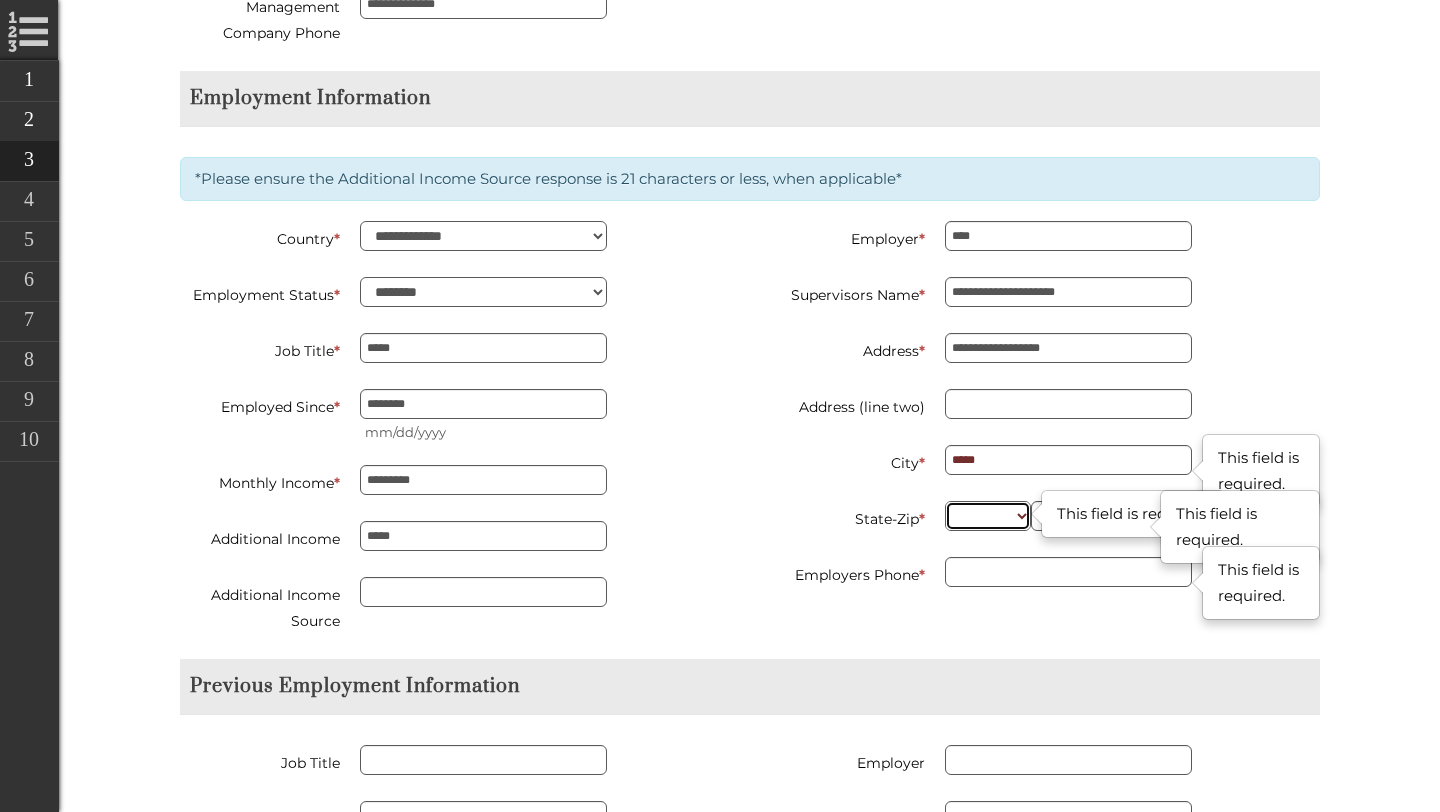 type on "*********" 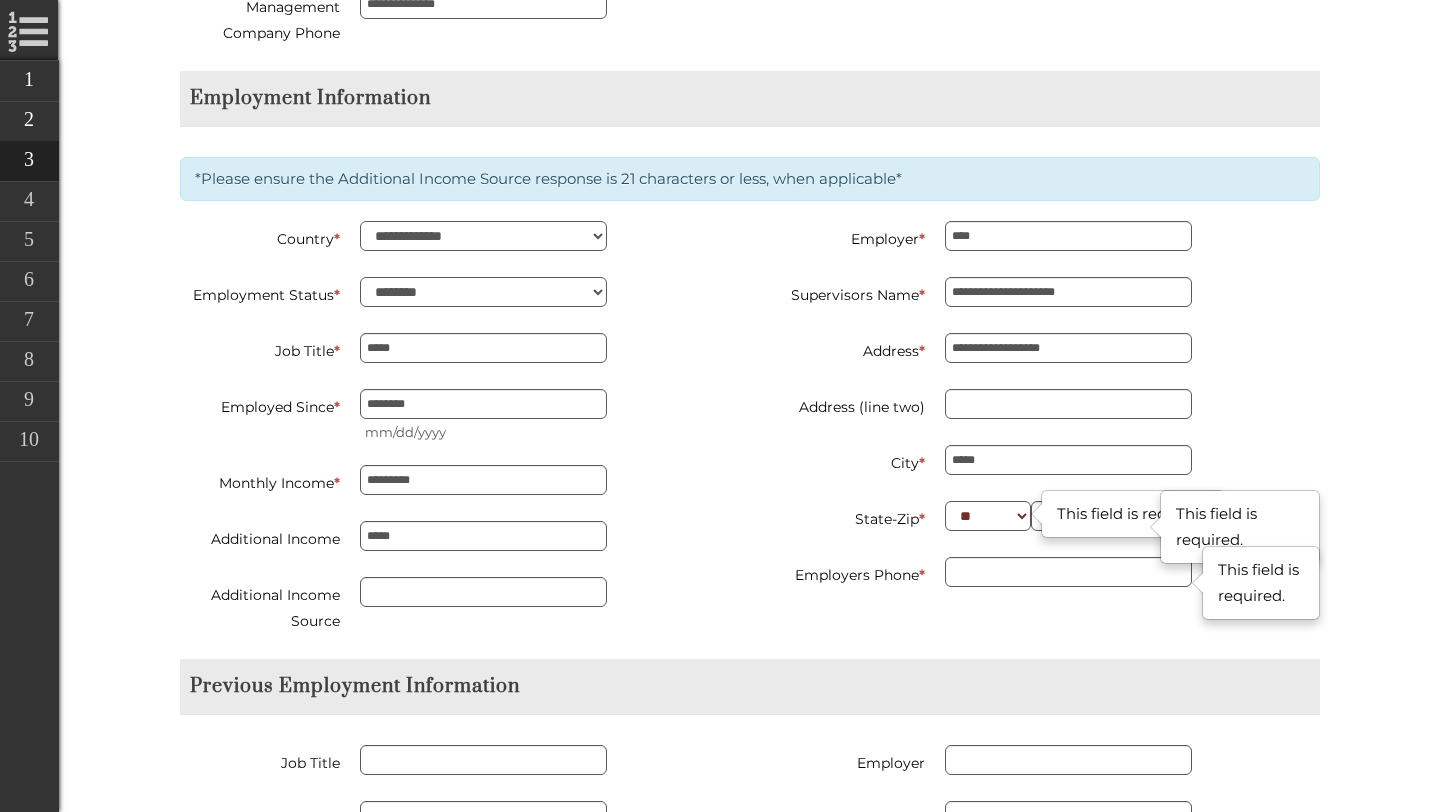 click on "This field is required." at bounding box center (1133, 514) 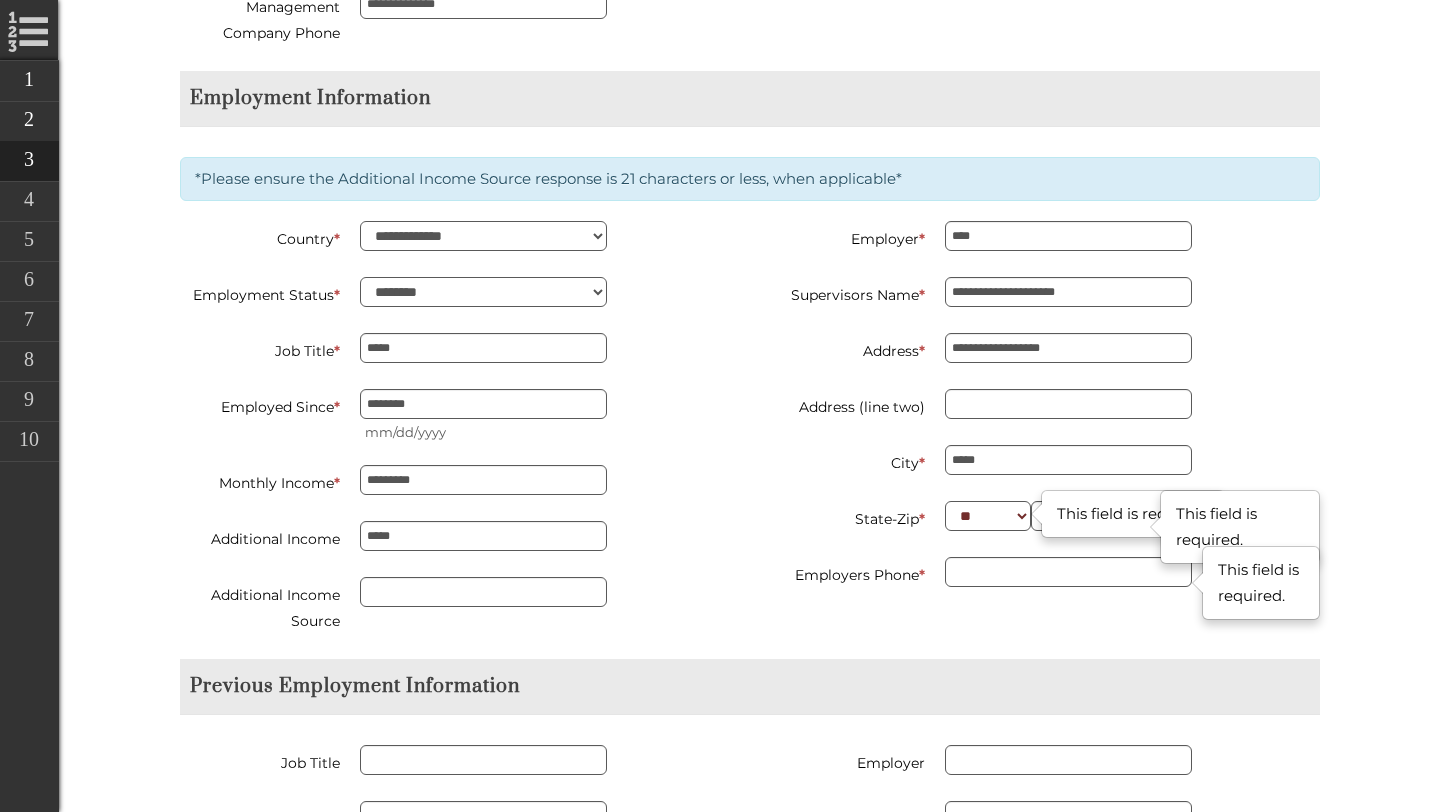 type on "**********" 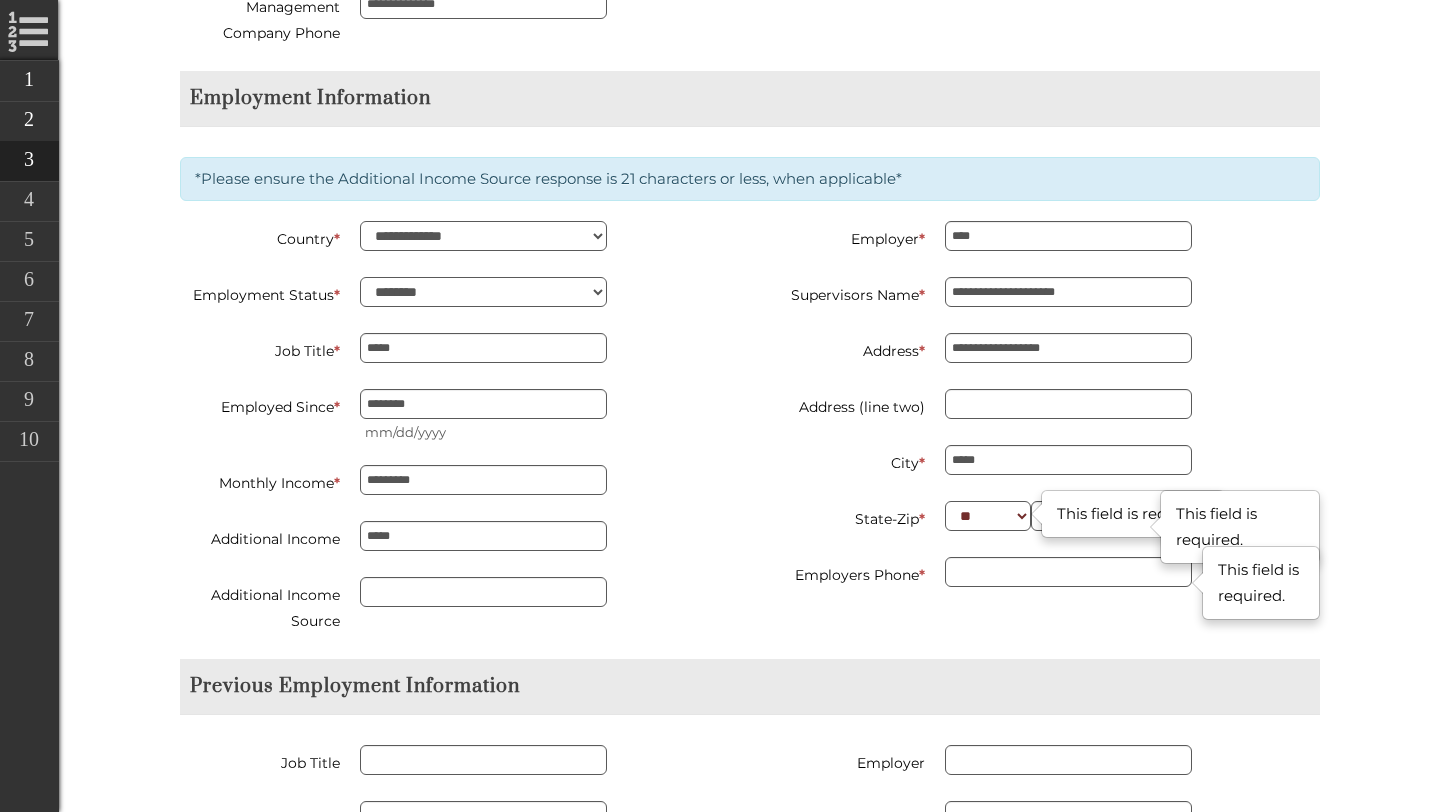 type on "*********" 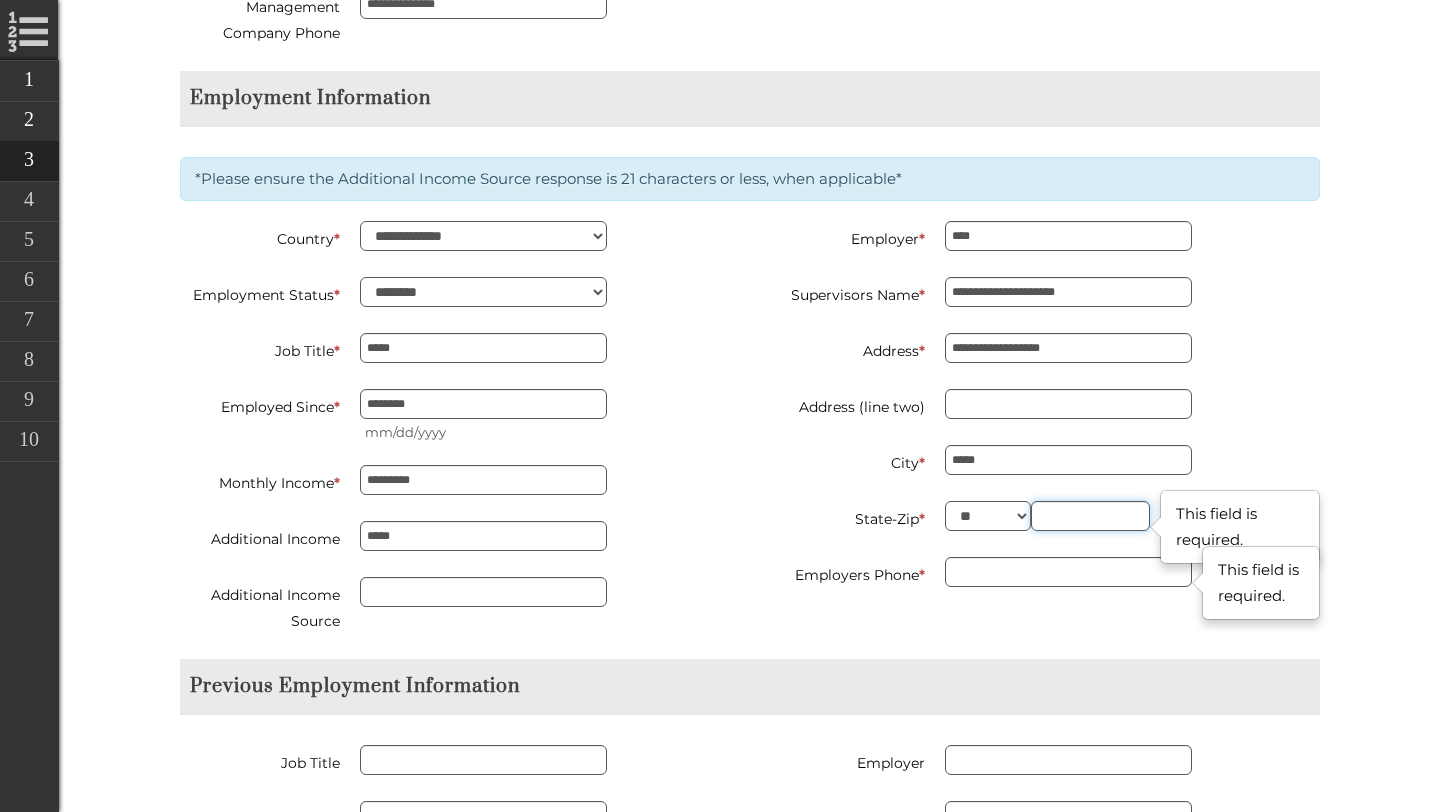 click at bounding box center (1090, 516) 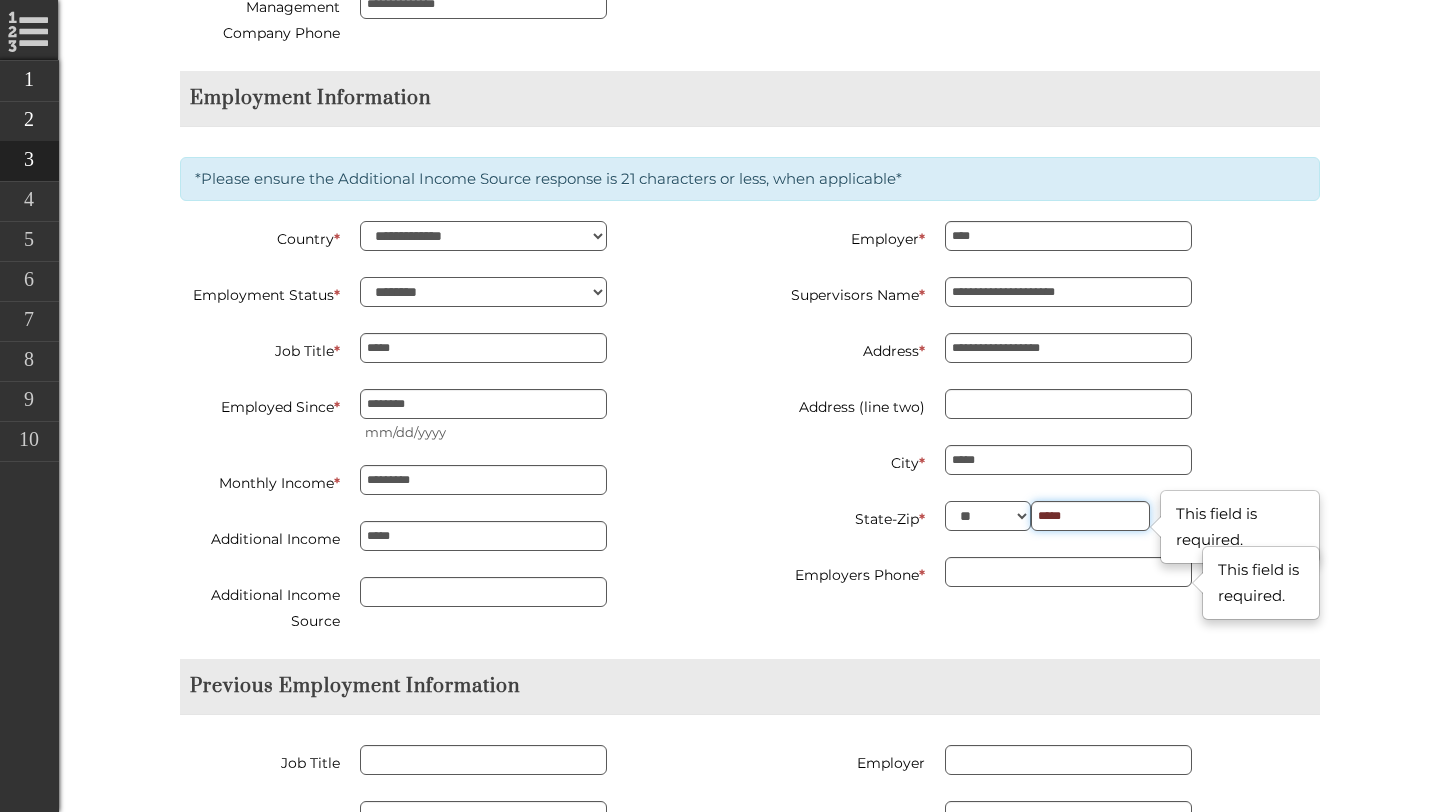 type on "*****" 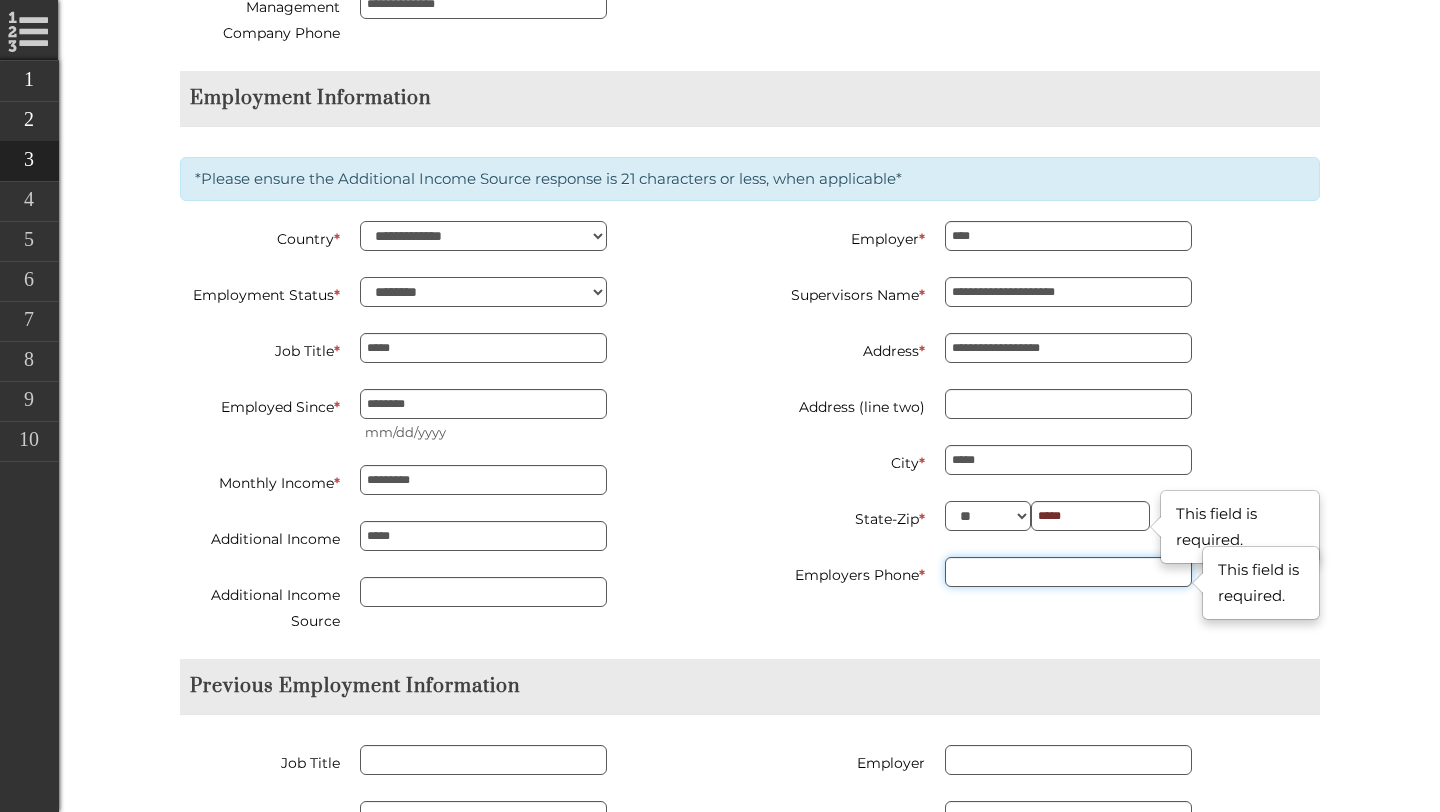 click on "Employers Phone  *" at bounding box center (1068, 572) 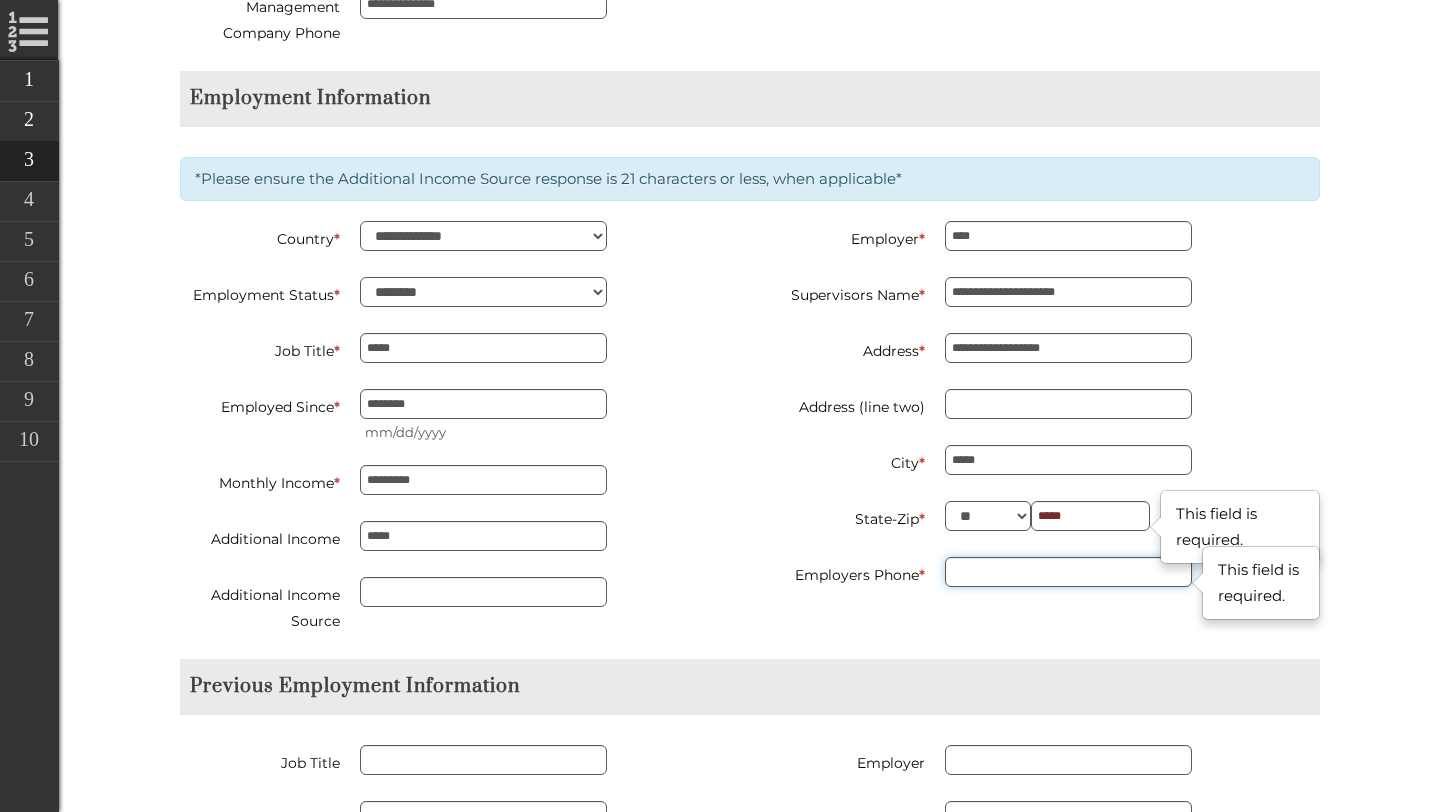 type on "**********" 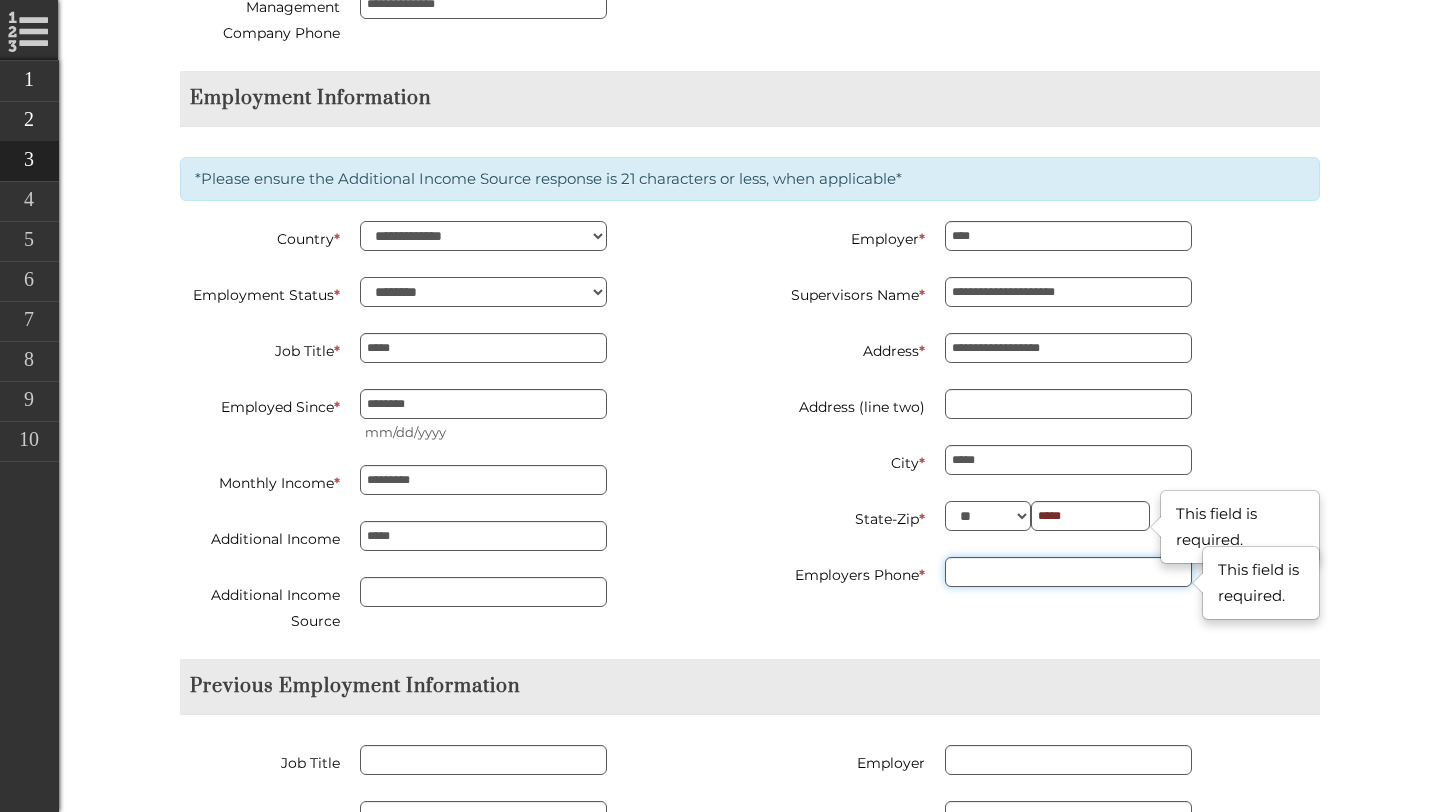 type on "*********" 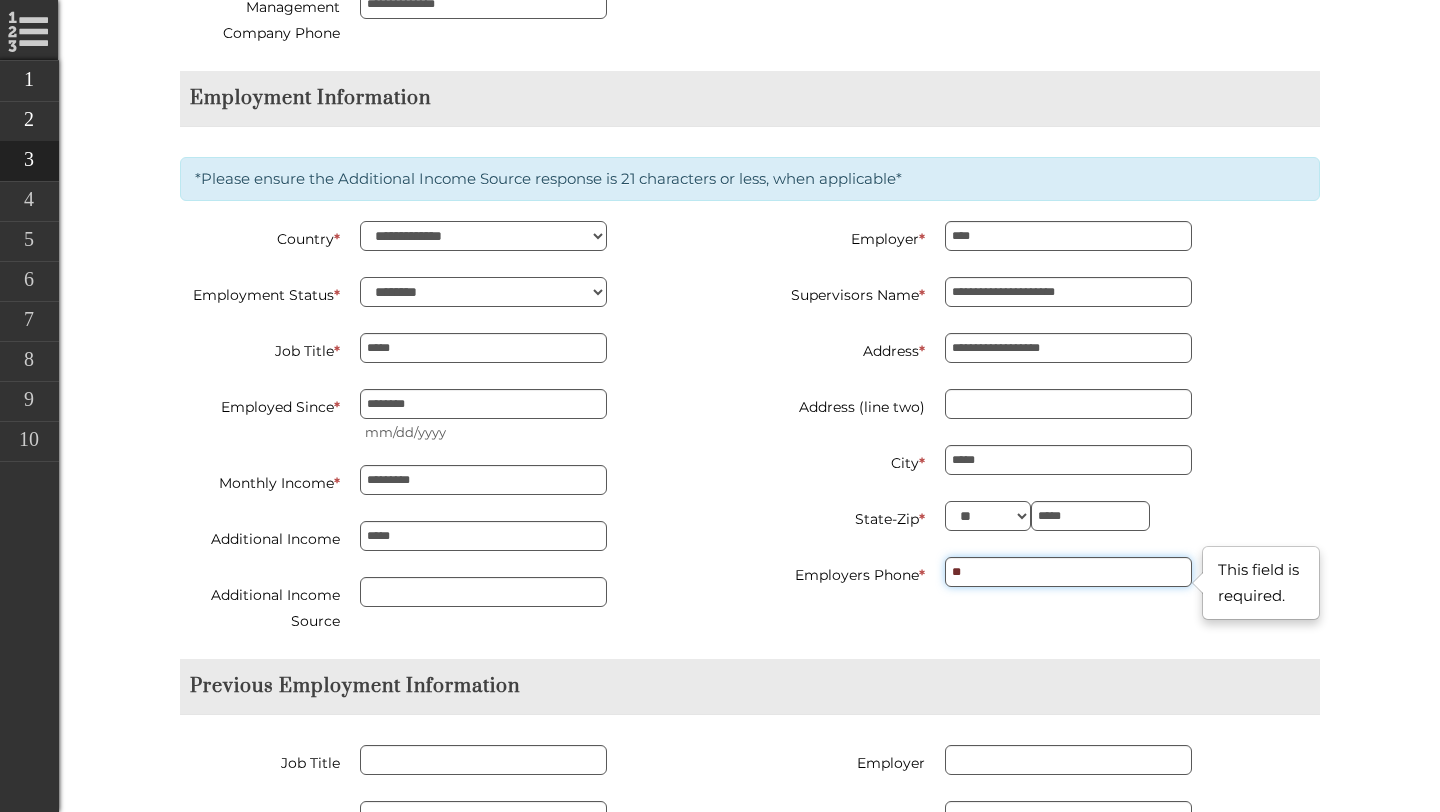 type on "*" 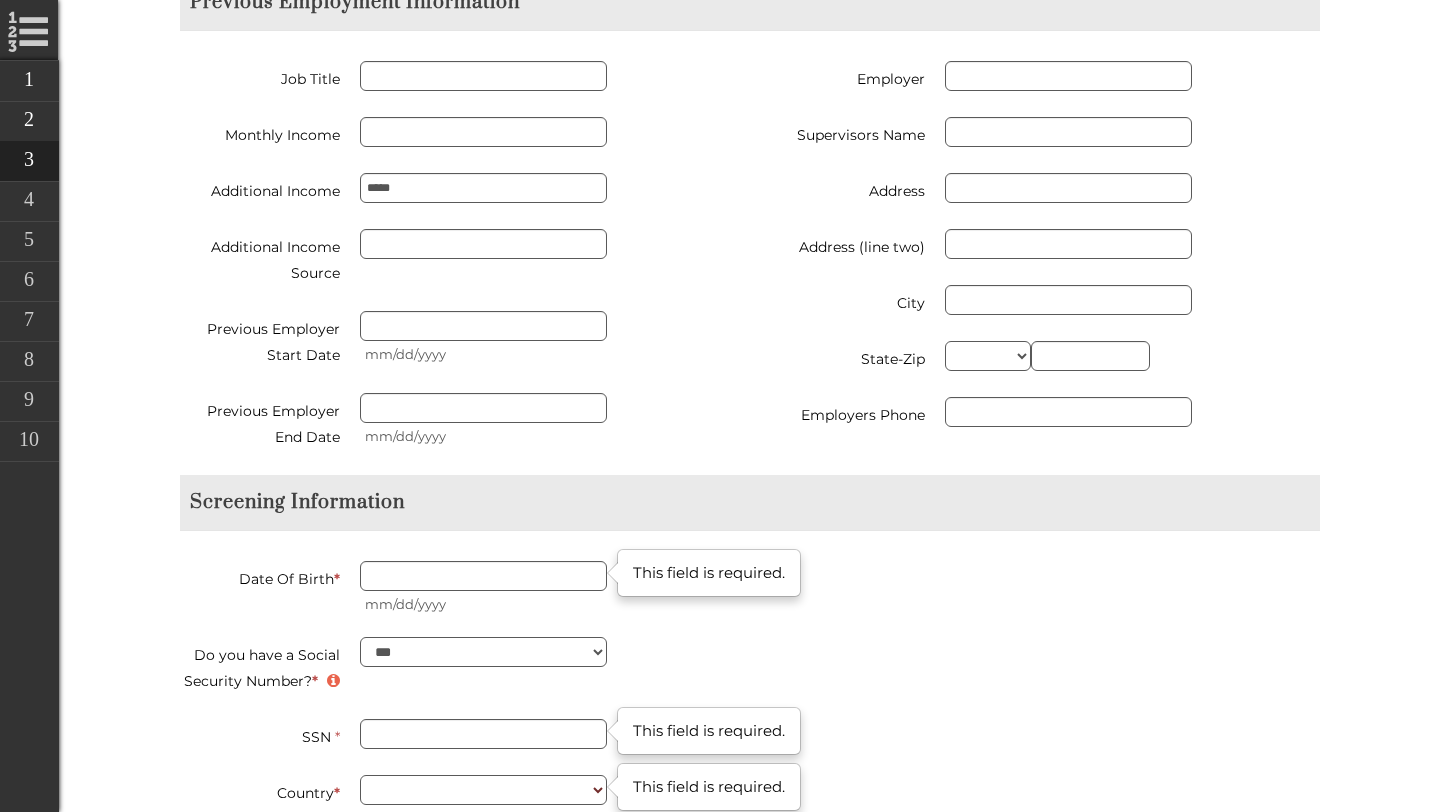 scroll, scrollTop: 3205, scrollLeft: 0, axis: vertical 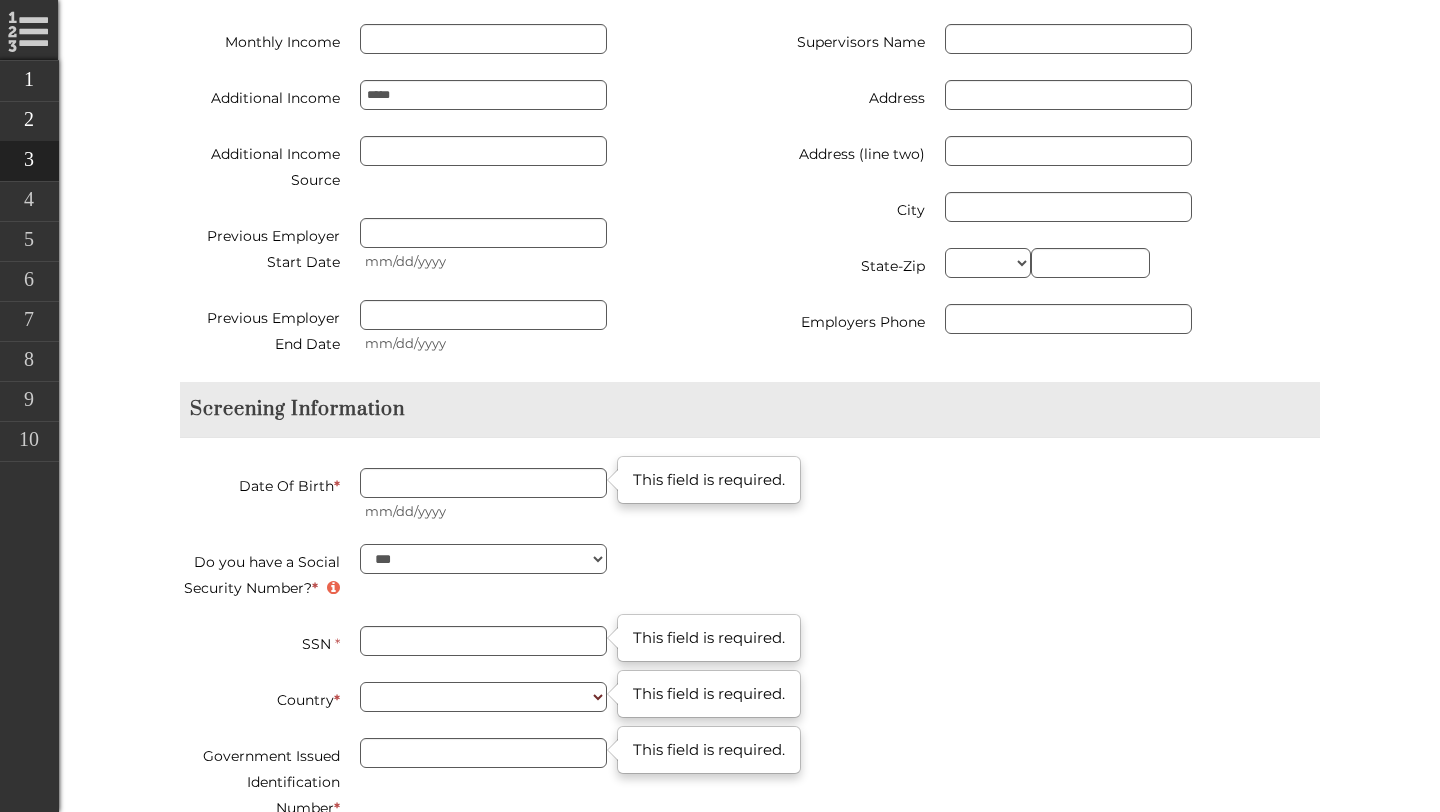 type on "**********" 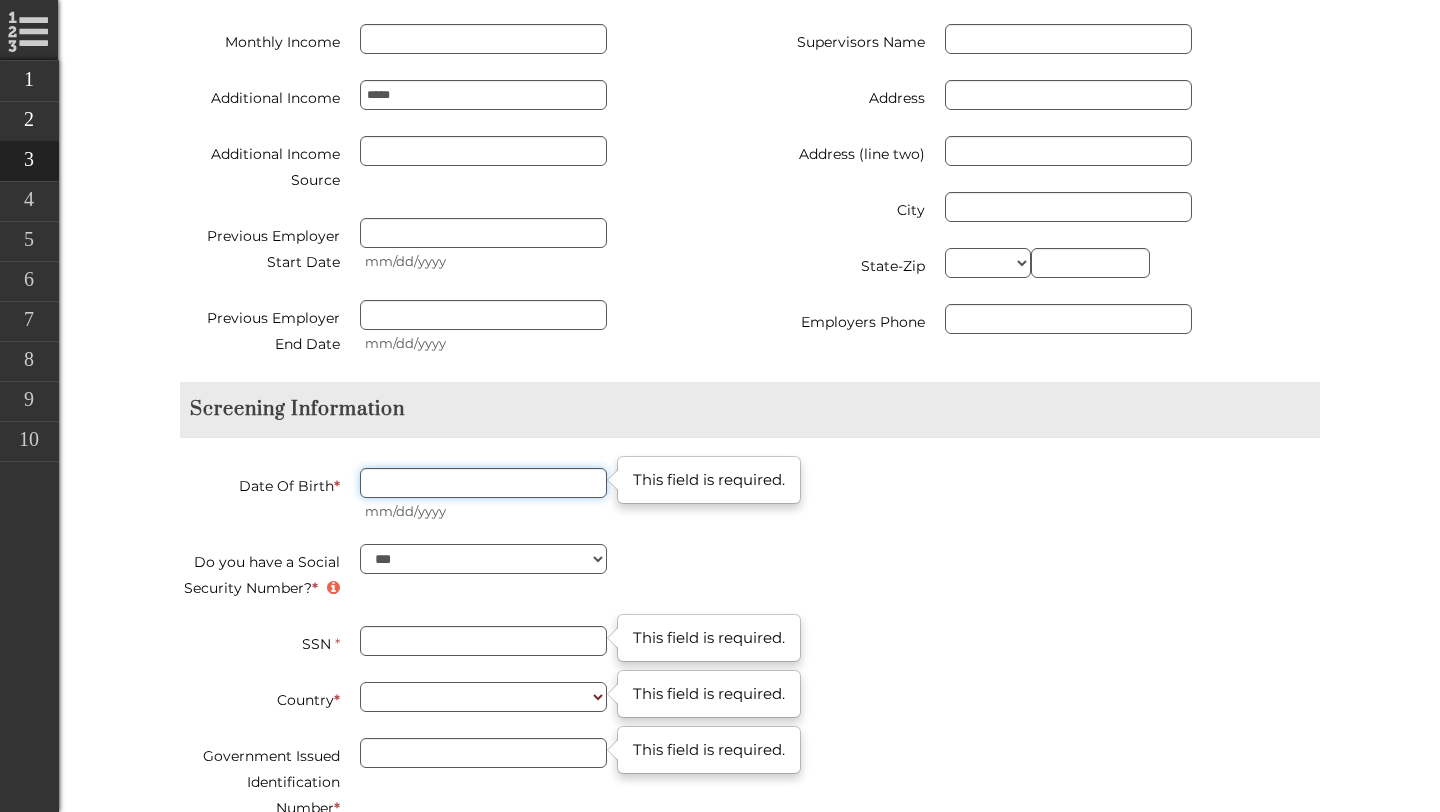 click on "Date Of Birth  *" at bounding box center (483, 483) 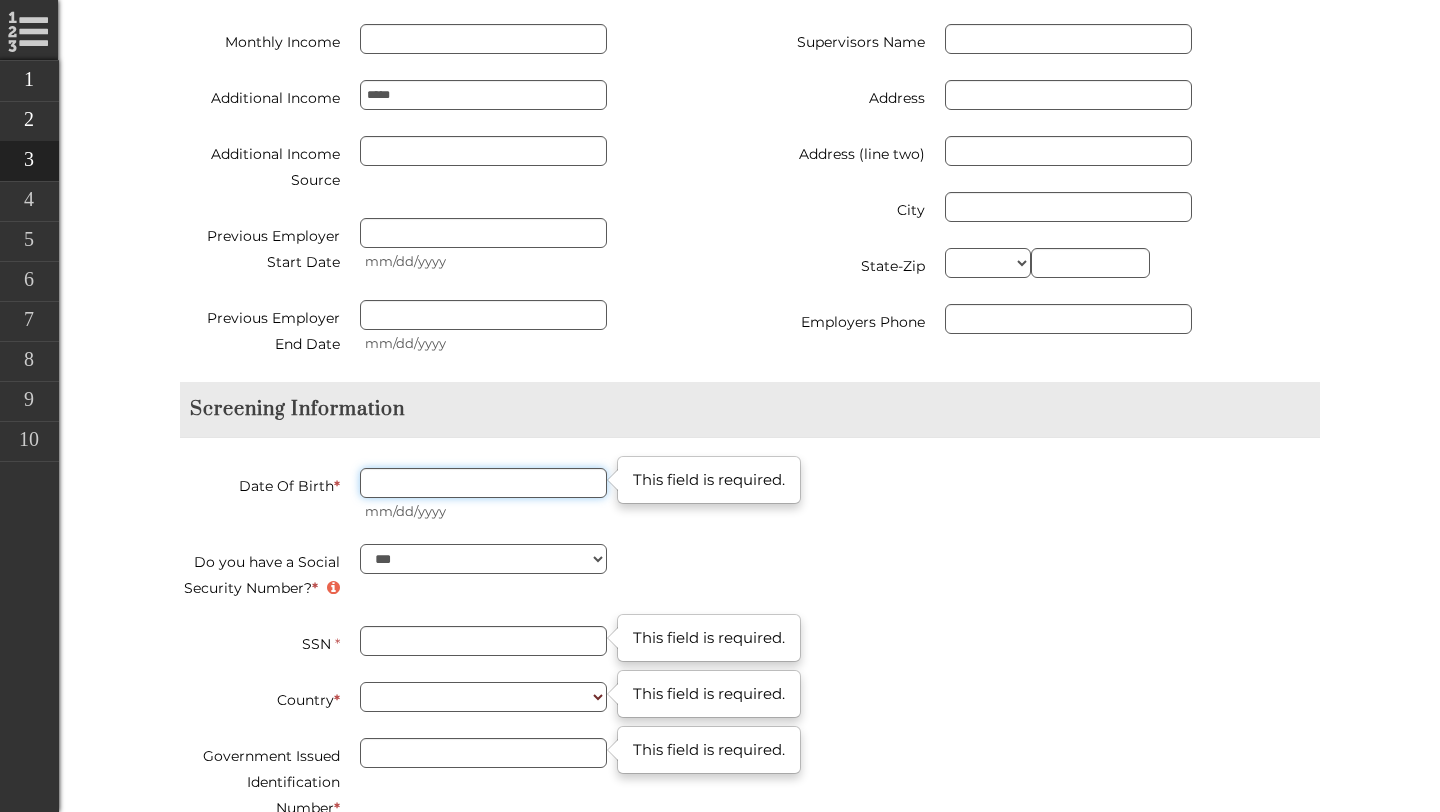 type on "**********" 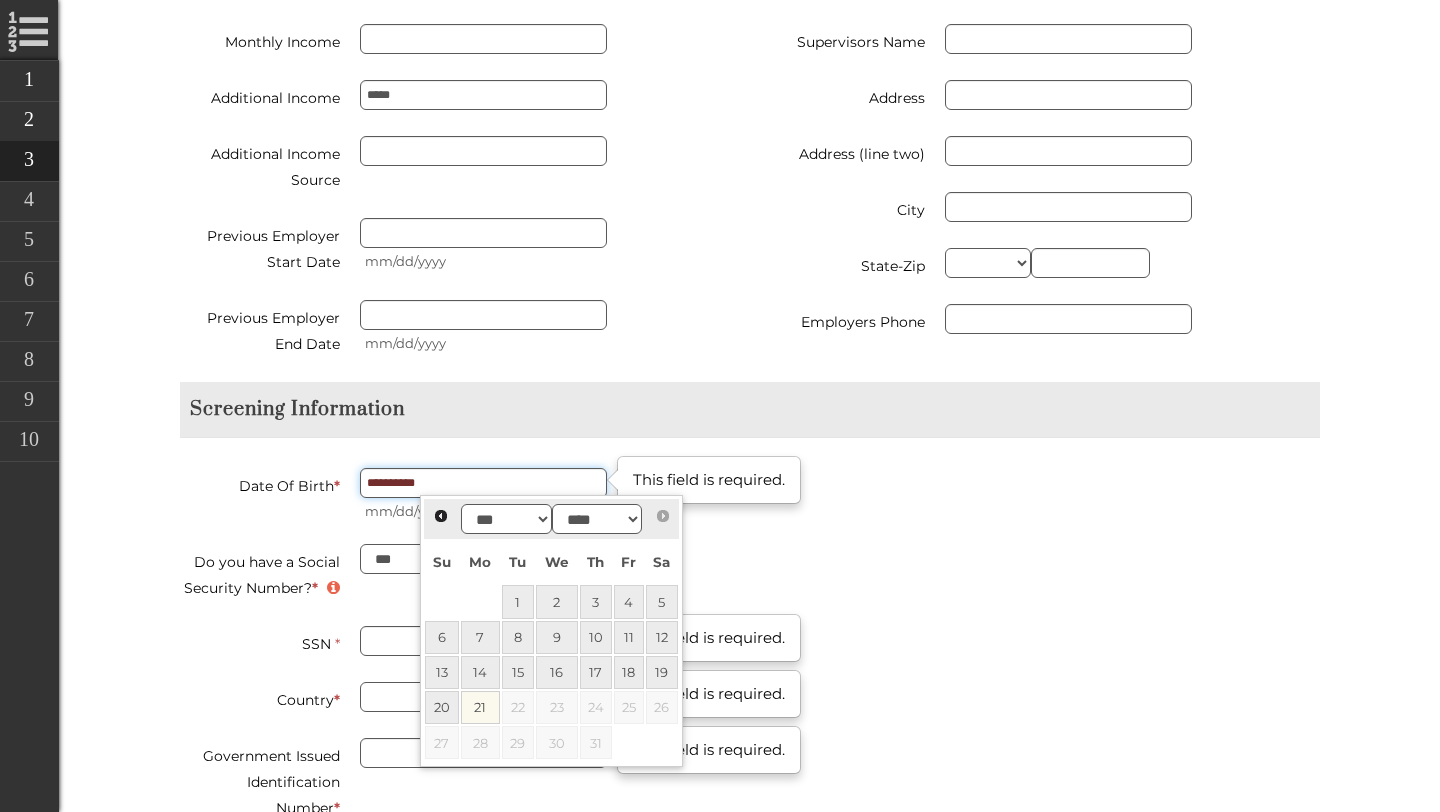 type on "**********" 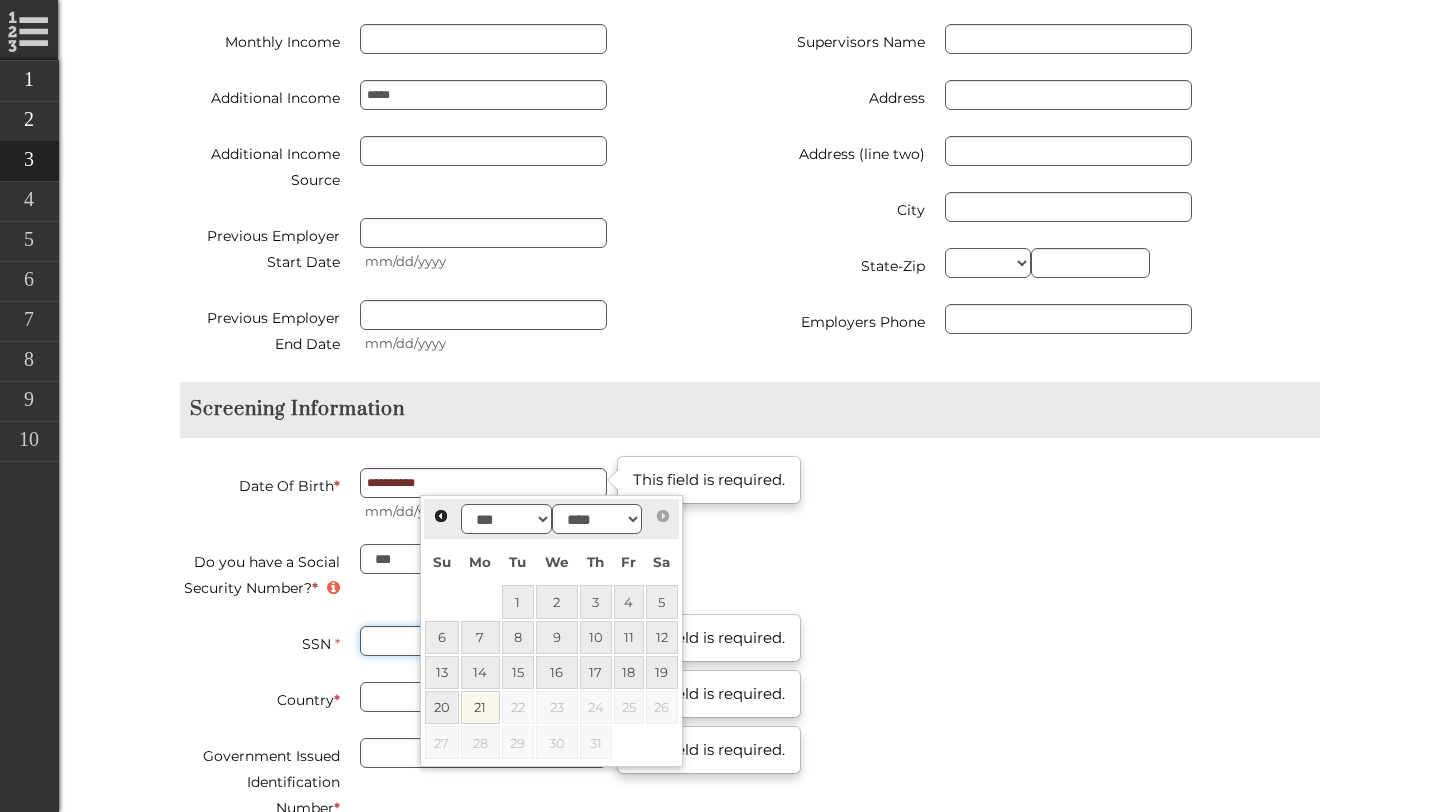 click on "SSN    *" at bounding box center (483, 641) 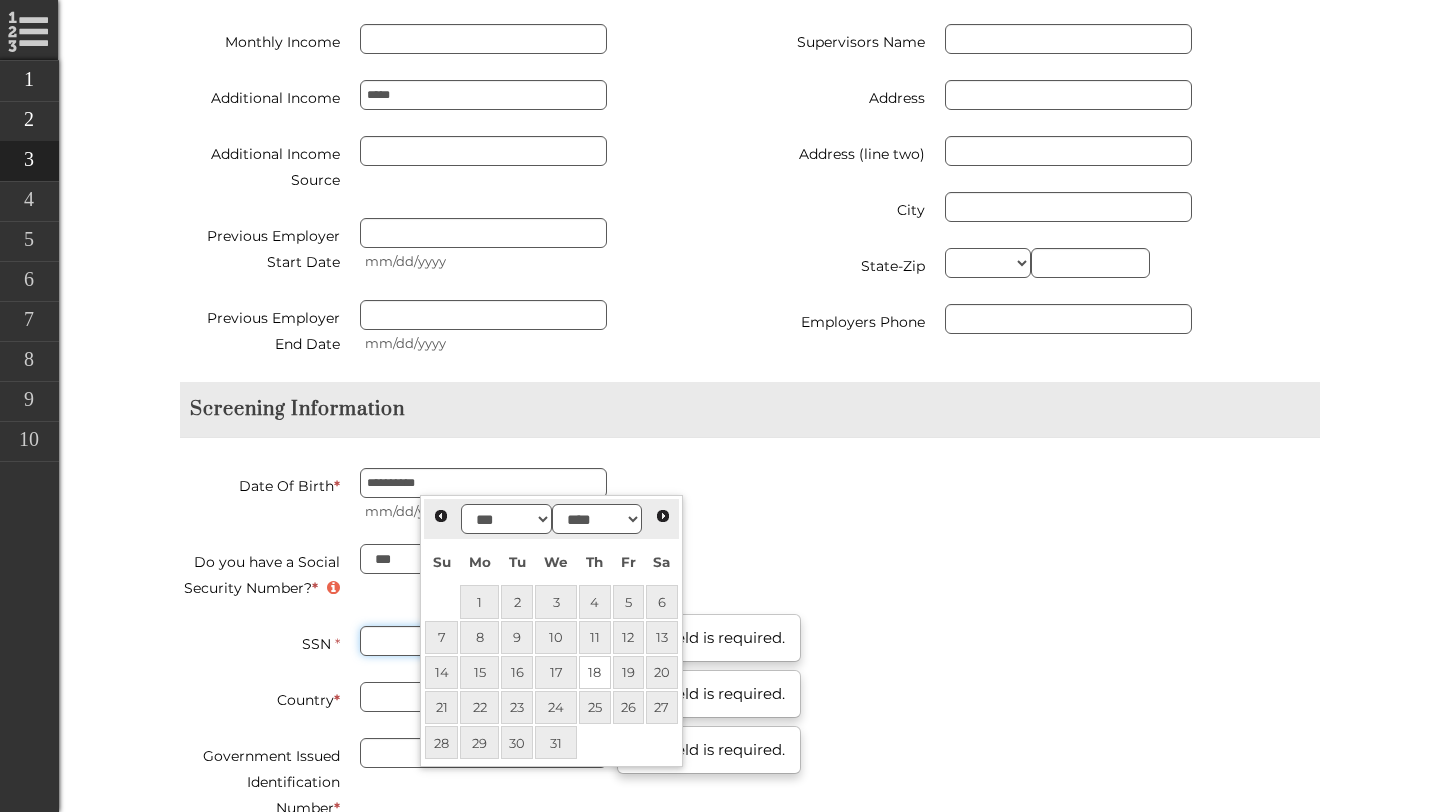 type on "**********" 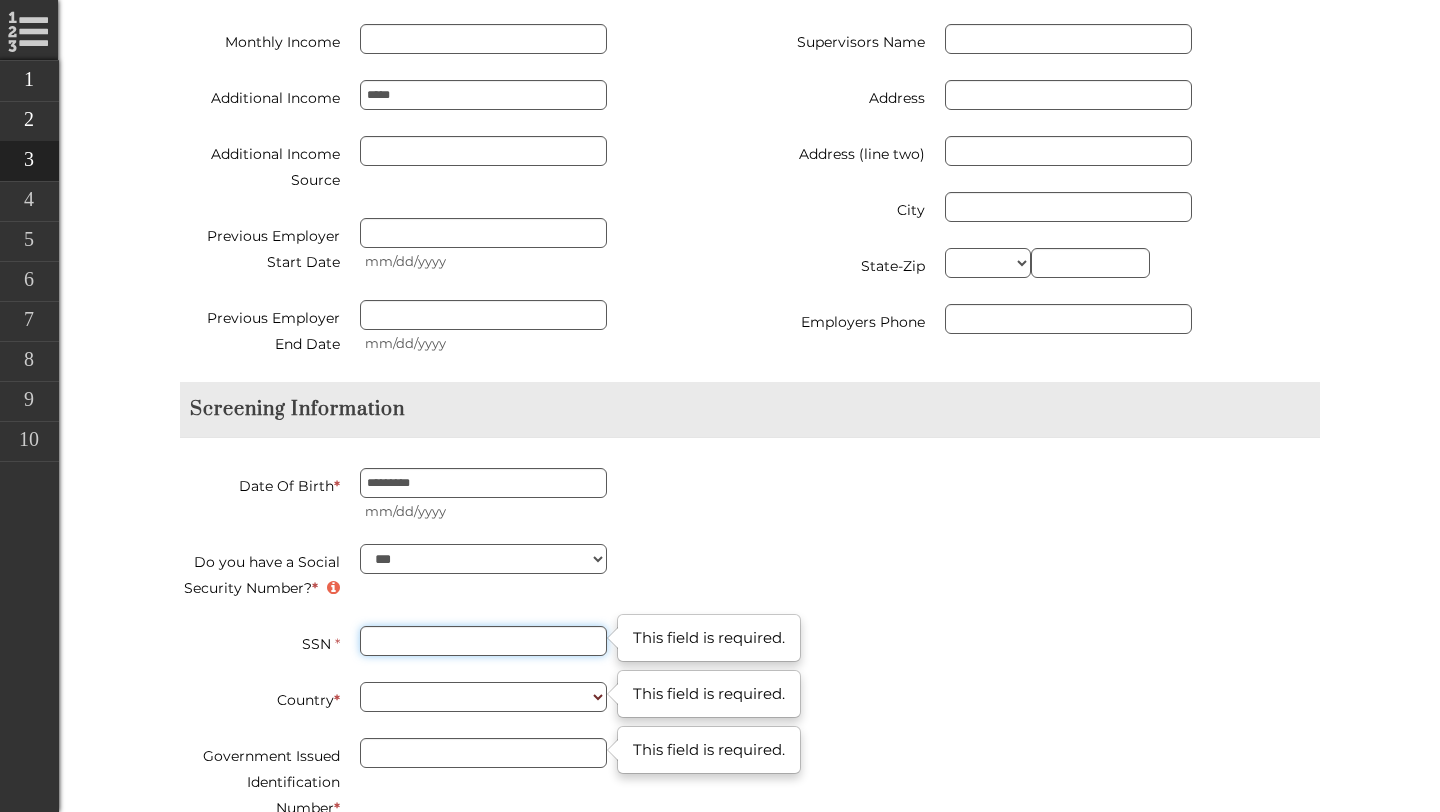 click on "SSN    *" at bounding box center [483, 641] 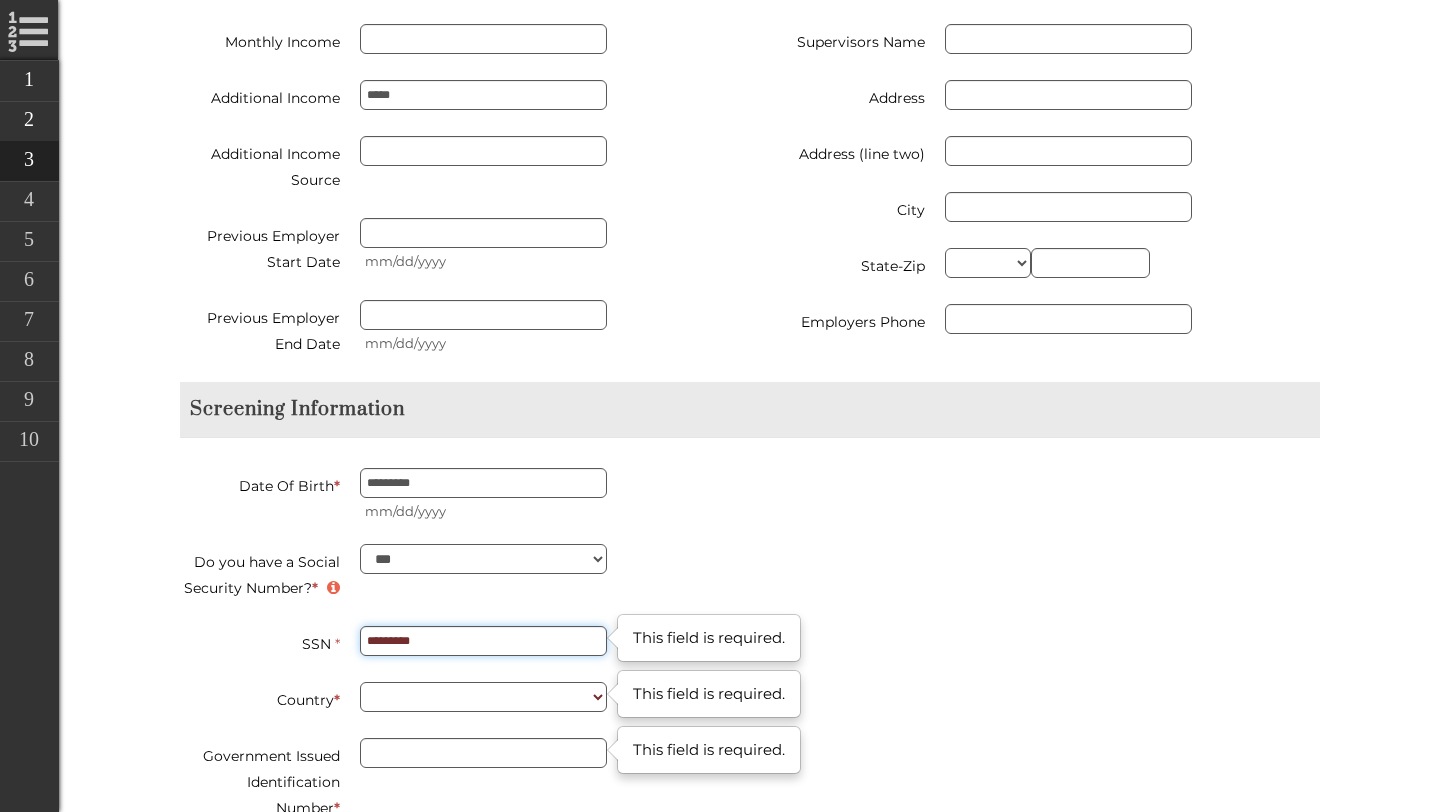 scroll, scrollTop: 3364, scrollLeft: 0, axis: vertical 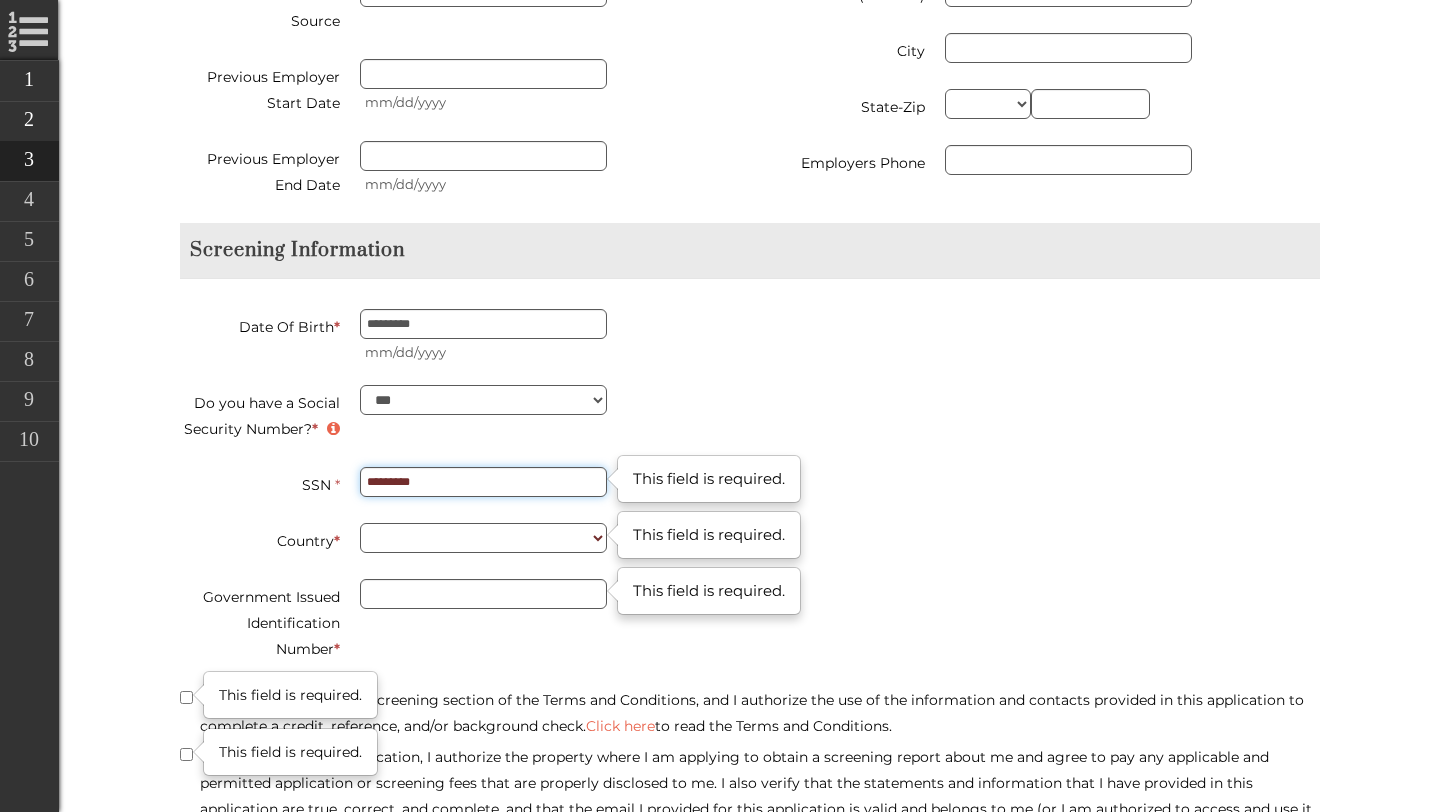 type on "*********" 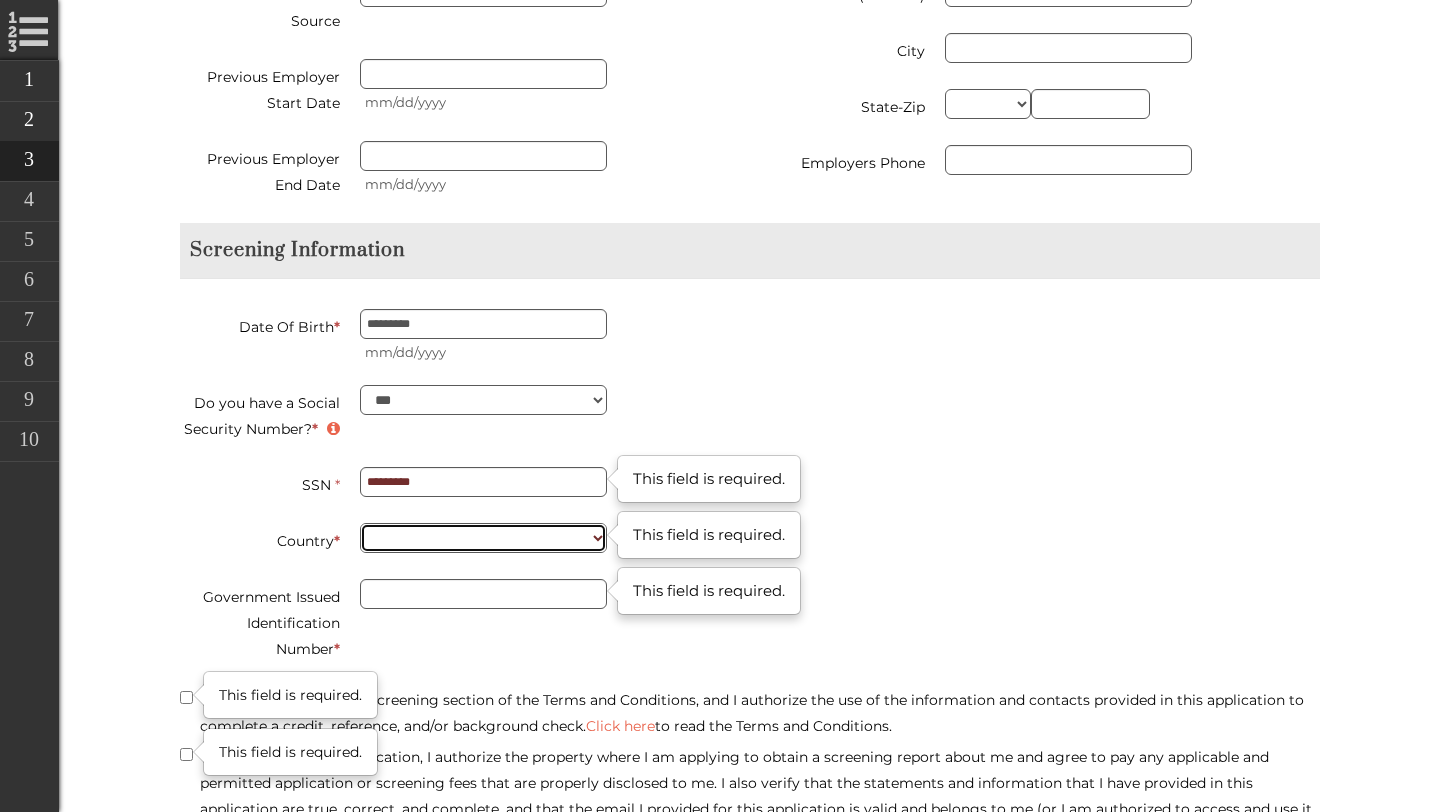 click on "**********" at bounding box center (483, 538) 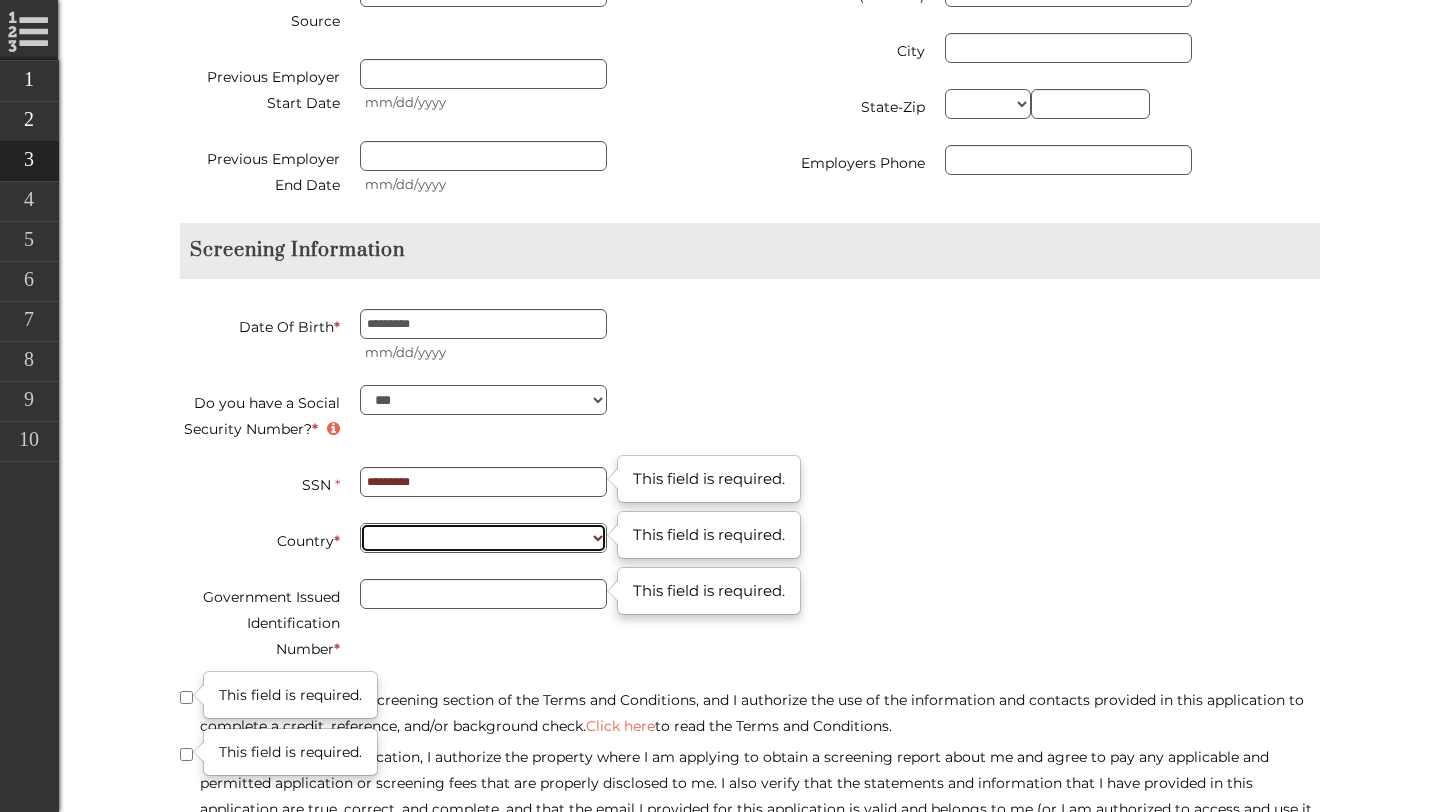 type on "**********" 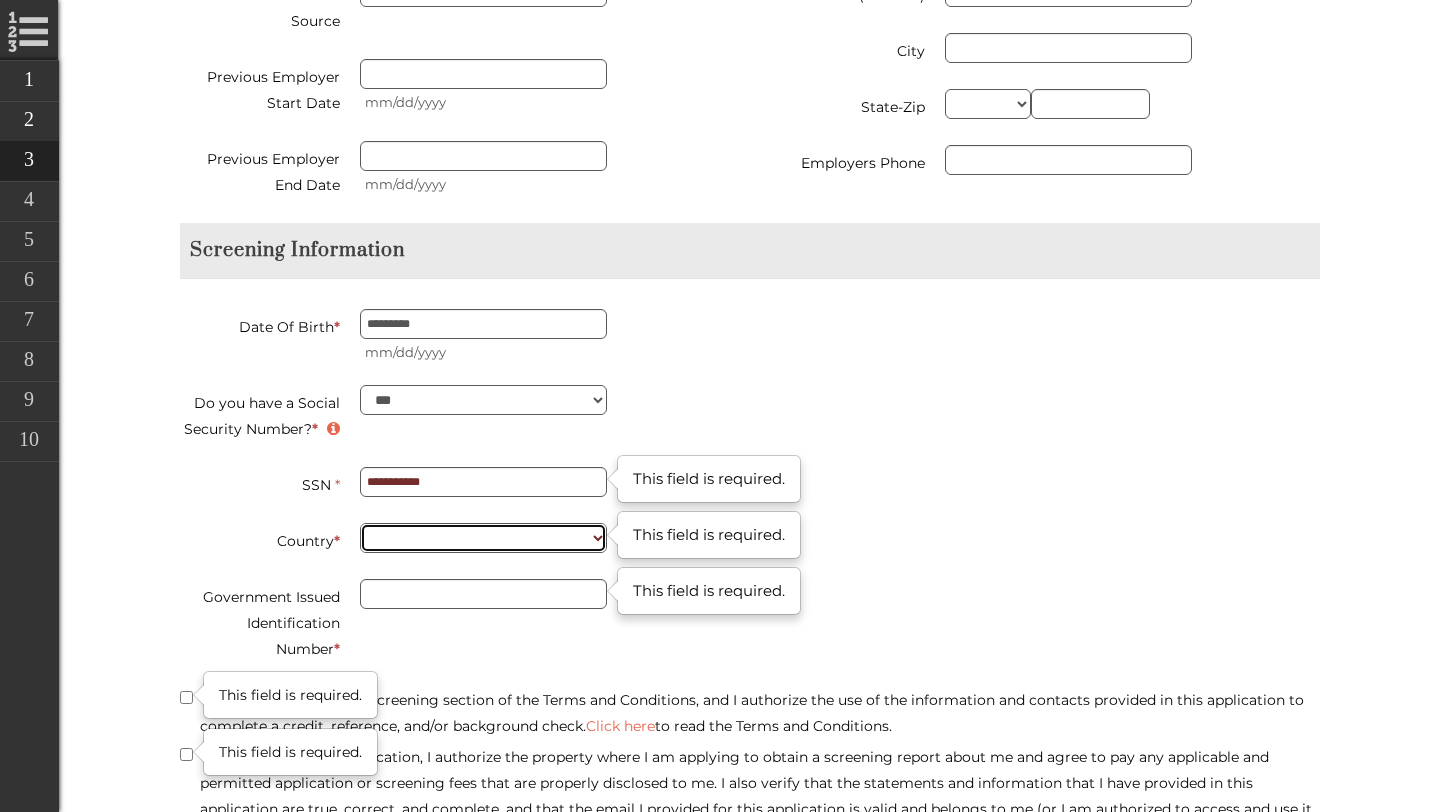 click on "**********" at bounding box center [483, 538] 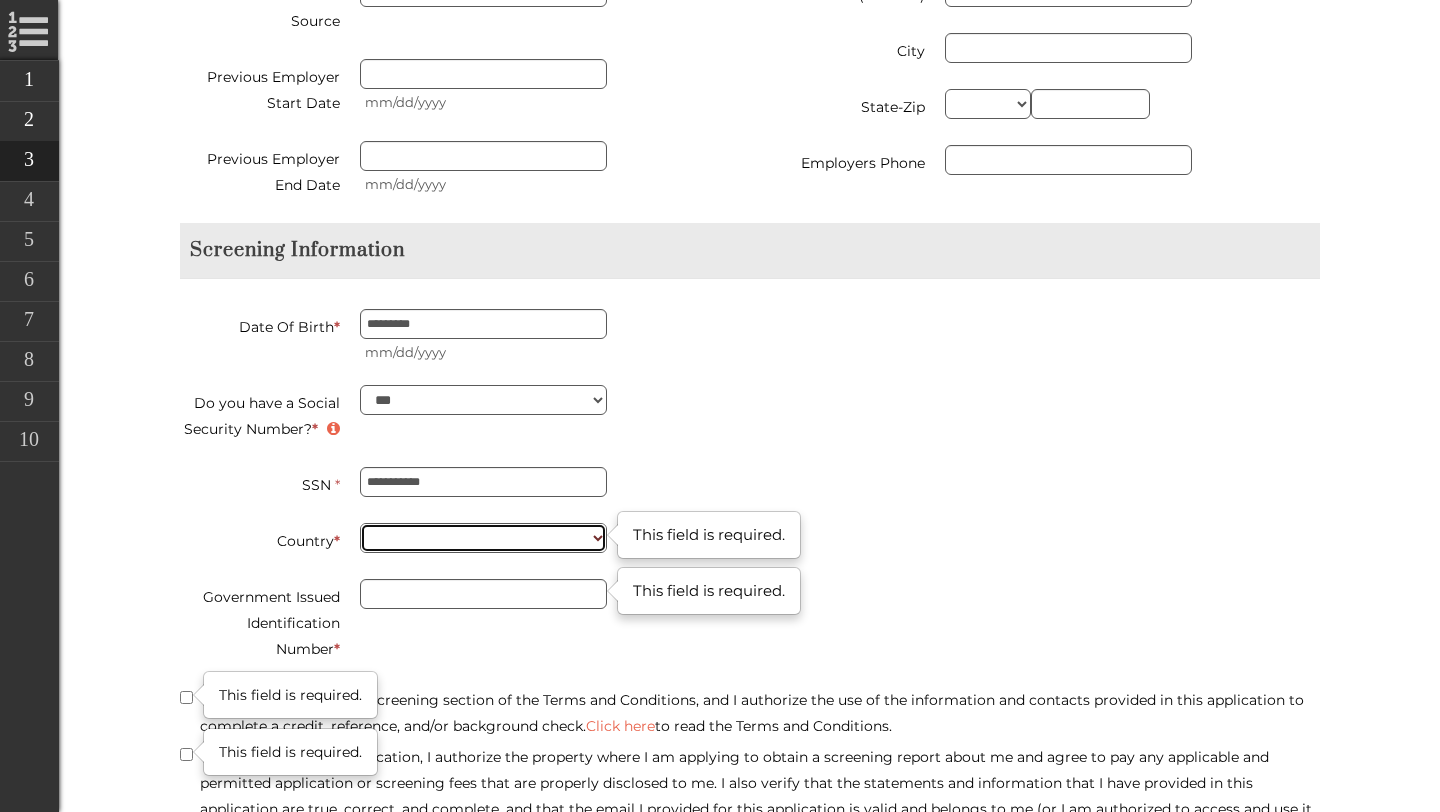 type on "**********" 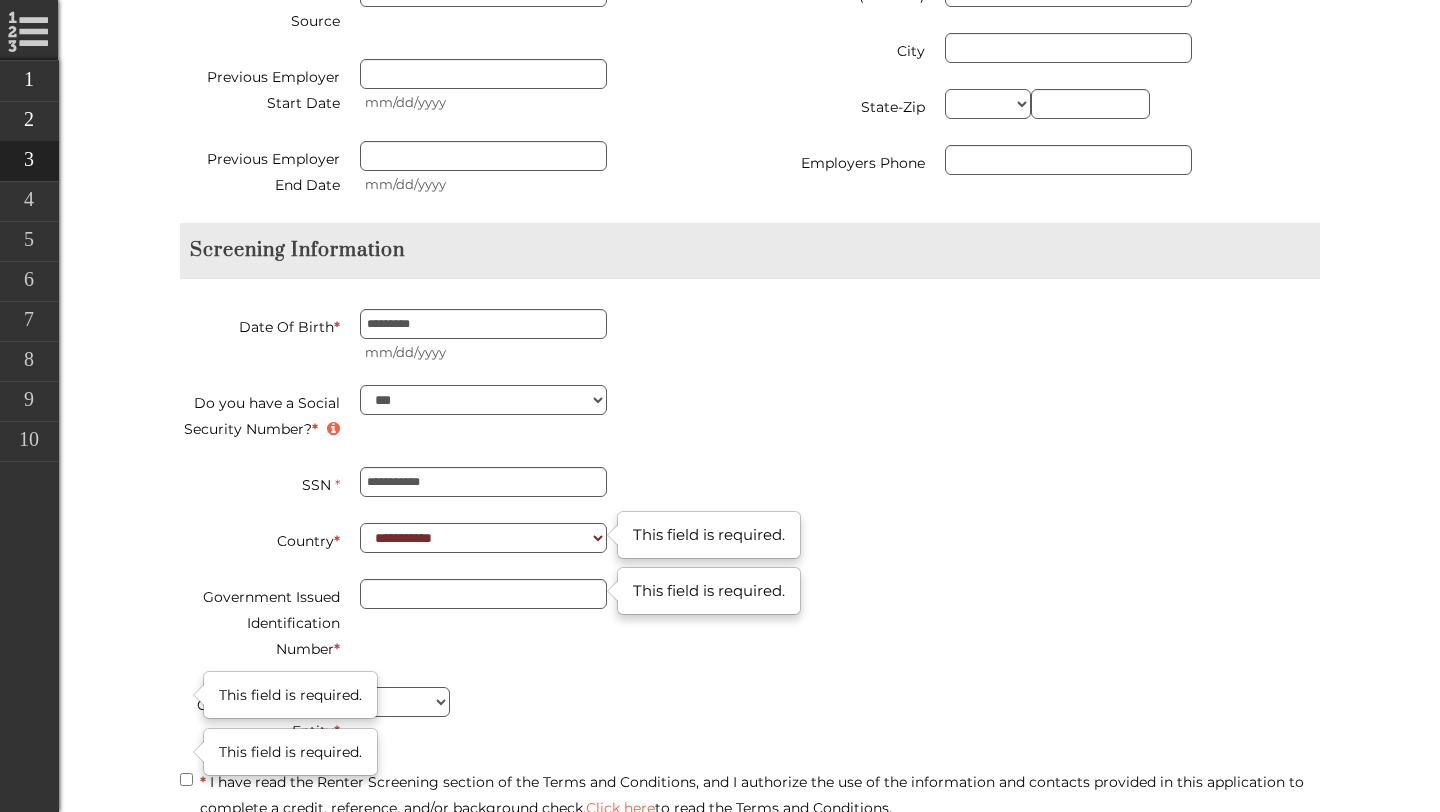 click on "Government Issued Identification Number  *
This field is required." at bounding box center (457, 623) 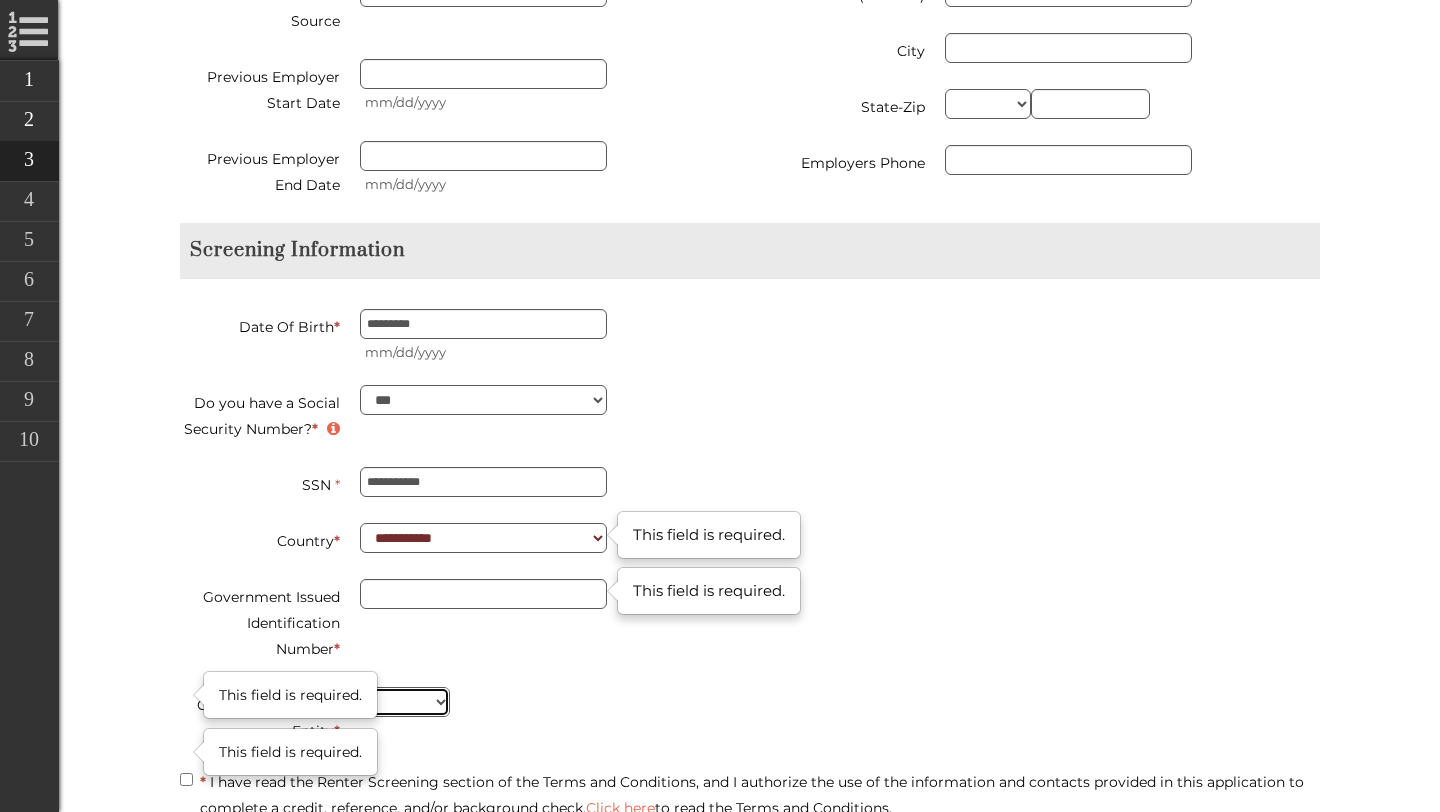 click on "**
**
**
**
**
**
**
**
**
**
**
**
**
**
**
**
**
**
**
**
**
**
**
**
**
**
**
**
**
**
**
**
**
**
**
**
**
**
**
**
**
**
**
**
**
**
**
**
**
**
**
**
**
**
**
**
**
**
**
**
**" at bounding box center [405, 702] 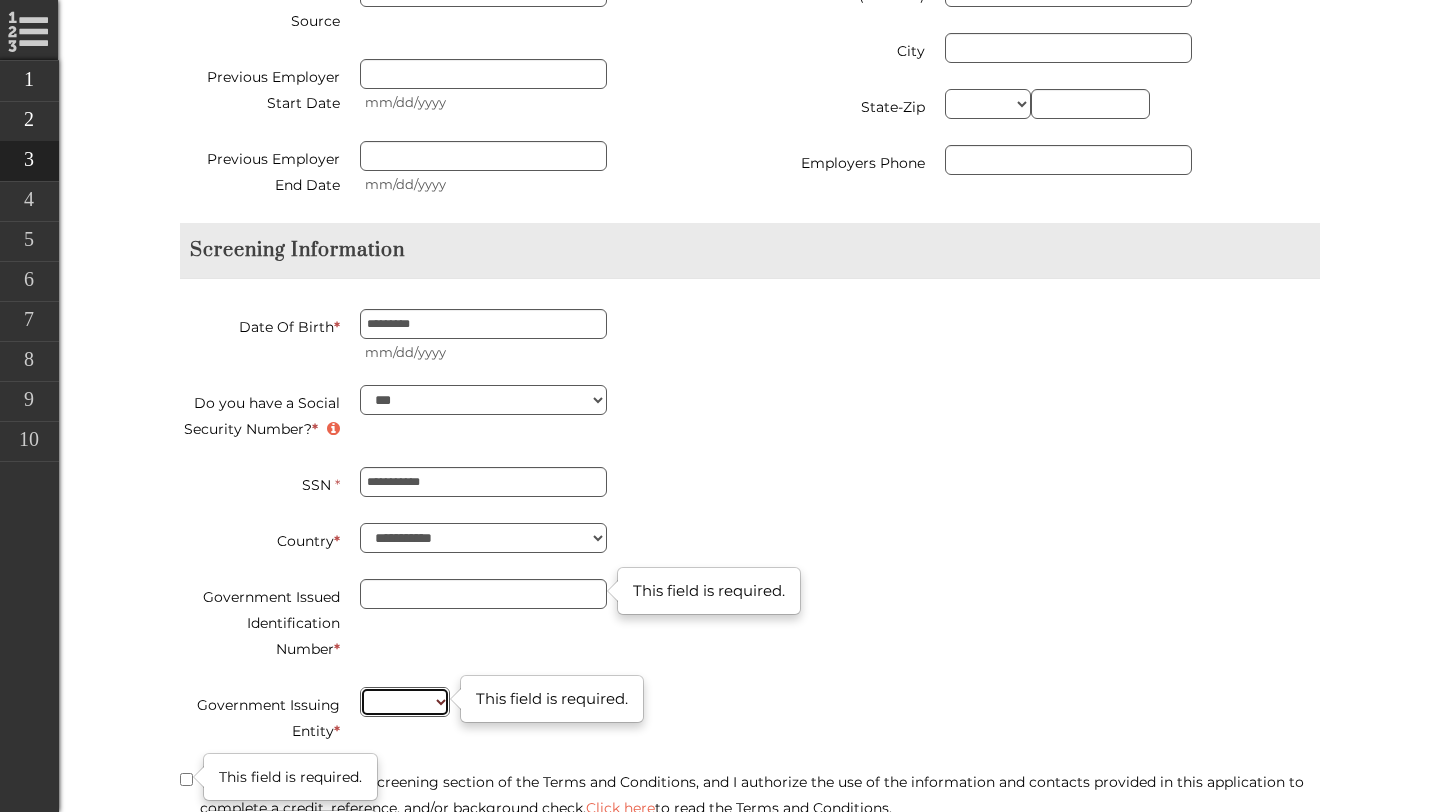 type on "**********" 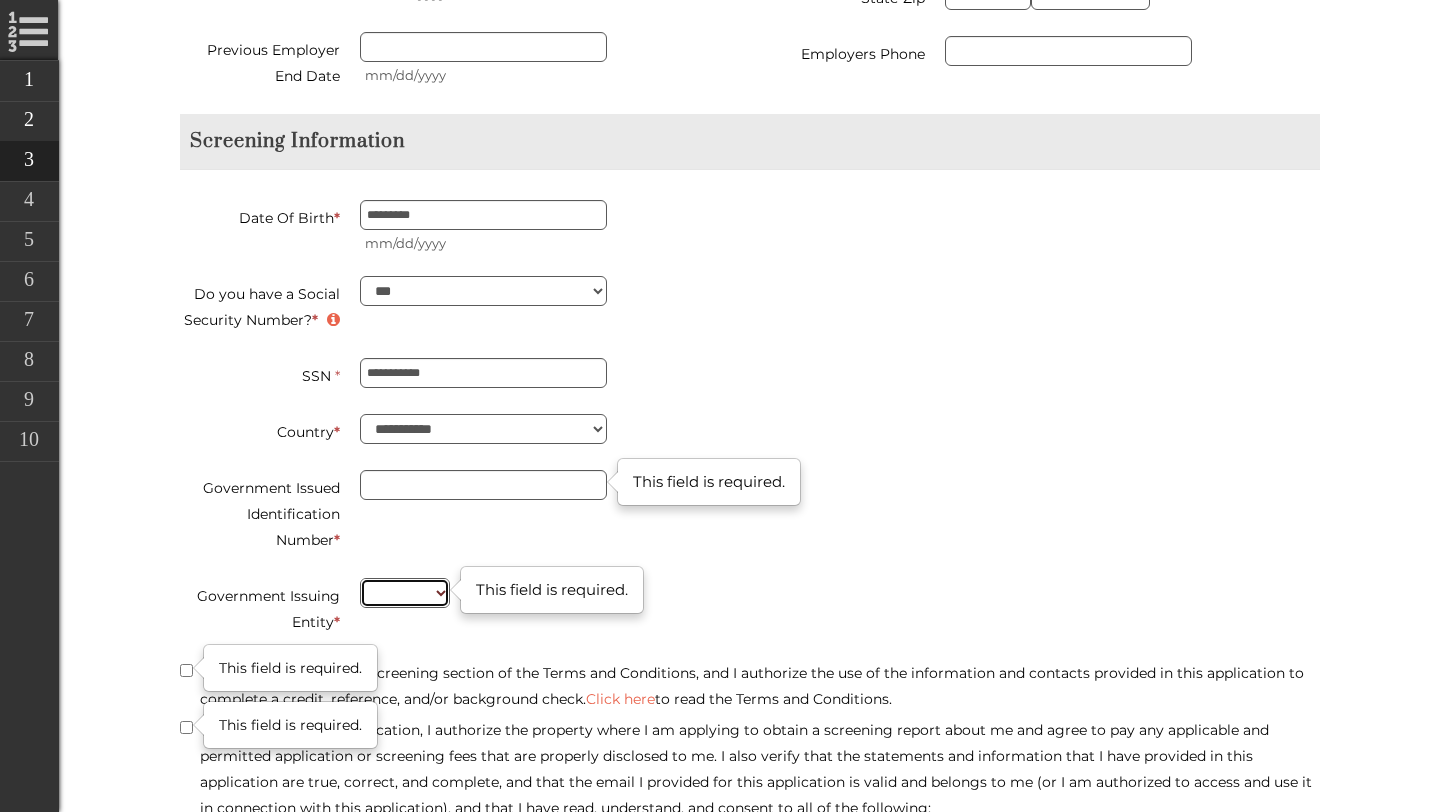 click on "**
**
**
**
**
**
**
**
**
**
**
**
**
**
**
**
**
**
**
**
**
**
**
**
**
**
**
**
**
**
**
**
**
**
**
**
**
**
**
**
**
**
**
**
**
**
**
**
**
**
**
**
**
**
**
**
**
**
**
**
**" at bounding box center (405, 593) 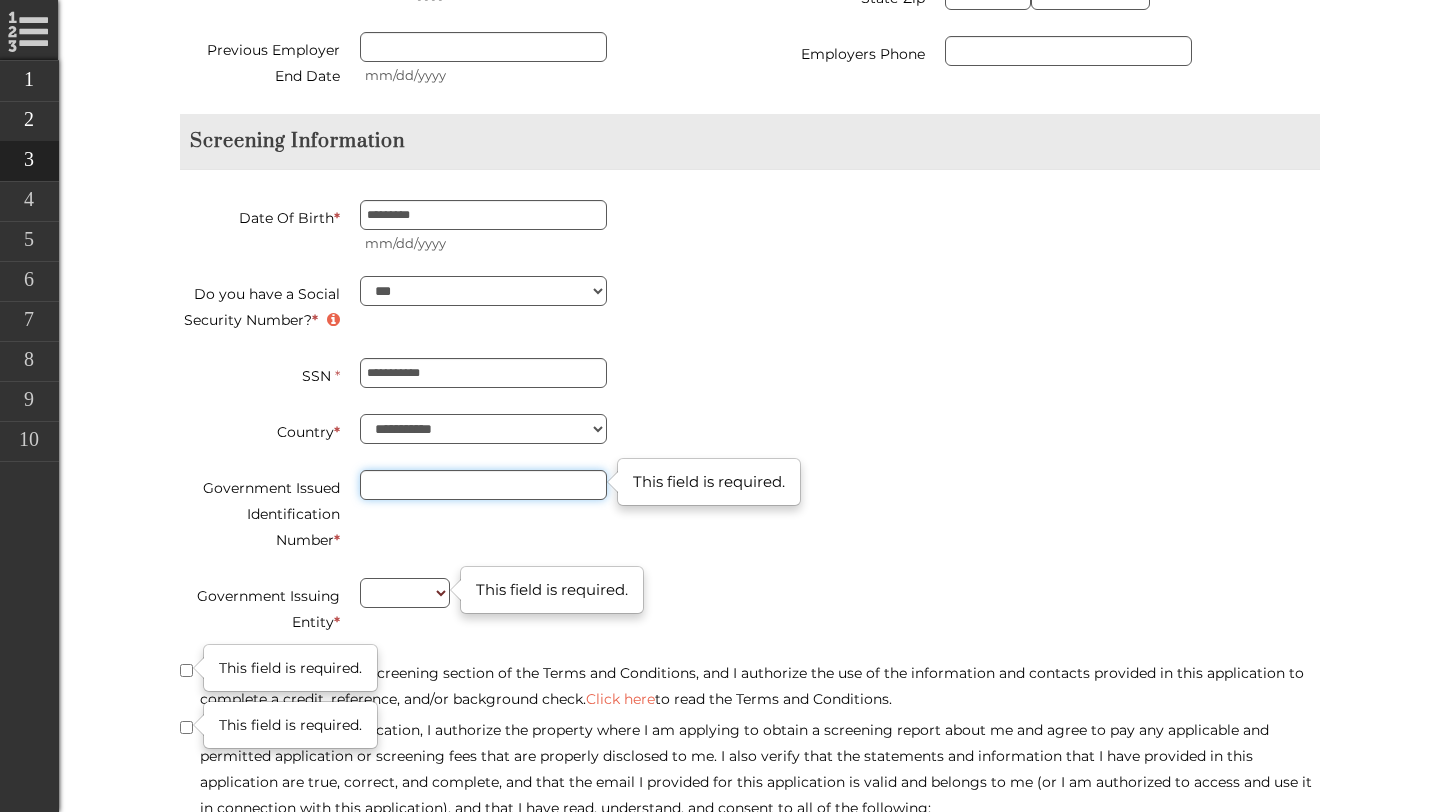 click on "Government Issued Identification Number  *" at bounding box center [483, 485] 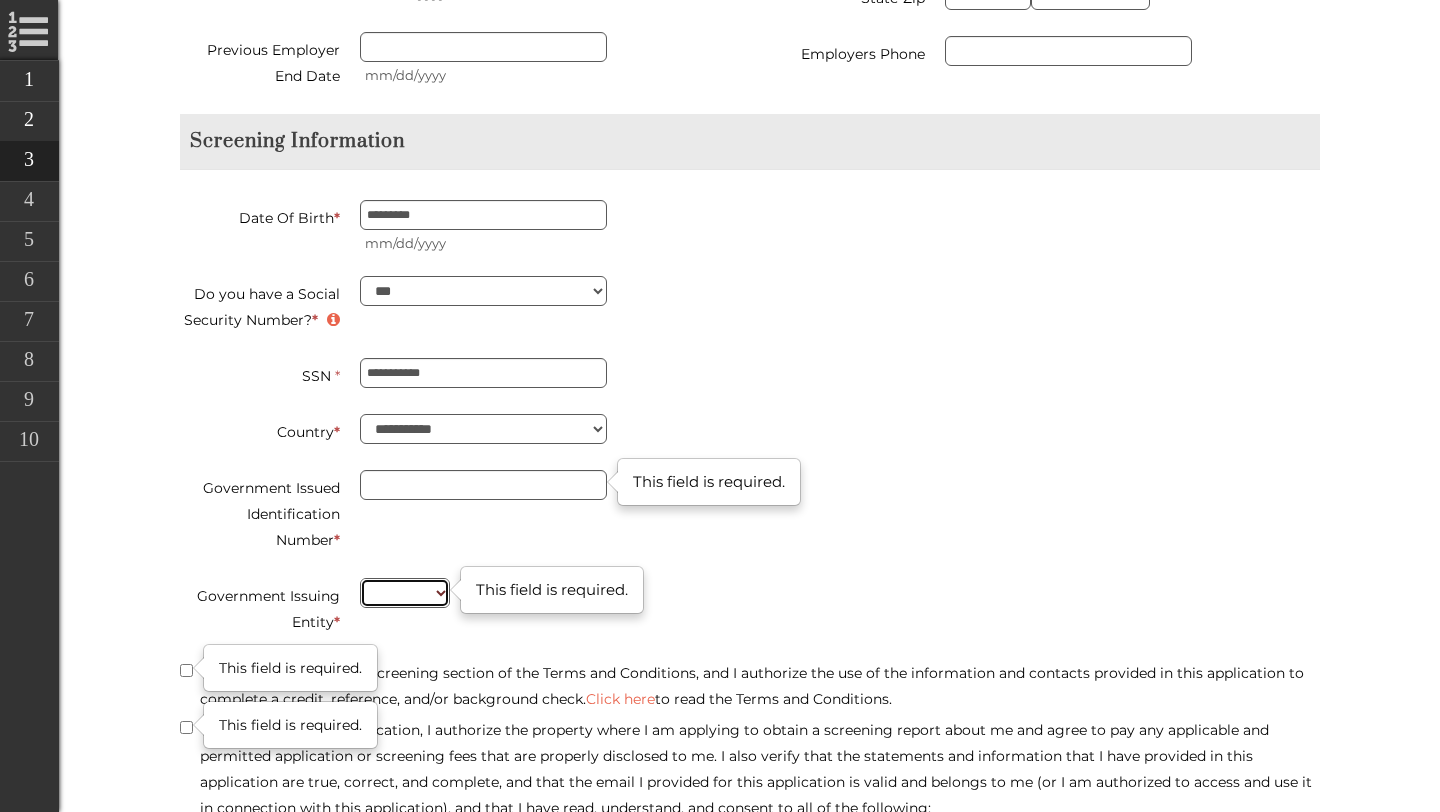 click on "**
**
**
**
**
**
**
**
**
**
**
**
**
**
**
**
**
**
**
**
**
**
**
**
**
**
**
**
**
**
**
**
**
**
**
**
**
**
**
**
**
**
**
**
**
**
**
**
**
**
**
**
**
**
**
**
**
**
**
**
**" at bounding box center (405, 593) 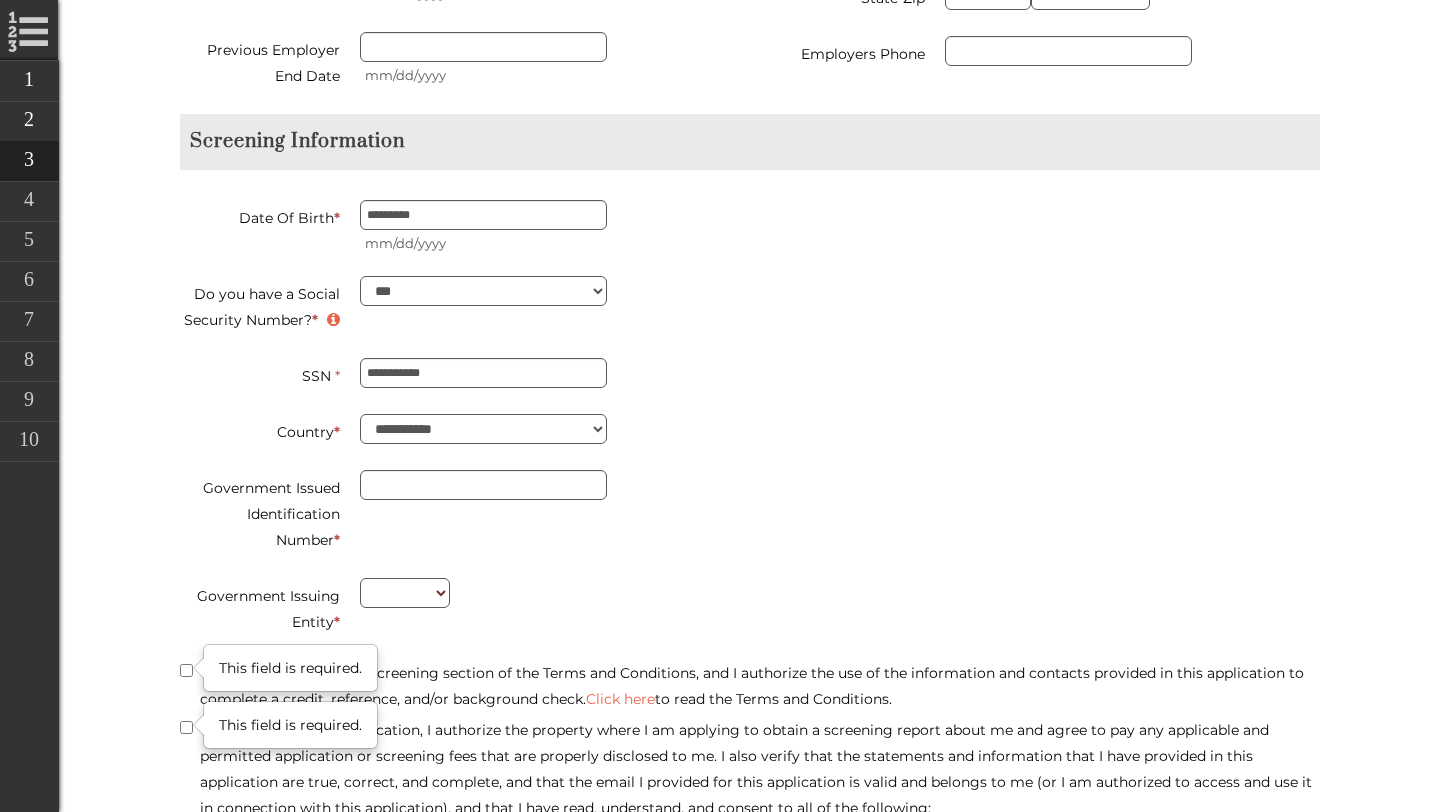click on "Government Issued Identification Number  *" at bounding box center [457, 514] 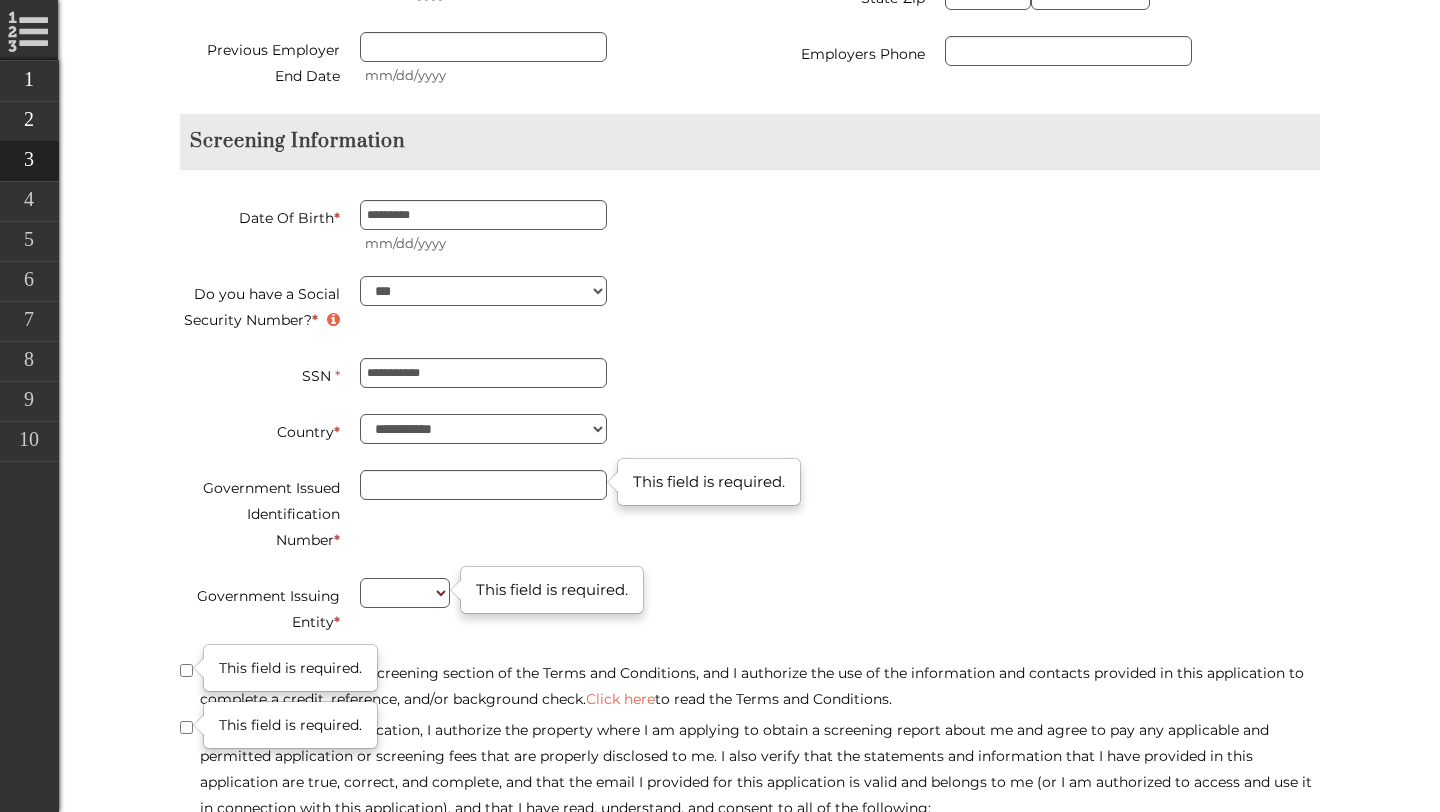 type on "**********" 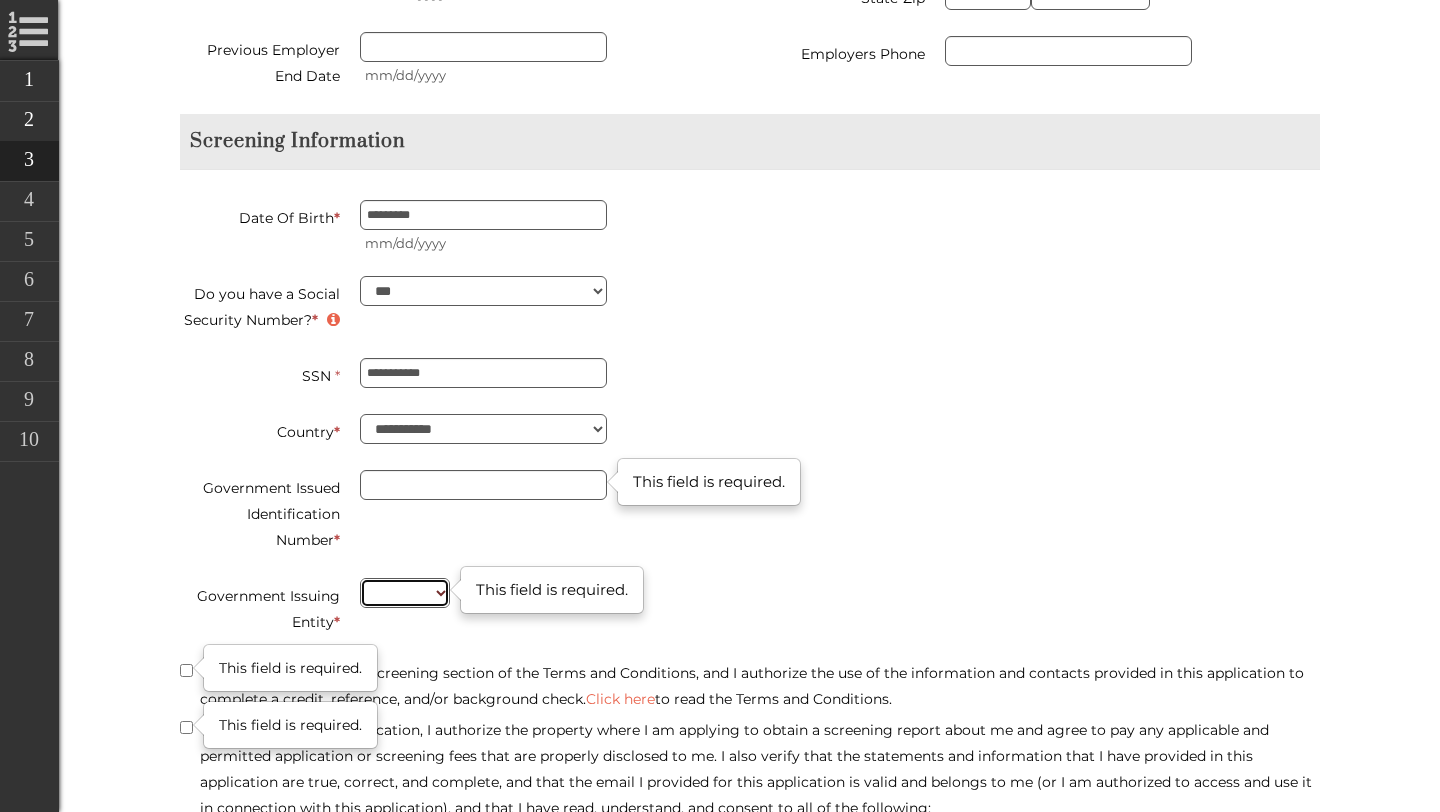 click on "**
**
**
**
**
**
**
**
**
**
**
**
**
**
**
**
**
**
**
**
**
**
**
**
**
**
**
**
**
**
**
**
**
**
**
**
**
**
**
**
**
**
**
**
**
**
**
**
**
**
**
**
**
**
**
**
**
**
**
**
**" at bounding box center [405, 593] 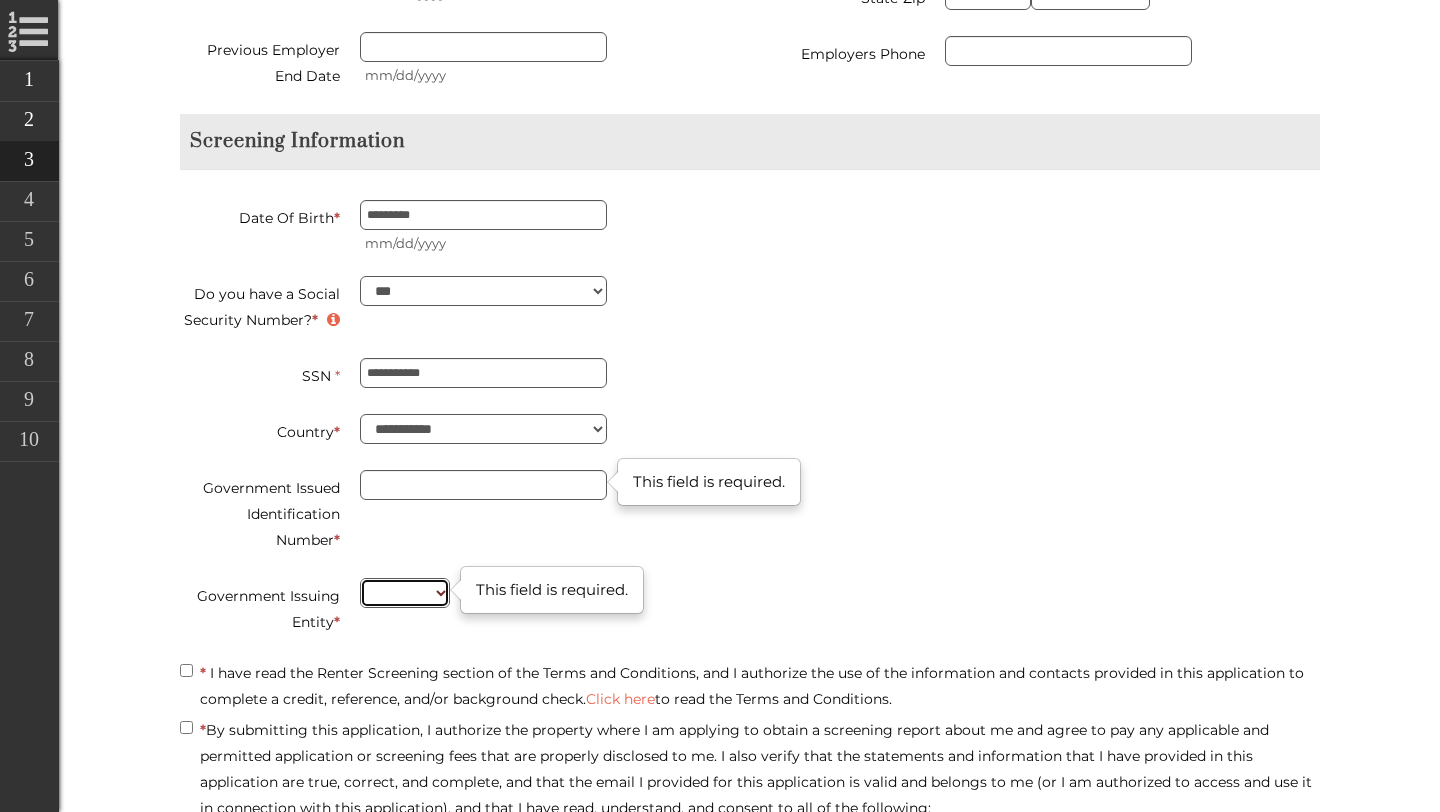 type on "**********" 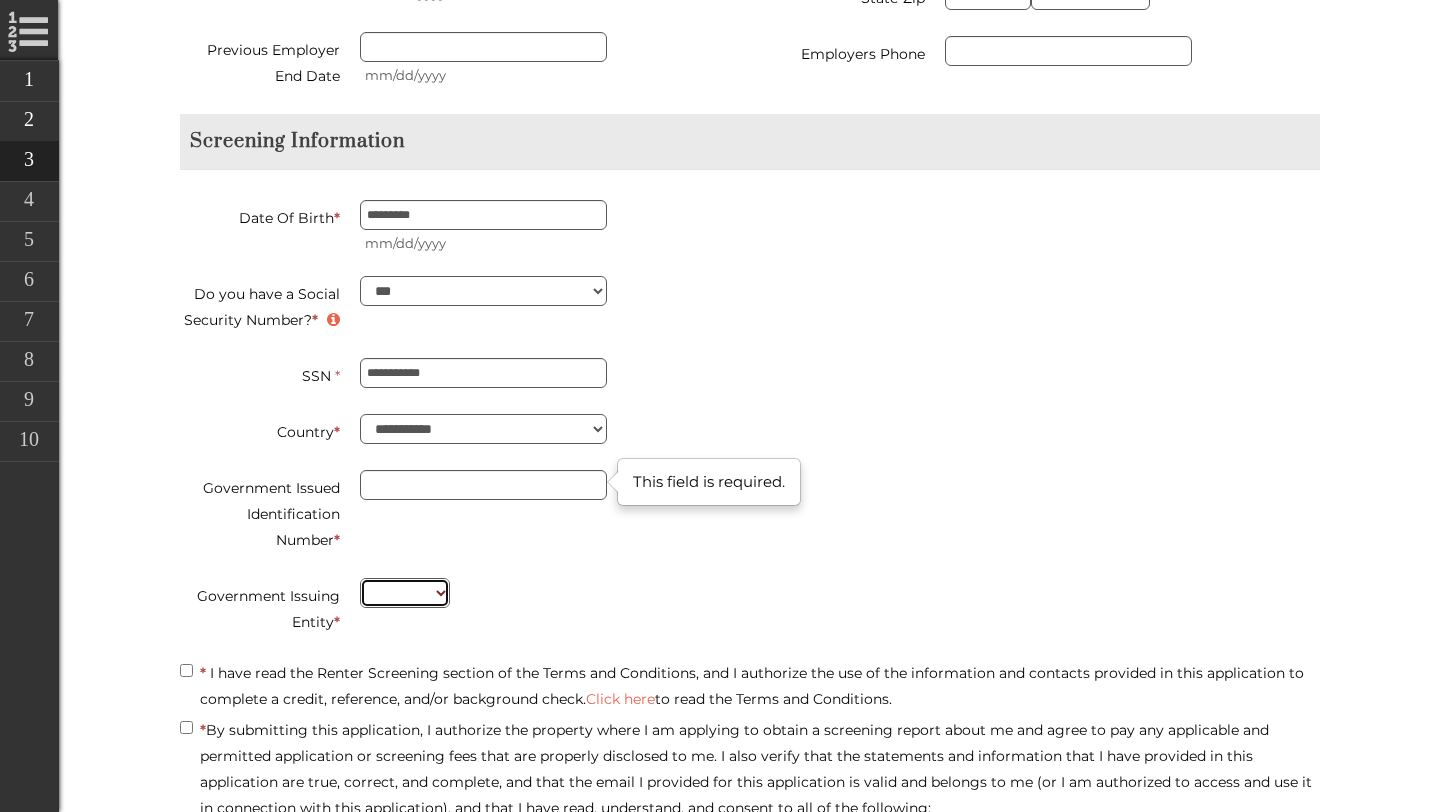 scroll, scrollTop: 3518, scrollLeft: 0, axis: vertical 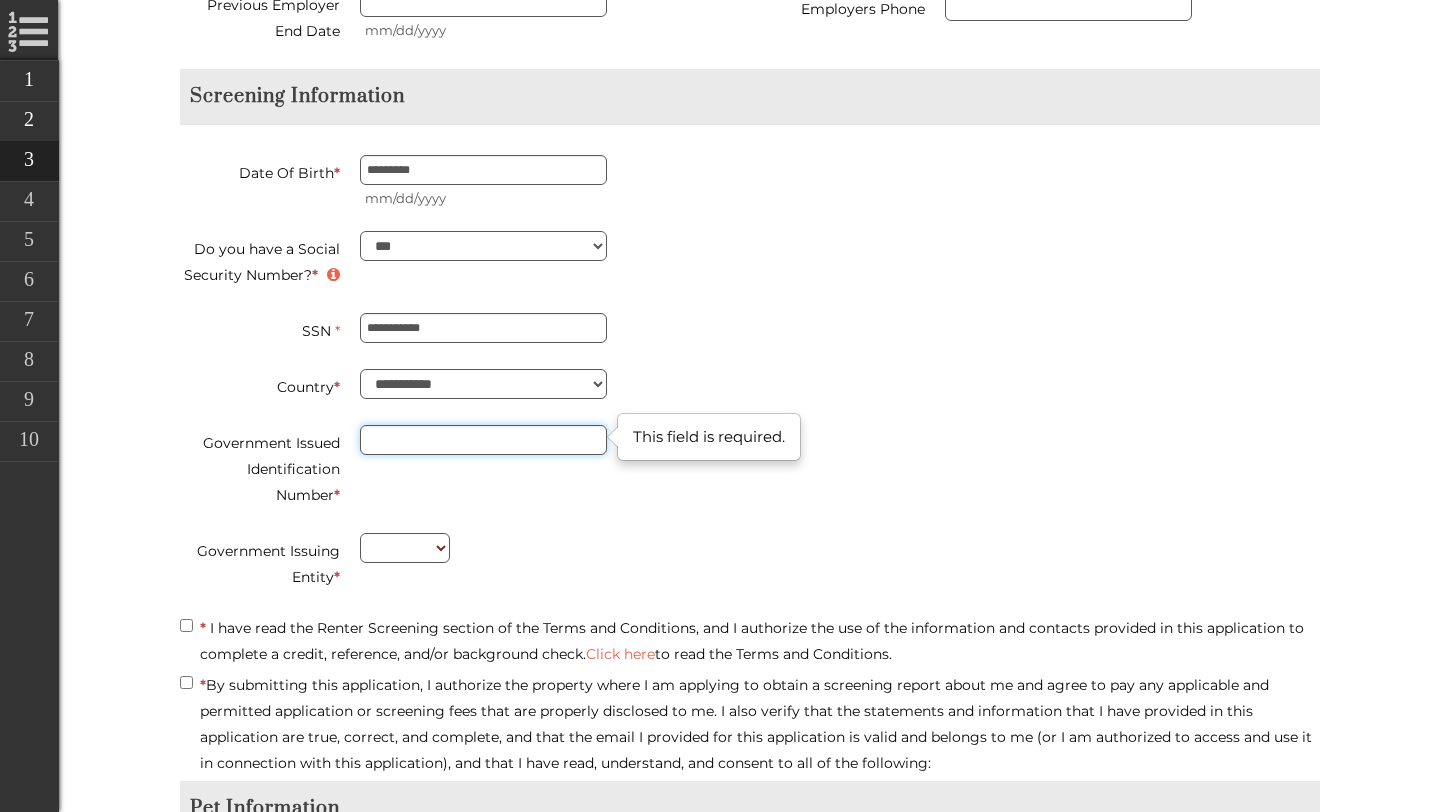 click on "Government Issued Identification Number  *" at bounding box center [483, 440] 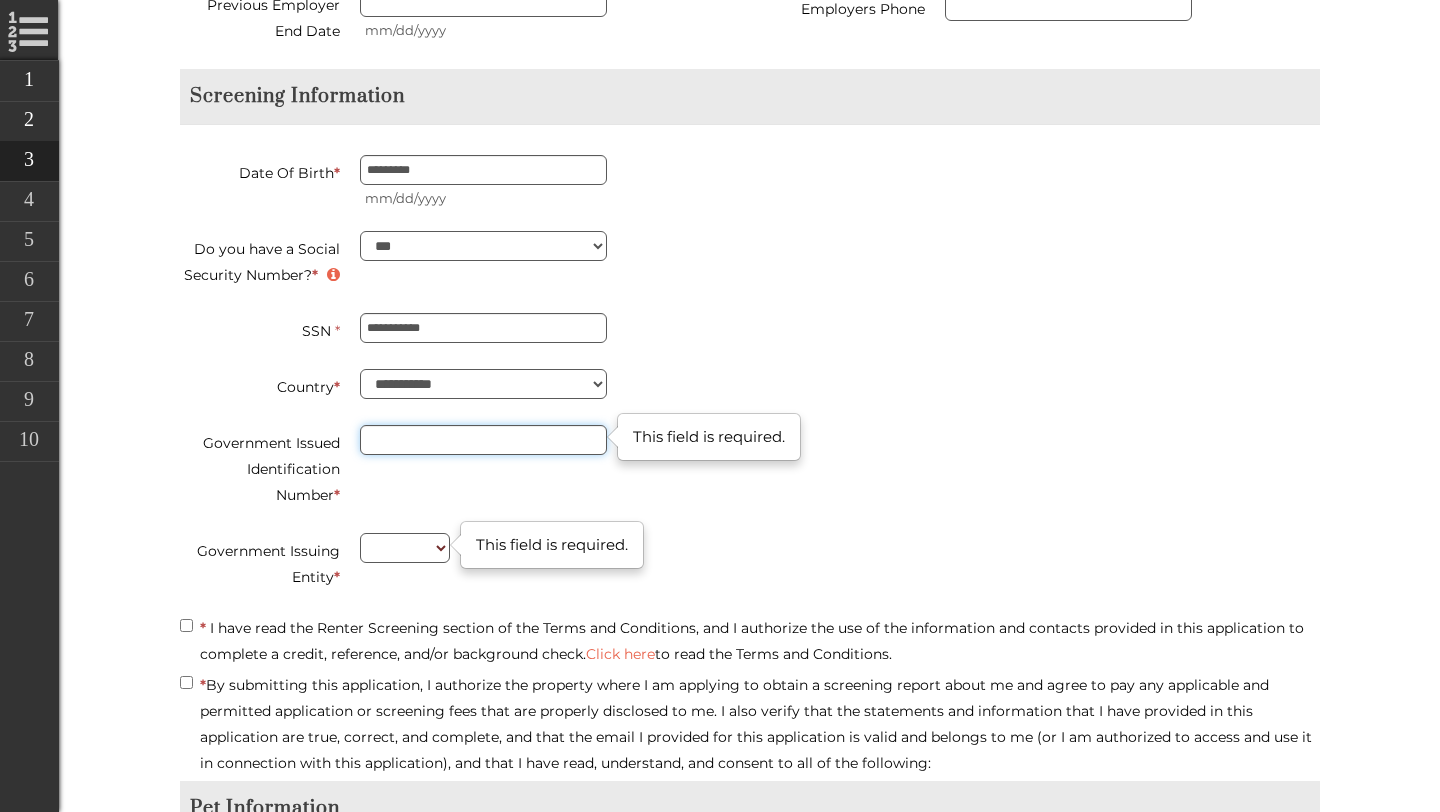 type on "**********" 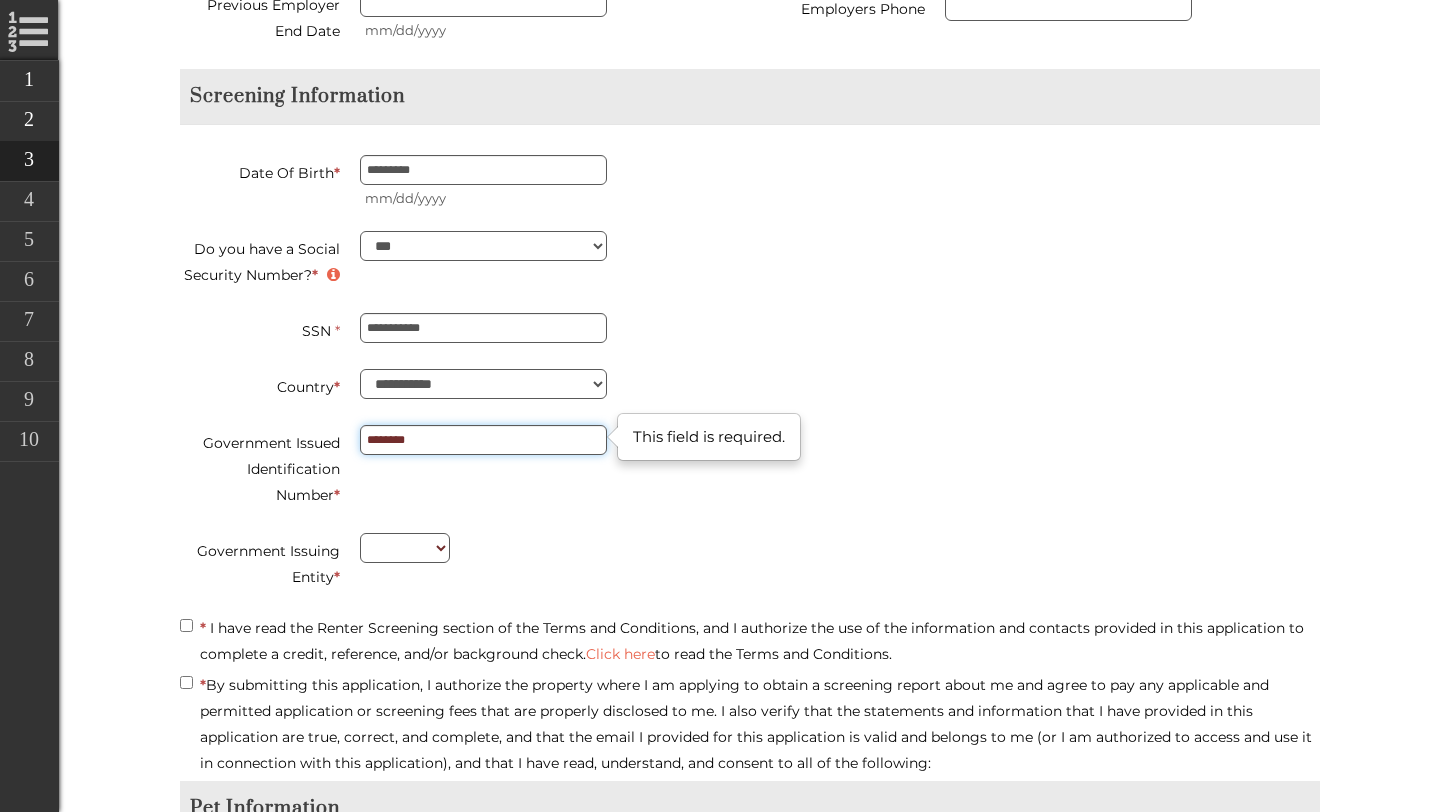 type on "********" 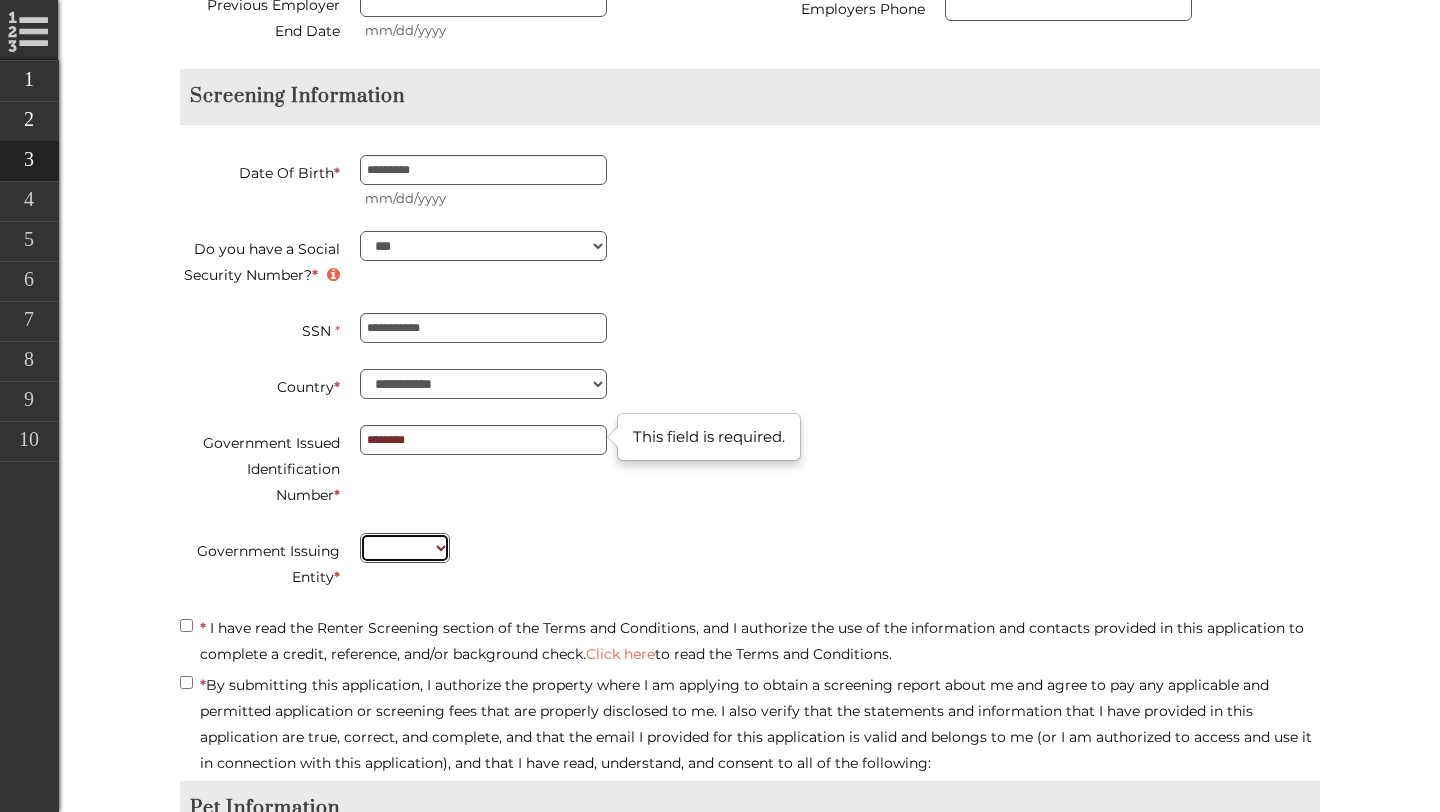 click on "**
**
**
**
**
**
**
**
**
**
**
**
**
**
**
**
**
**
**
**
**
**
**
**
**
**
**
**
**
**
**
**
**
**
**
**
**
**
**
**
**
**
**
**
**
**
**
**
**
**
**
**
**
**
**
**
**
**
**
**
**" at bounding box center [405, 548] 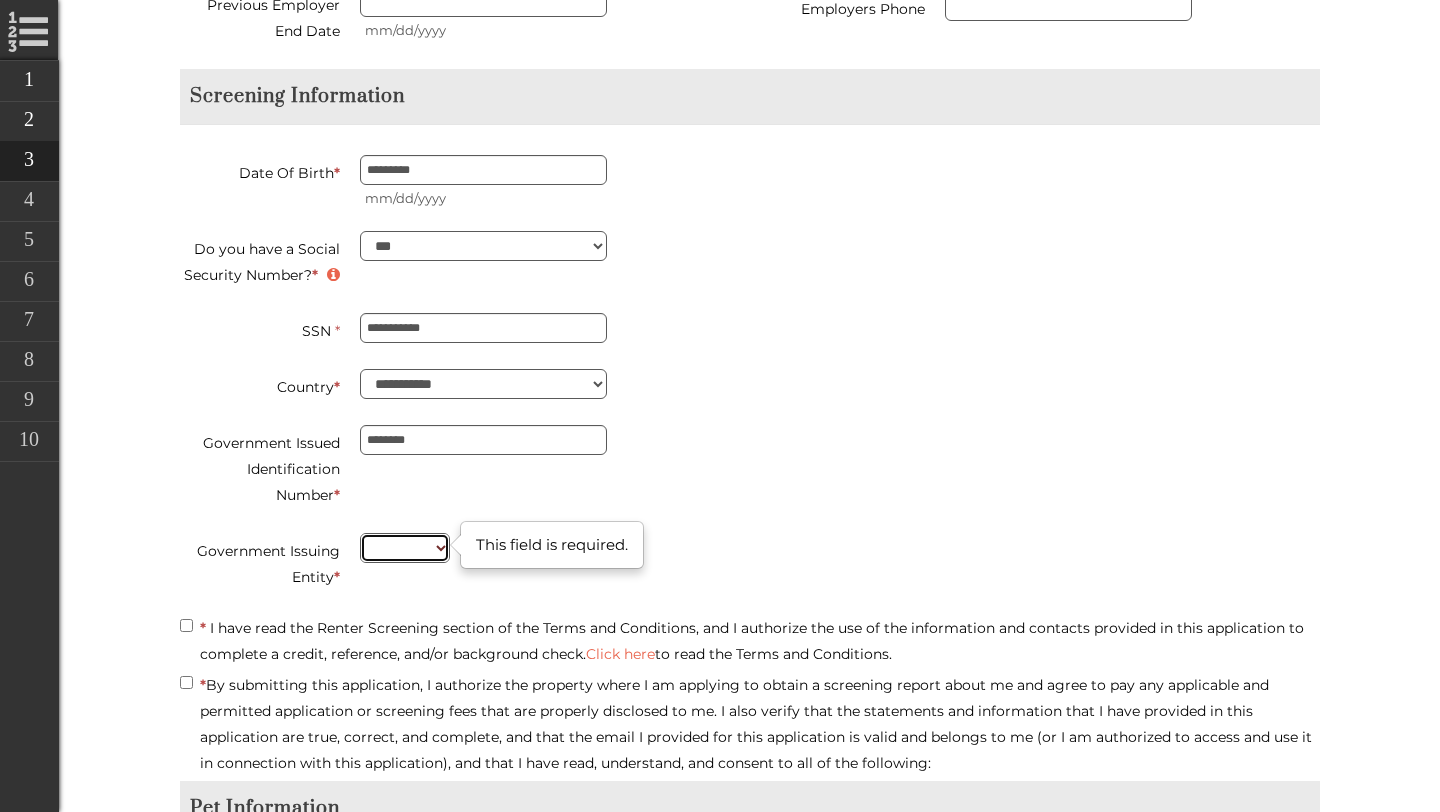 type on "**********" 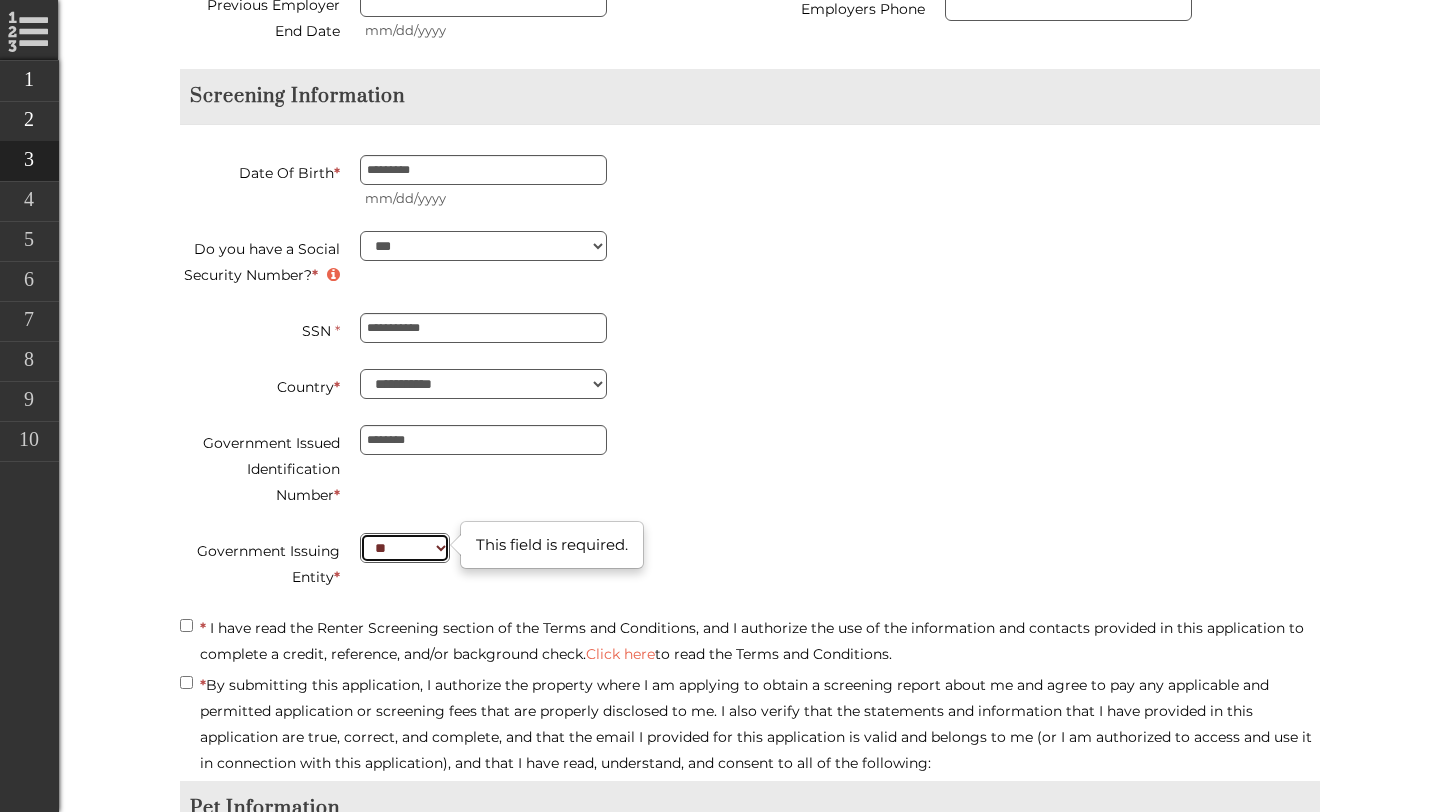 scroll, scrollTop: 3807, scrollLeft: 0, axis: vertical 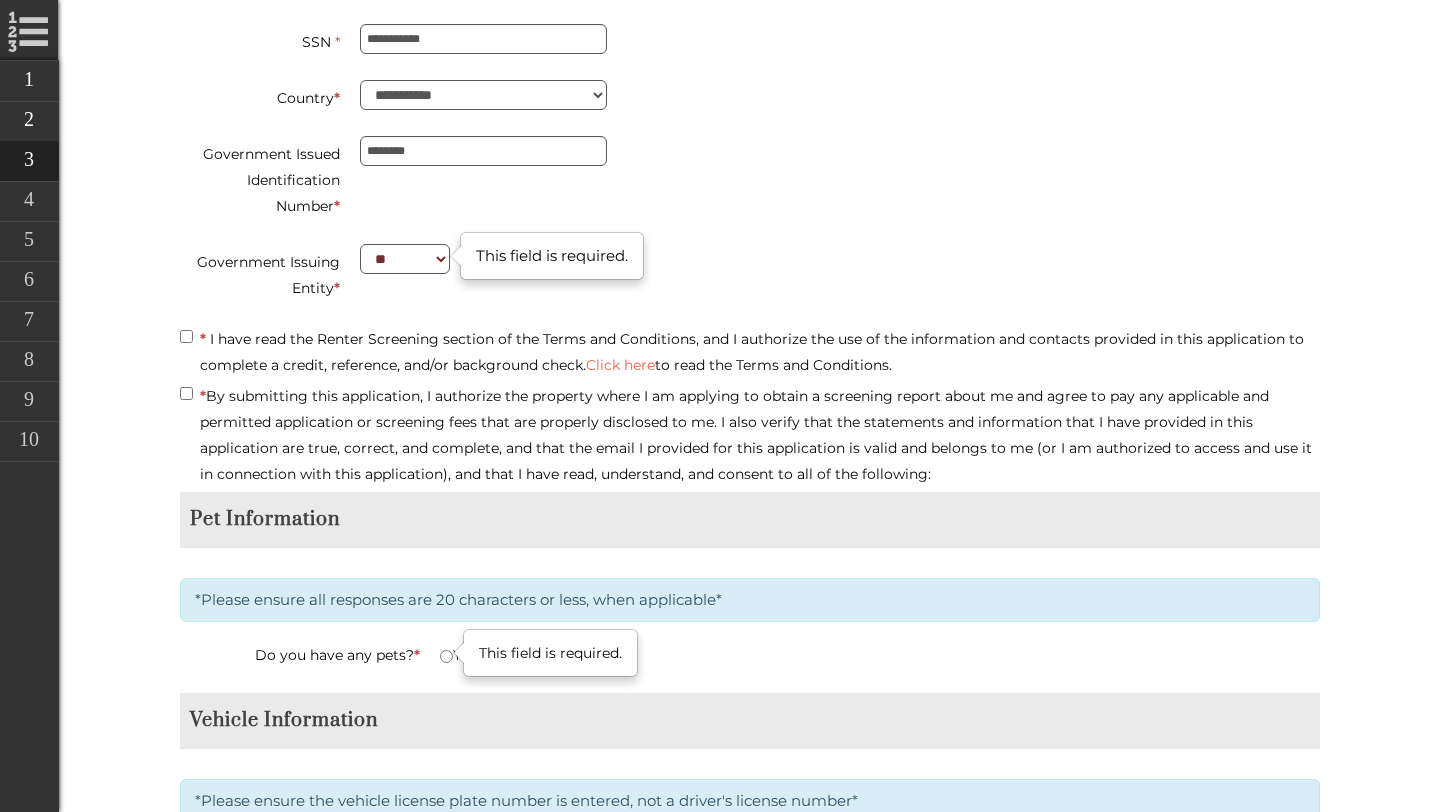 click on "This field is required." at bounding box center (550, 653) 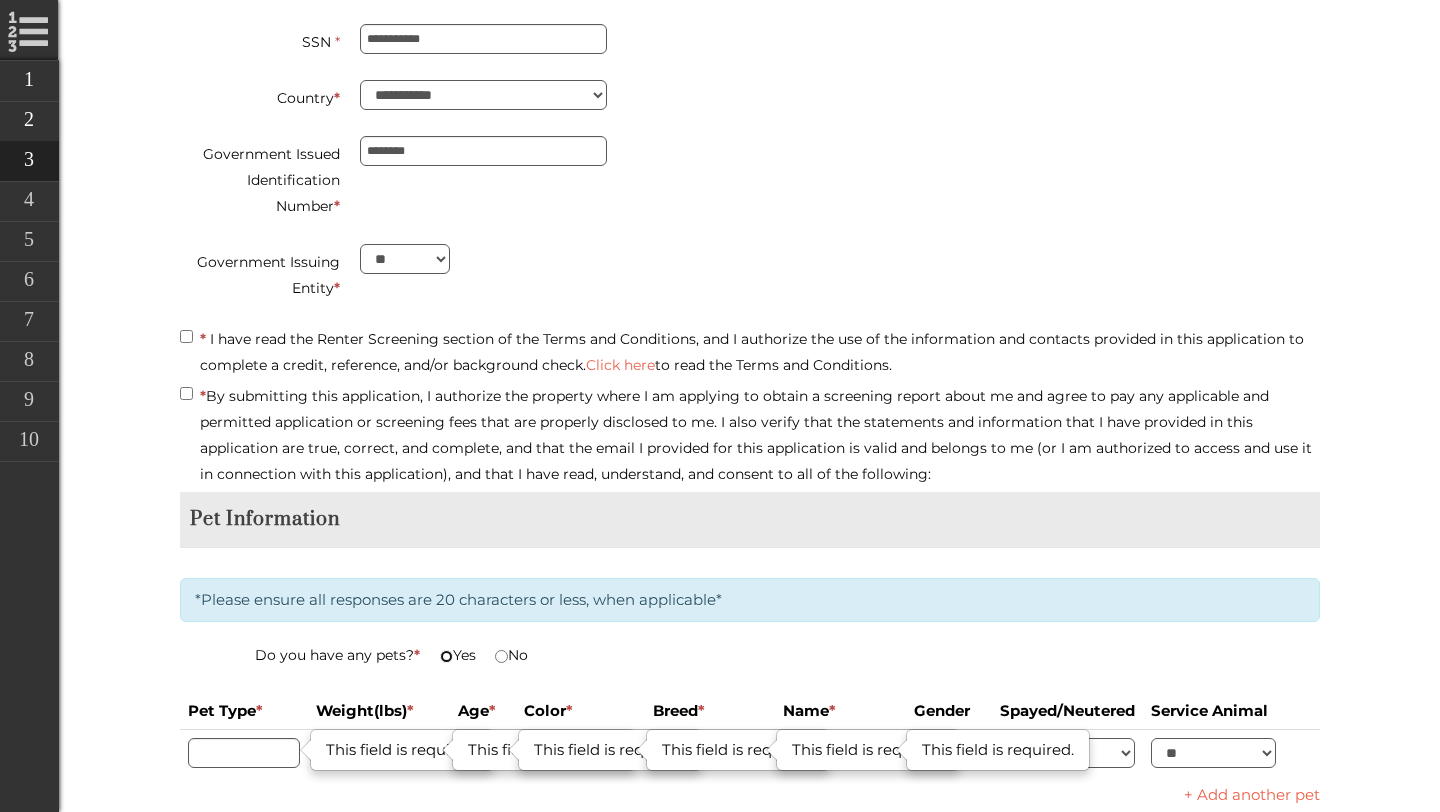 type on "**********" 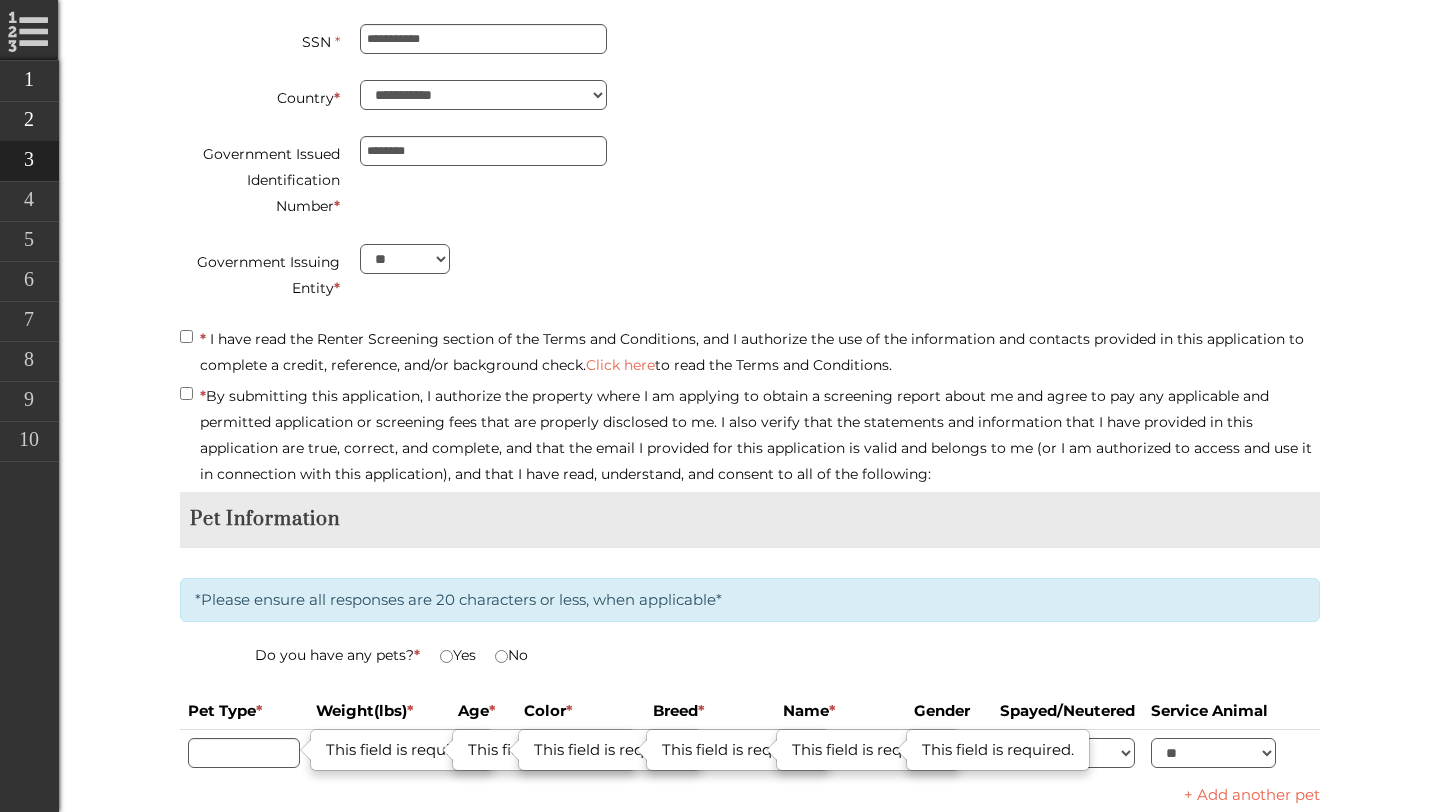 click on "Do you have any pets?  *
This field is required.  Yes
No" at bounding box center [750, 667] 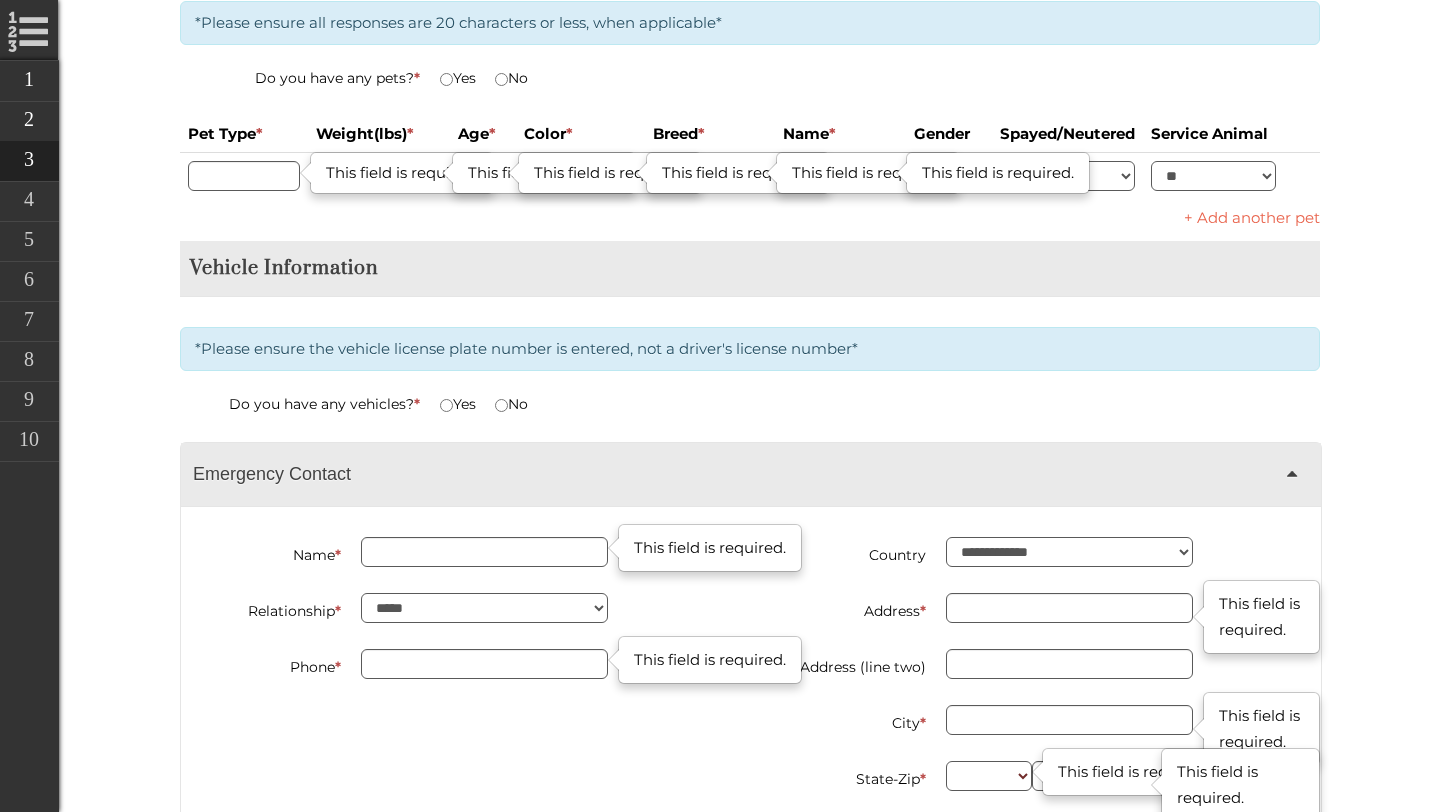 type on "**********" 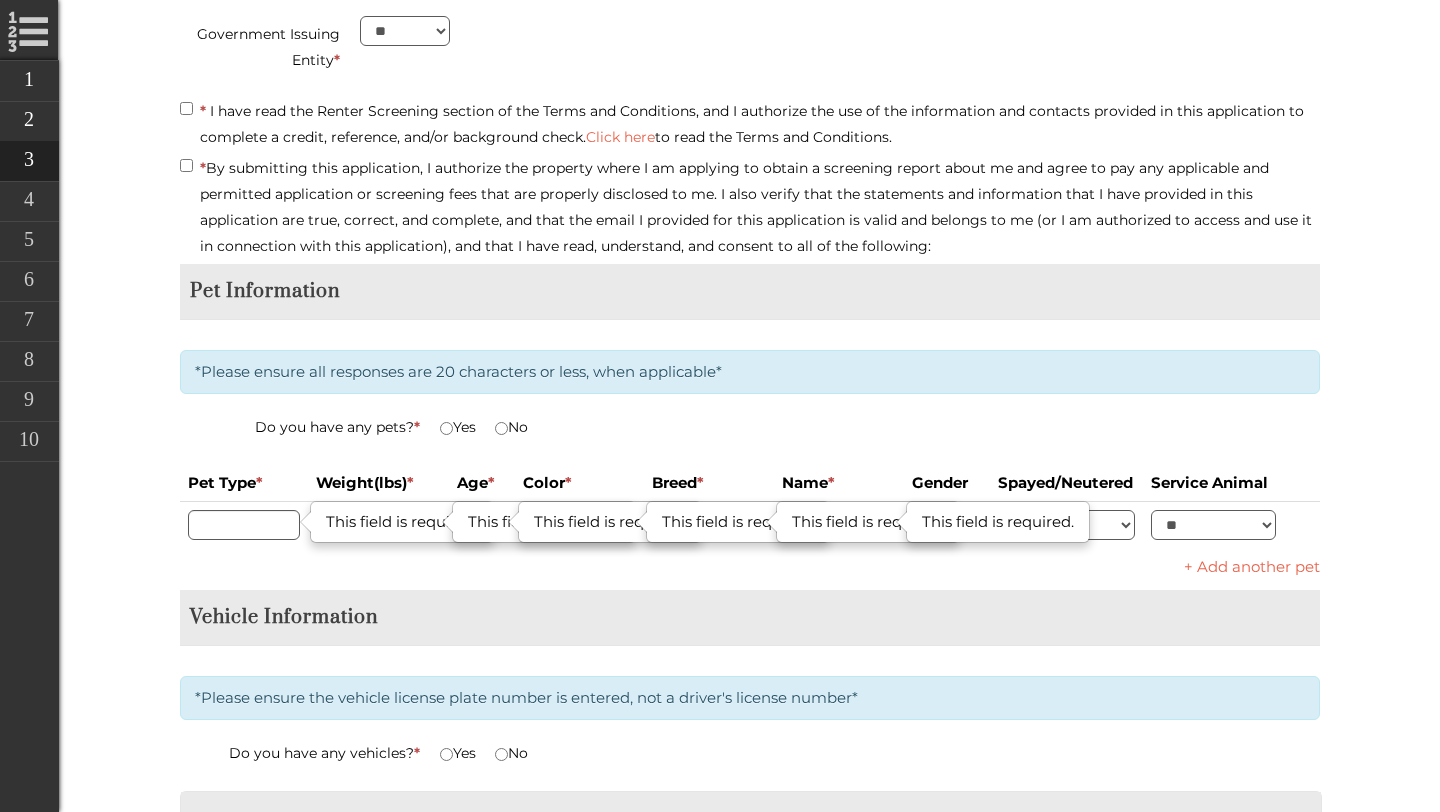 scroll, scrollTop: 4036, scrollLeft: 0, axis: vertical 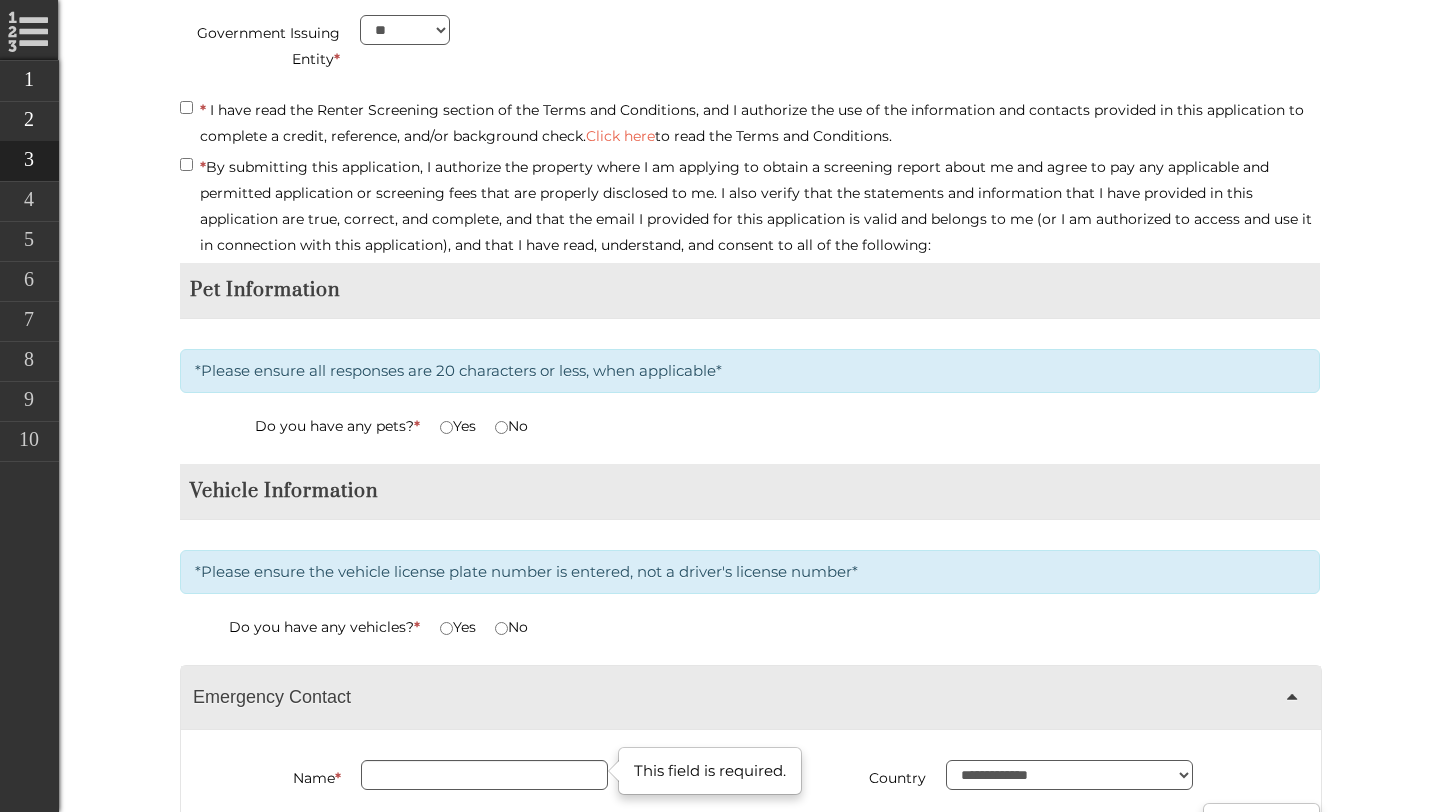 click on "**********" at bounding box center (751, 853) 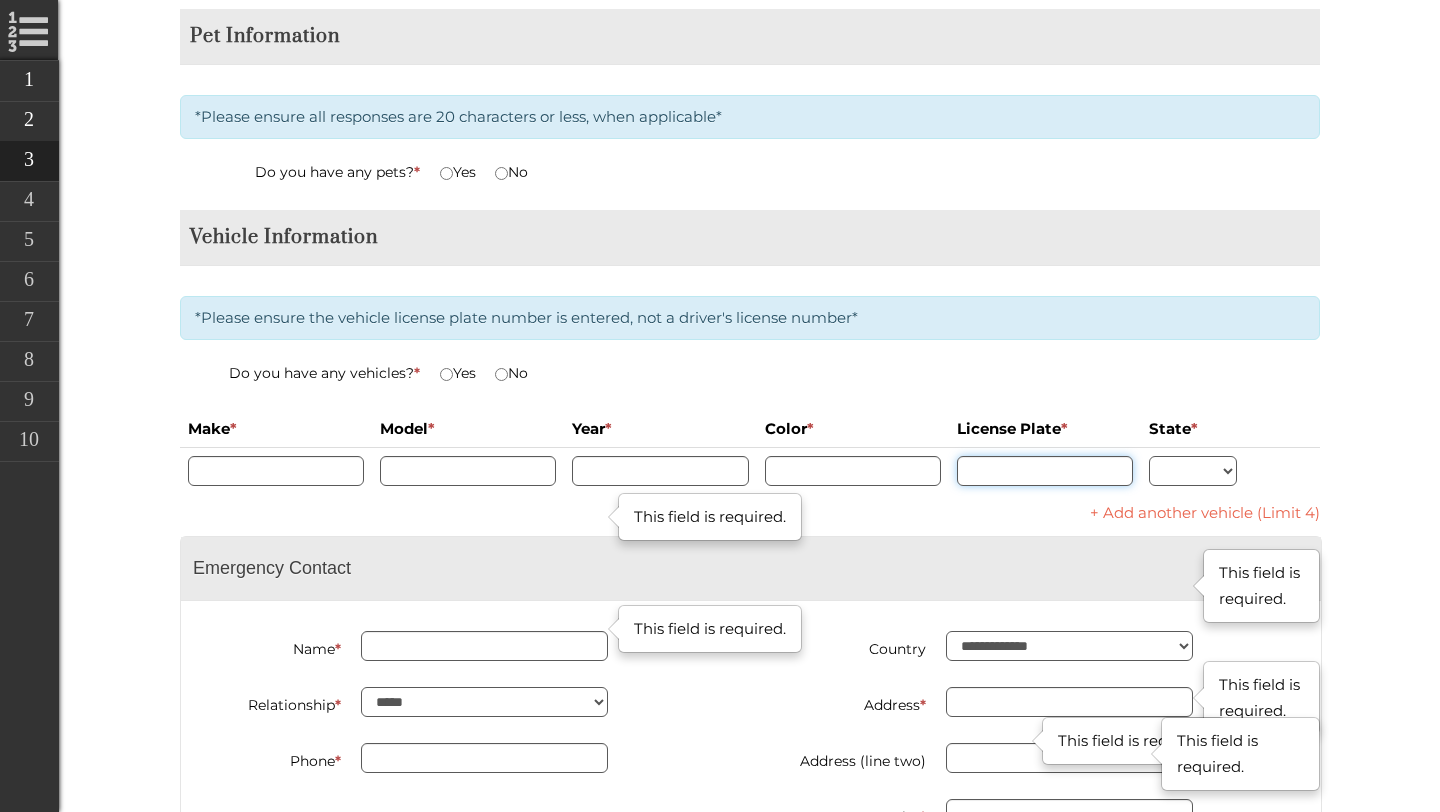 click at bounding box center (1045, 471) 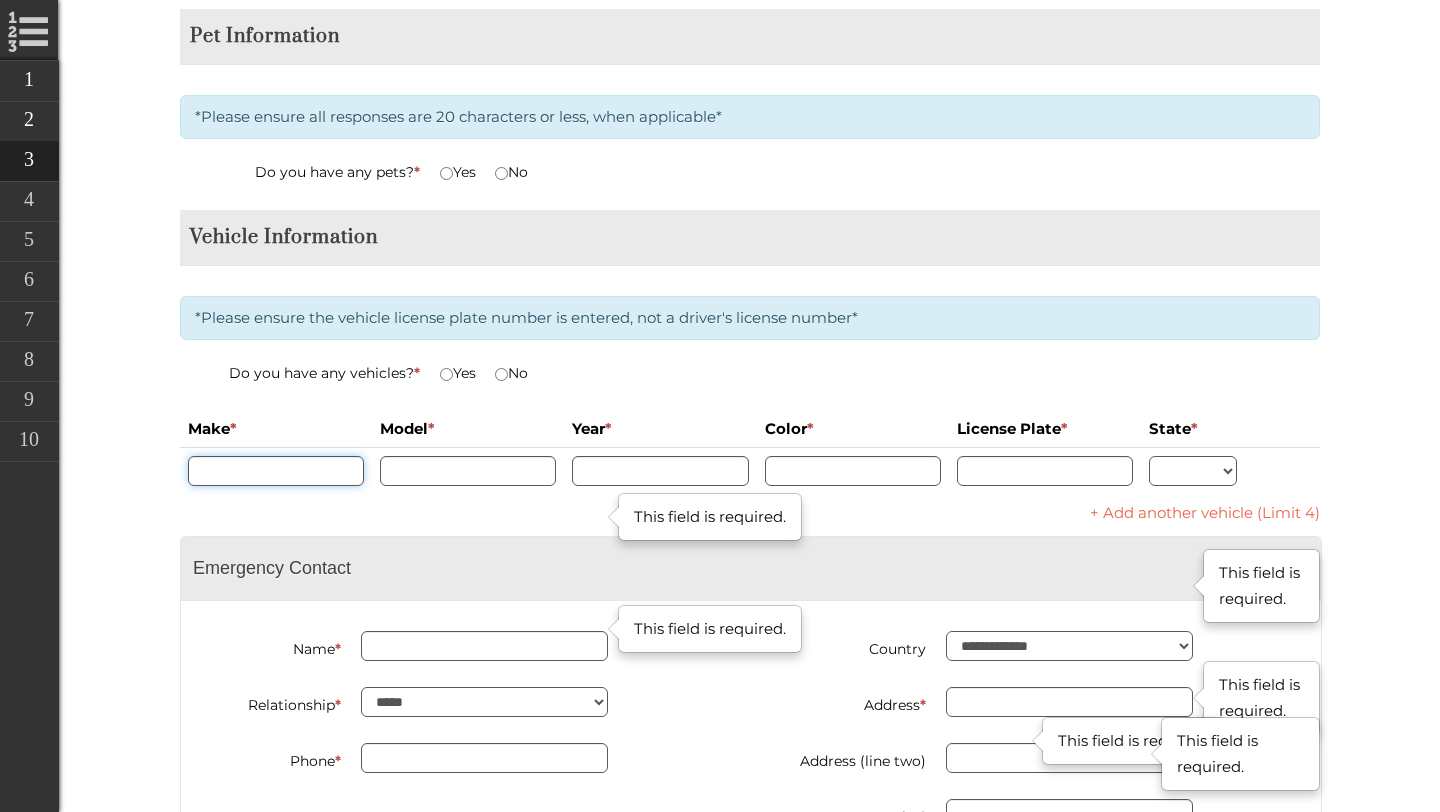 click at bounding box center (276, 471) 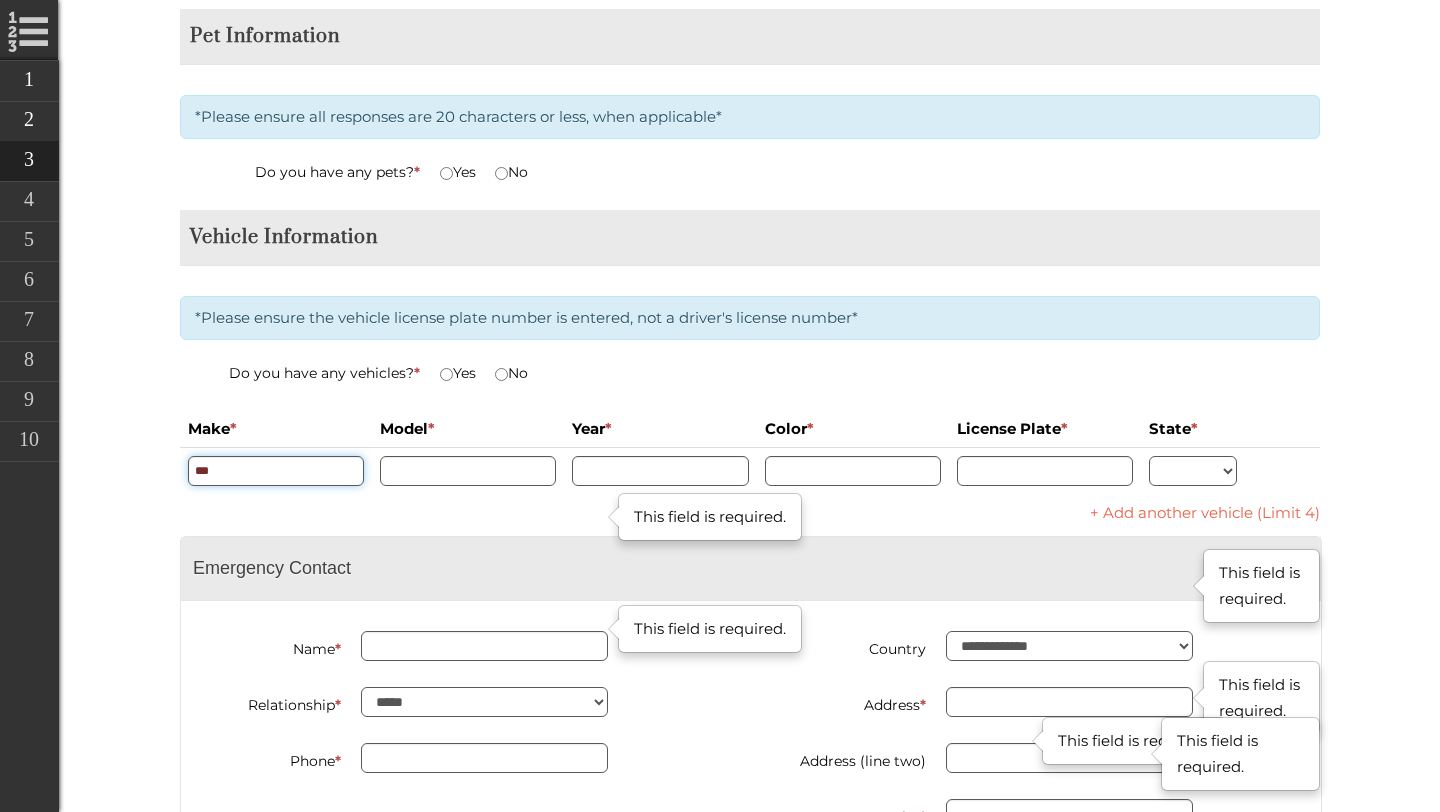 type on "***" 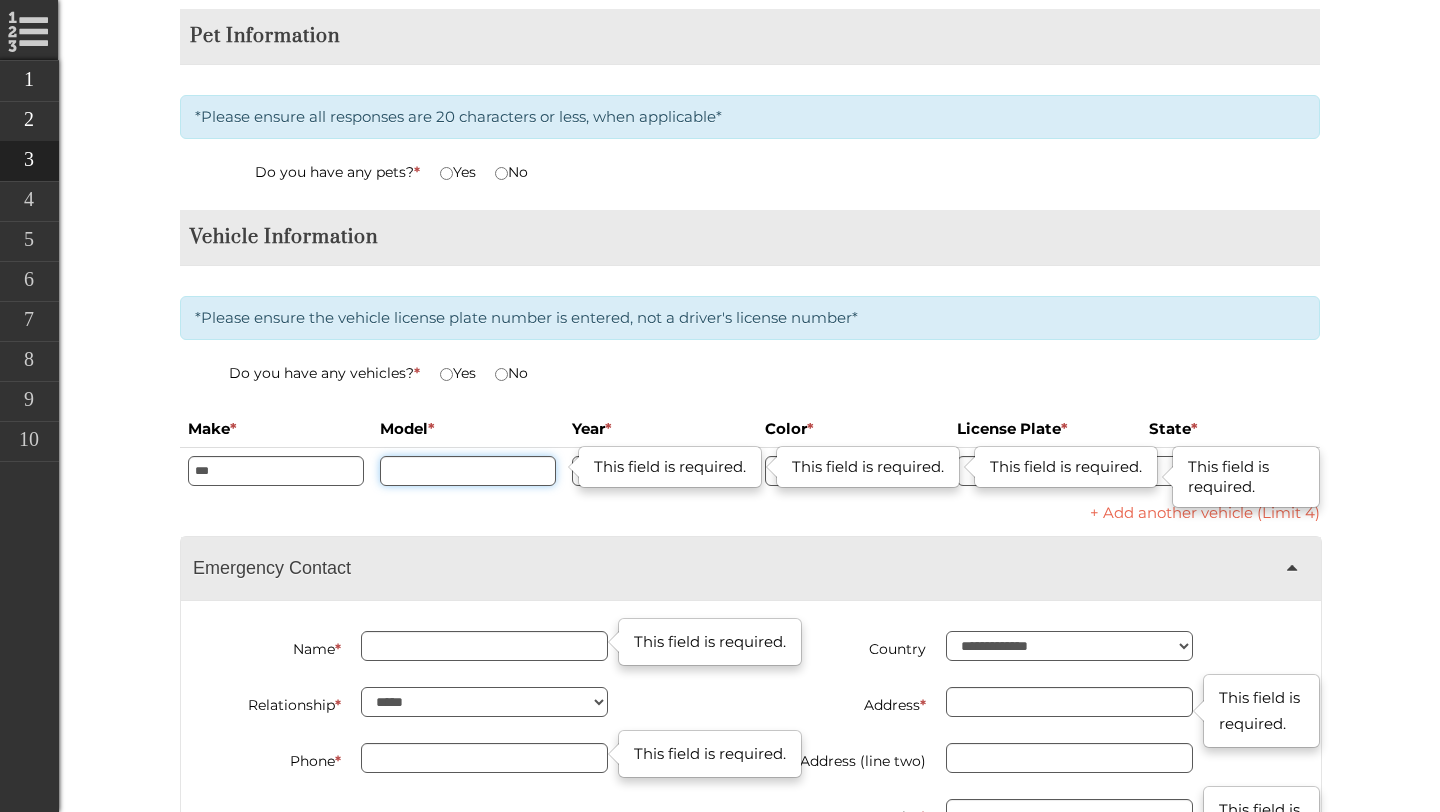 type on "**********" 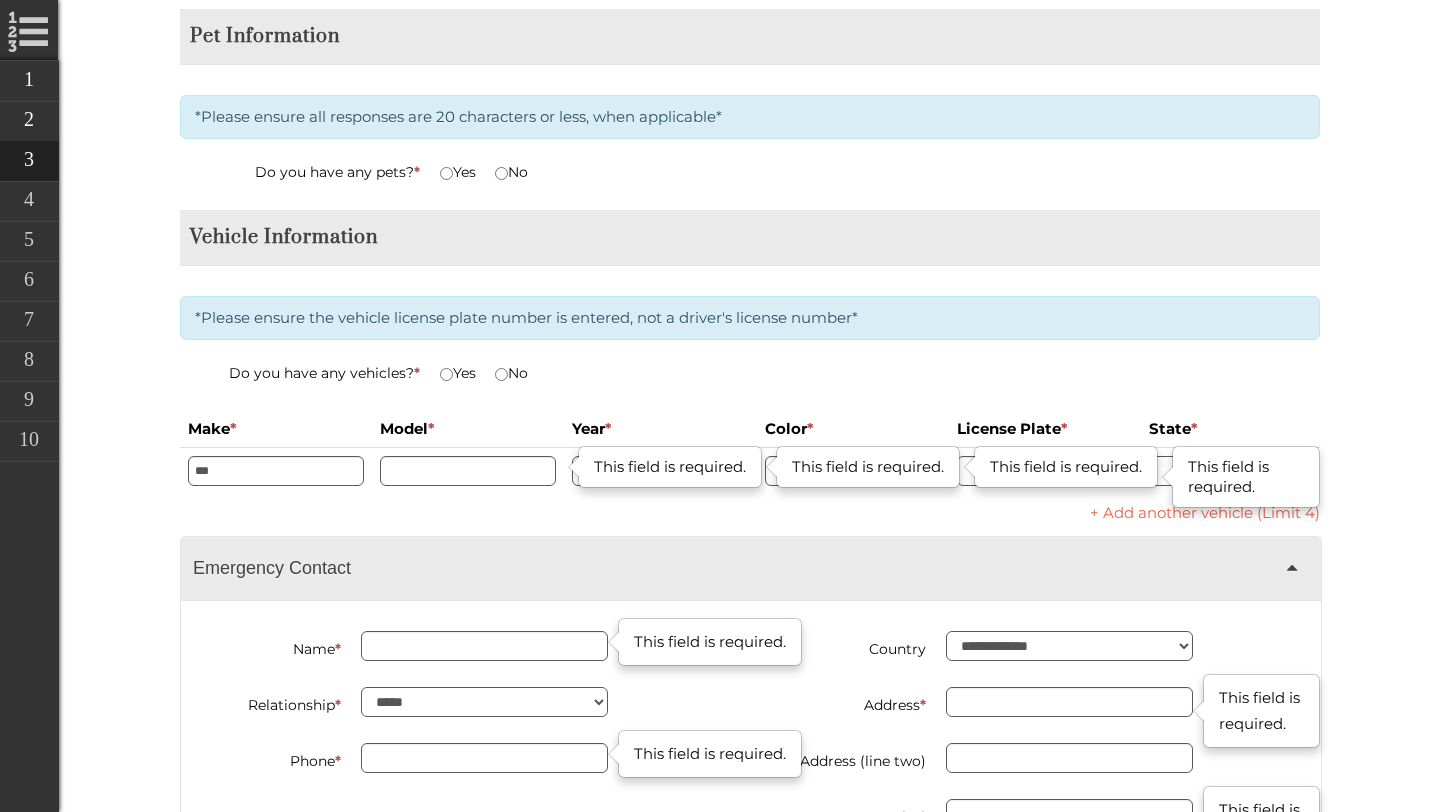 click on "This field is required." at bounding box center [1066, 467] 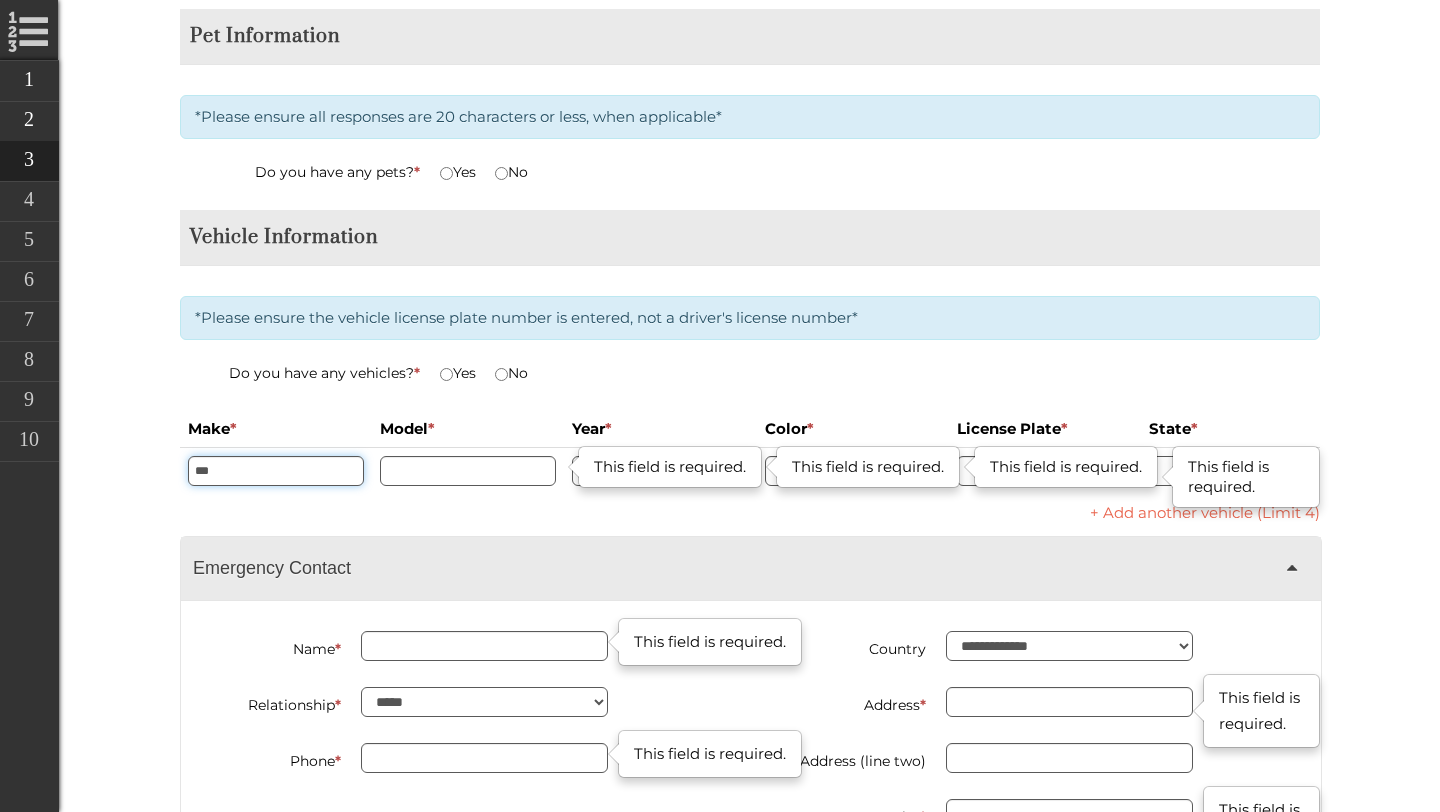 click on "***" at bounding box center (276, 471) 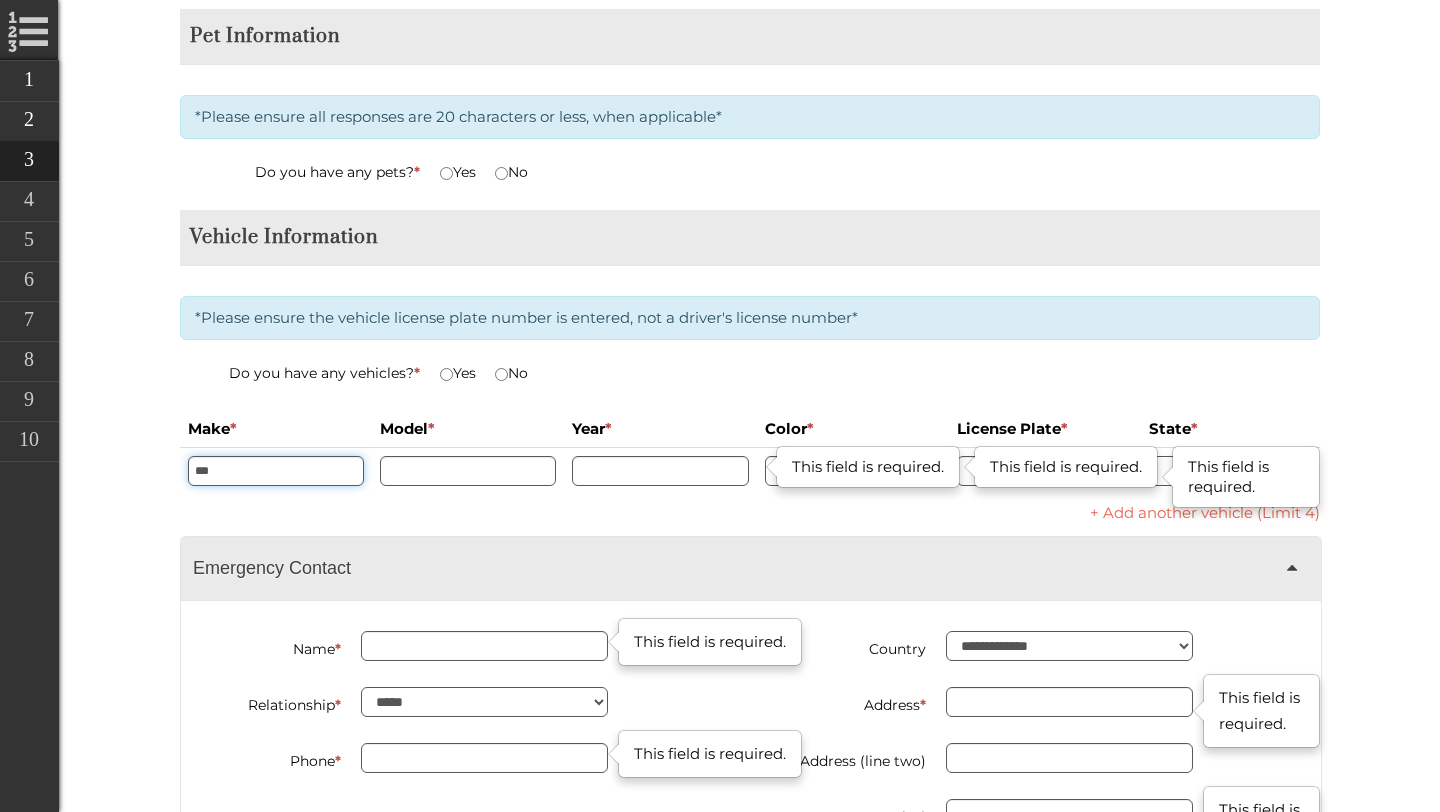 type on "**********" 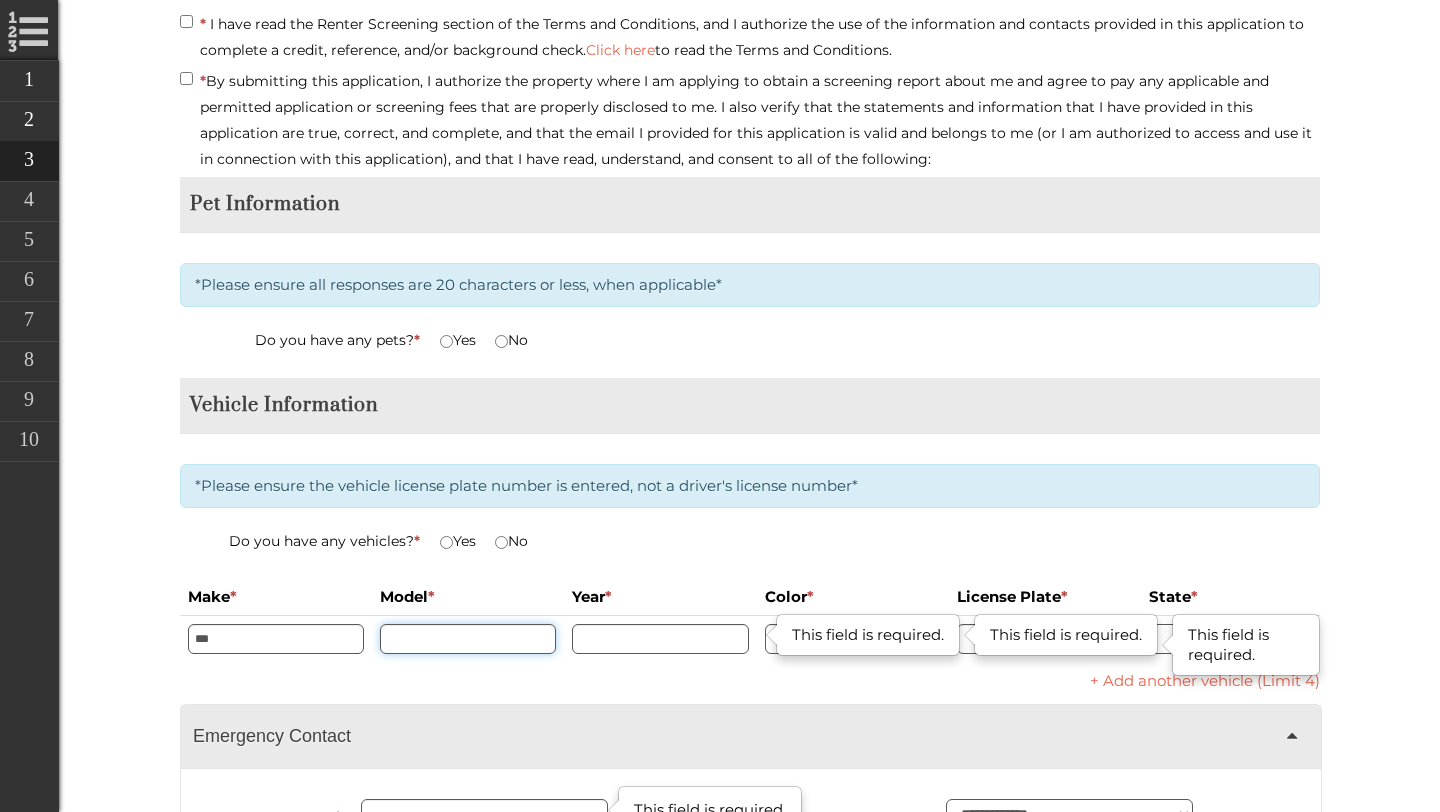 click at bounding box center (468, 639) 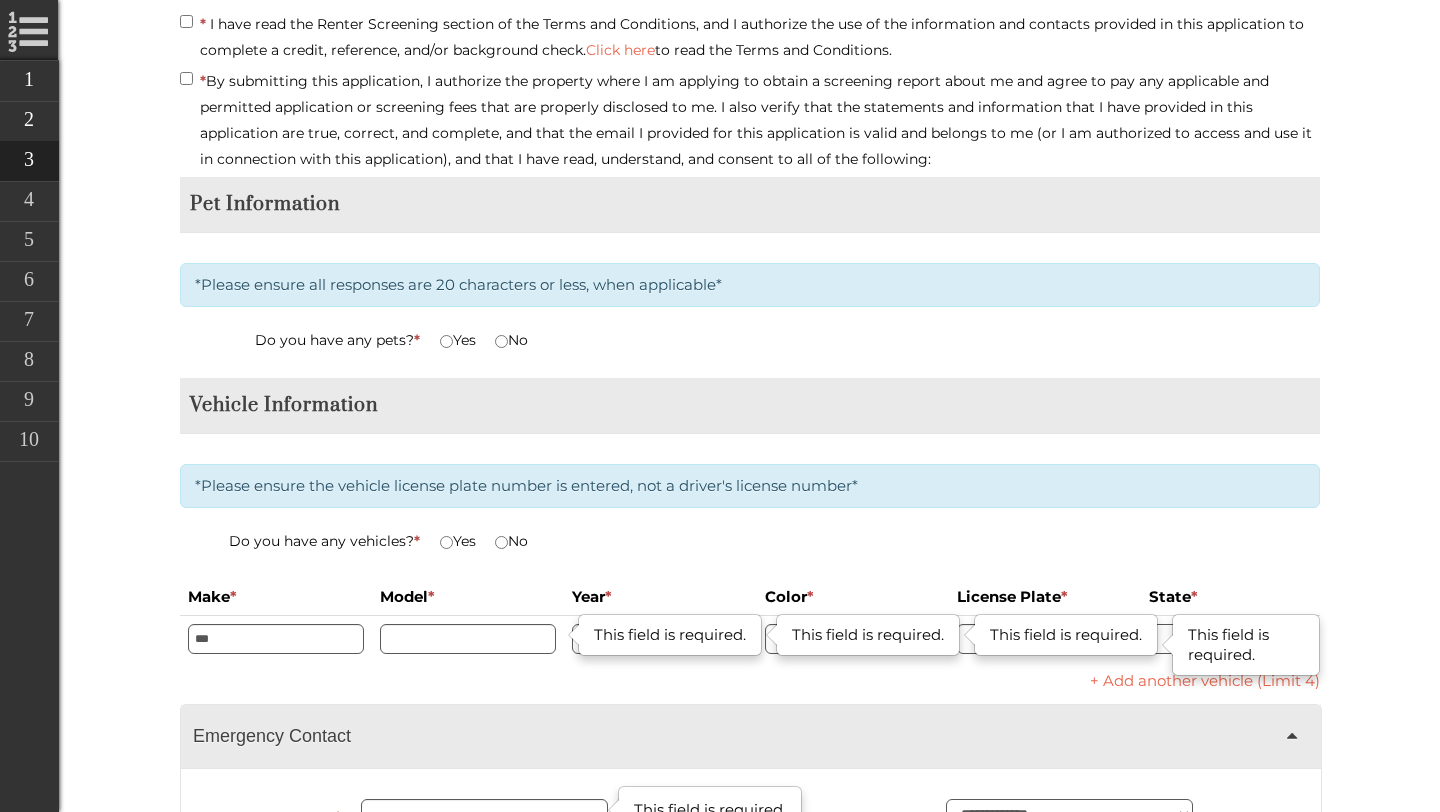 click on "This field is required." at bounding box center [468, 639] 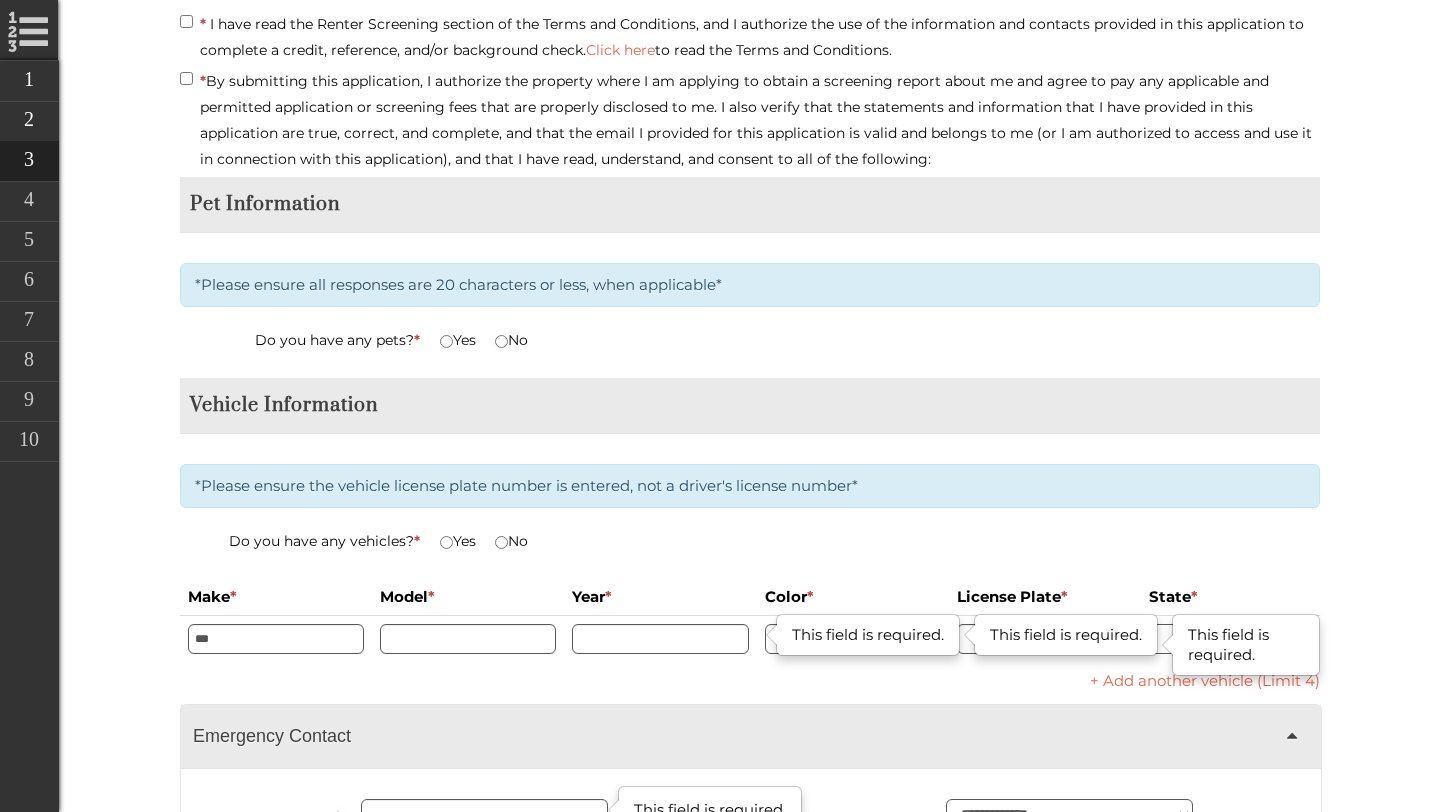 scroll, scrollTop: 4322, scrollLeft: 0, axis: vertical 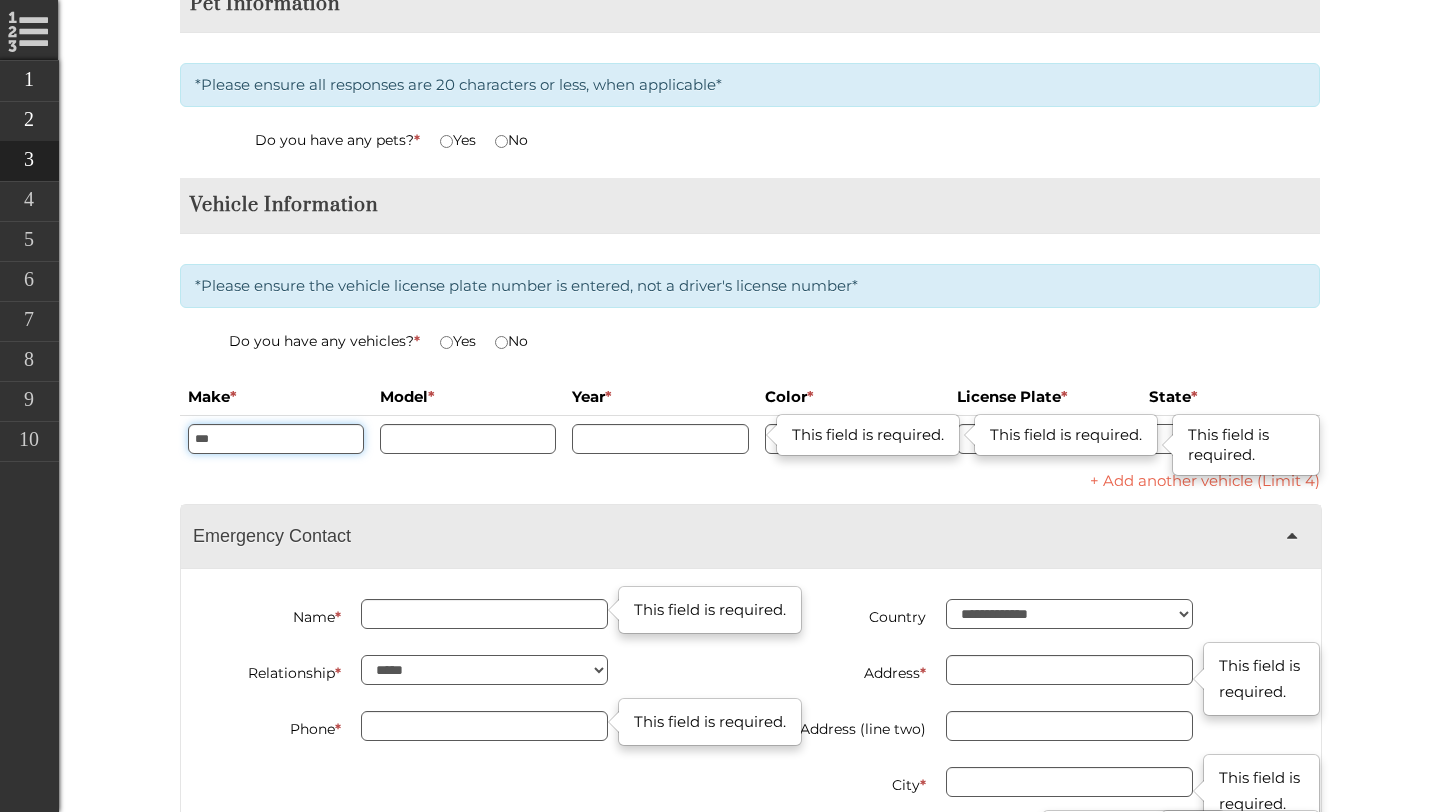 click on "***" at bounding box center (276, 439) 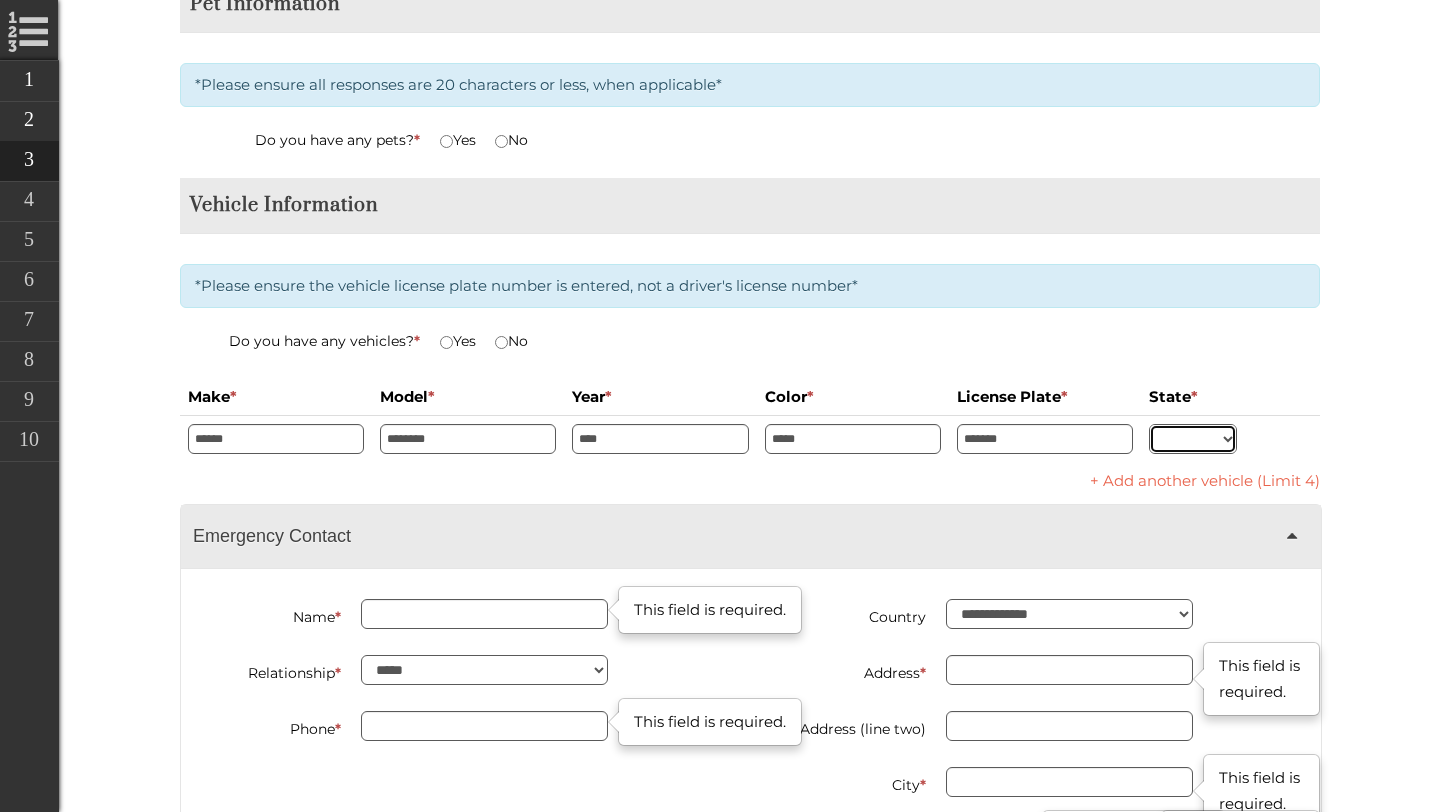 click on "**
**
**
**
**
**
**
**
**
**
**
**
**
**
**
**
**
**
**
**
**
**
**
**
**
**
**
**
**
**
**
**
**
**
**
**
**
**
**
**
**
**
**
**
**
**
**
**
**
**
**
**
**
**
**
**
**
**
**
**
**" at bounding box center (1193, 439) 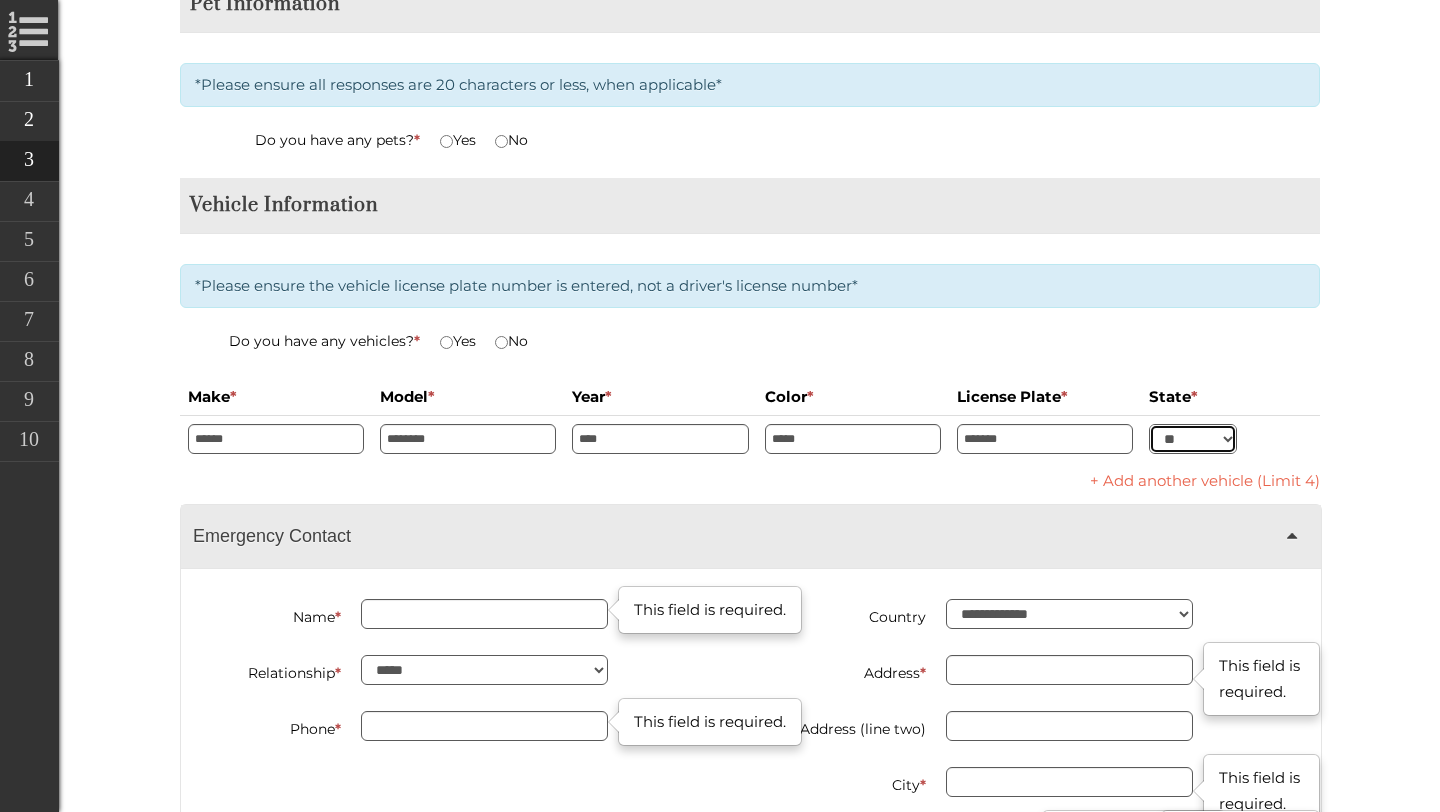 click on "**
**
**
**
**
**
**
**
**
**
**
**
**
**
**
**
**
**
**
**
**
**
**
**
**
**
**
**
**
**
**
**
**
**
**
**
**
**
**
**
**
**
**
**
**
**
**
**
**
**
**
**
**
**
**
**
**
**
**
**
**" at bounding box center [1193, 439] 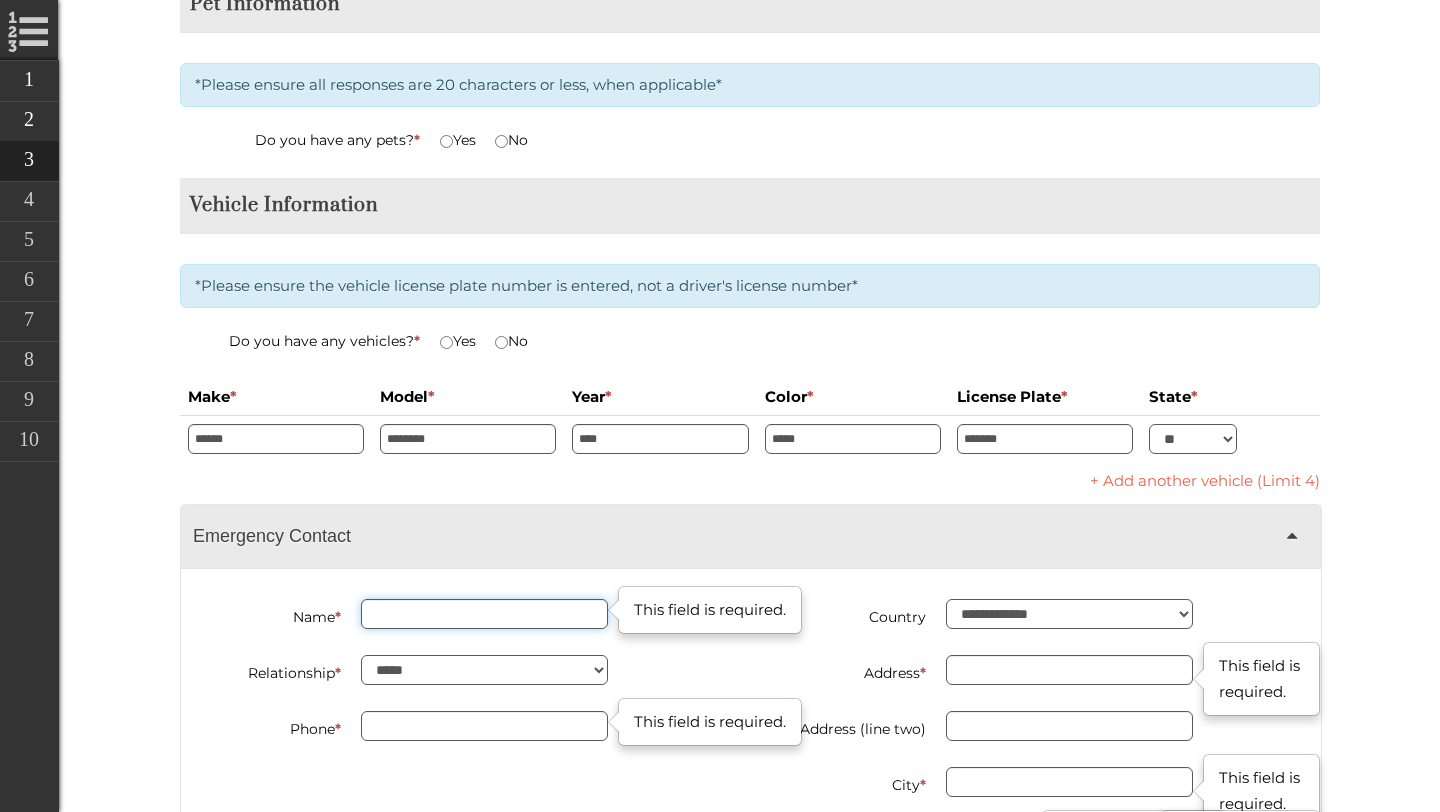 click on "Name  *" at bounding box center [484, 614] 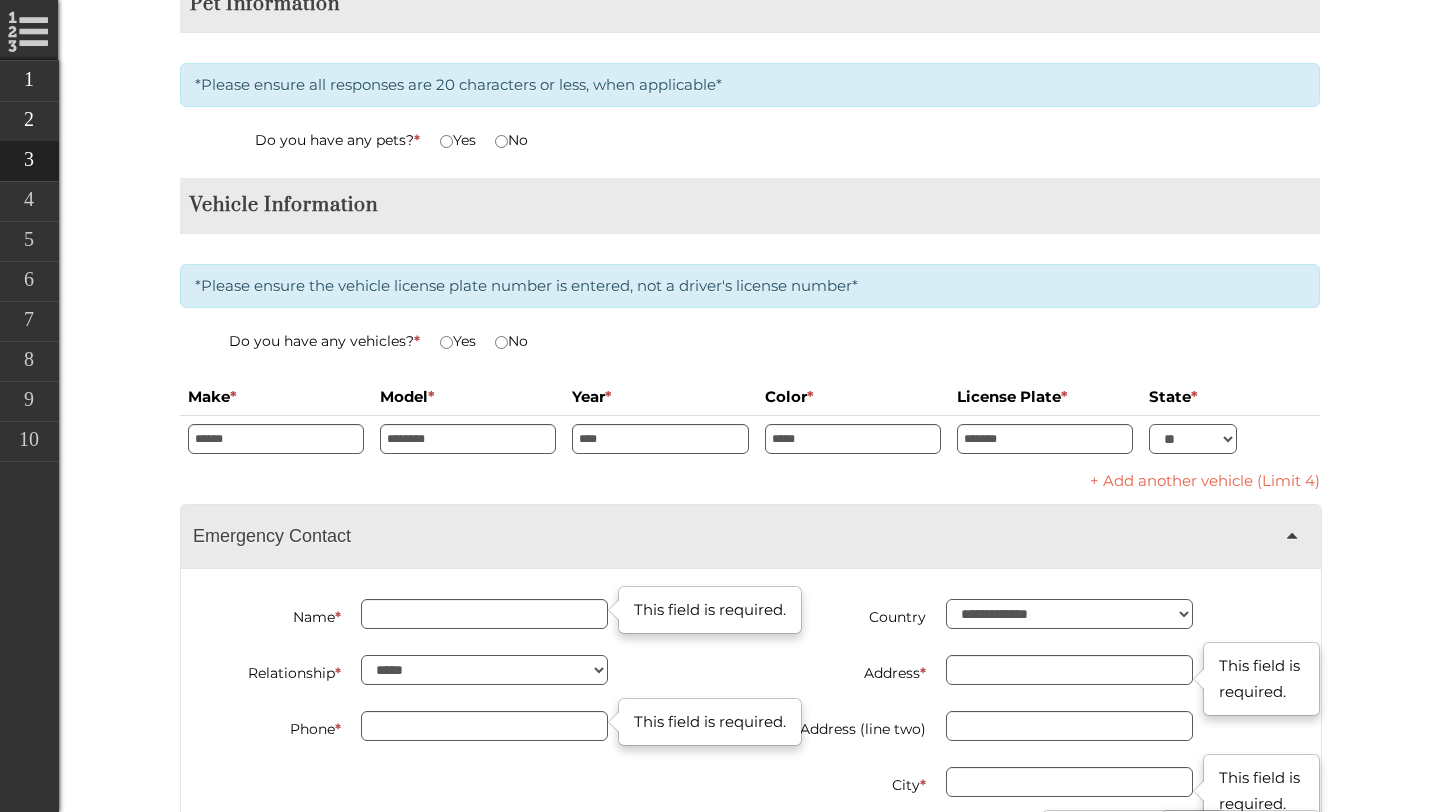 click on "*Please ensure all responses are 20 characters or less, when applicable*" at bounding box center [750, 85] 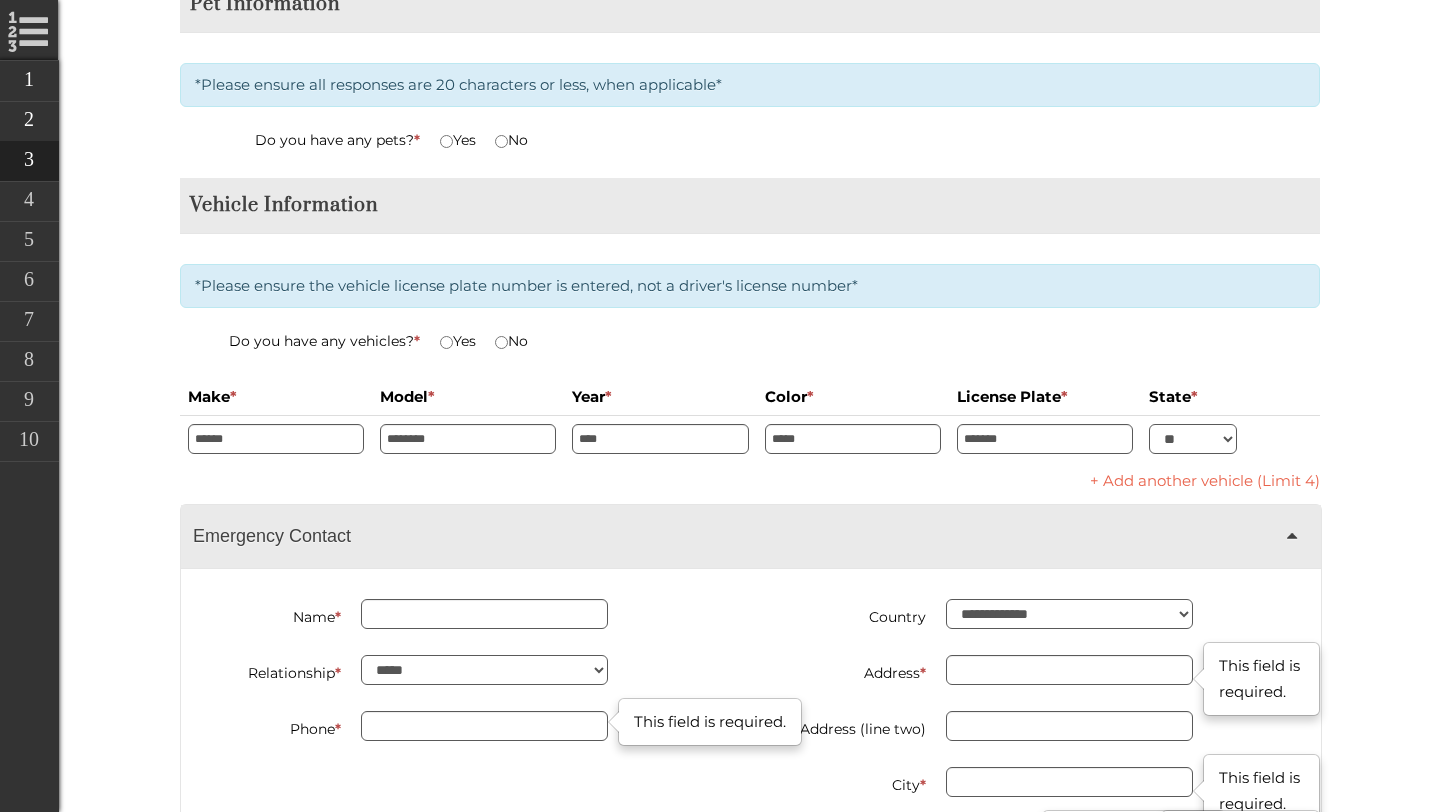 click on "I am interested in receiving information on  renting furniture  for my new apartment home  *" at bounding box center [750, 981] 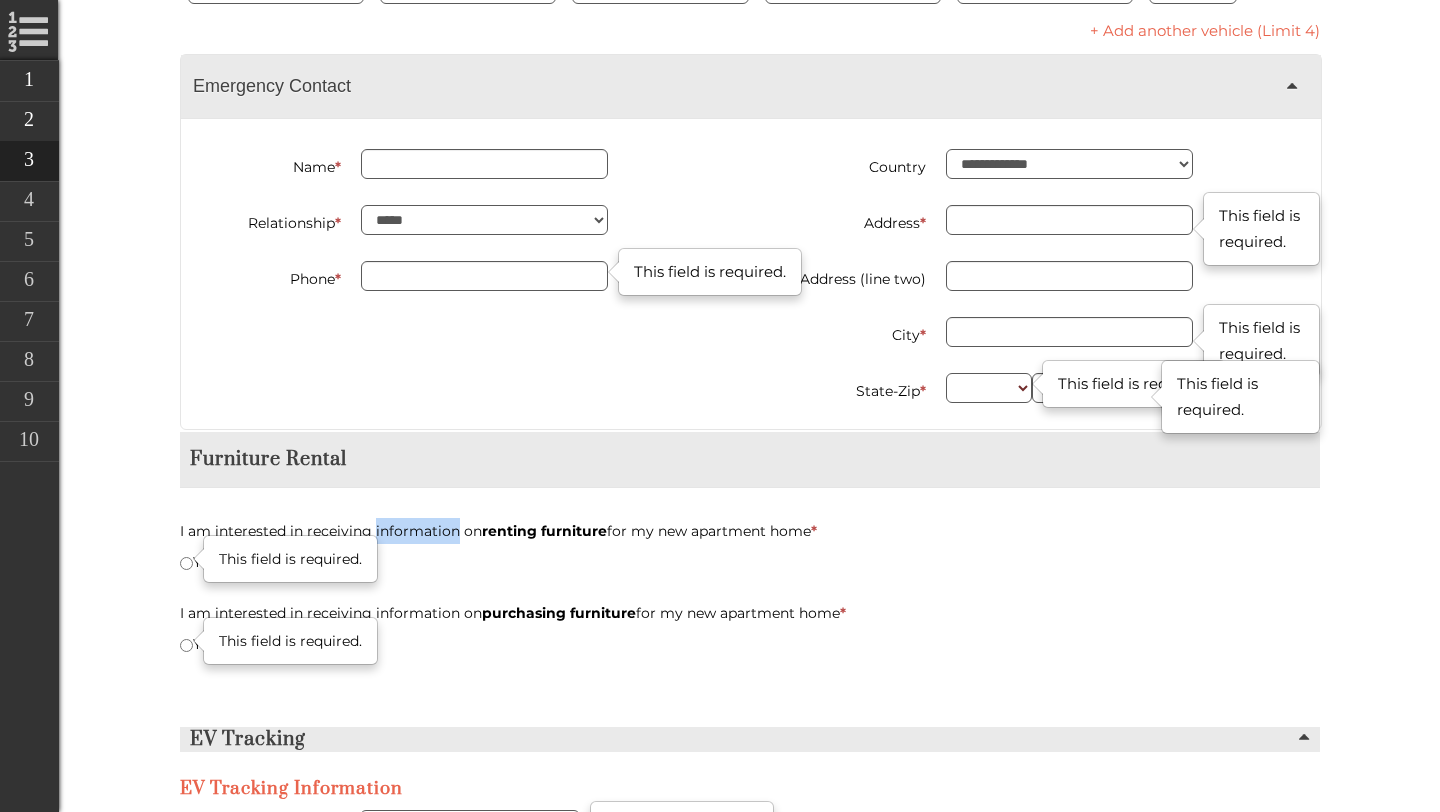 scroll, scrollTop: 4415, scrollLeft: 0, axis: vertical 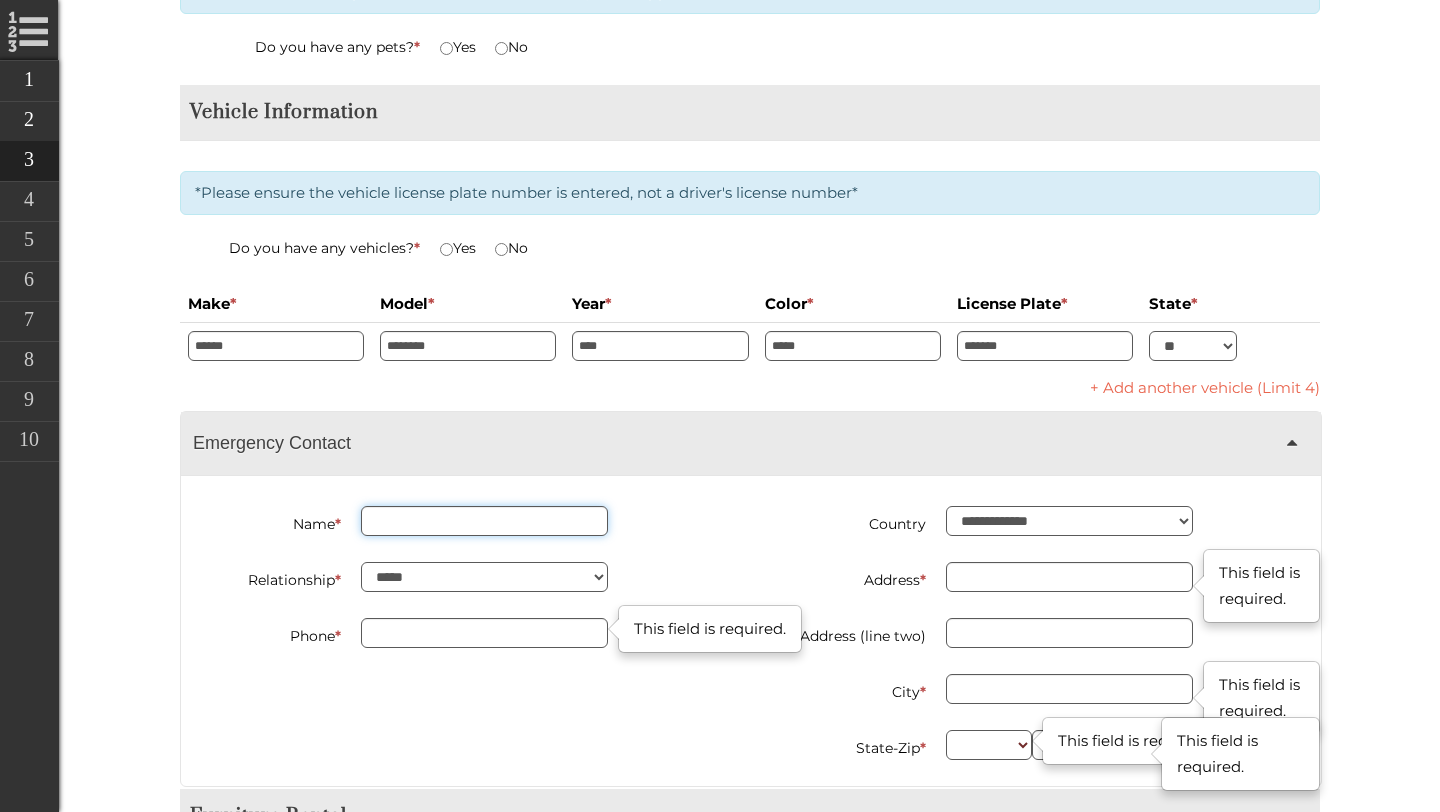 click on "Name  *" at bounding box center [484, 521] 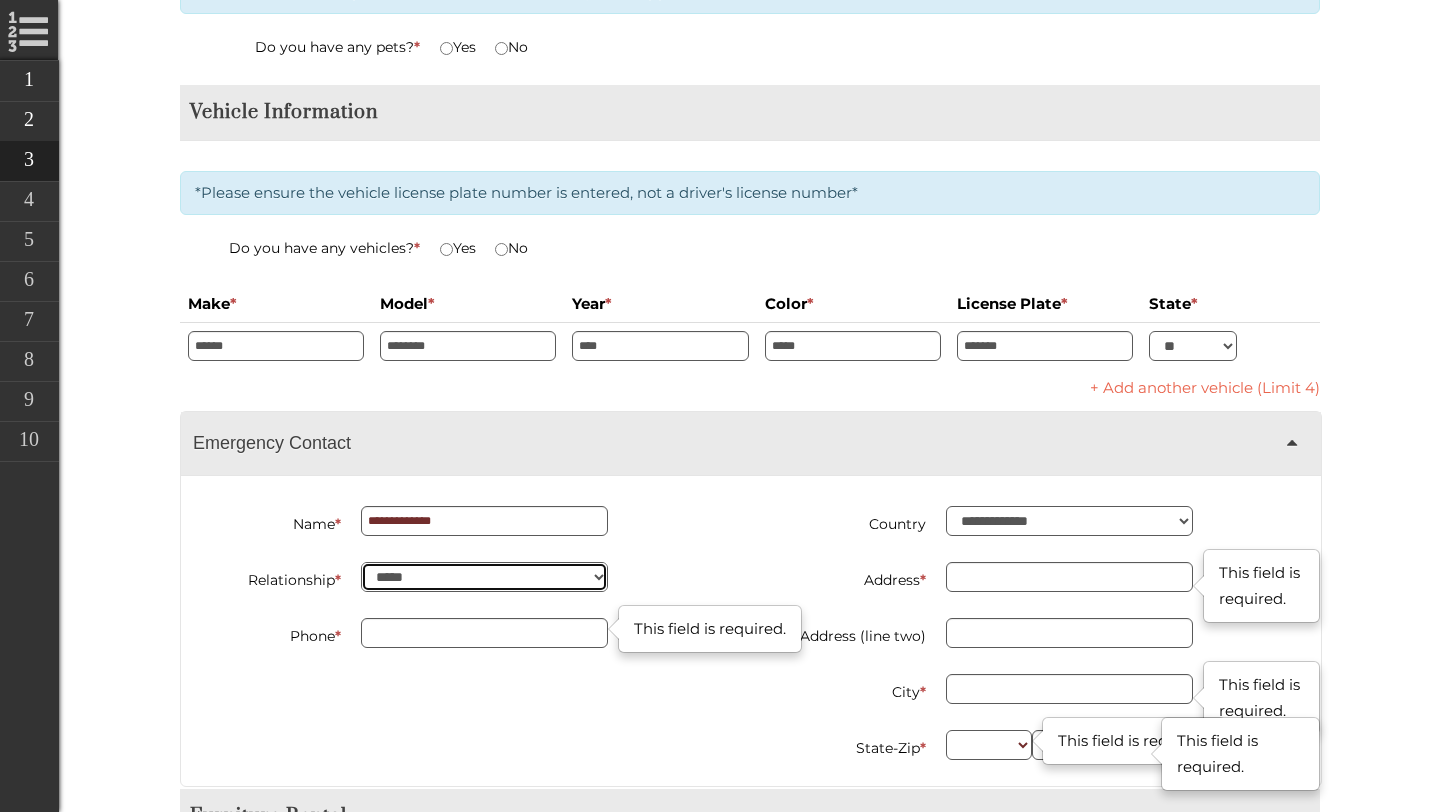 click on "*******
****
***
********
******
*****" at bounding box center (484, 577) 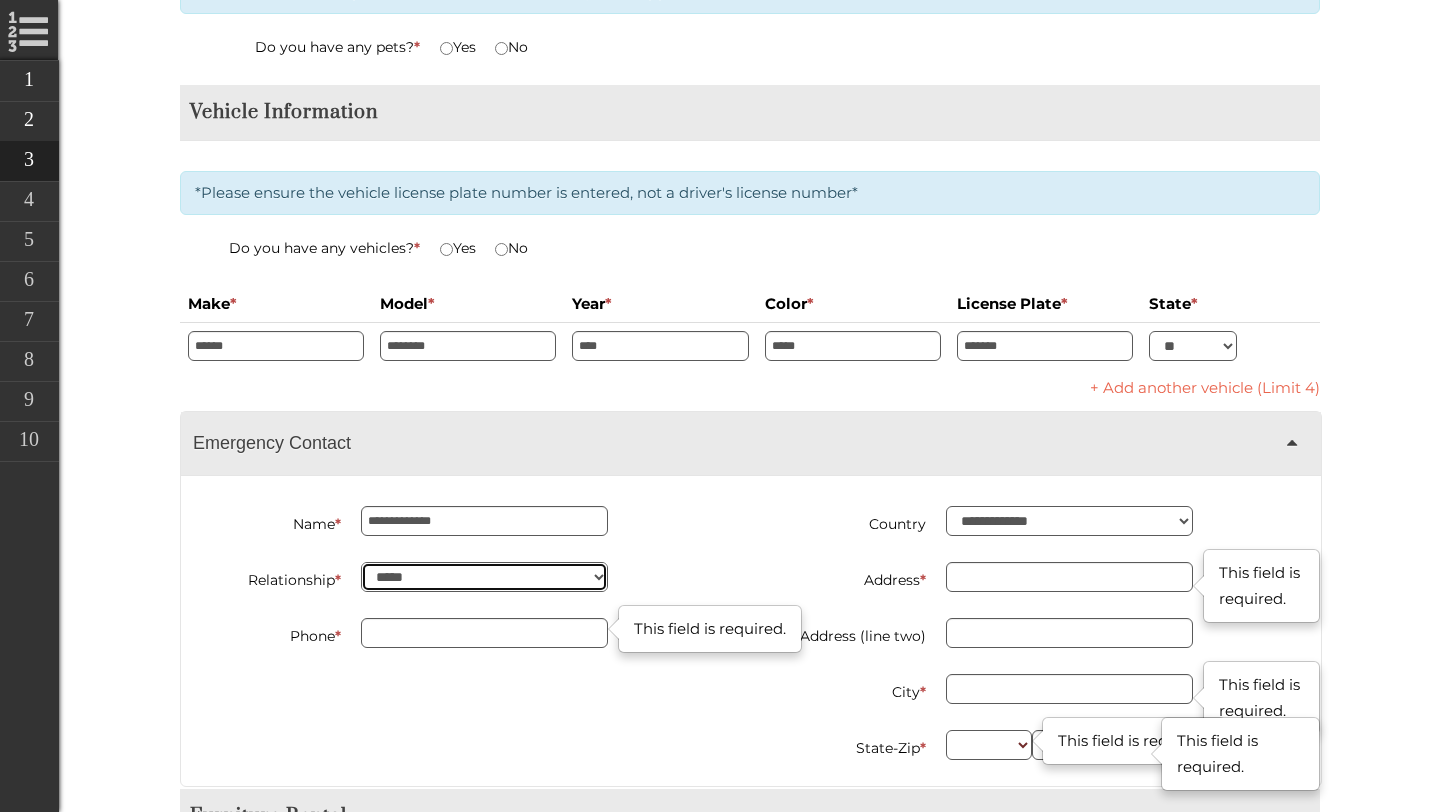 click on "*******
****
***
********
******
*****" at bounding box center [484, 577] 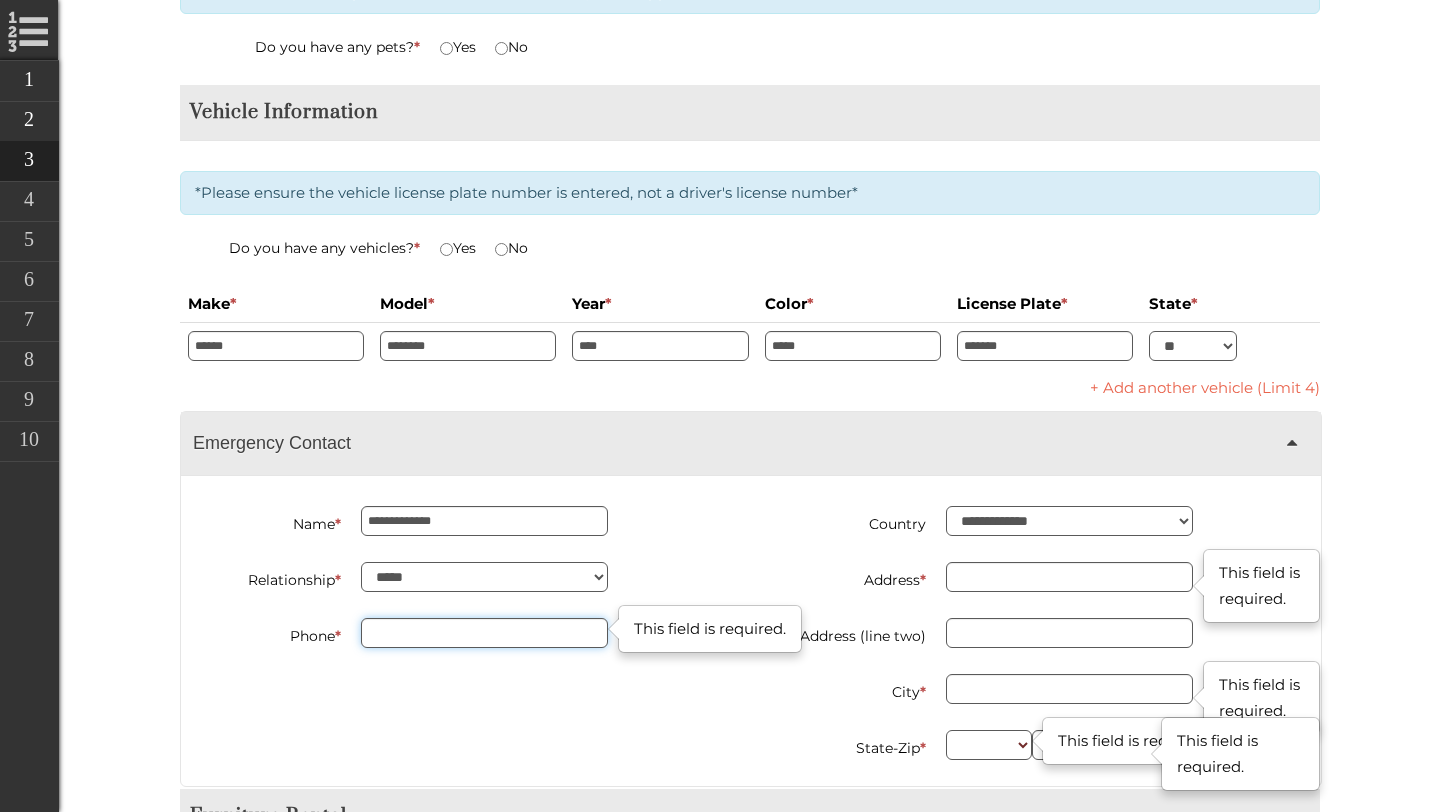 click on "Phone  *" at bounding box center (484, 633) 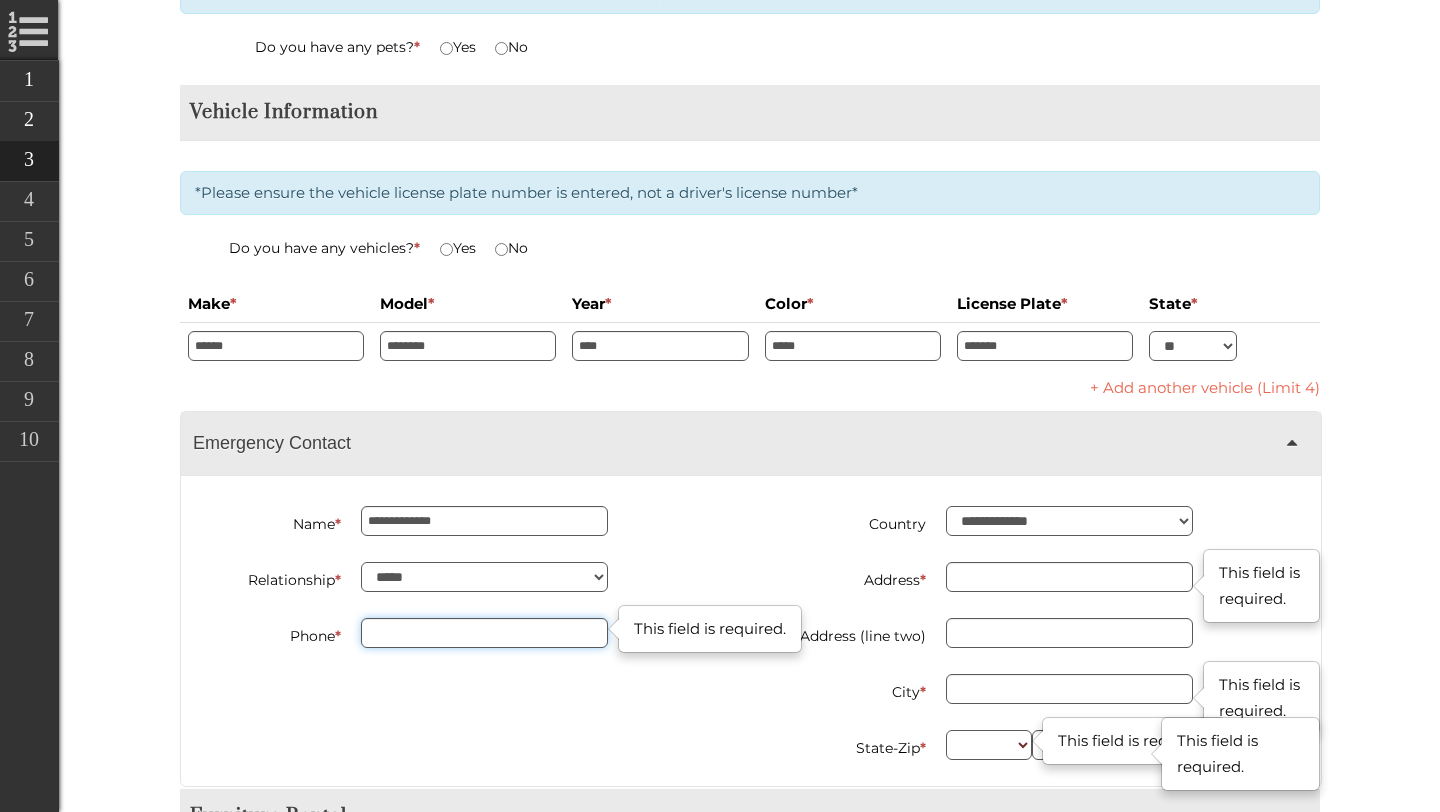 click on "Phone  *" at bounding box center [484, 633] 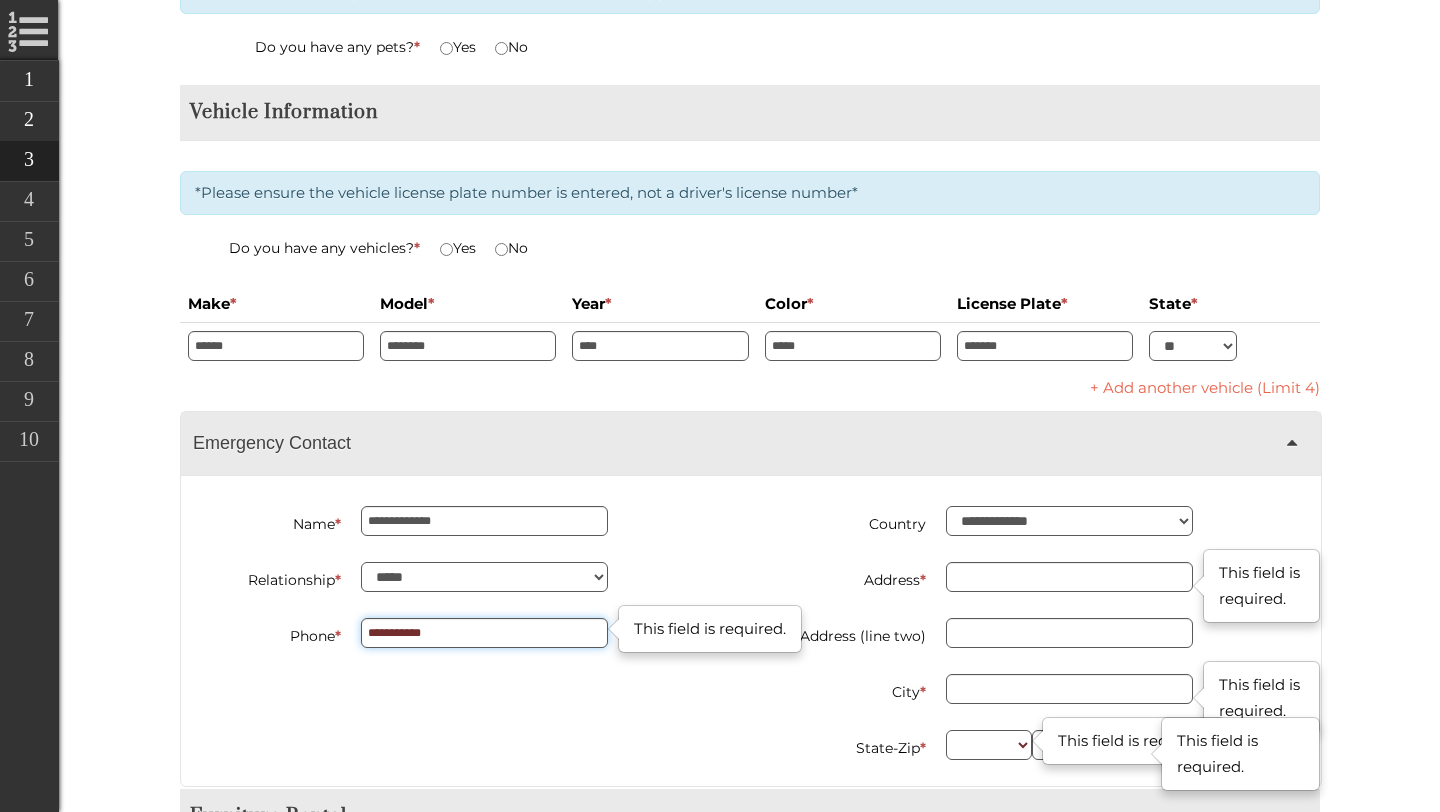 click on "**********" at bounding box center [484, 633] 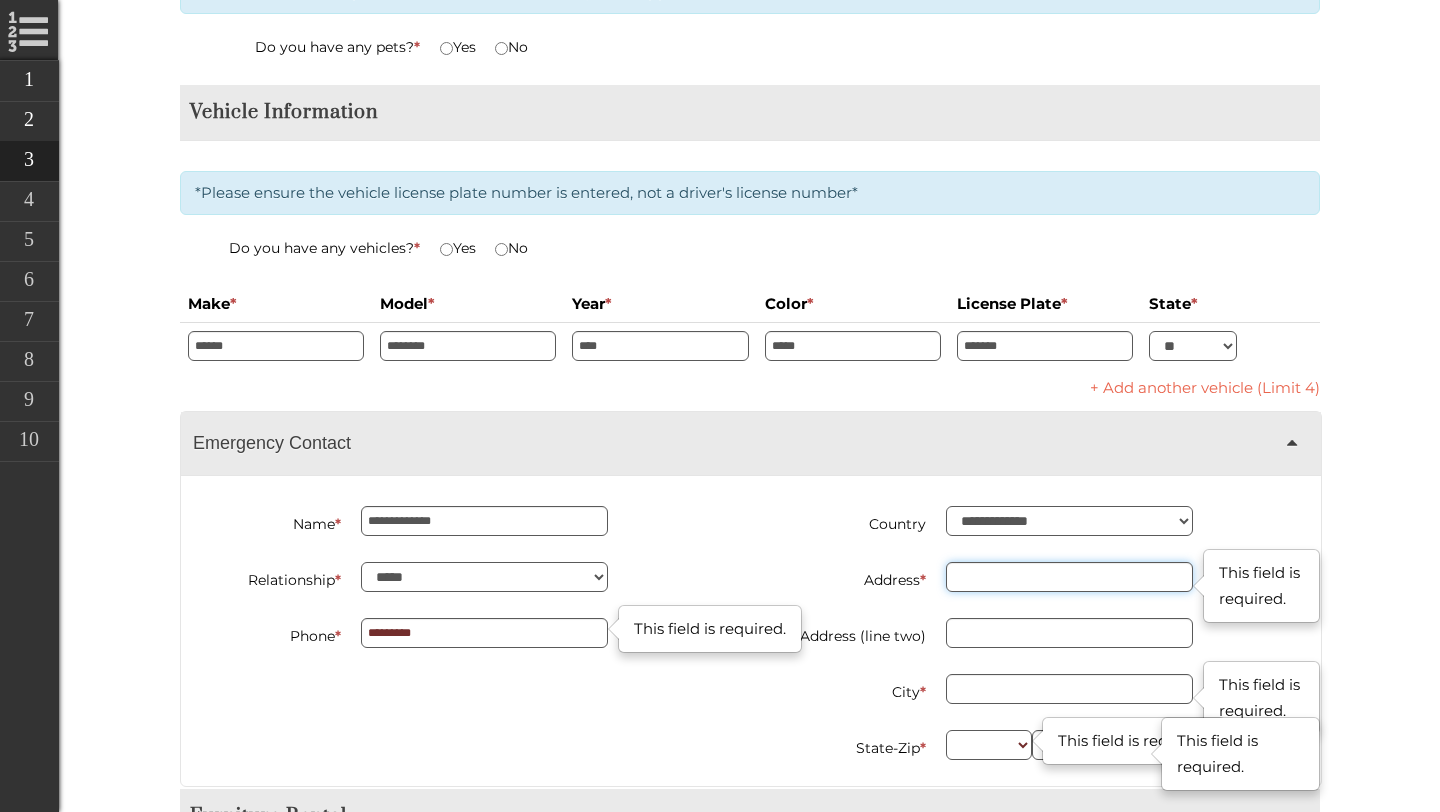 click on "Address  *" at bounding box center [1069, 577] 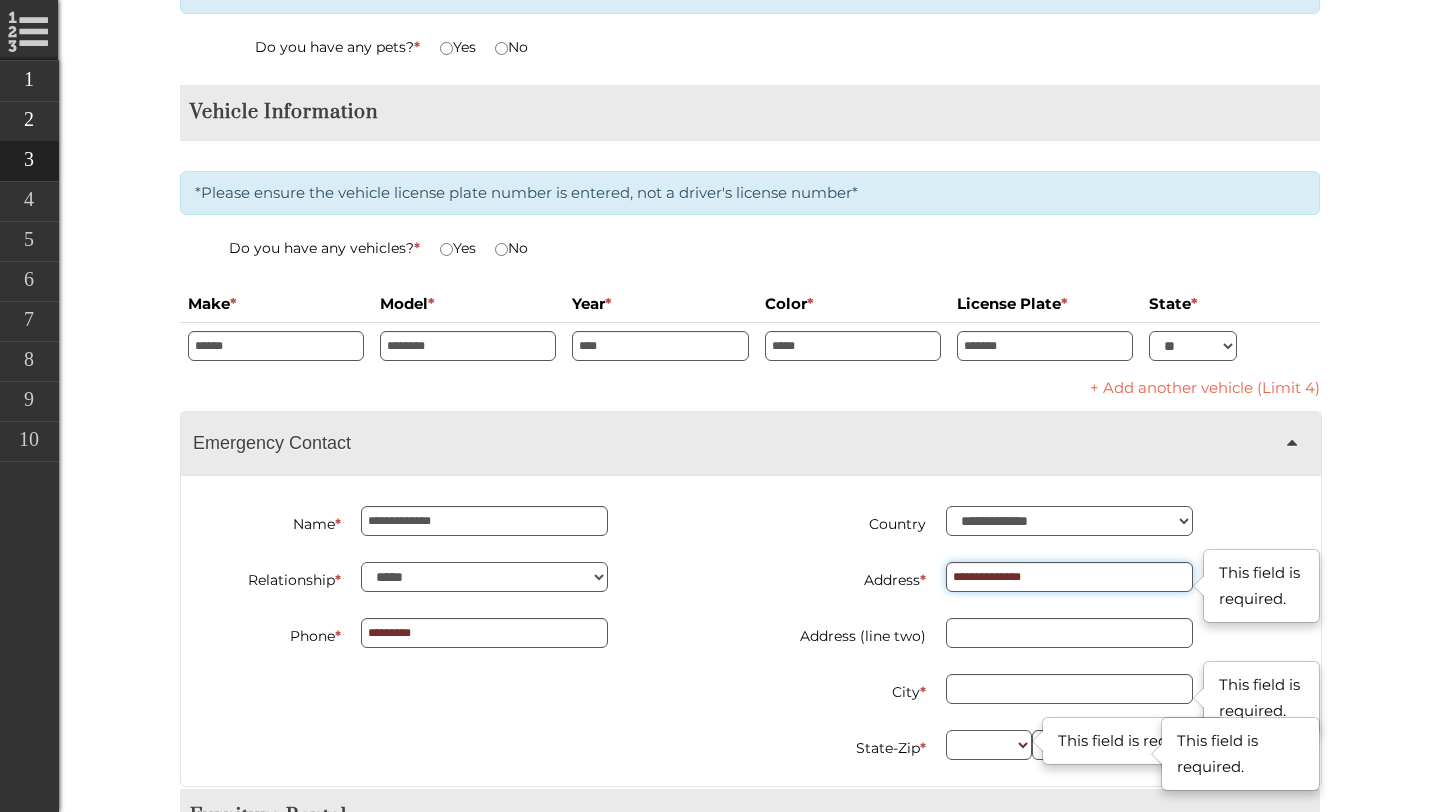 scroll, scrollTop: 4531, scrollLeft: 0, axis: vertical 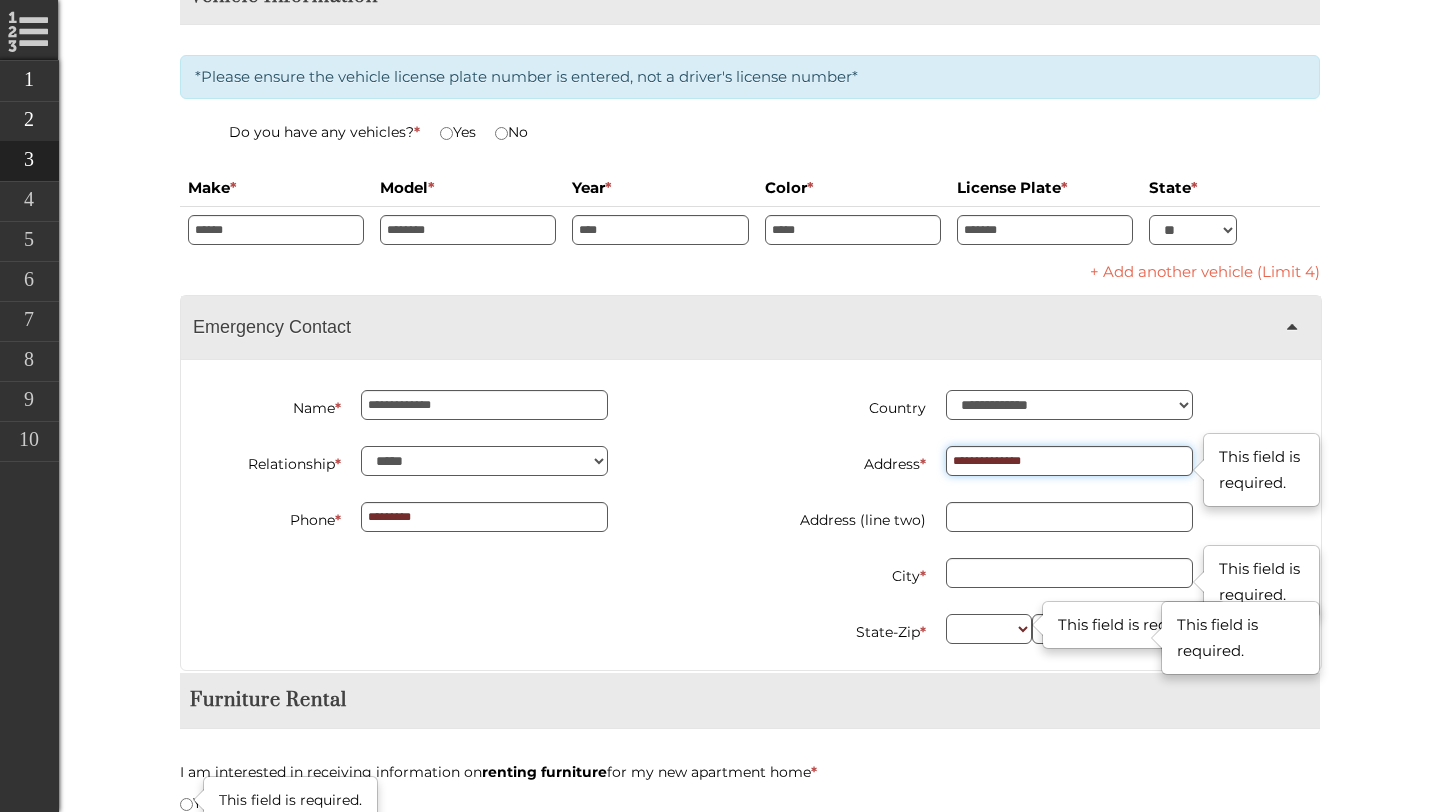 click on "**********" at bounding box center [1069, 461] 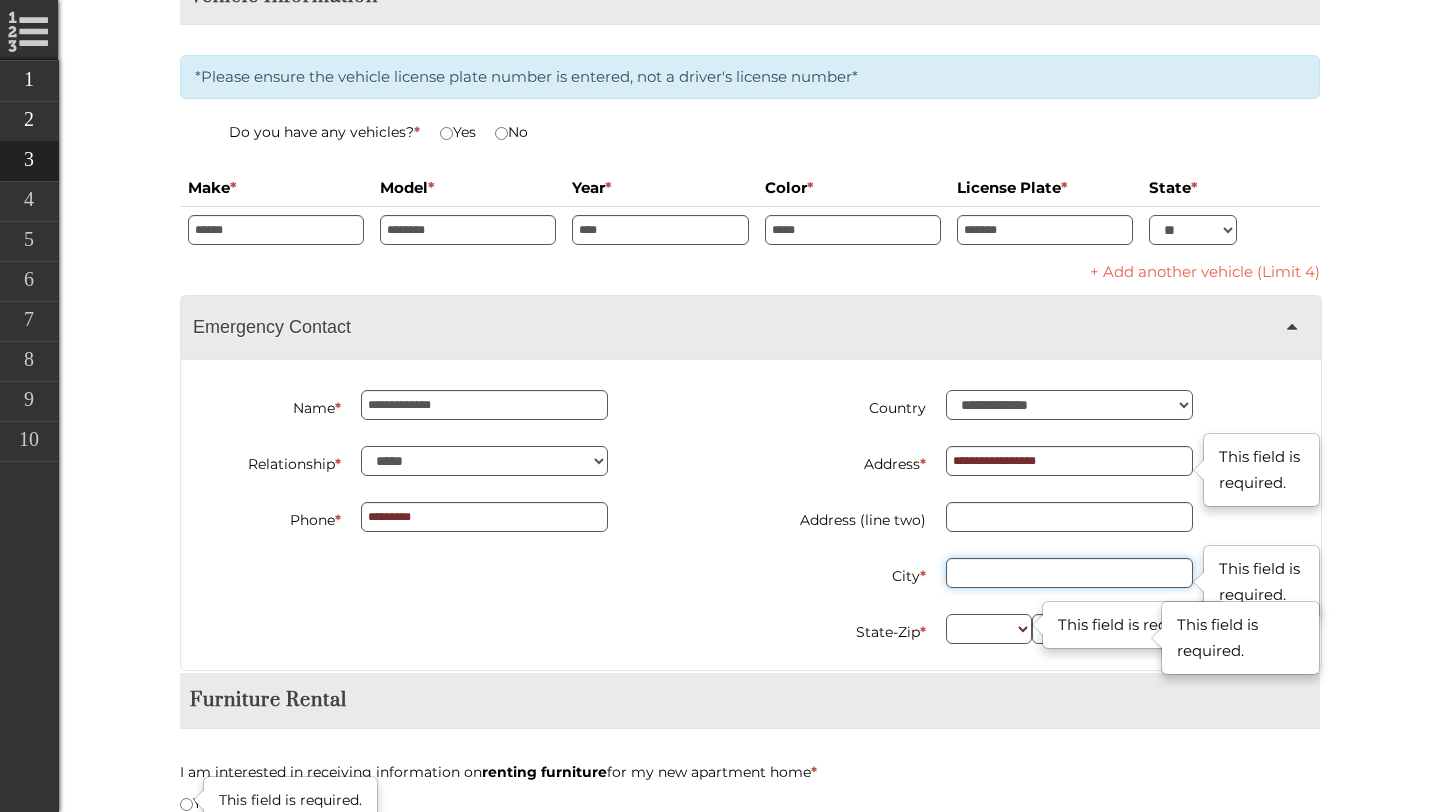click on "City  *" at bounding box center (1069, 573) 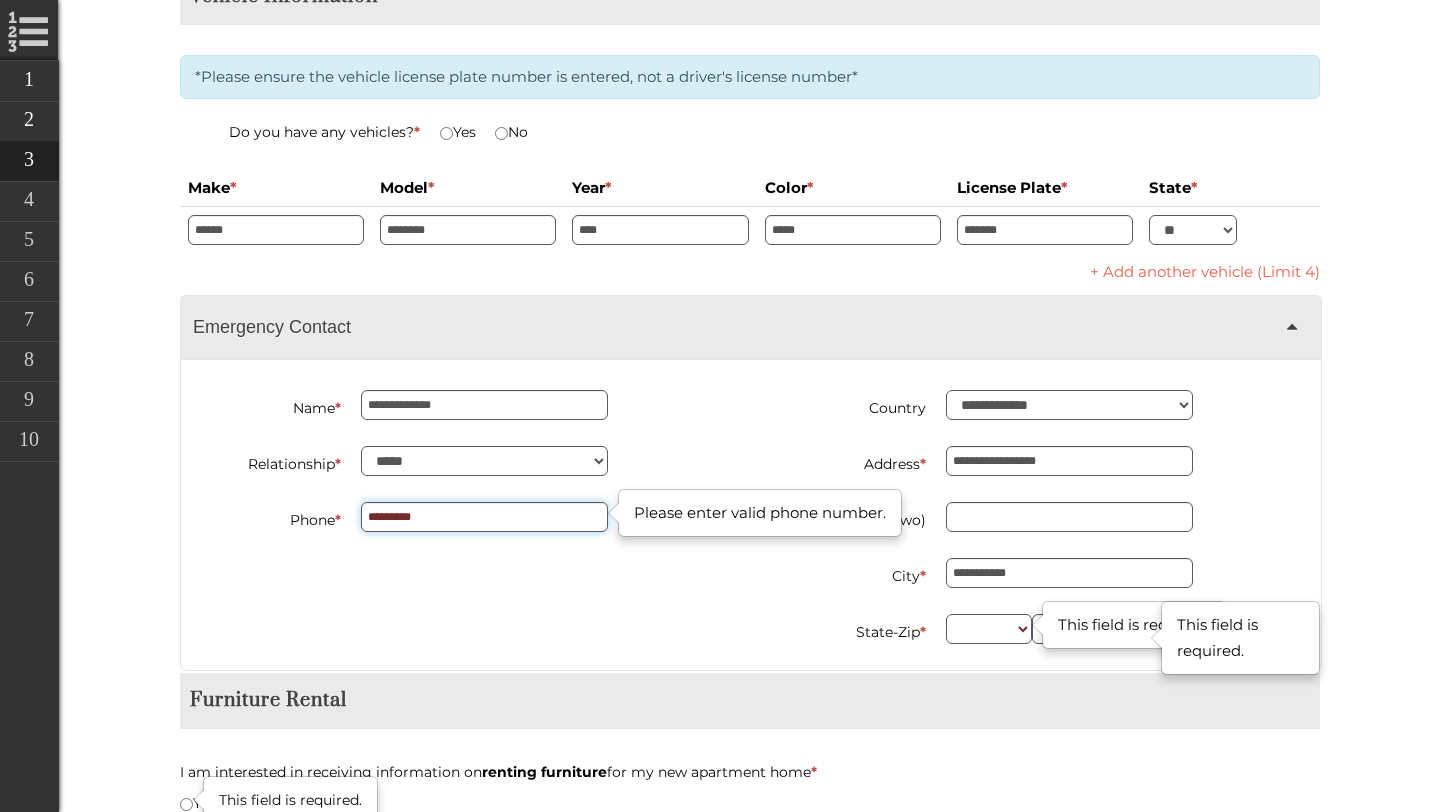 click on "*********" at bounding box center [484, 517] 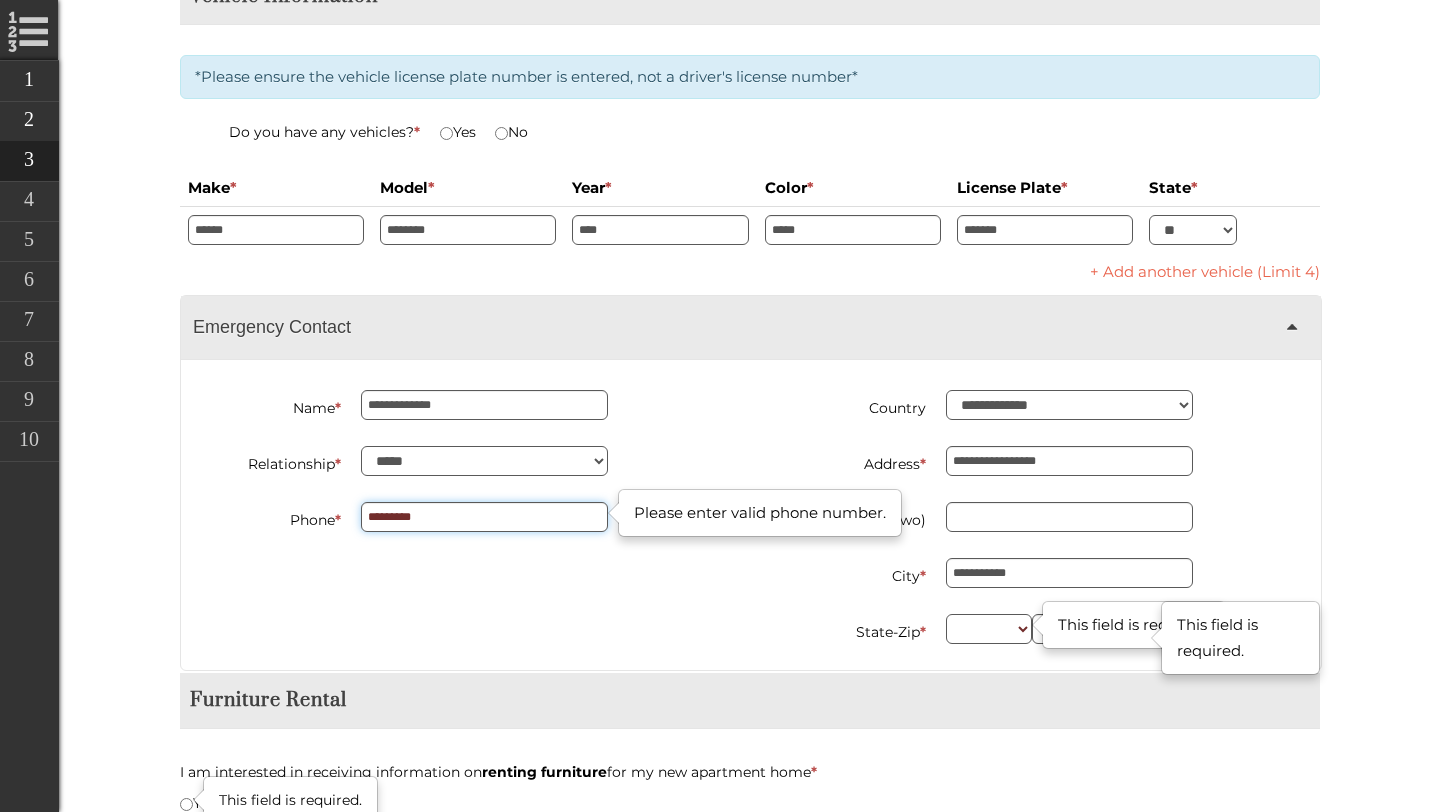 click on "*********" at bounding box center [484, 517] 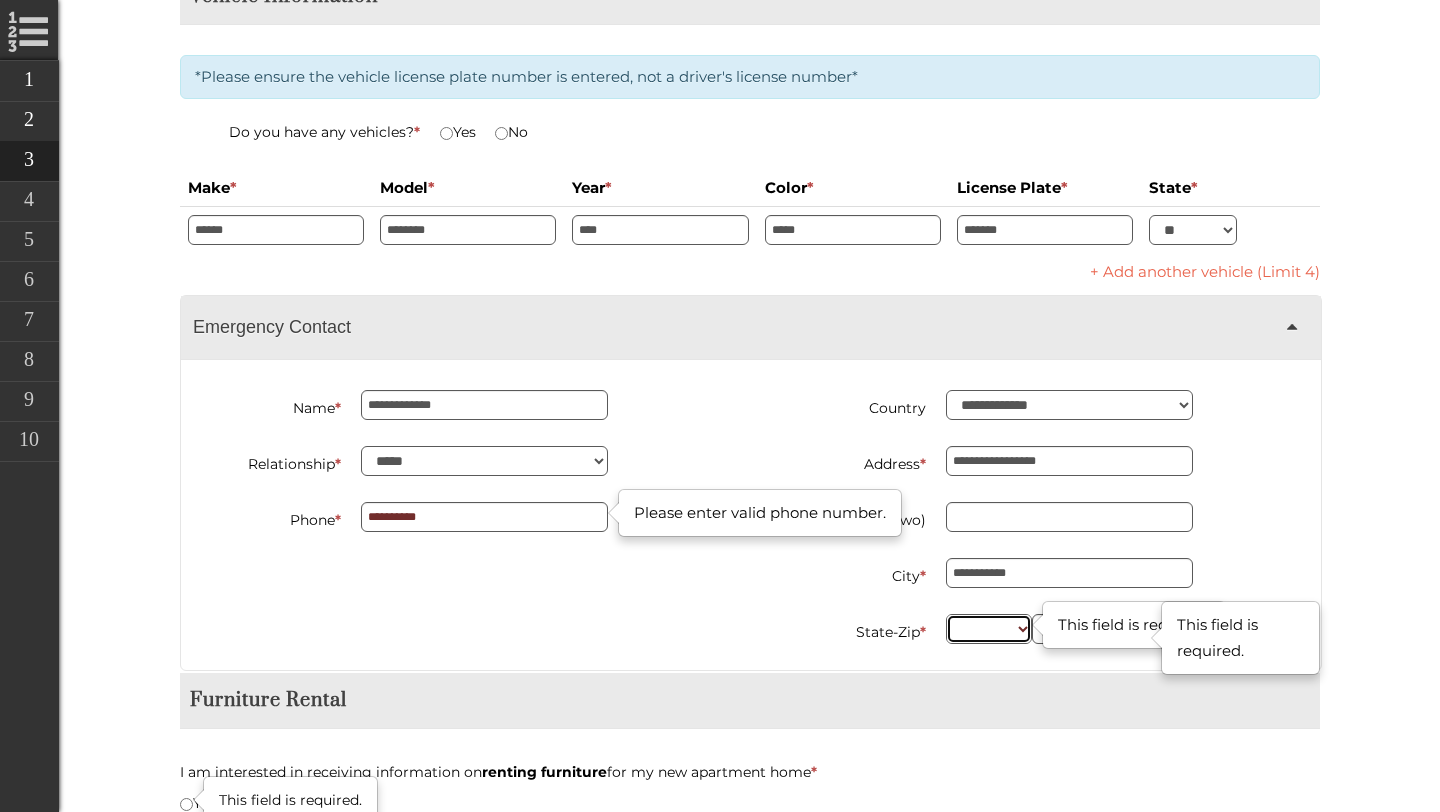 click on "**
**
**
**
**
**
**
**
**
**
**
**
**
**
**
**
**
**
**
**
**
**
**
**
**
**
**
**
**
**
**
**
**
**
**
**
**
**
**
**
**
**
**
**
**
**
**
**
**
**
**
**
**
**
**
**
**
**
**
**
**" at bounding box center (989, 629) 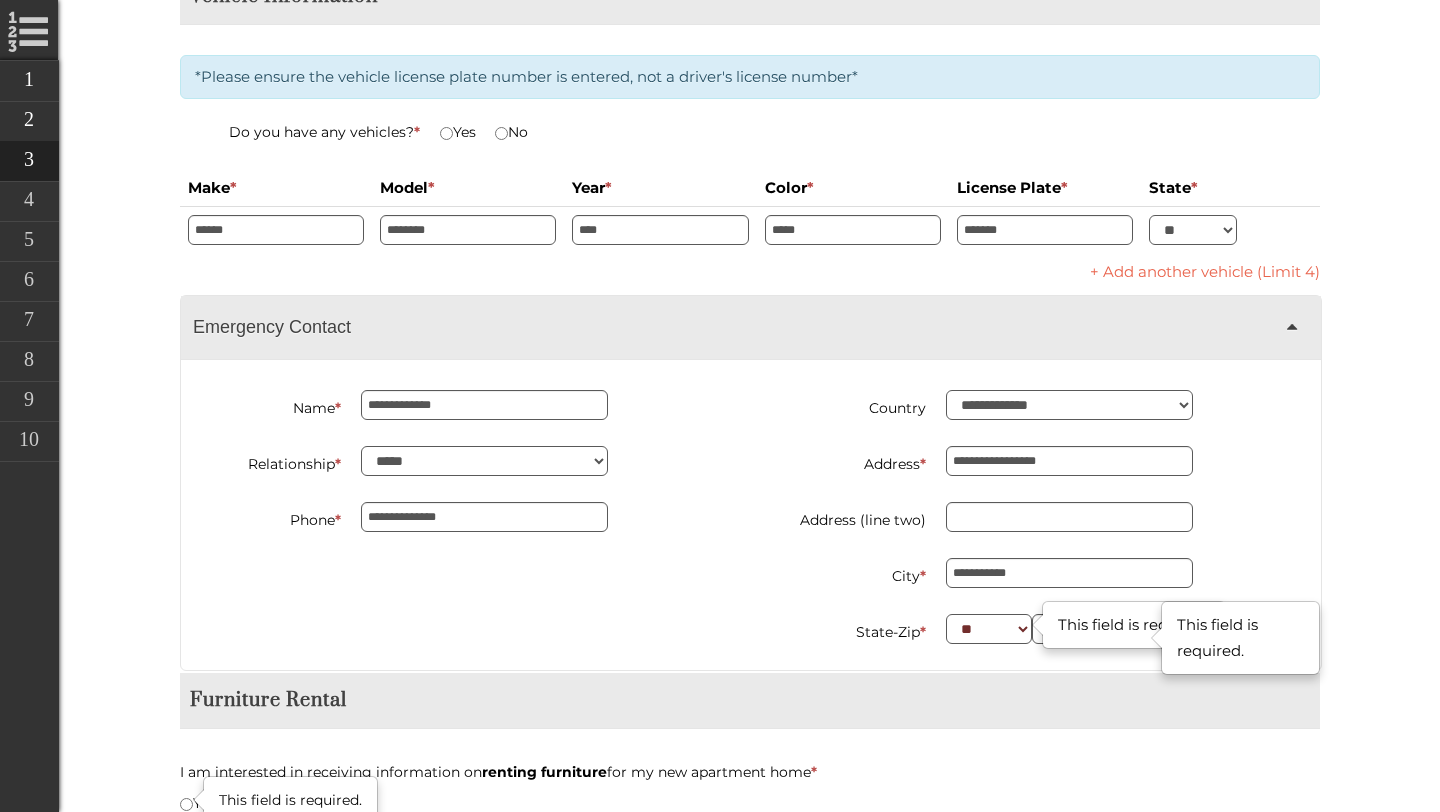 click on "This field is required." at bounding box center [1134, 625] 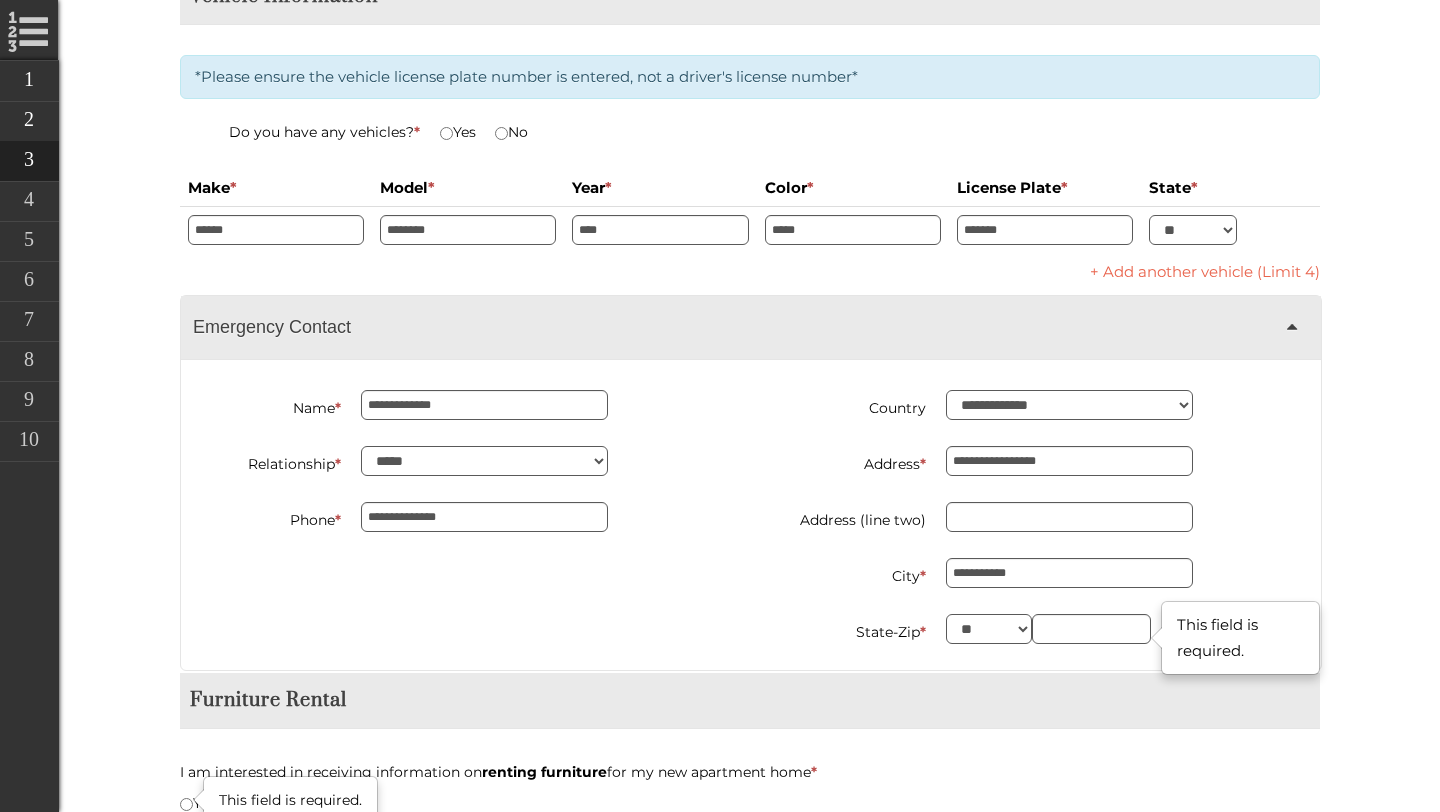 click on "**********" at bounding box center (1043, 530) 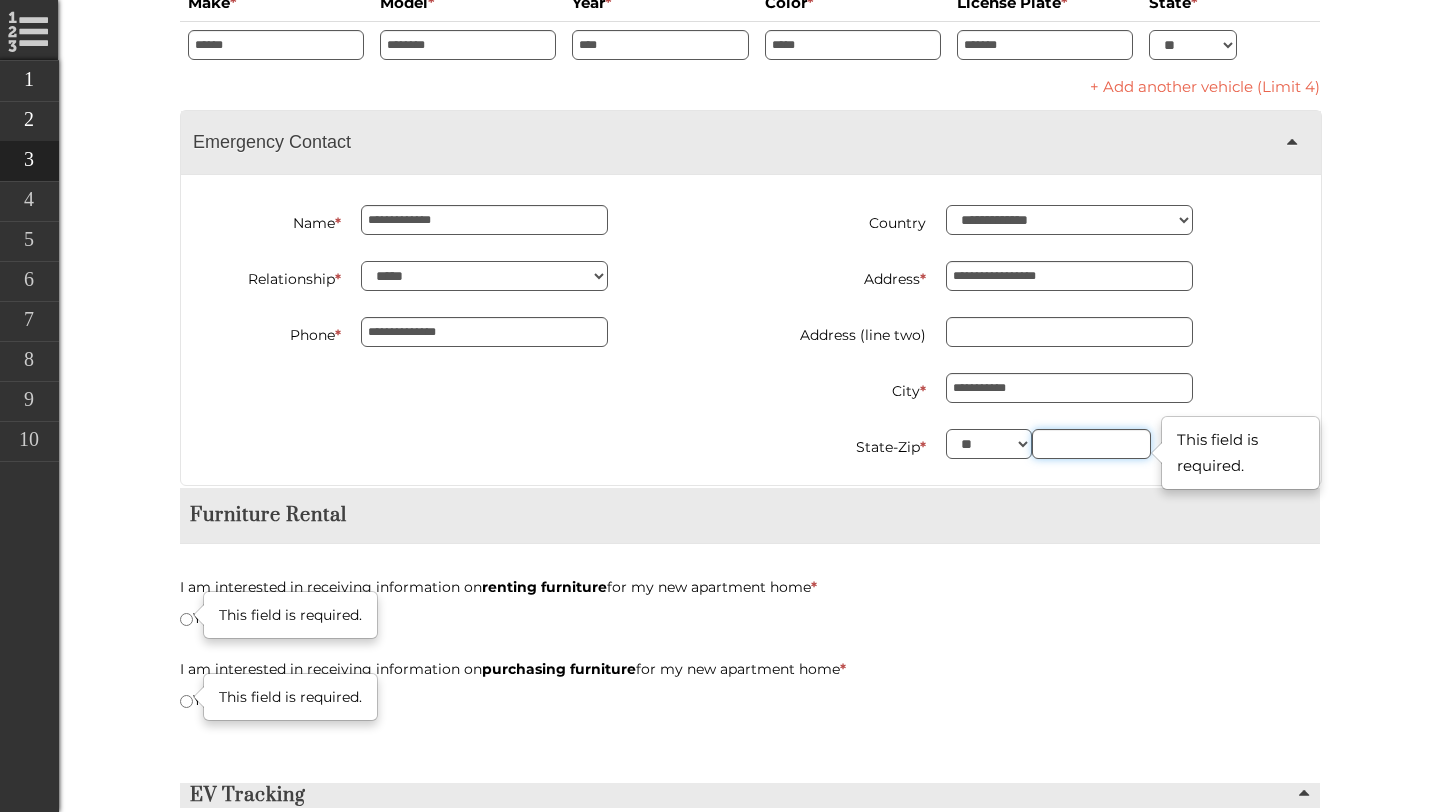 click at bounding box center [1091, 444] 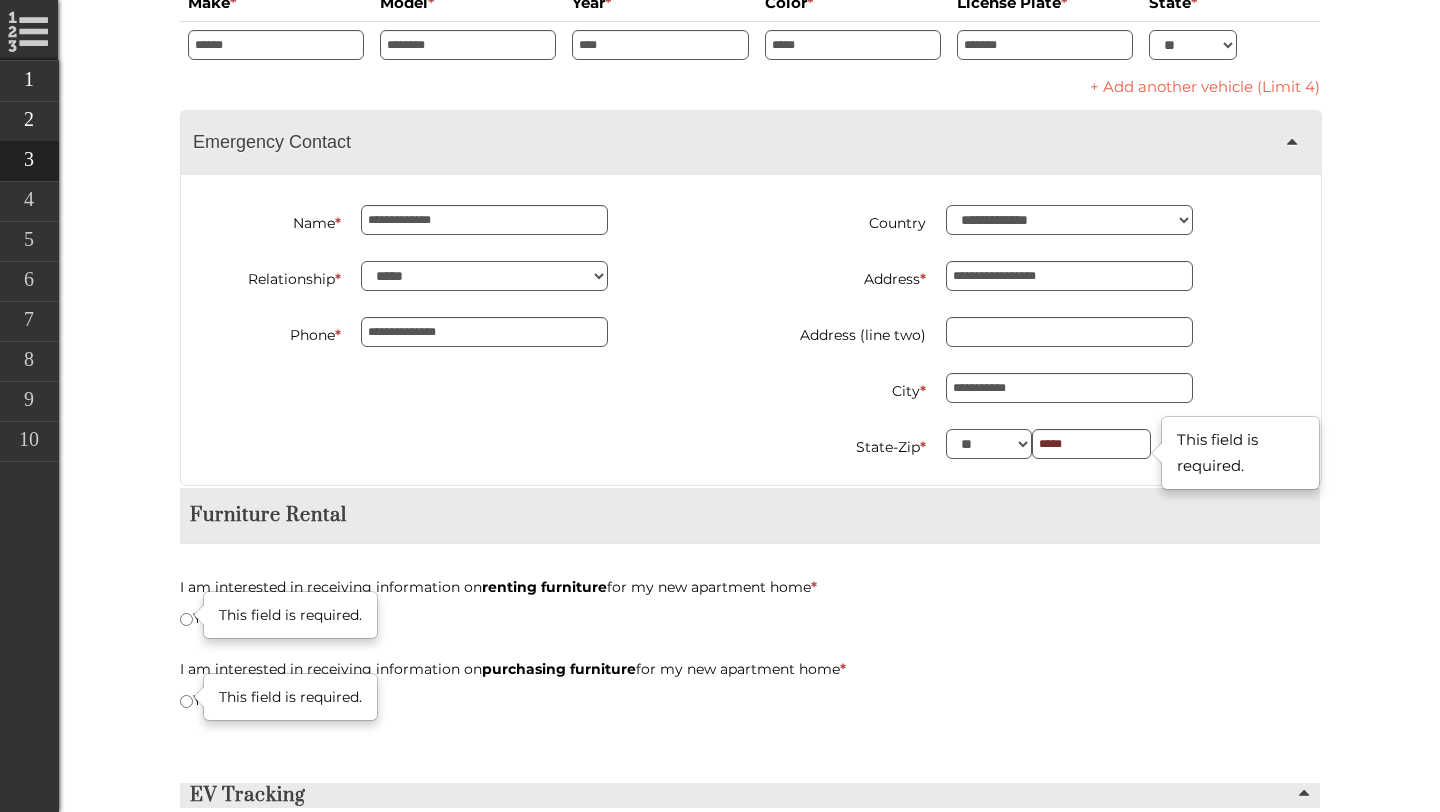 click on "Furniture Rental
I am interested in receiving information on  renting furniture  for my new apartment home  *
This field is required.  Yes
No
I am interested in receiving information on  purchasing furniture  for my new apartment home  *
This field is required.  Yes
No" at bounding box center [750, 613] 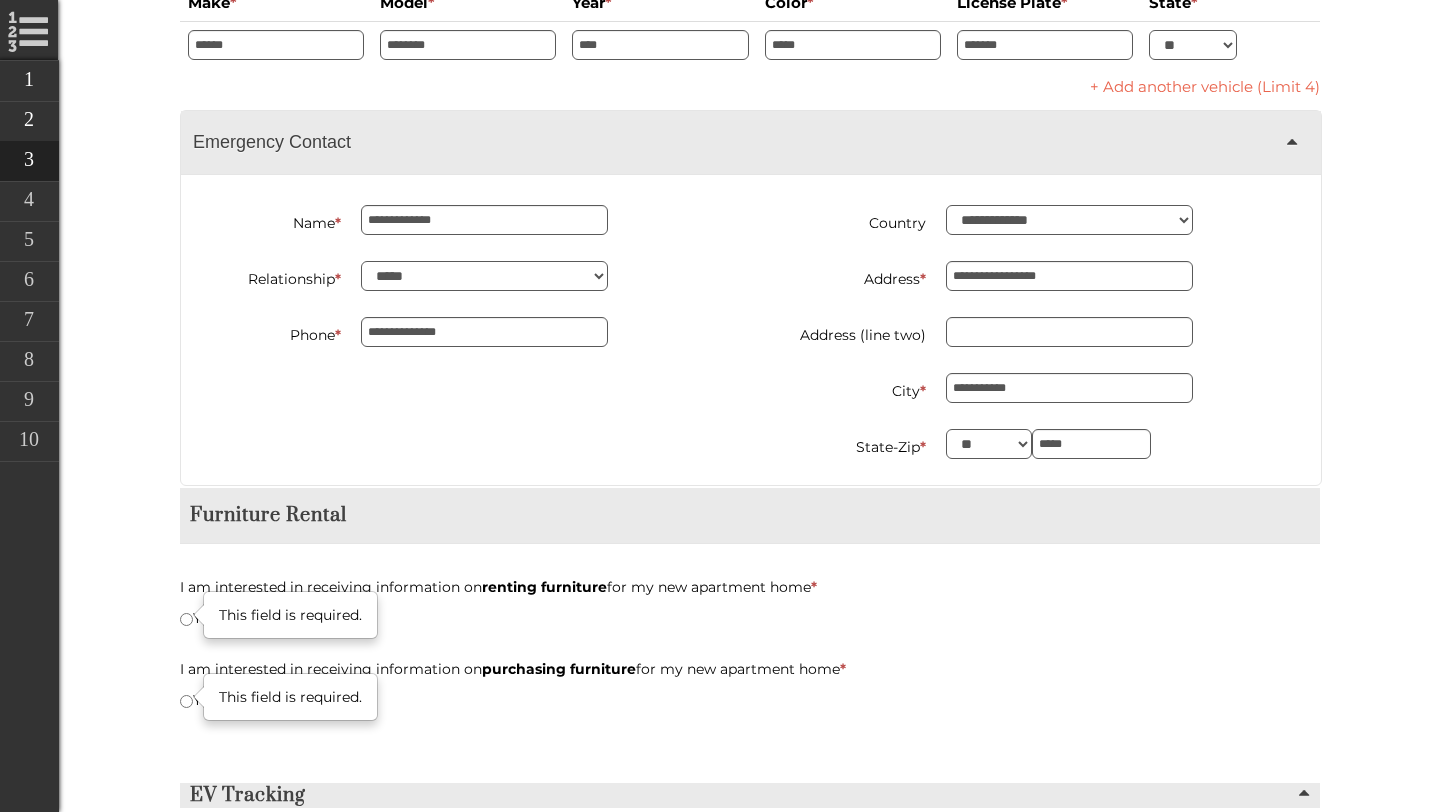 click on "Furniture Rental" at bounding box center [750, 516] 